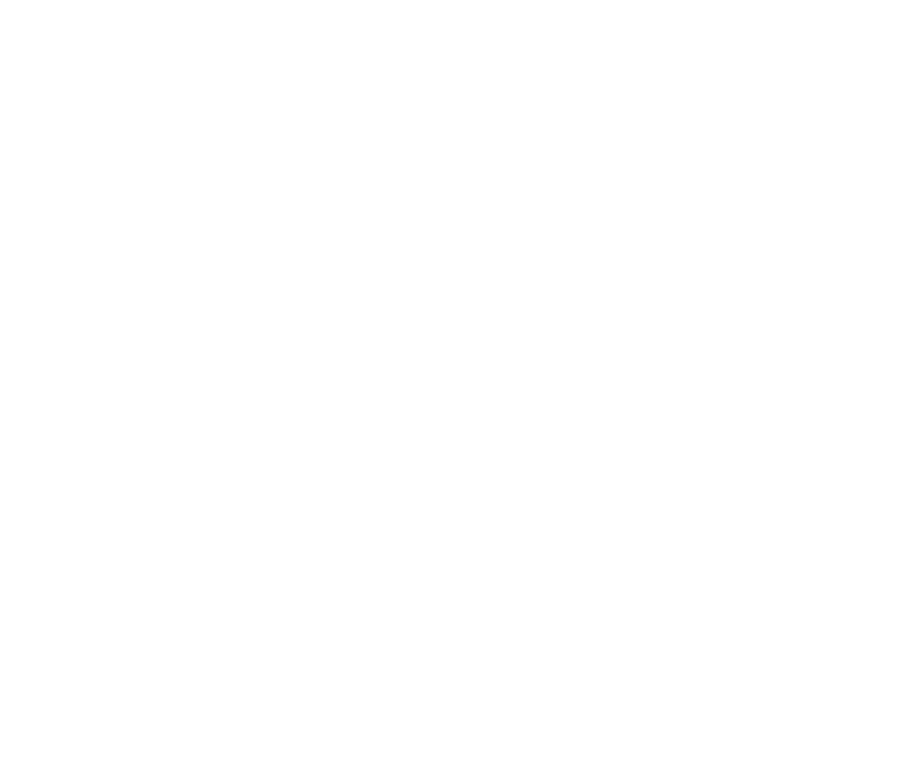 scroll, scrollTop: 0, scrollLeft: 0, axis: both 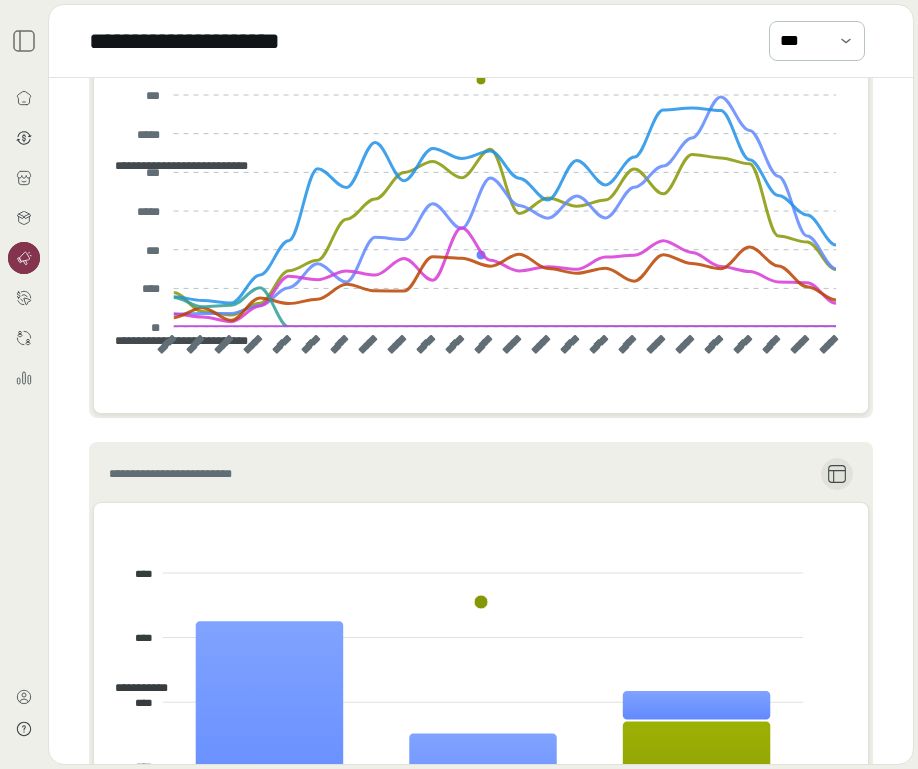click 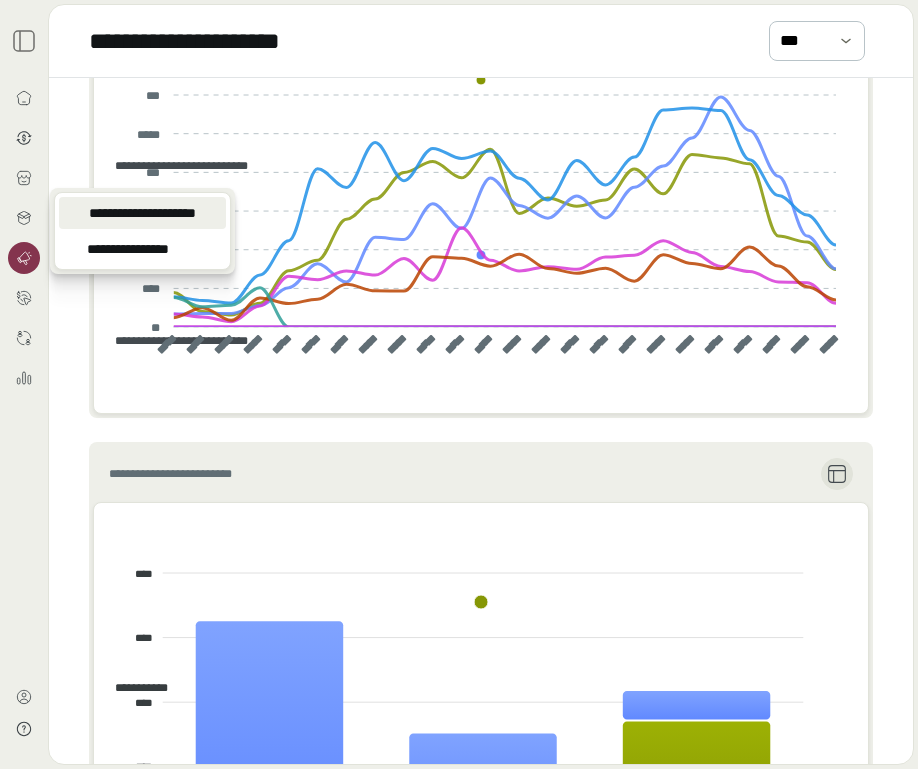 click on "**********" at bounding box center [142, 213] 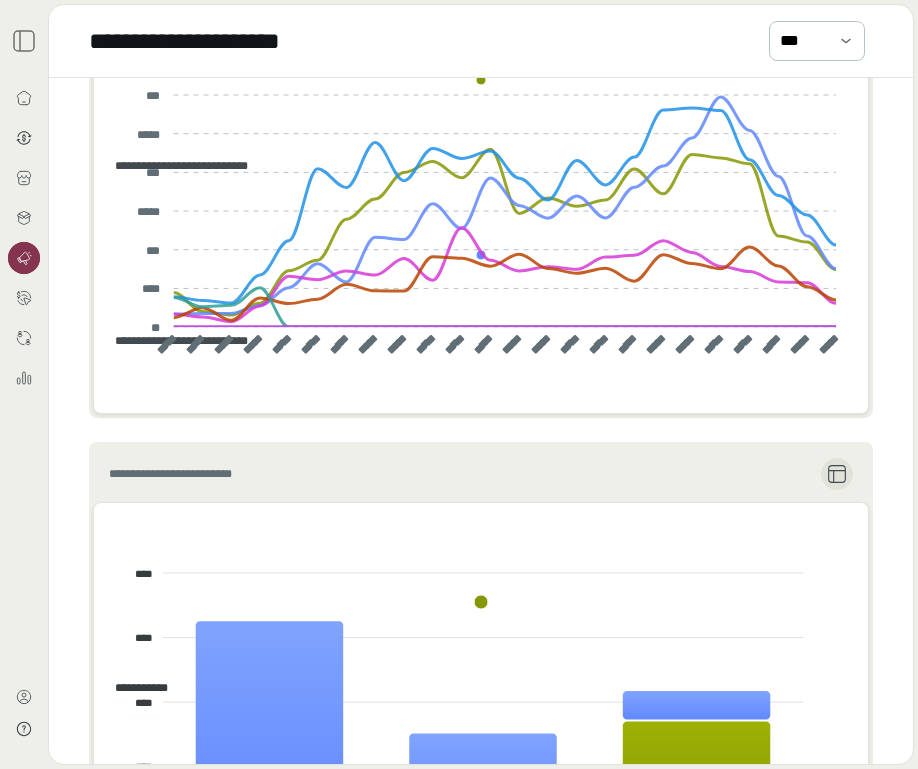 click at bounding box center (24, 258) 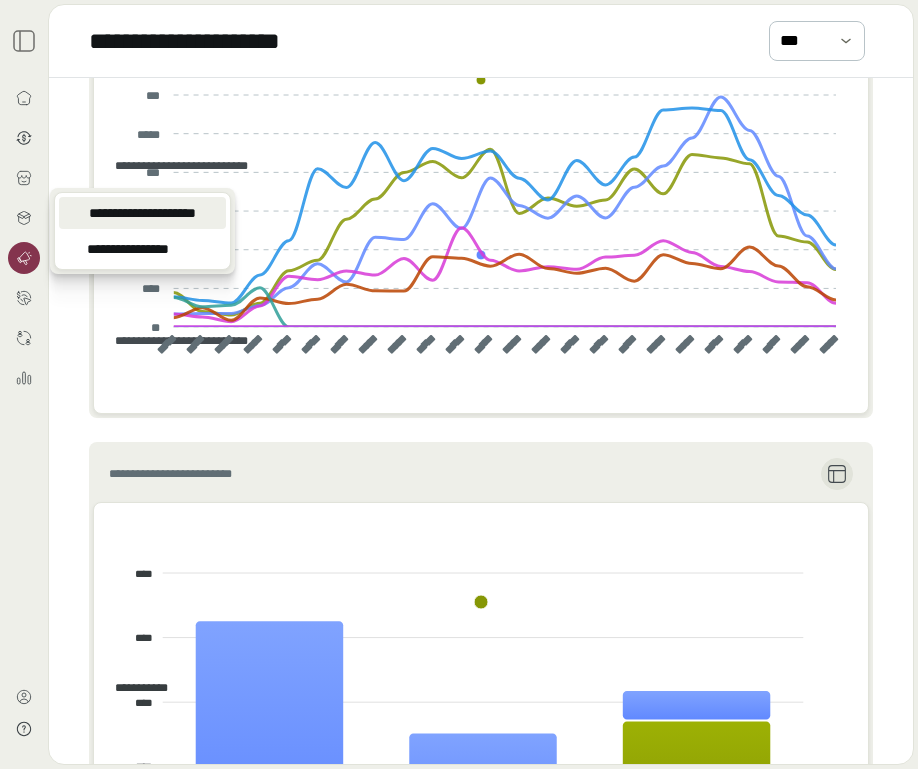 click on "**********" at bounding box center [142, 213] 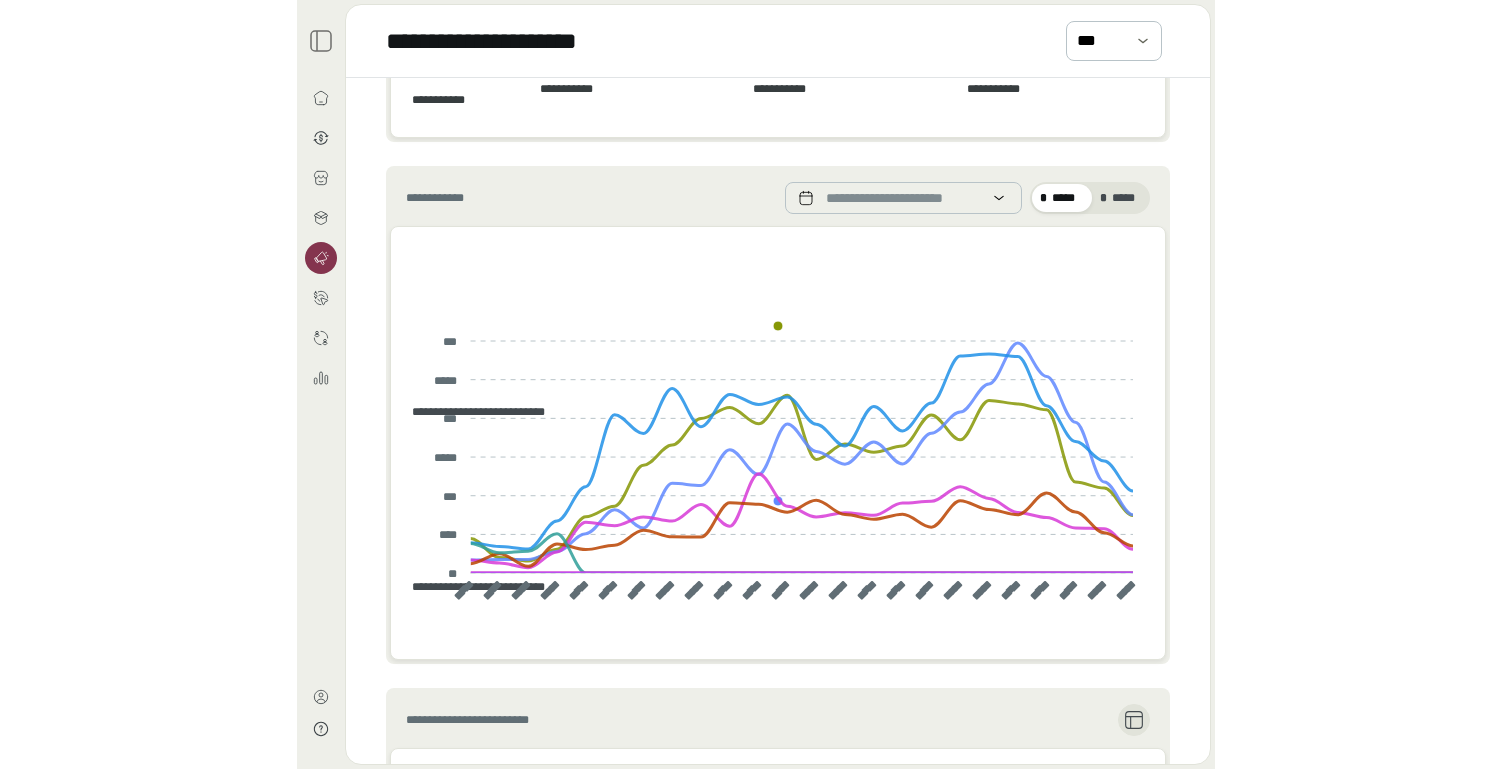 scroll, scrollTop: 0, scrollLeft: 0, axis: both 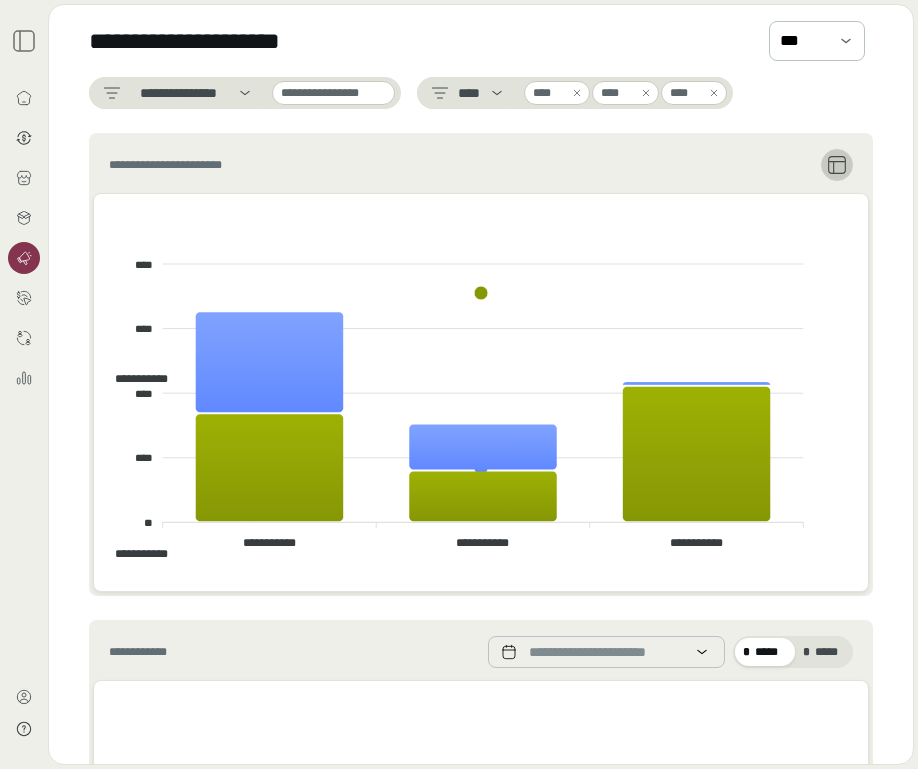 click at bounding box center [837, 165] 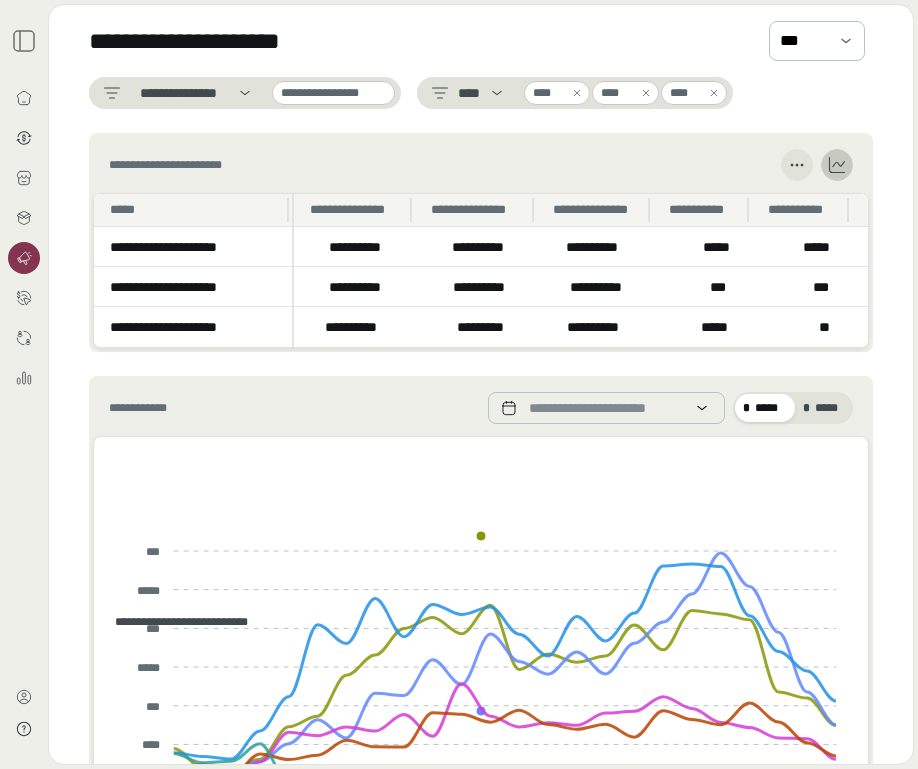 click on "*********" at bounding box center [488, 327] 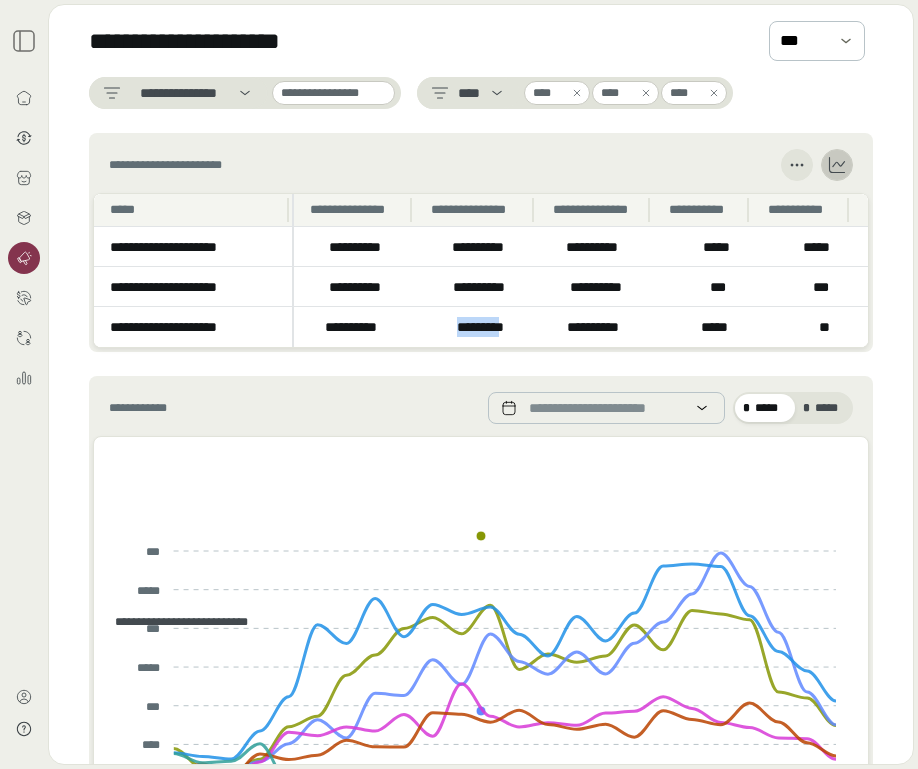 drag, startPoint x: 453, startPoint y: 326, endPoint x: 514, endPoint y: 327, distance: 61.008198 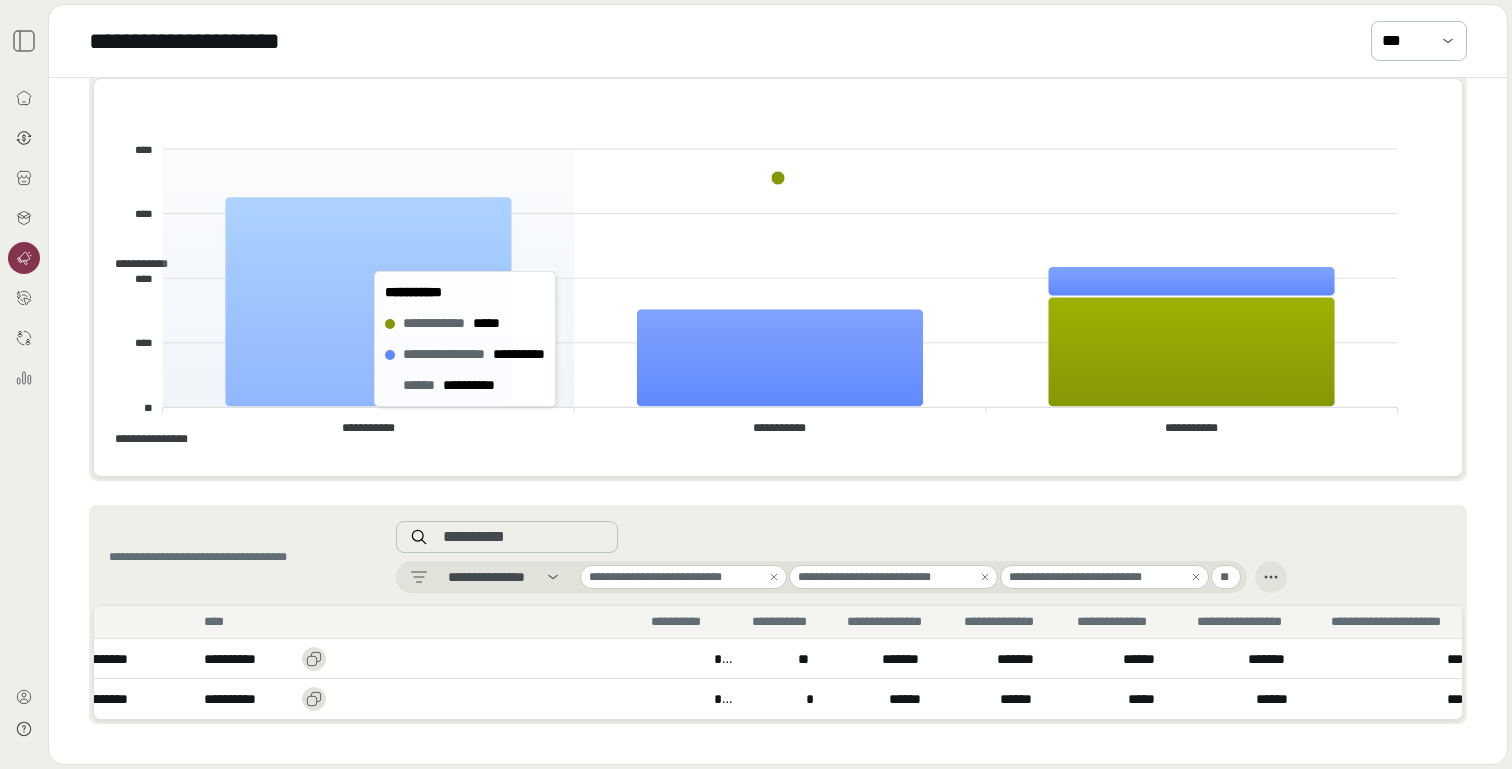 scroll, scrollTop: 876, scrollLeft: 0, axis: vertical 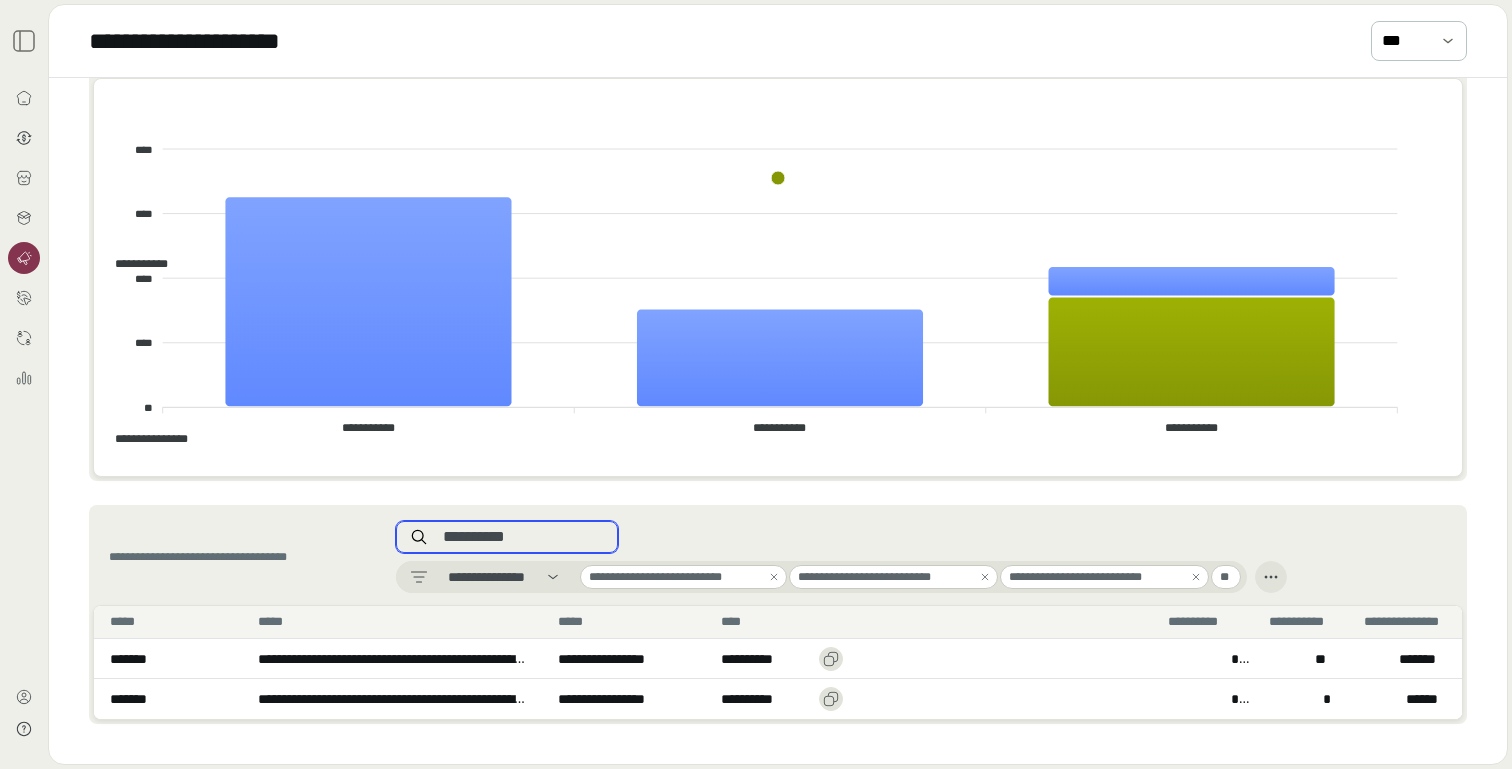 click on "**********" at bounding box center (523, 537) 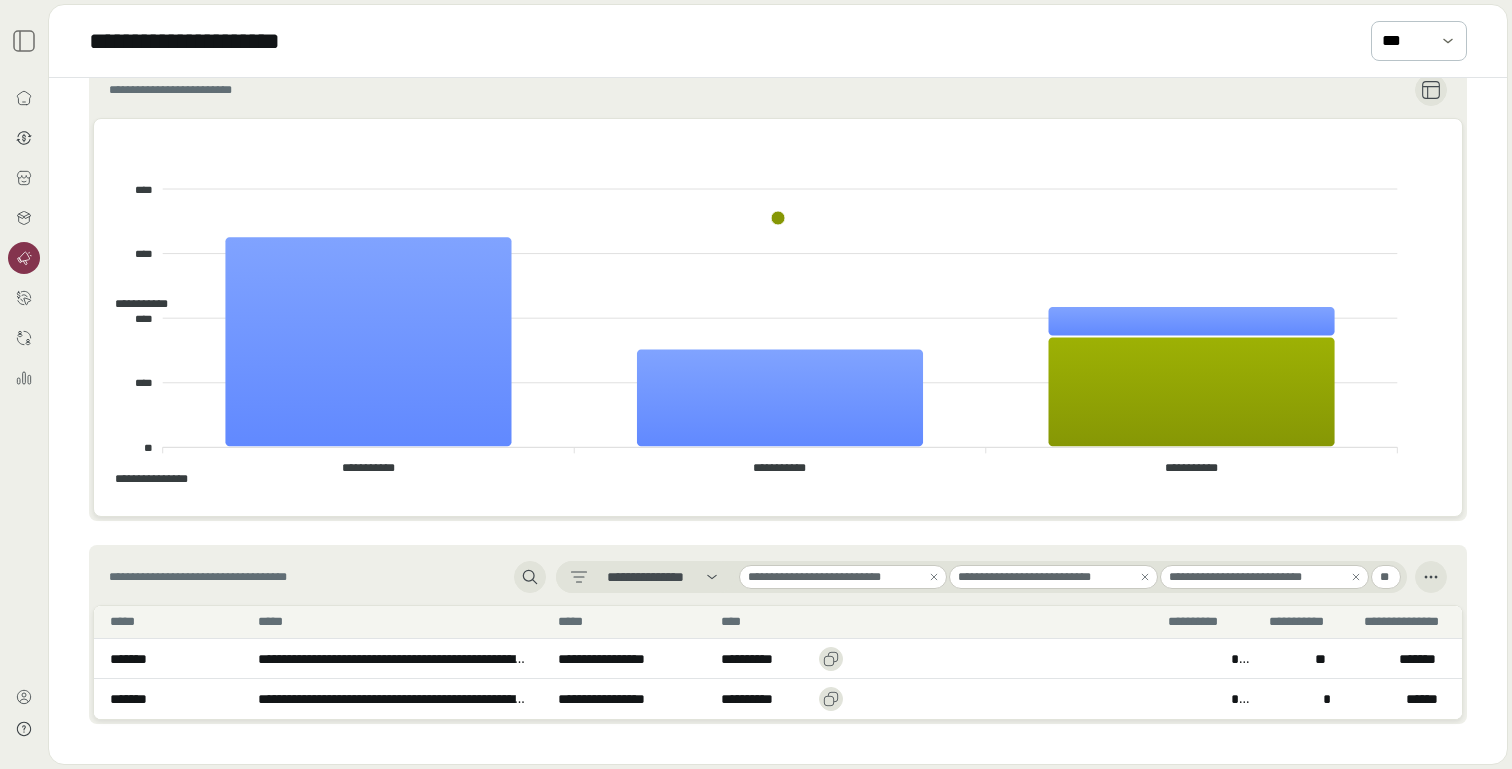 type 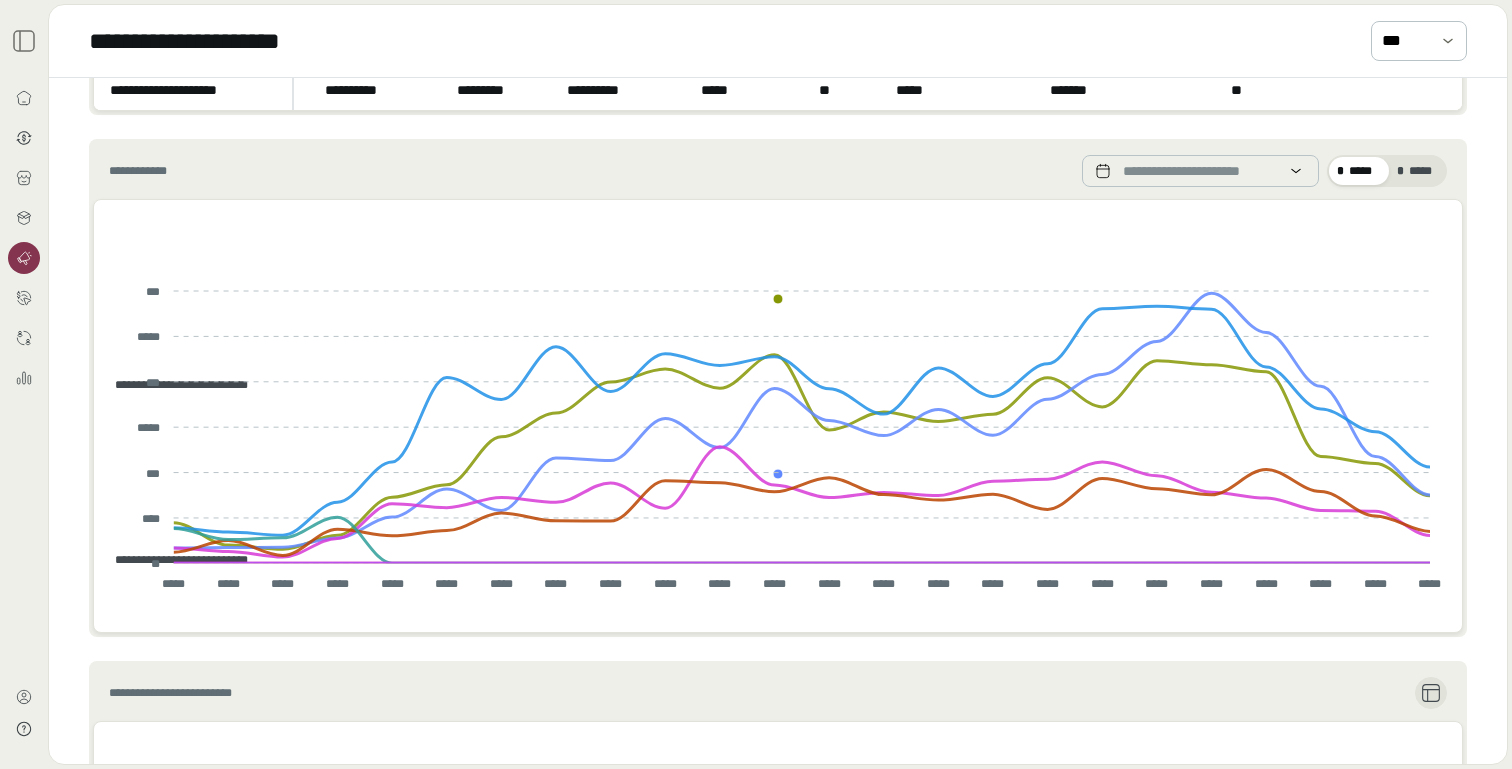 scroll, scrollTop: 0, scrollLeft: 0, axis: both 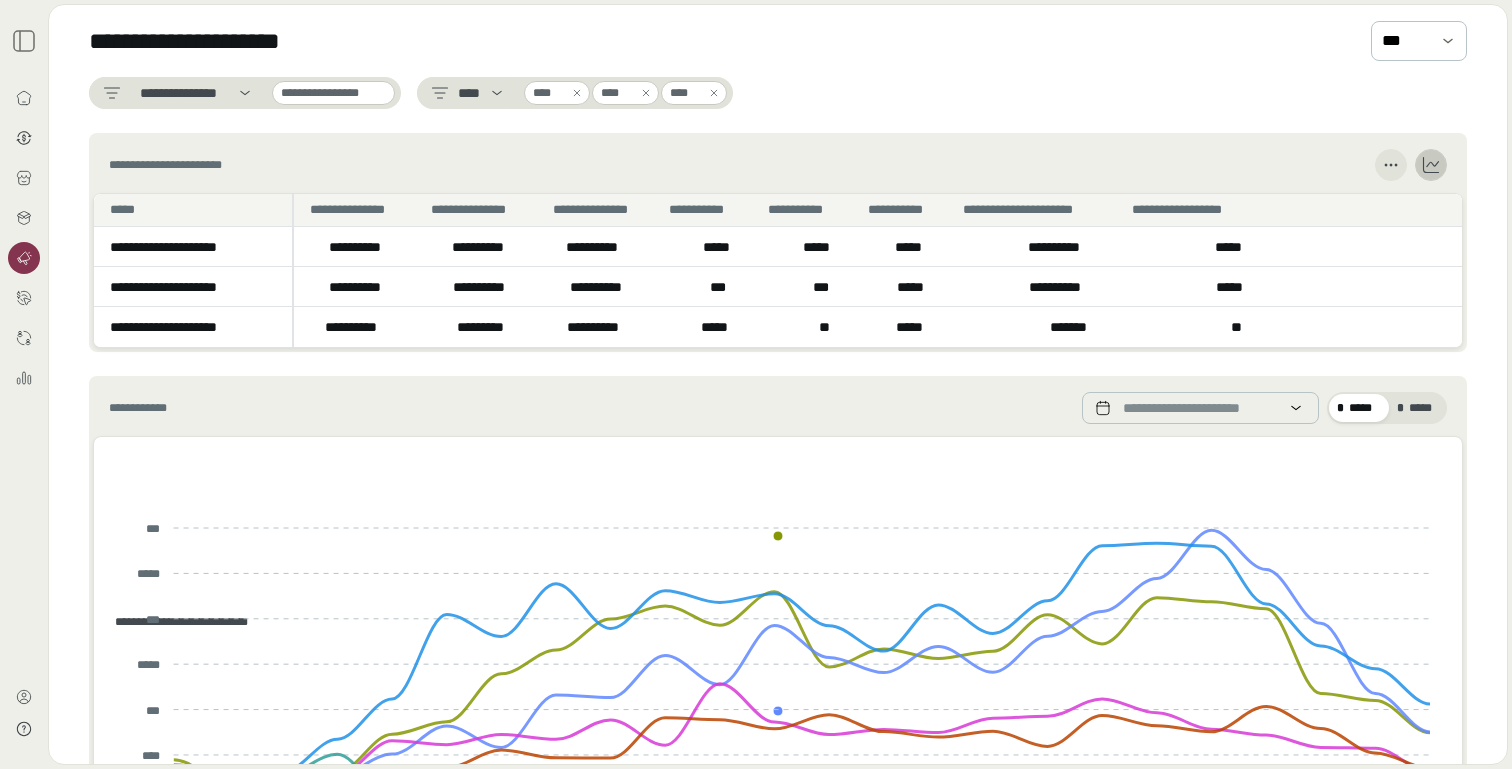 click at bounding box center (24, 384) 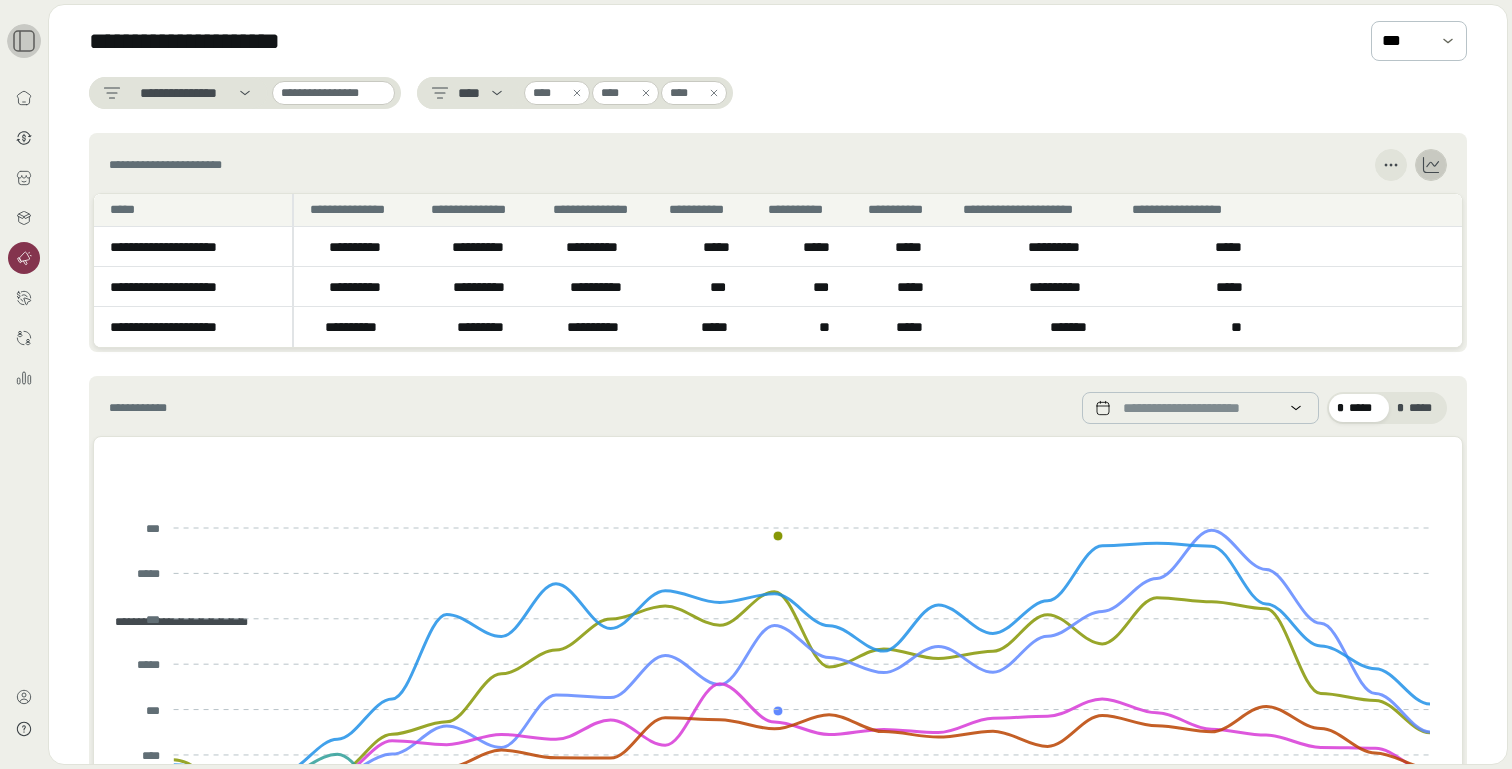 click 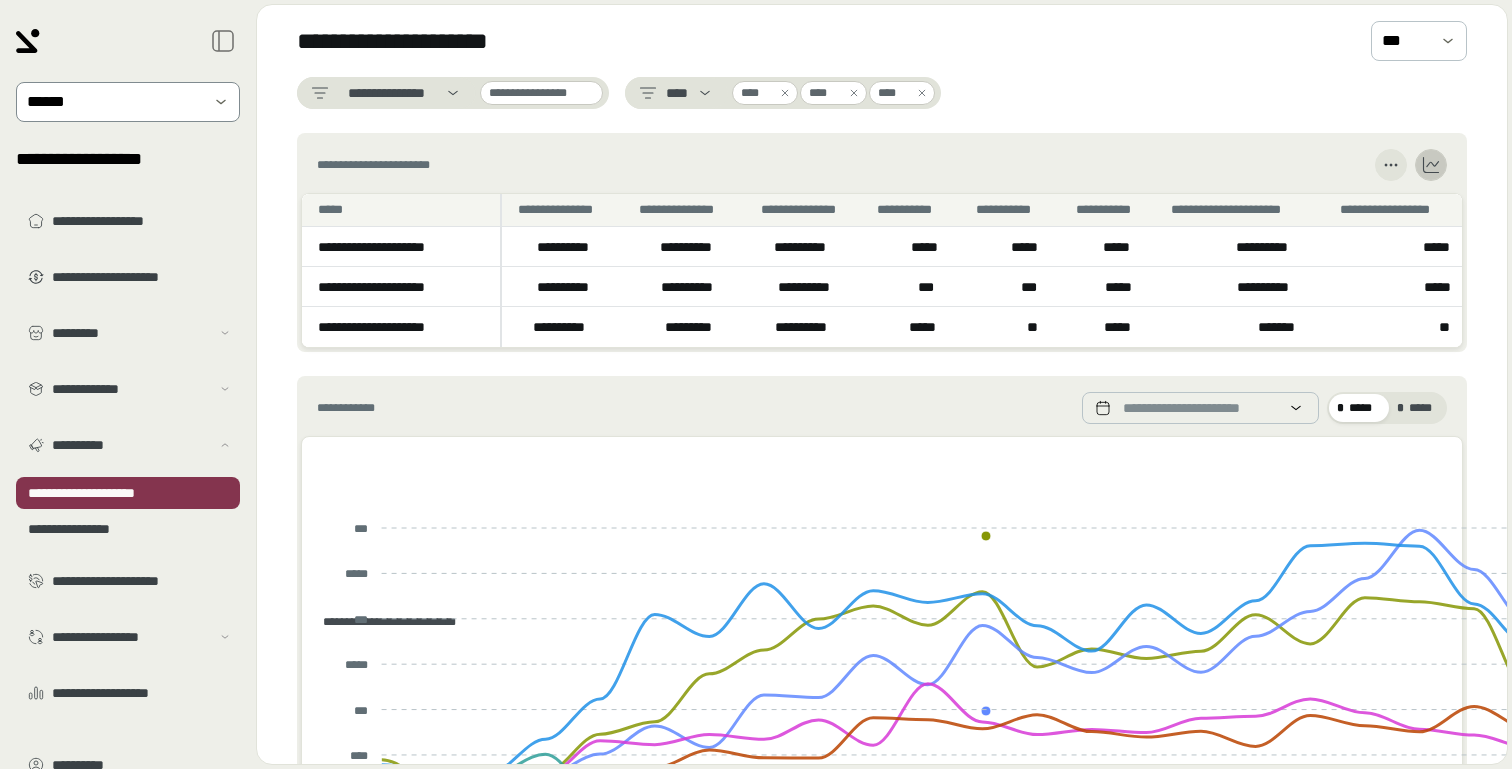 click on "******" at bounding box center (128, 102) 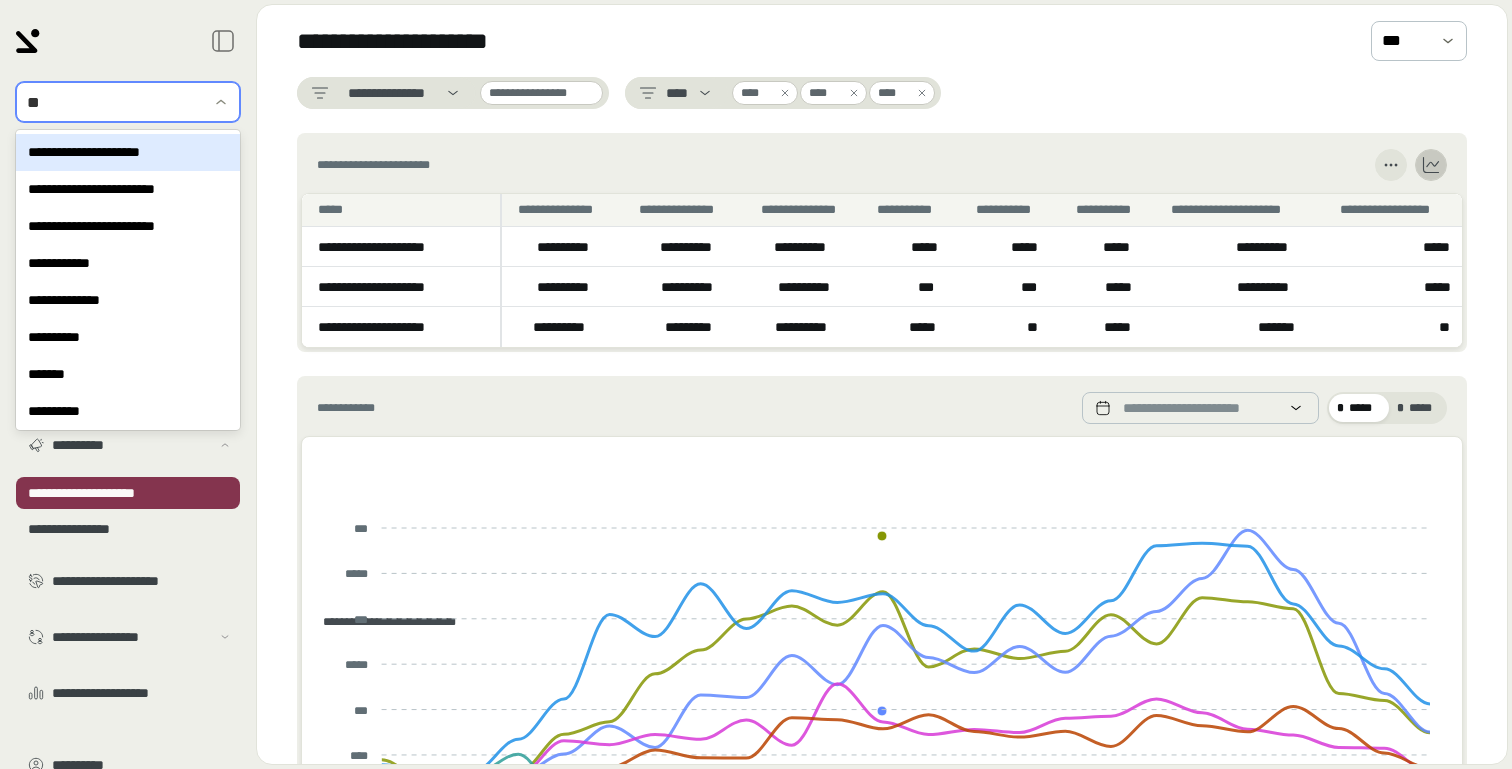 type on "***" 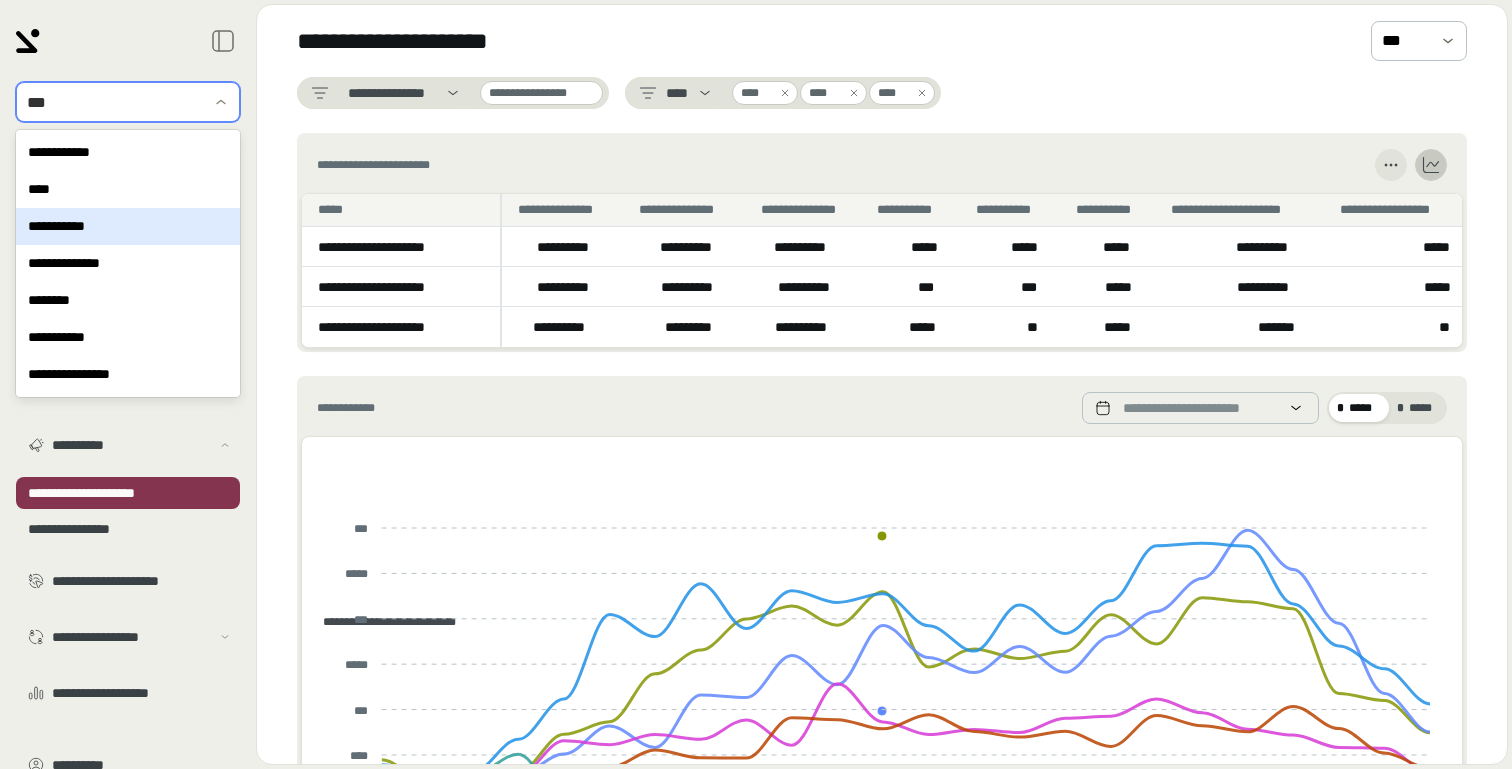 drag, startPoint x: 175, startPoint y: 248, endPoint x: 170, endPoint y: 225, distance: 23.537205 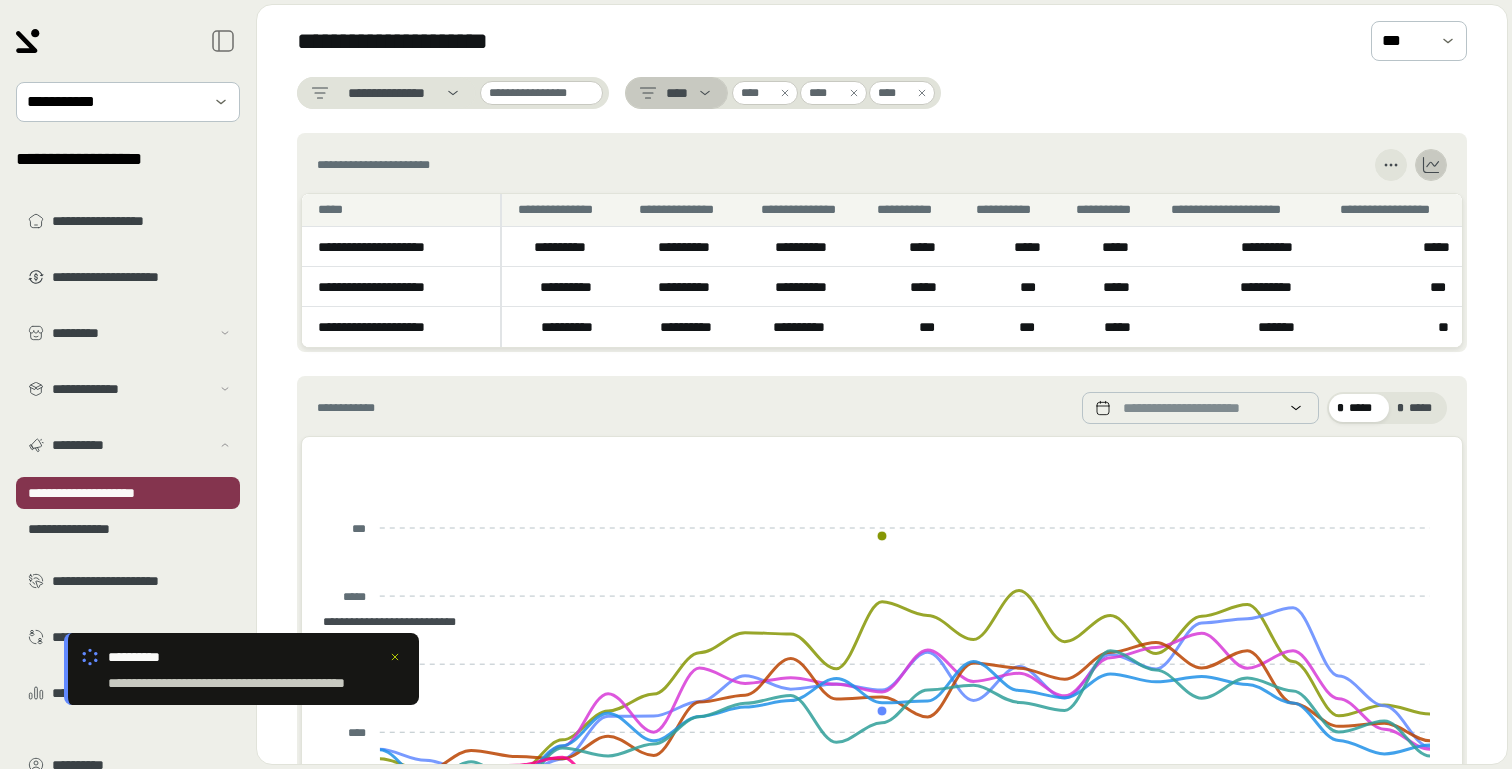 click 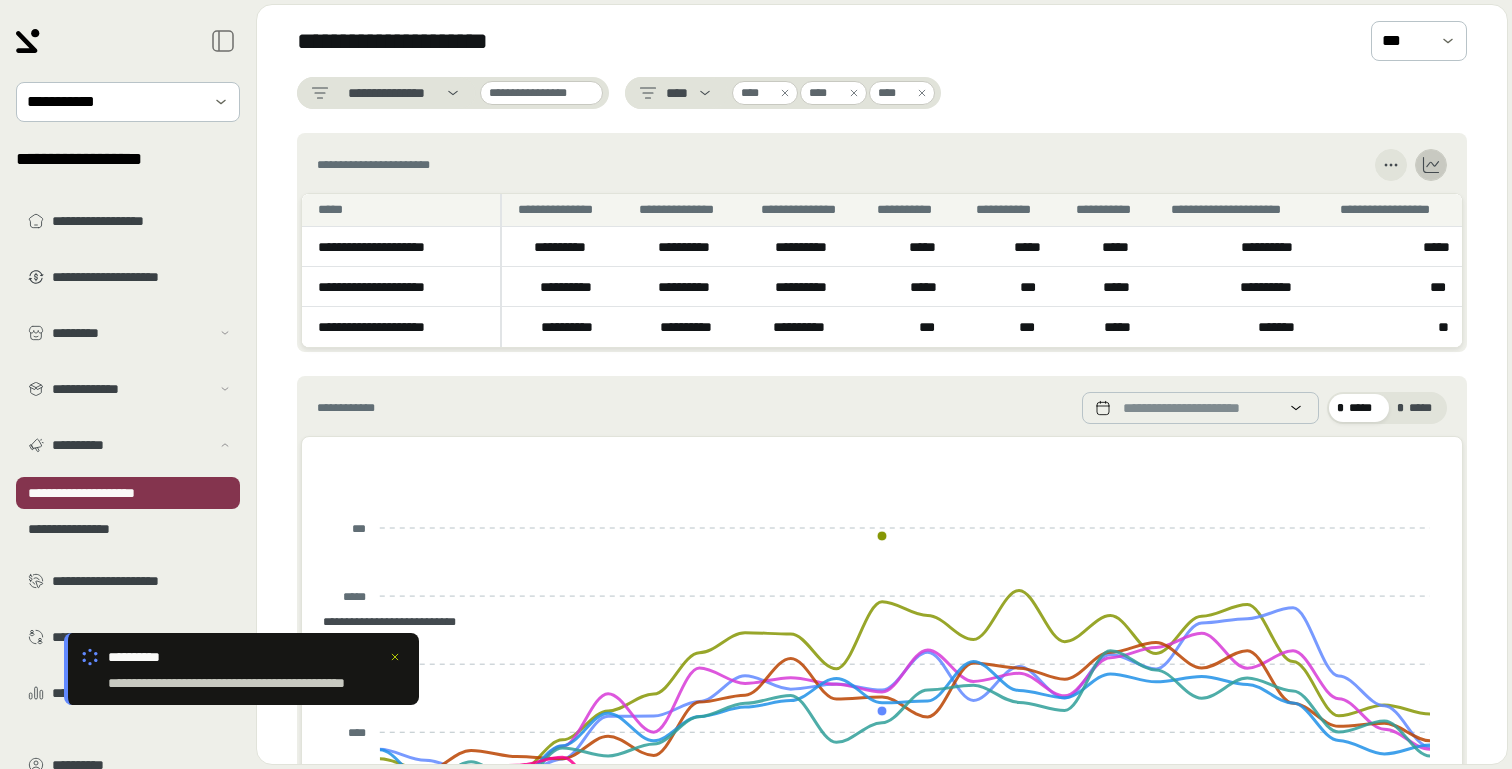 click on "**********" at bounding box center [882, 41] 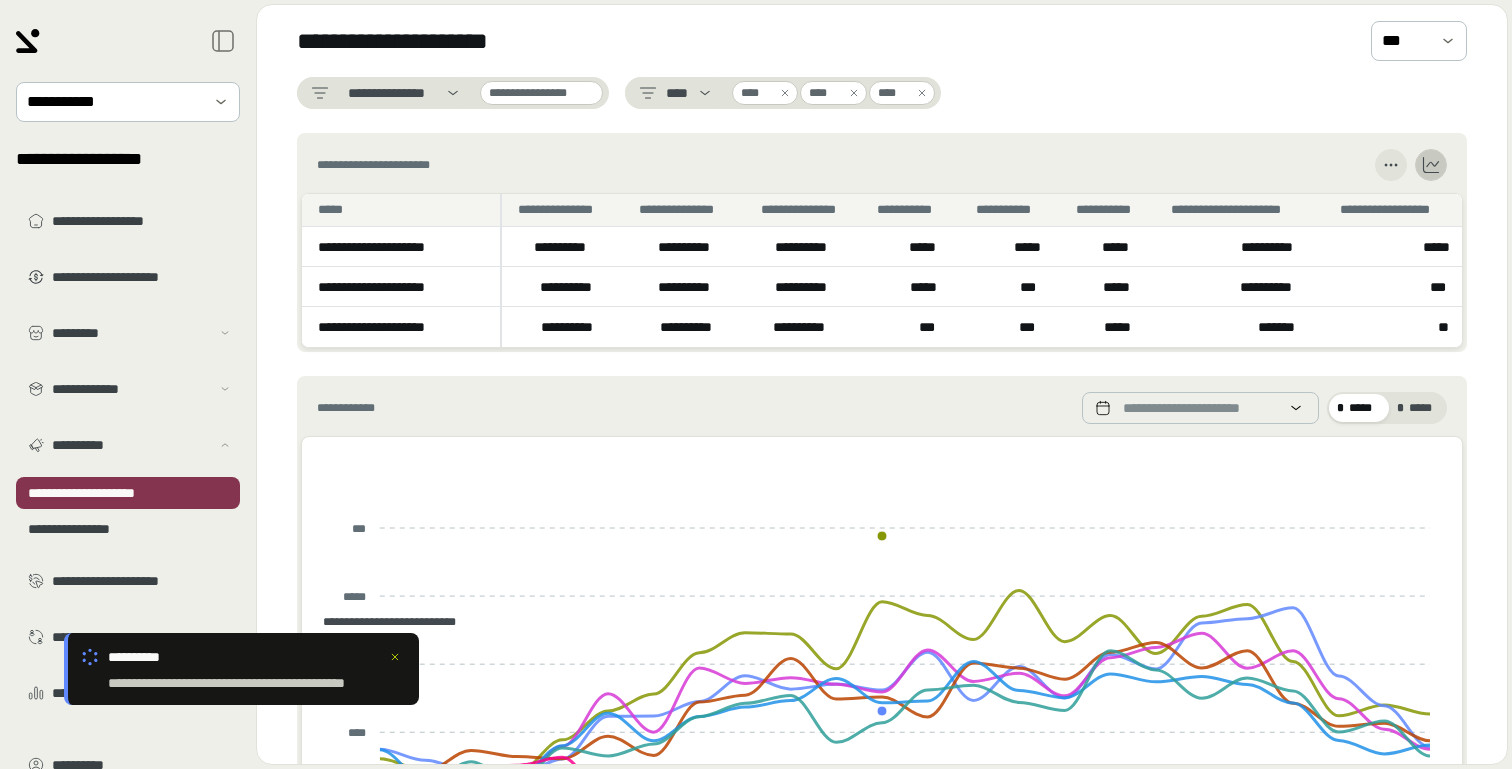 scroll, scrollTop: 1, scrollLeft: 0, axis: vertical 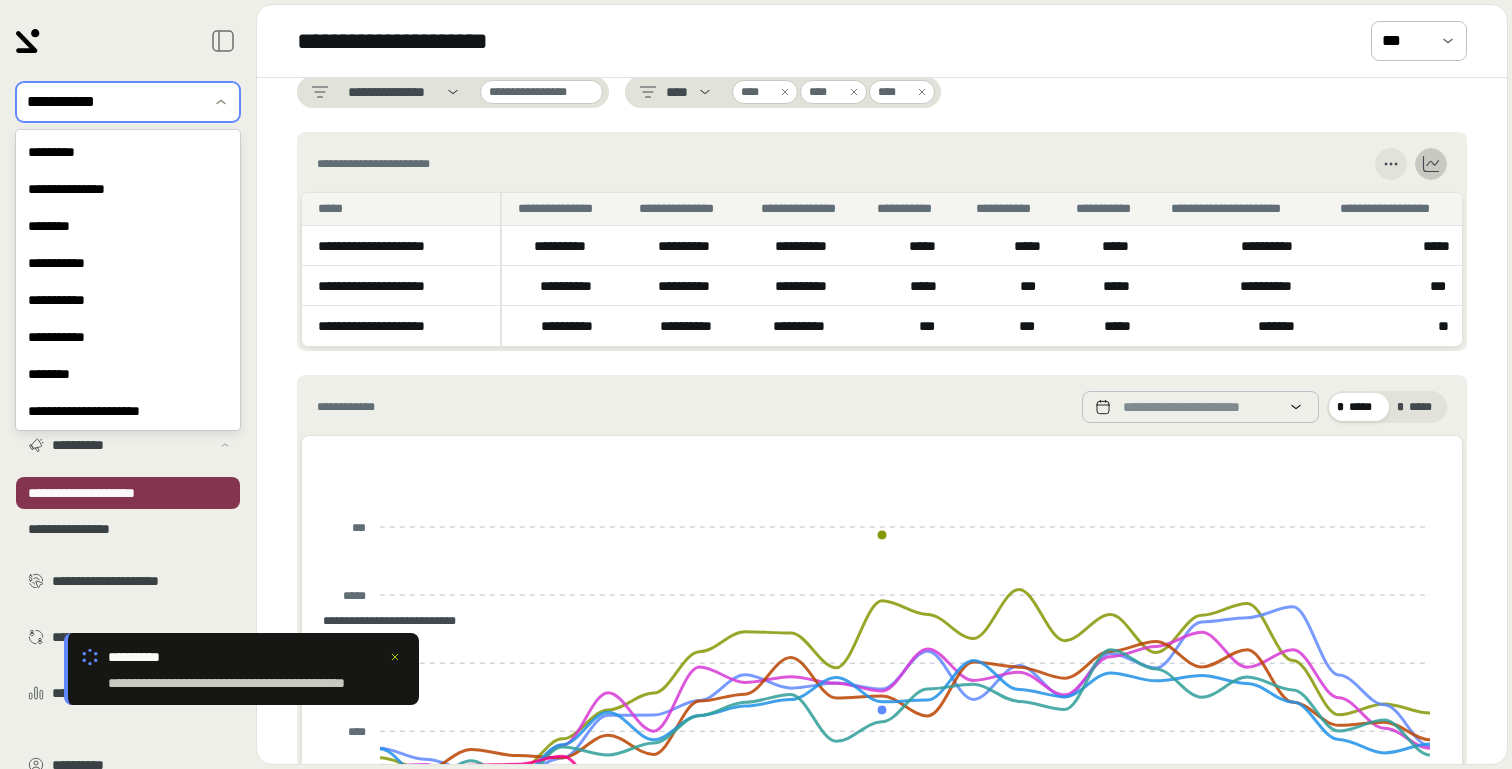 click on "**********" at bounding box center (128, 102) 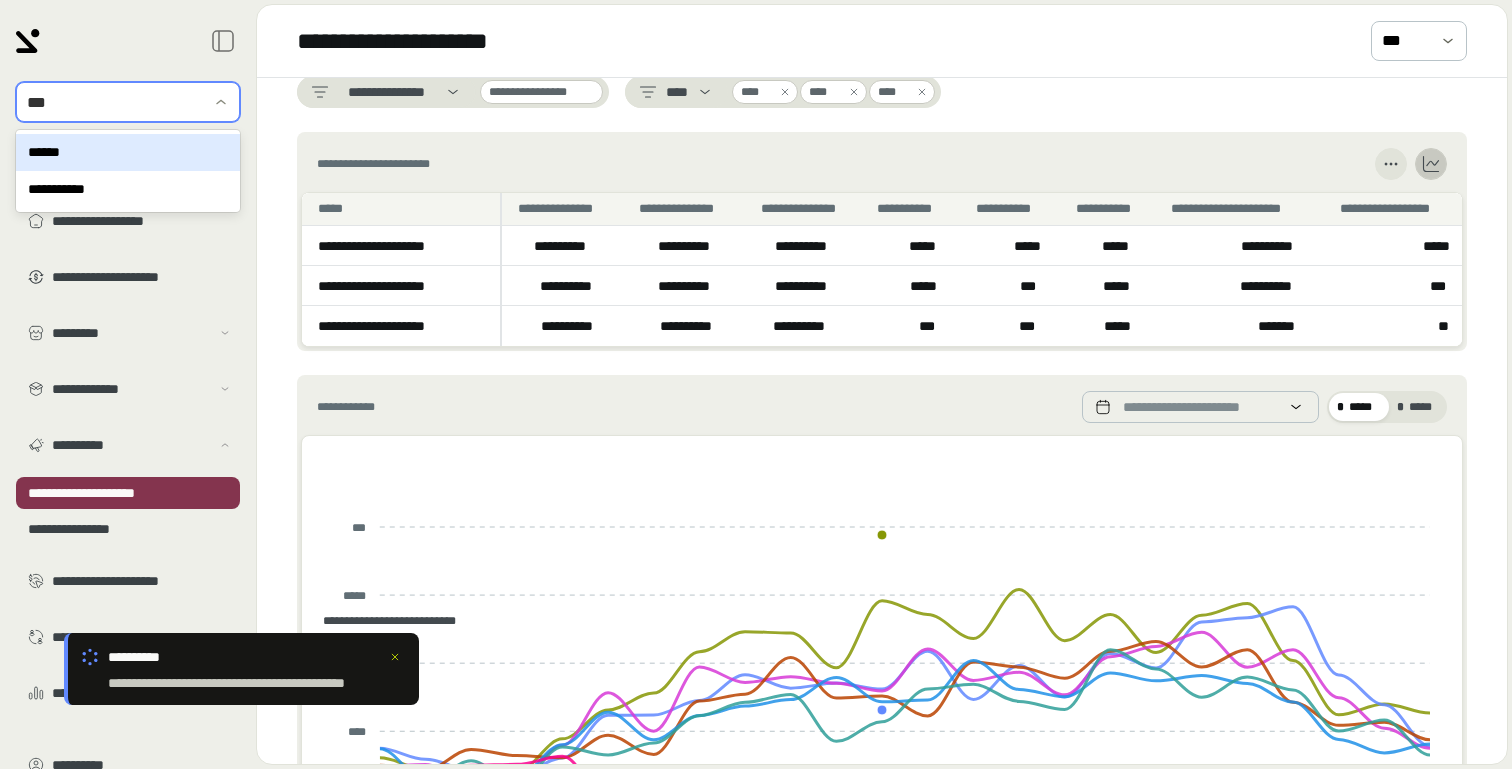 type on "****" 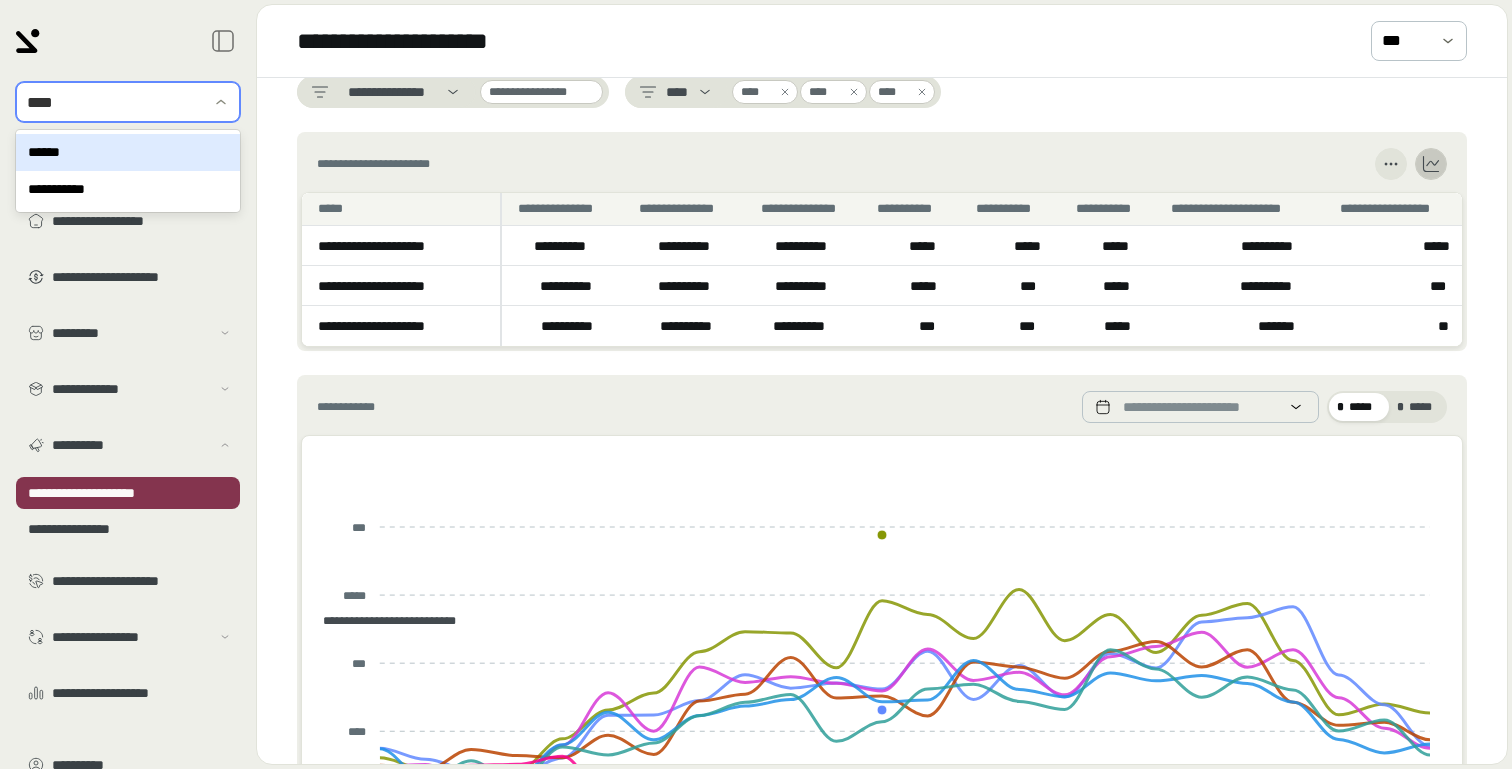 type 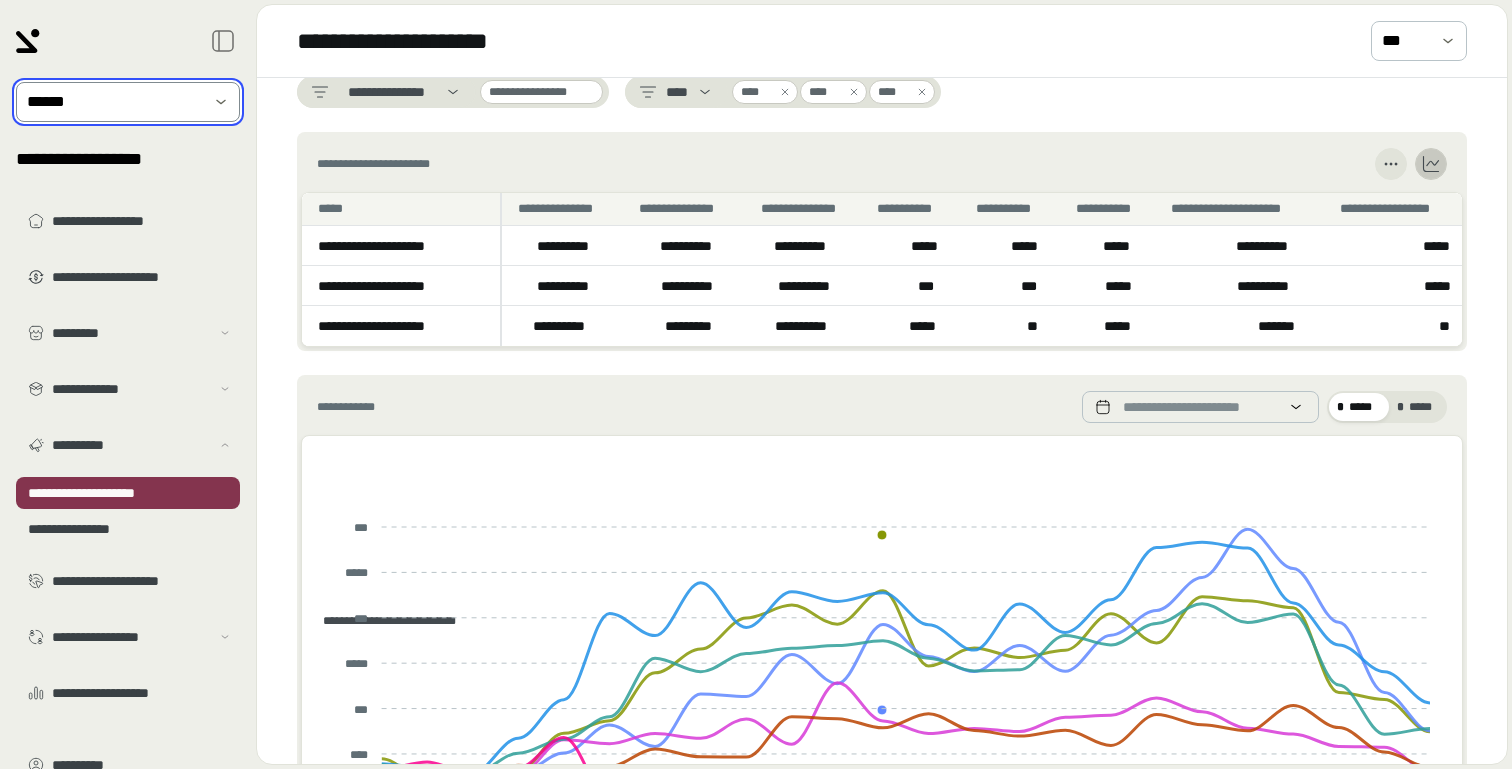 scroll, scrollTop: 37, scrollLeft: 0, axis: vertical 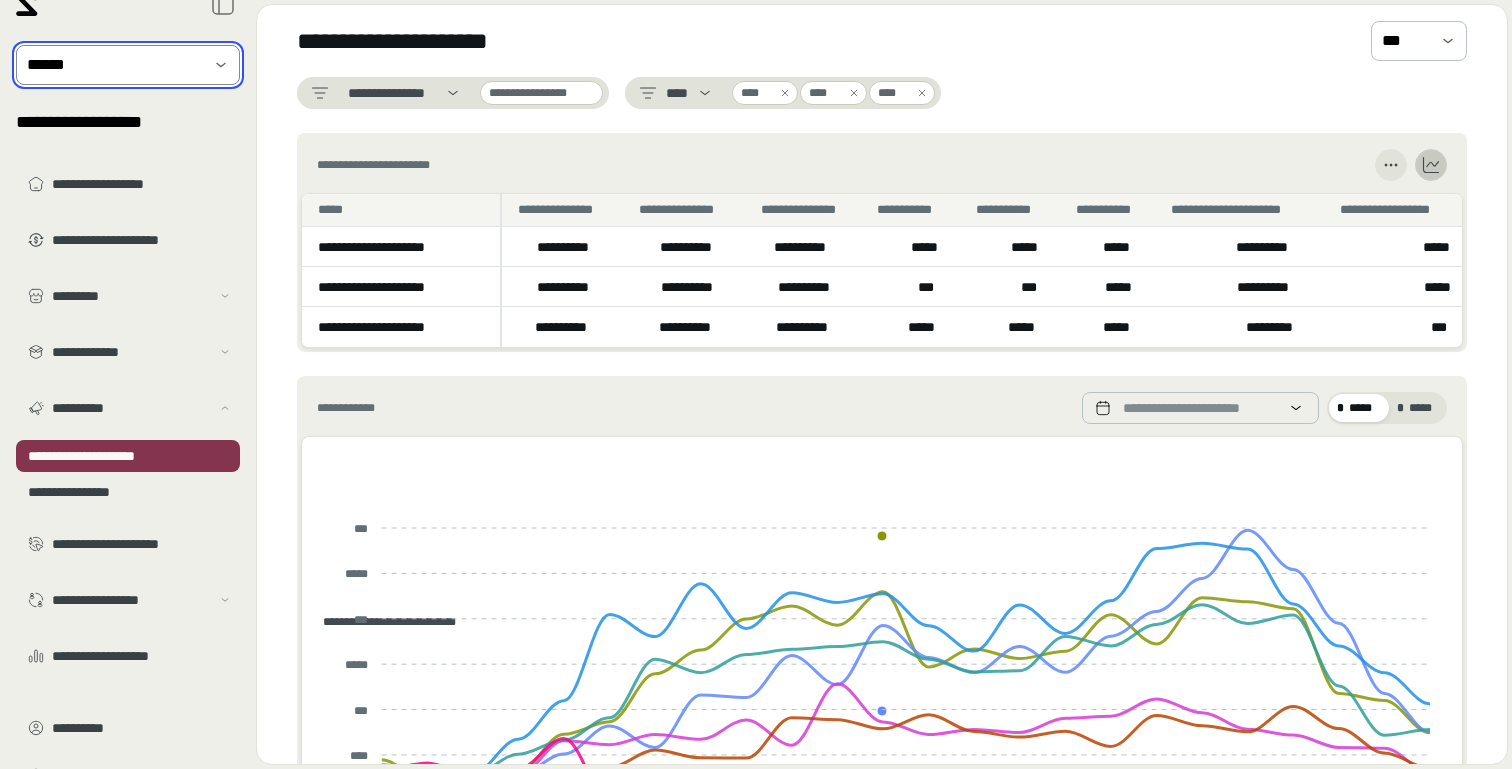 click on "**********" at bounding box center (693, 327) 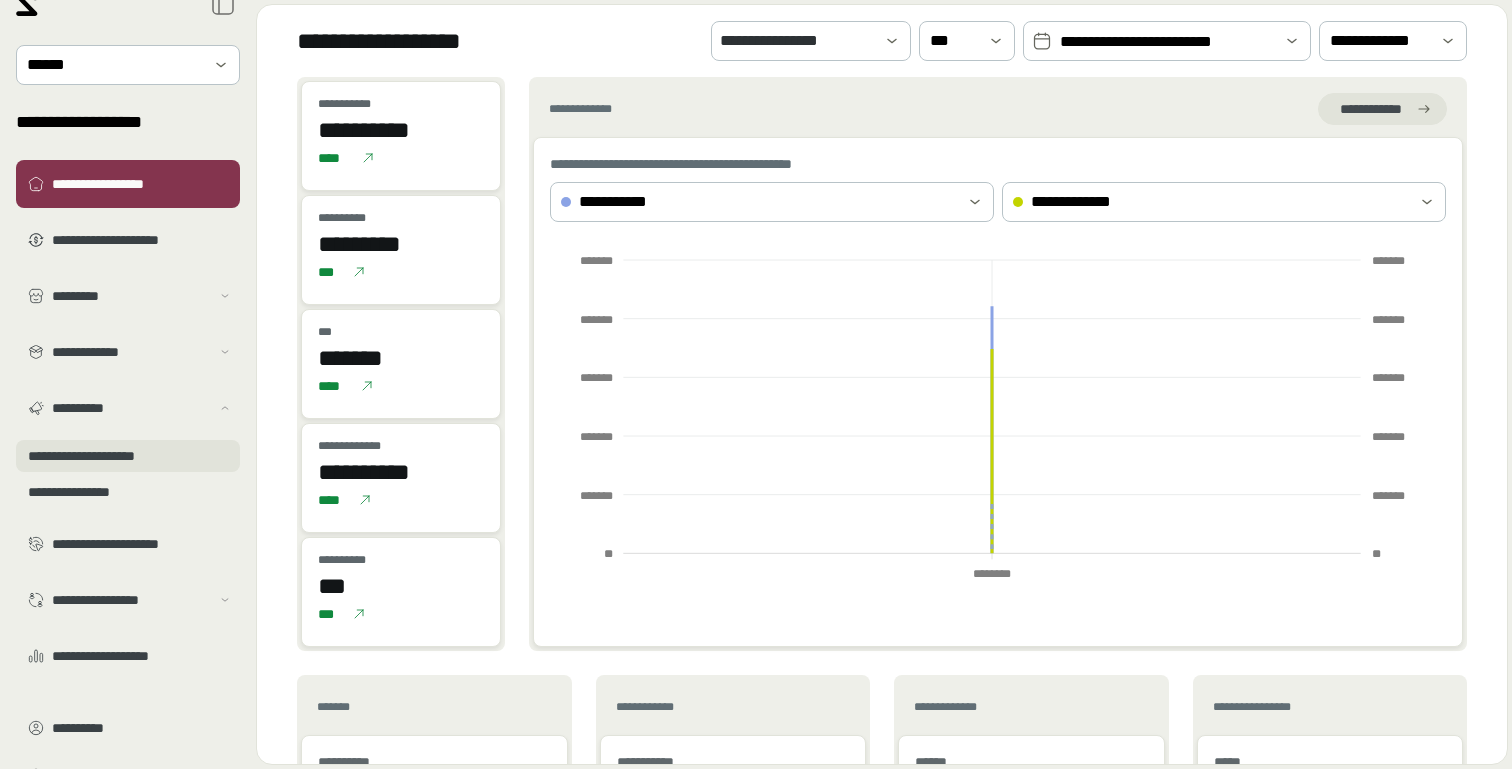 click on "**********" at bounding box center (128, 456) 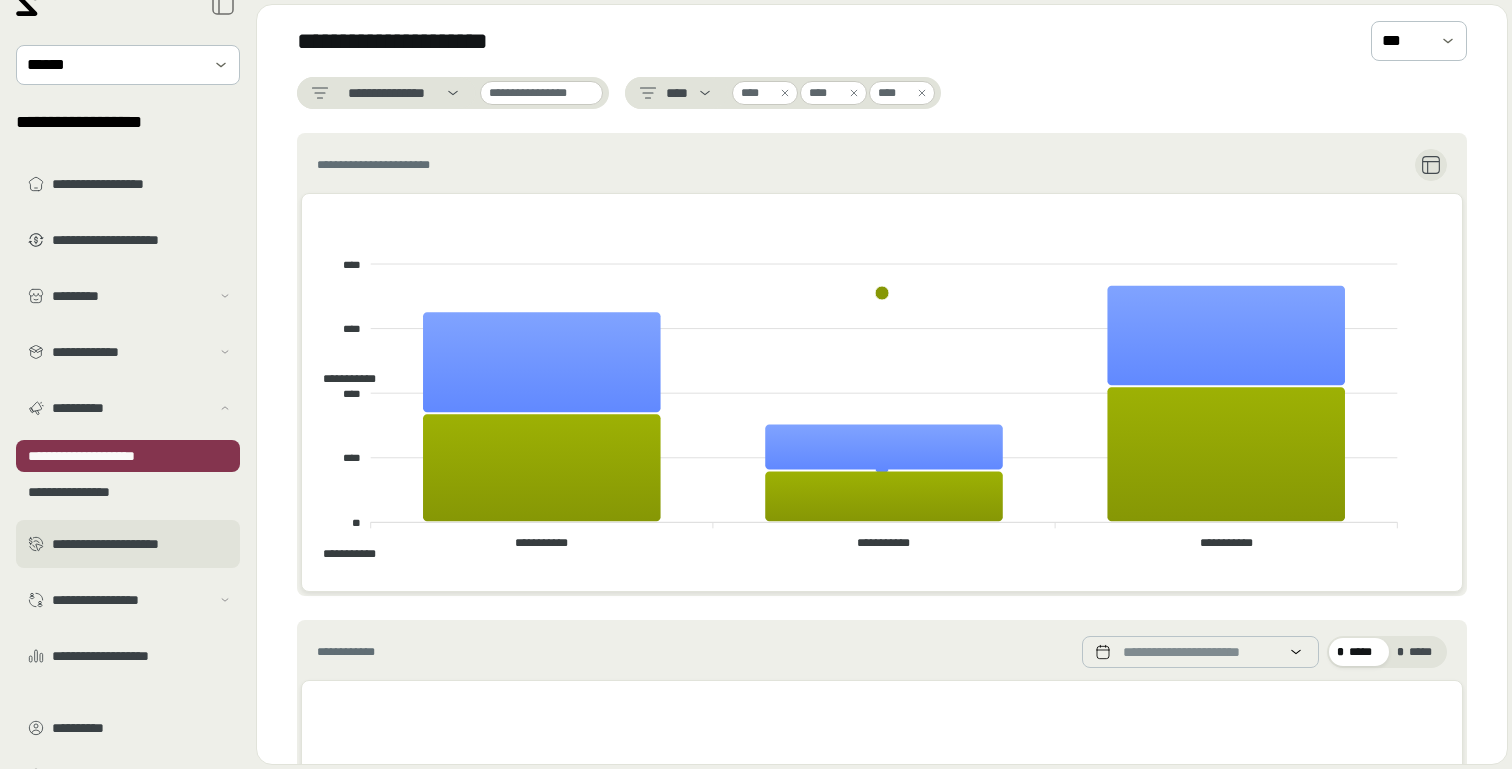 click on "**********" at bounding box center (128, 544) 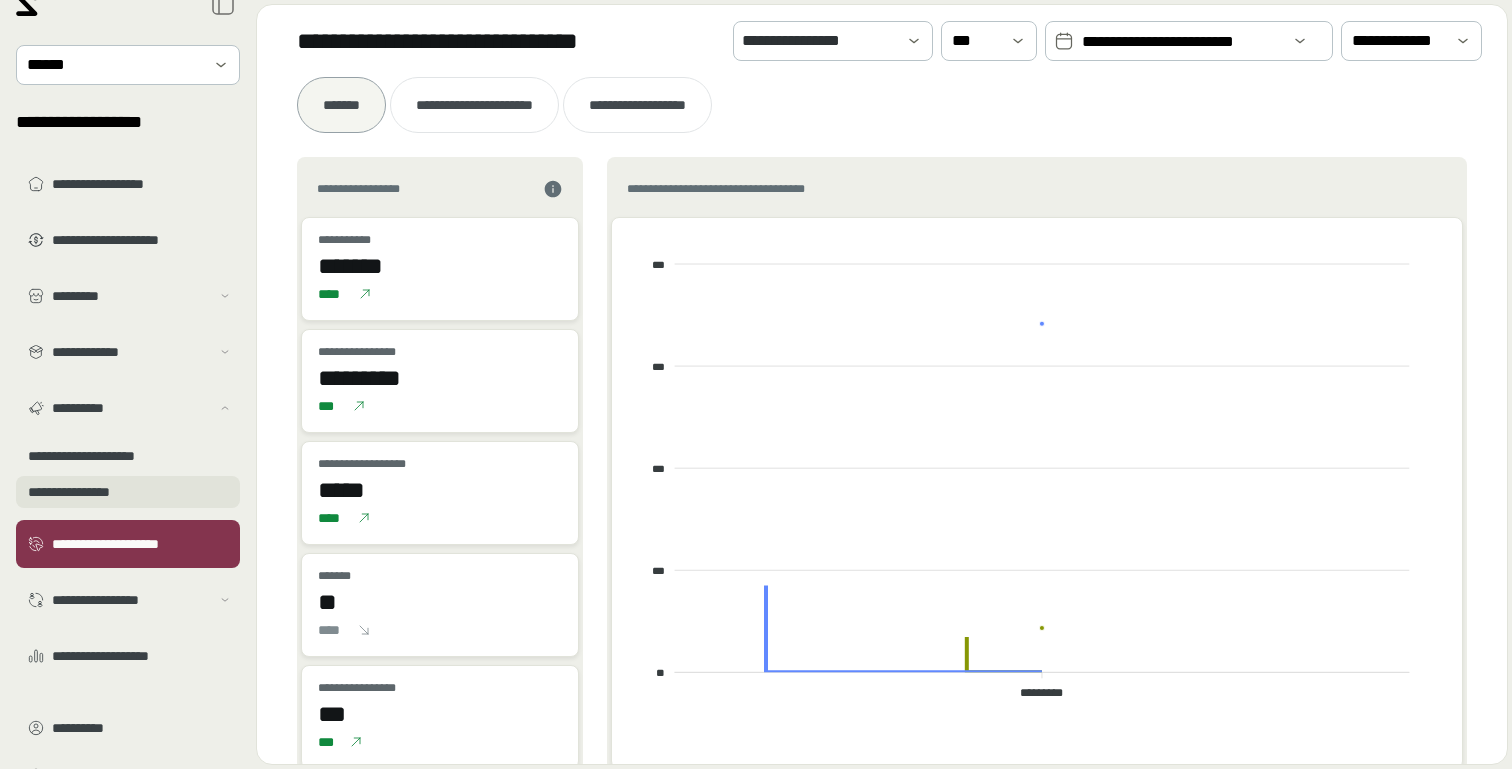 click on "**********" at bounding box center [128, 492] 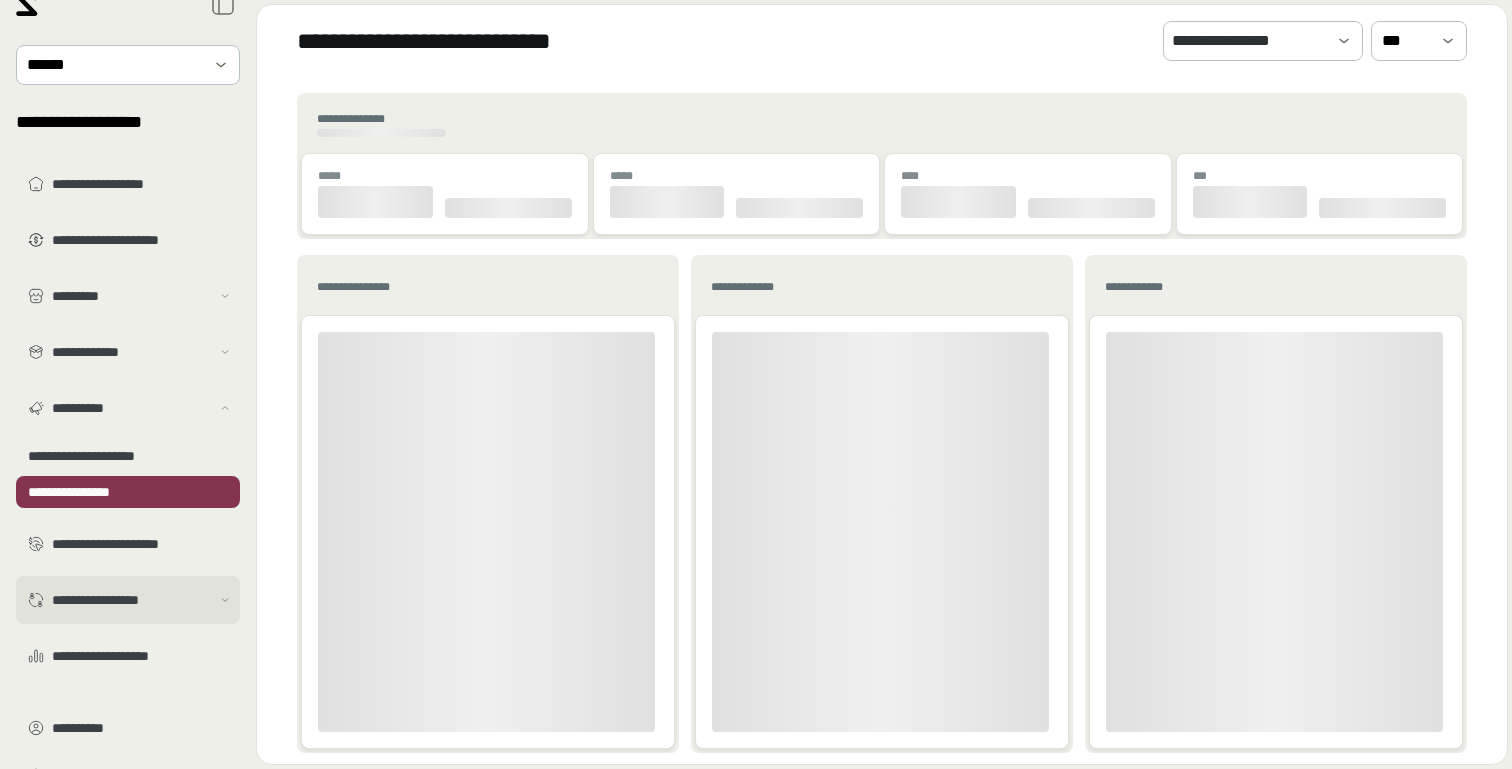 click on "**********" at bounding box center (131, 600) 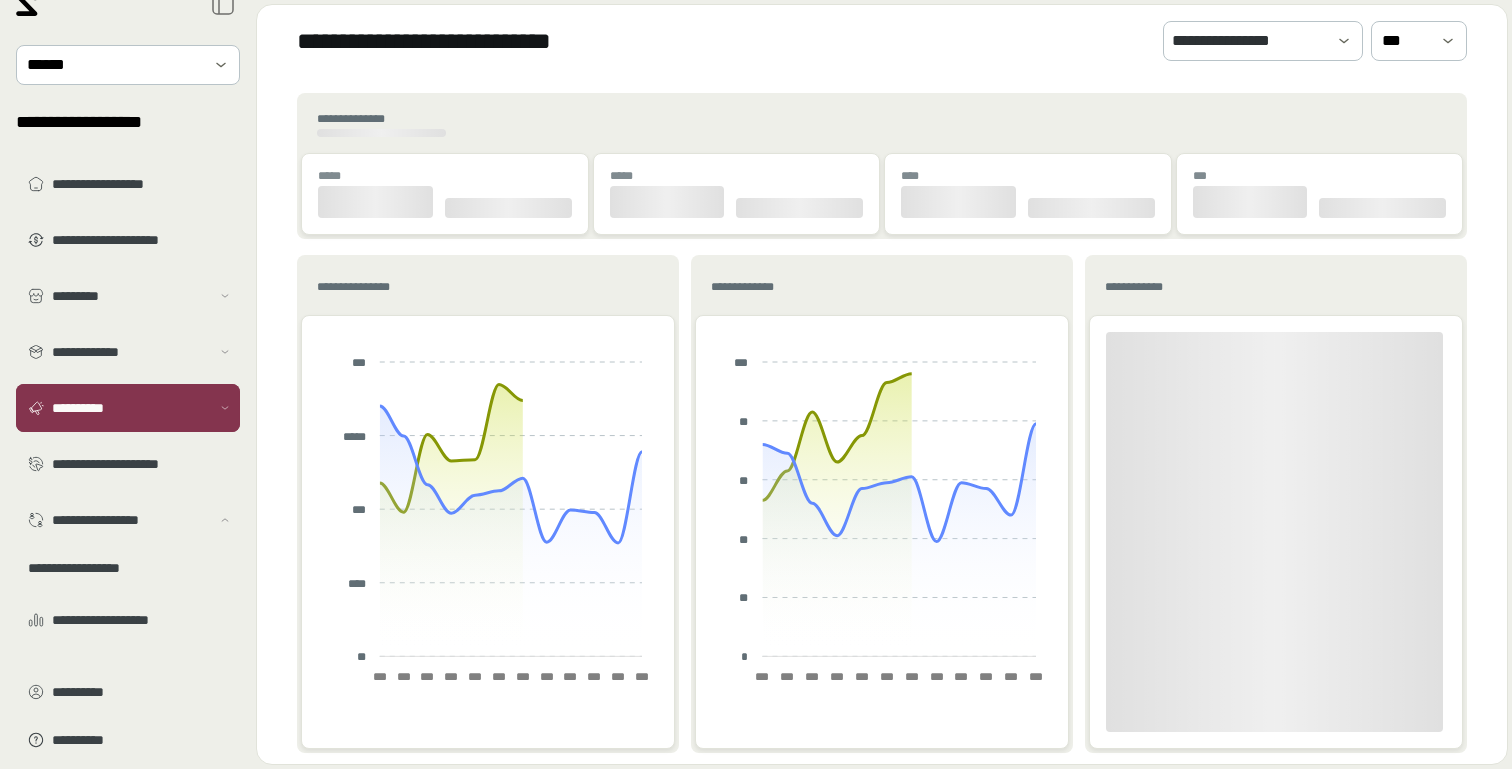 click on "**********" at bounding box center (128, 408) 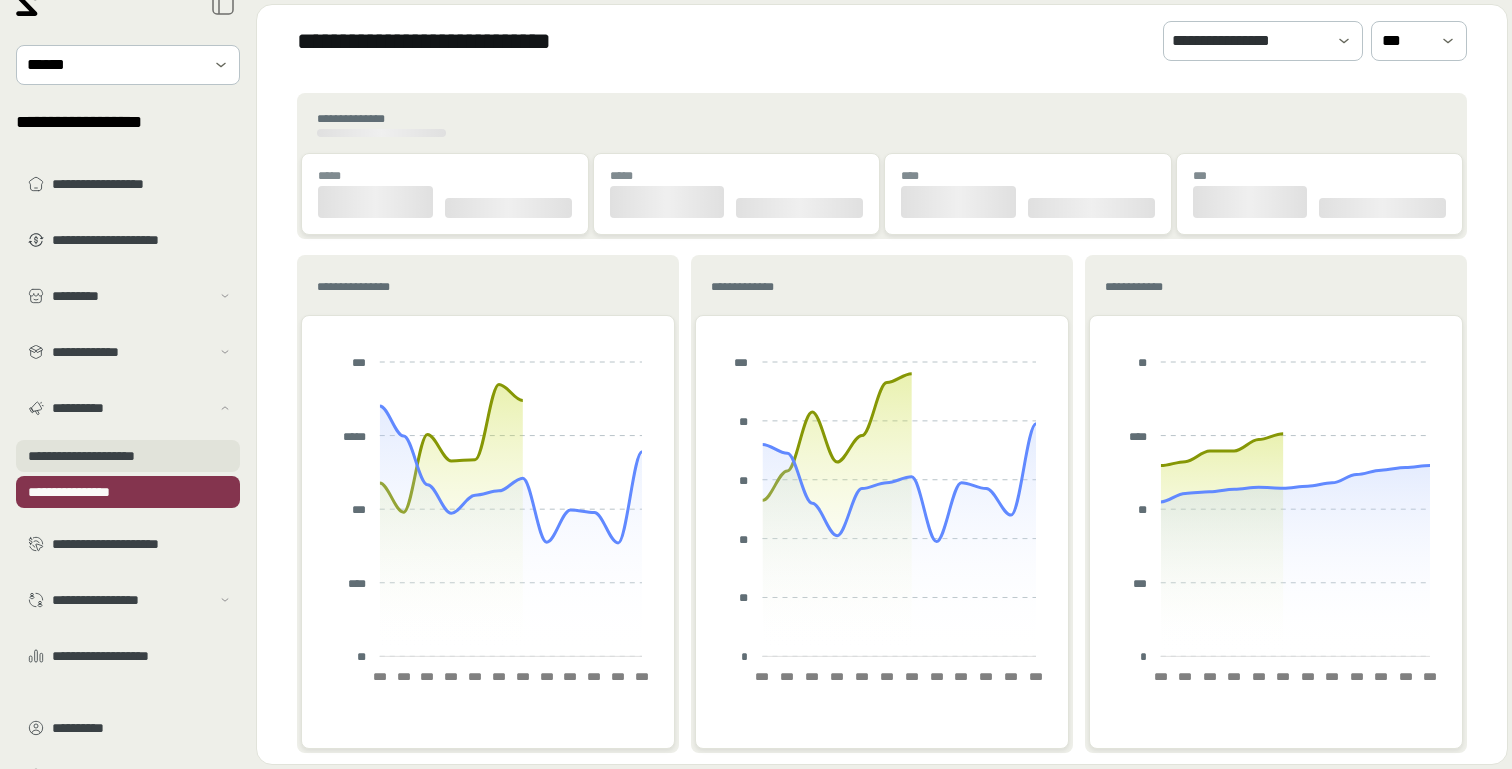 click on "**********" at bounding box center [128, 456] 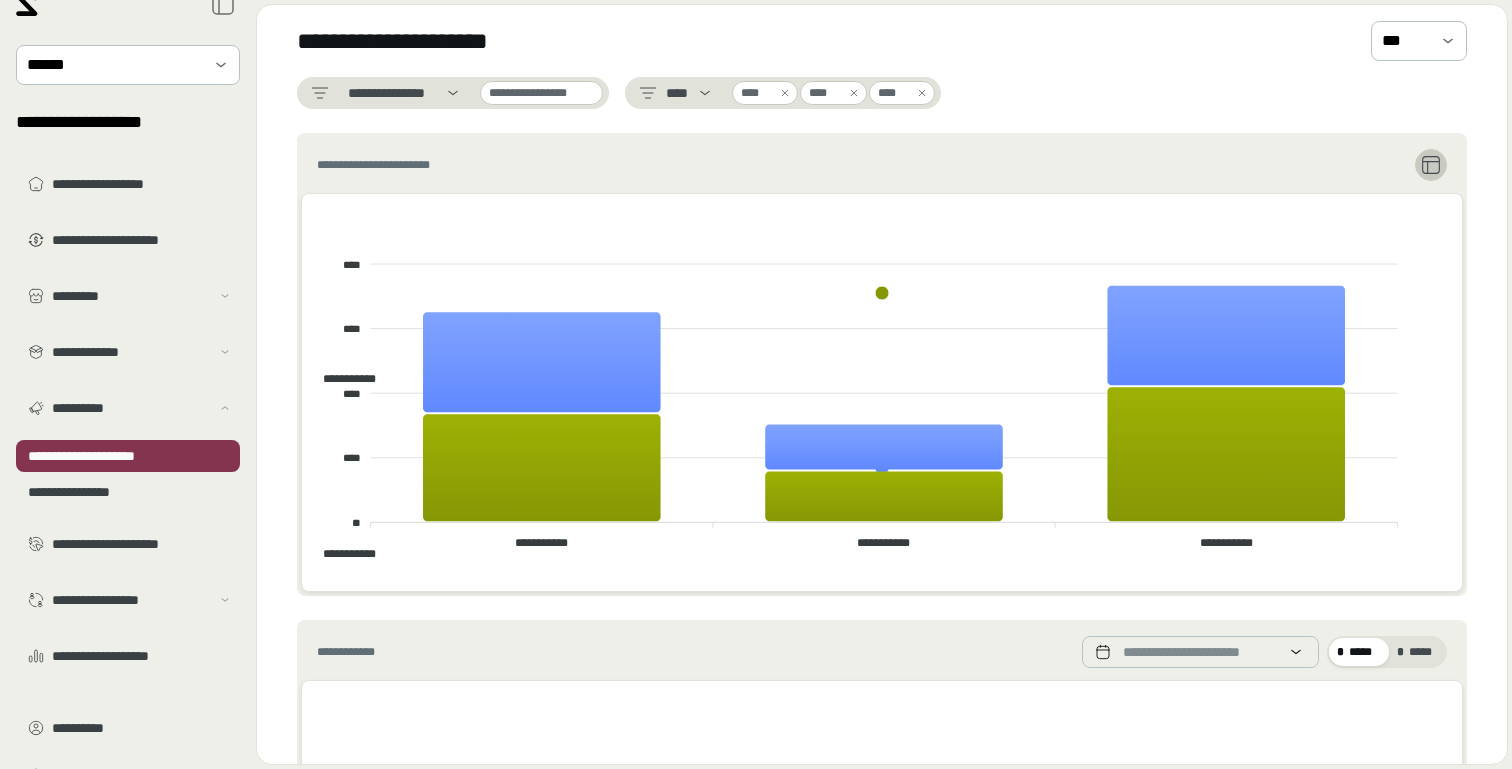 click at bounding box center (1431, 165) 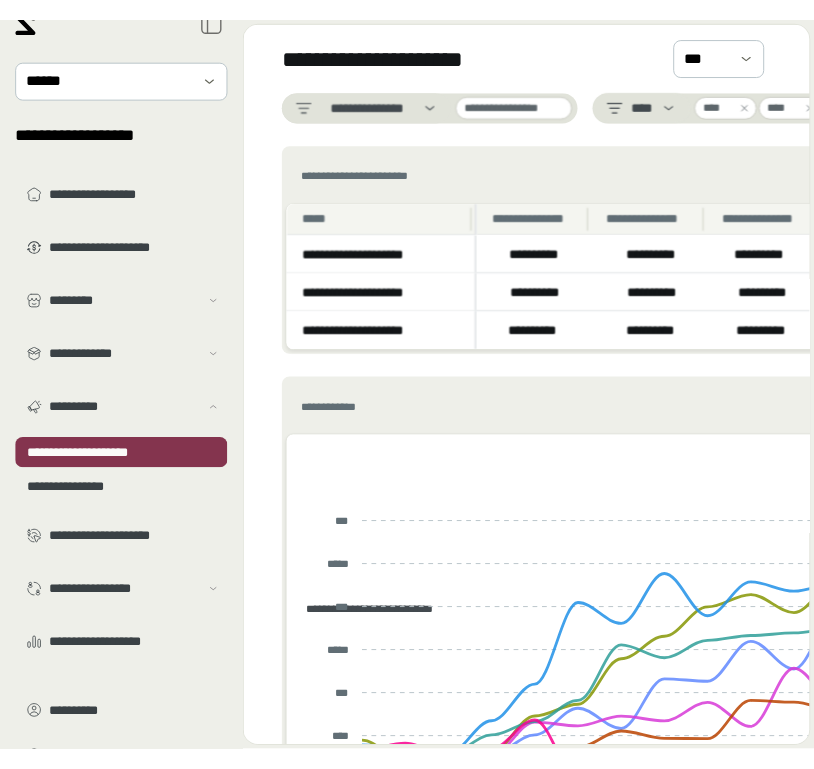 scroll, scrollTop: 0, scrollLeft: 0, axis: both 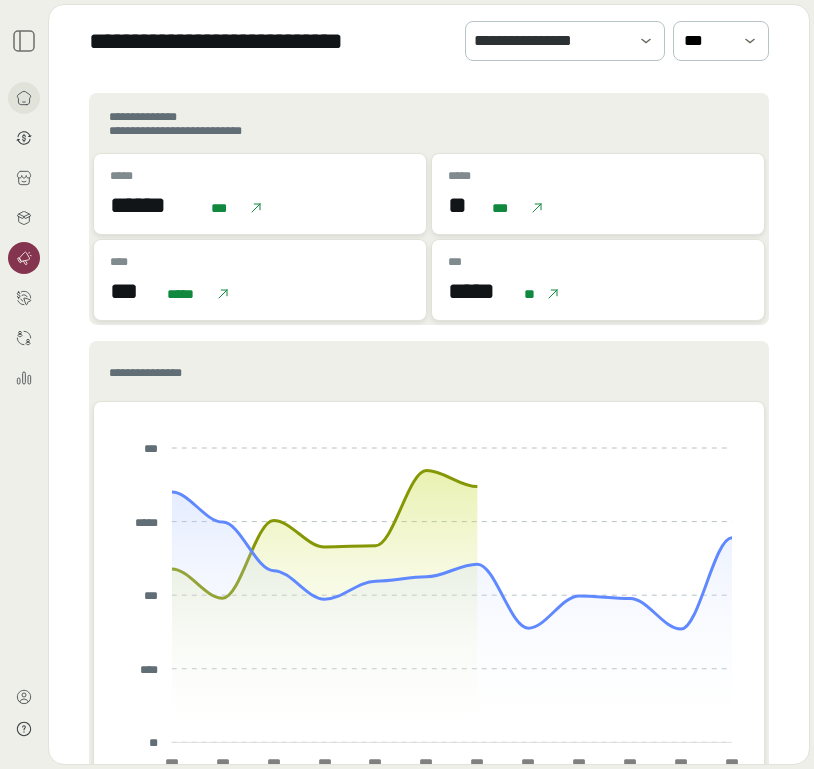 click 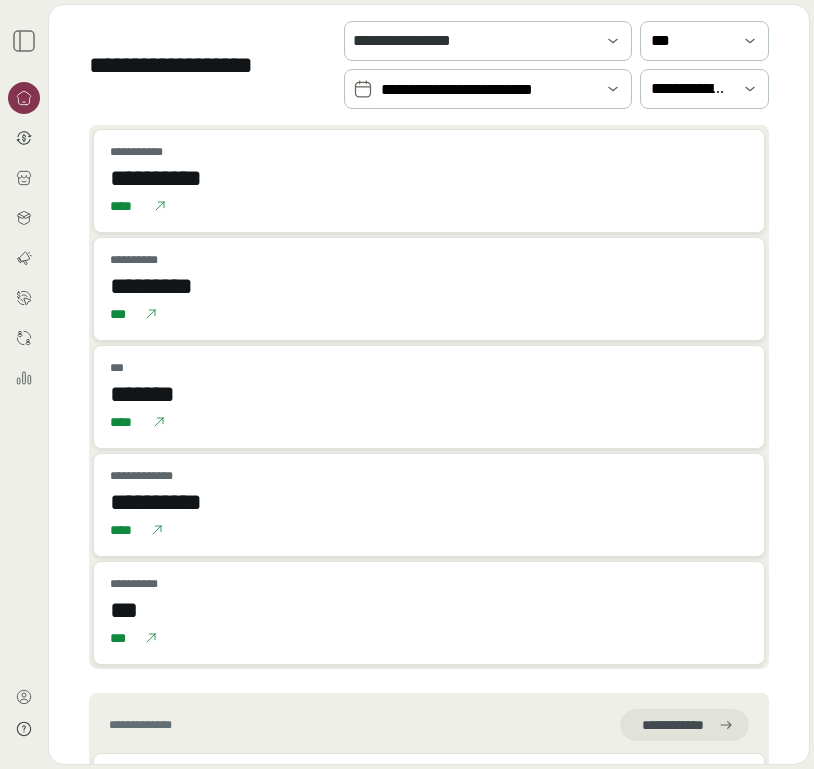 click at bounding box center [24, 384] 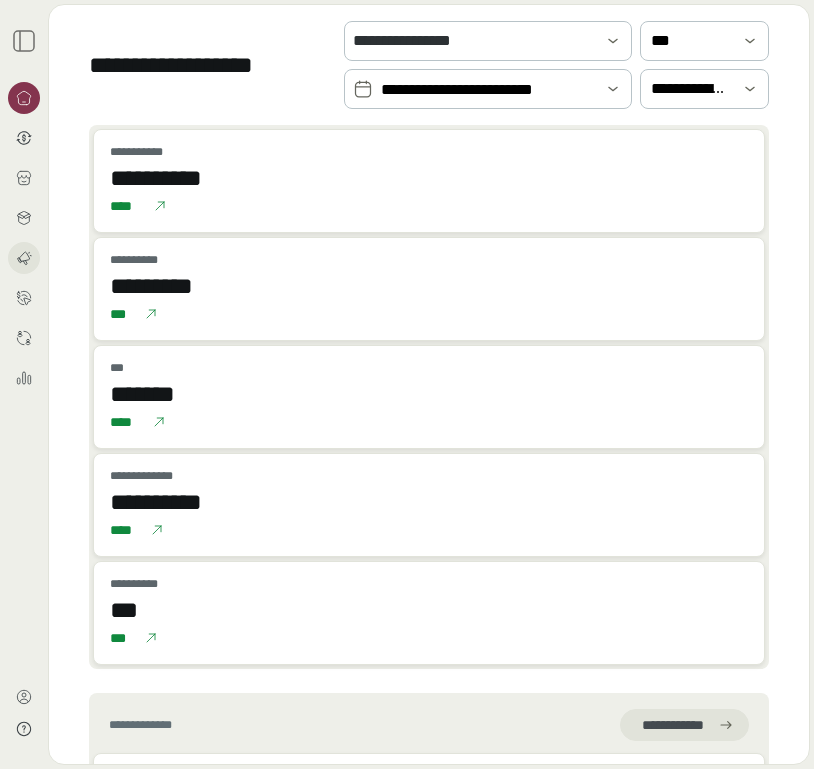 click at bounding box center [24, 258] 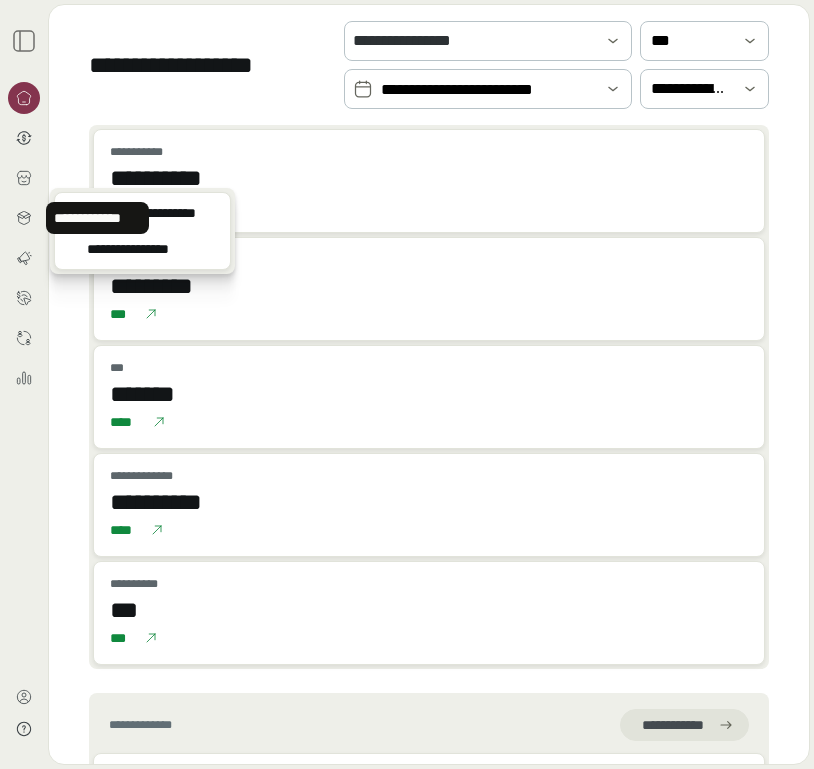 click on "**********" at bounding box center [97, 218] 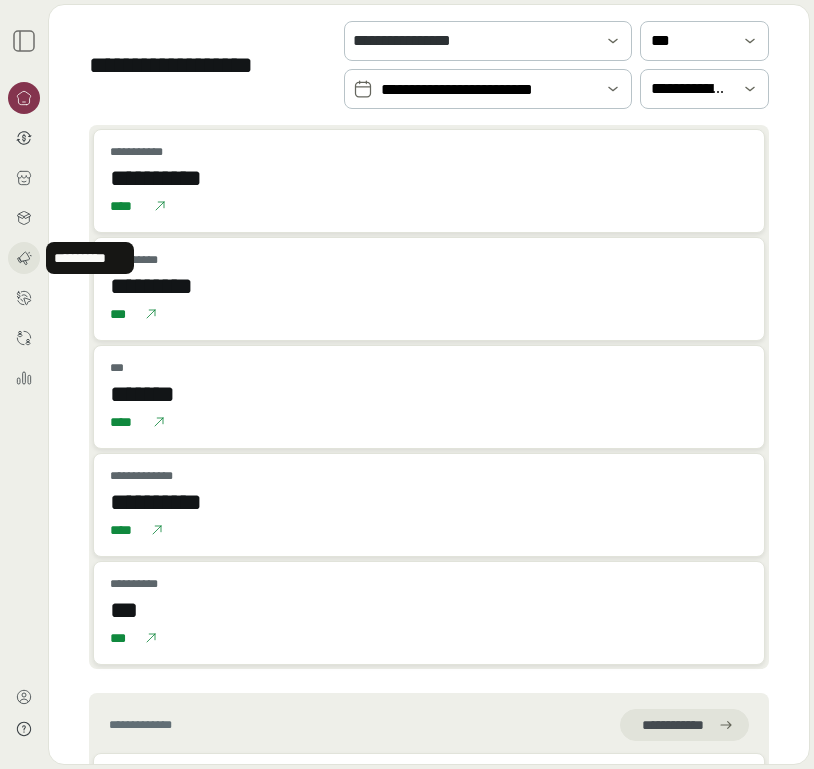 click at bounding box center (24, 258) 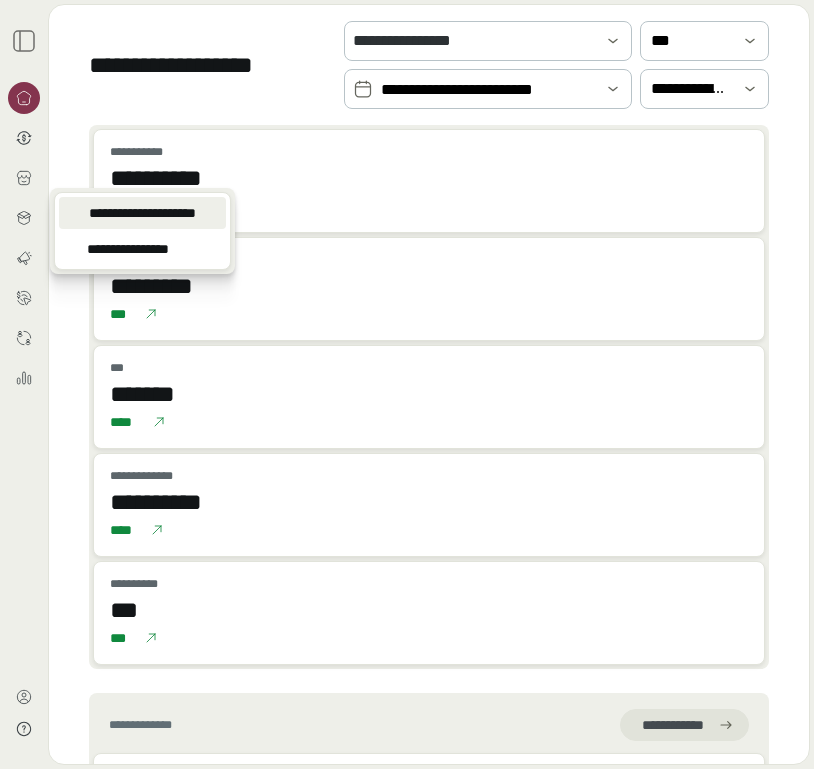 click on "**********" at bounding box center [142, 213] 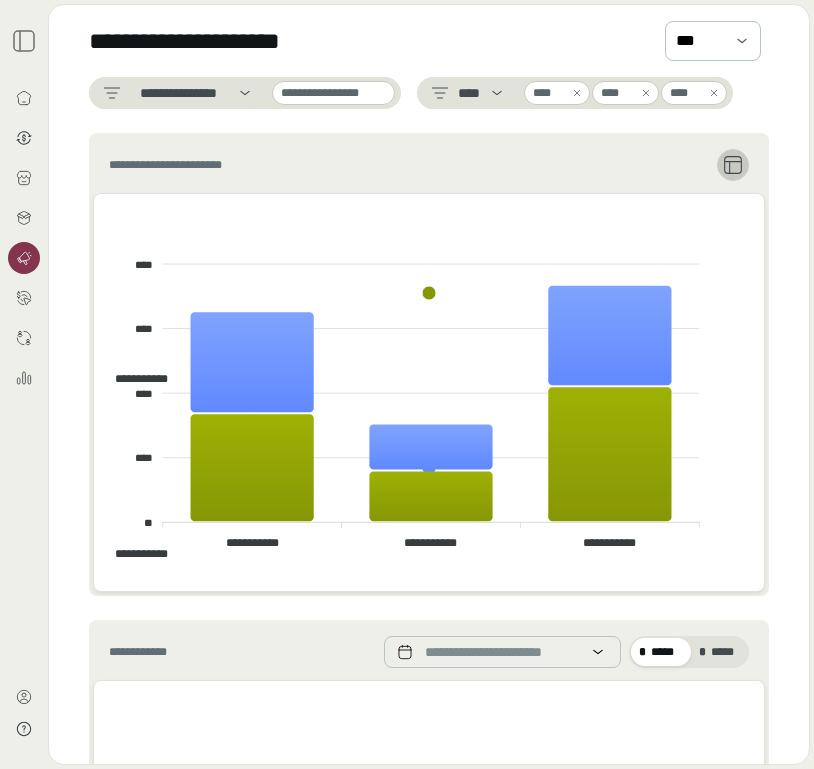 click at bounding box center (733, 165) 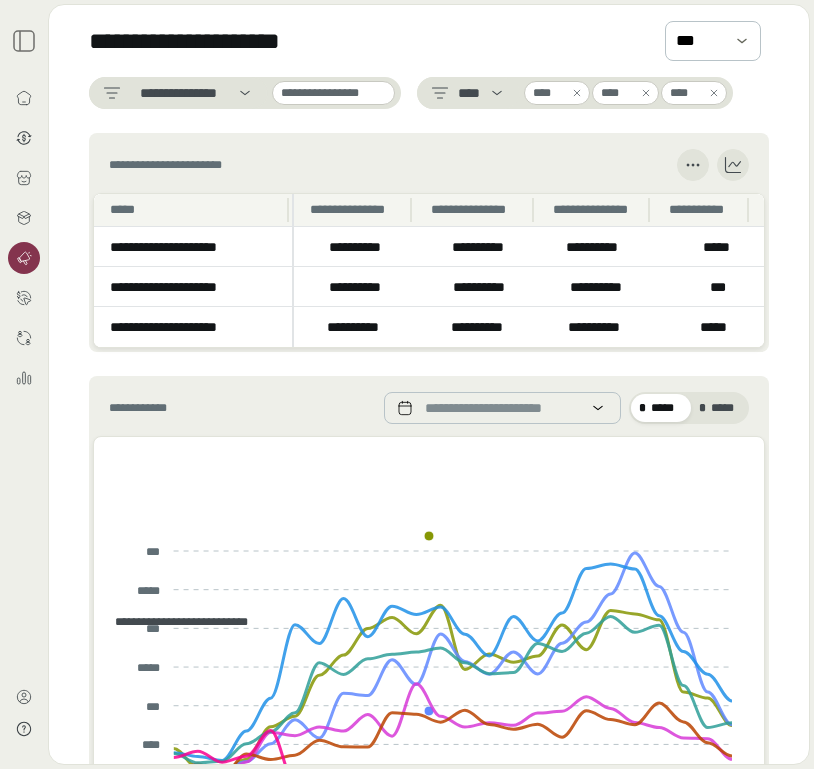 scroll, scrollTop: 2, scrollLeft: 0, axis: vertical 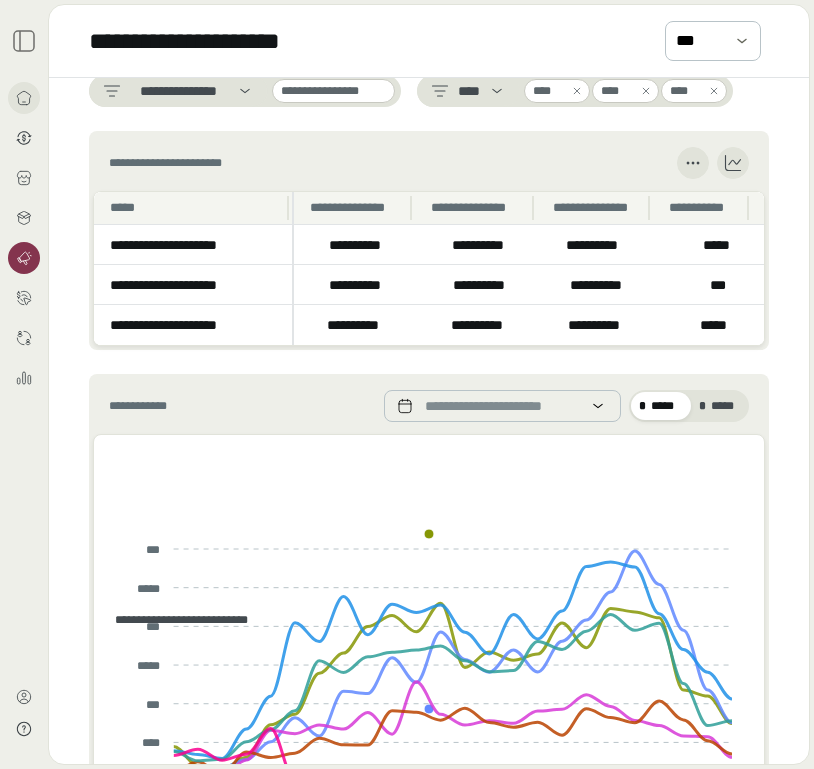 click 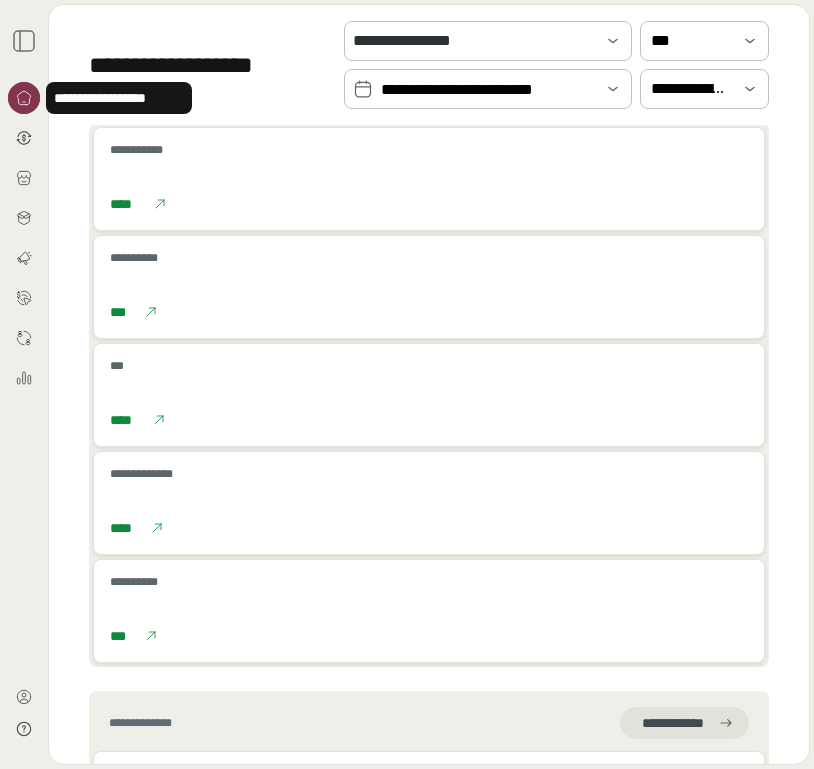 scroll, scrollTop: 0, scrollLeft: 0, axis: both 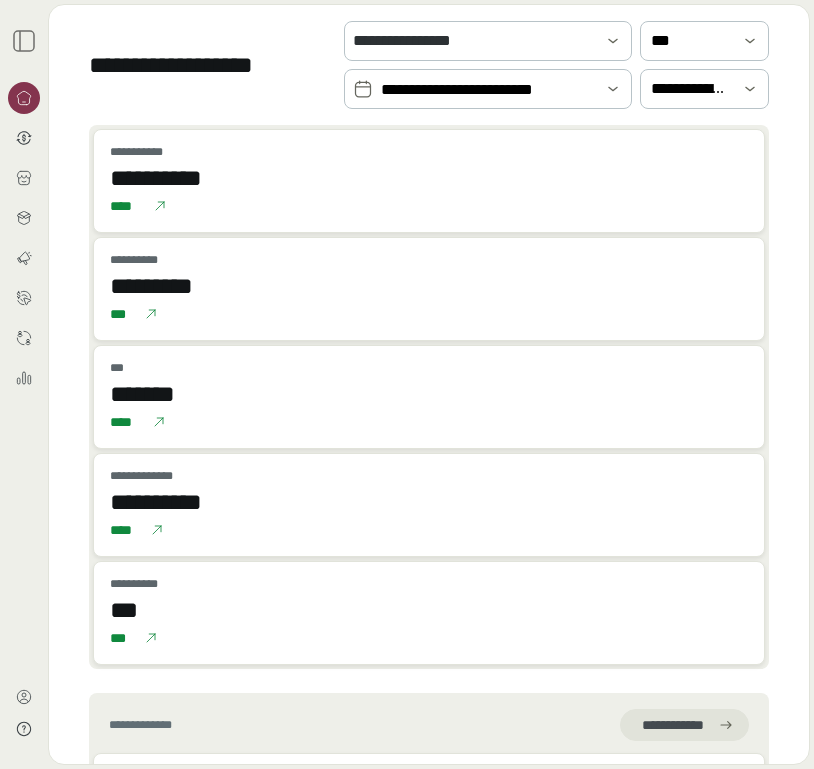 click on "**********" at bounding box center (488, 90) 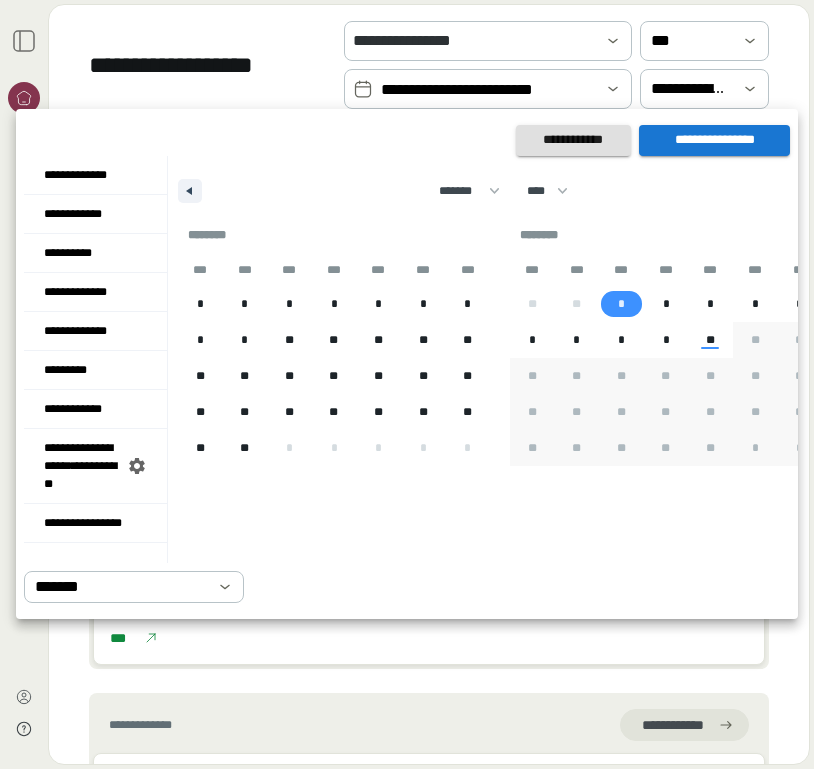 click on "*" at bounding box center (621, 304) 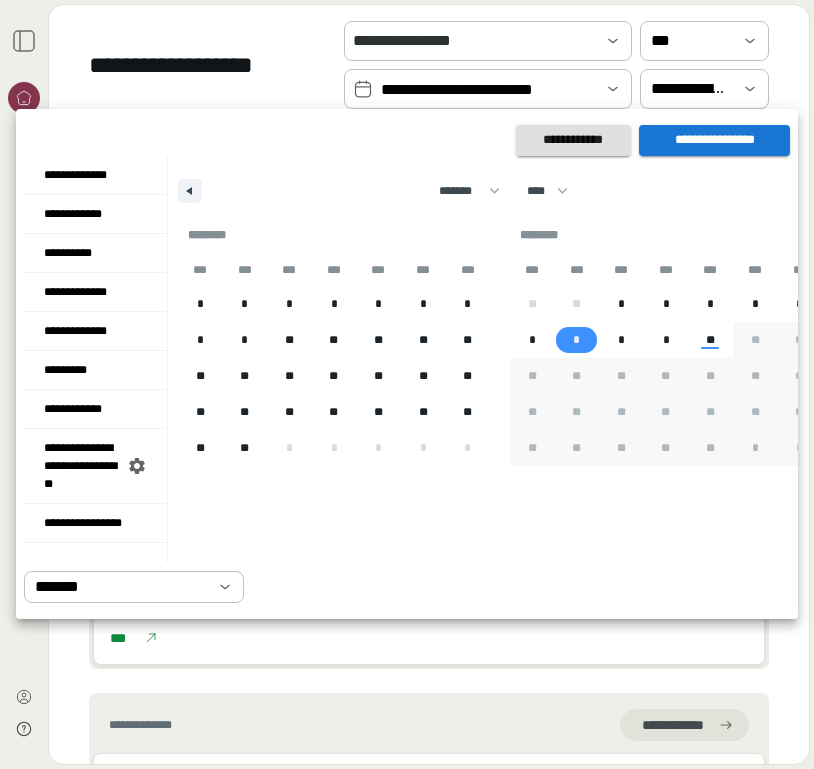 click on "*" at bounding box center [576, 340] 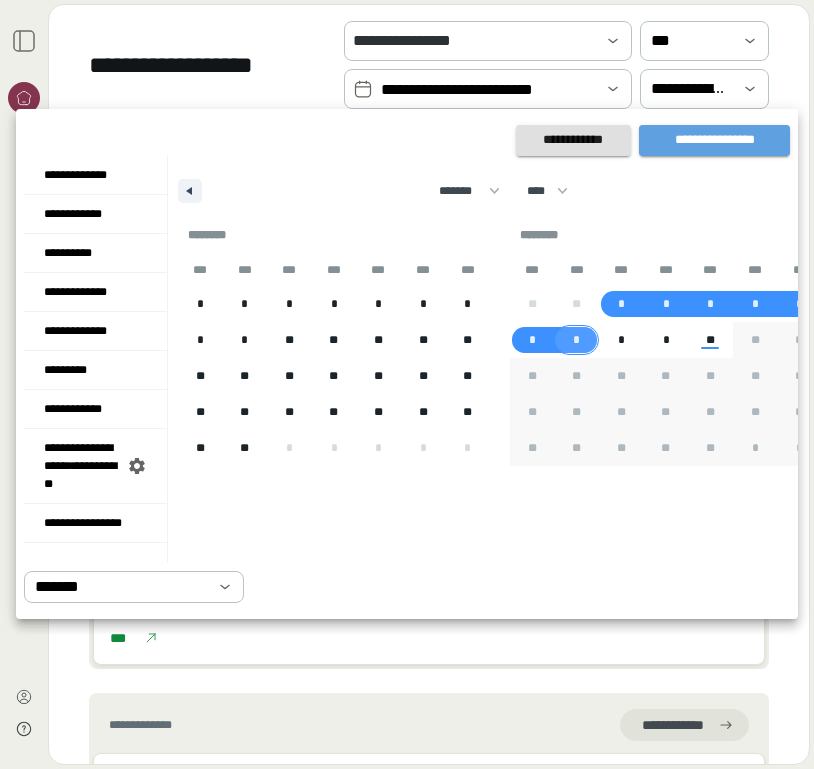 click on "**********" at bounding box center (714, 140) 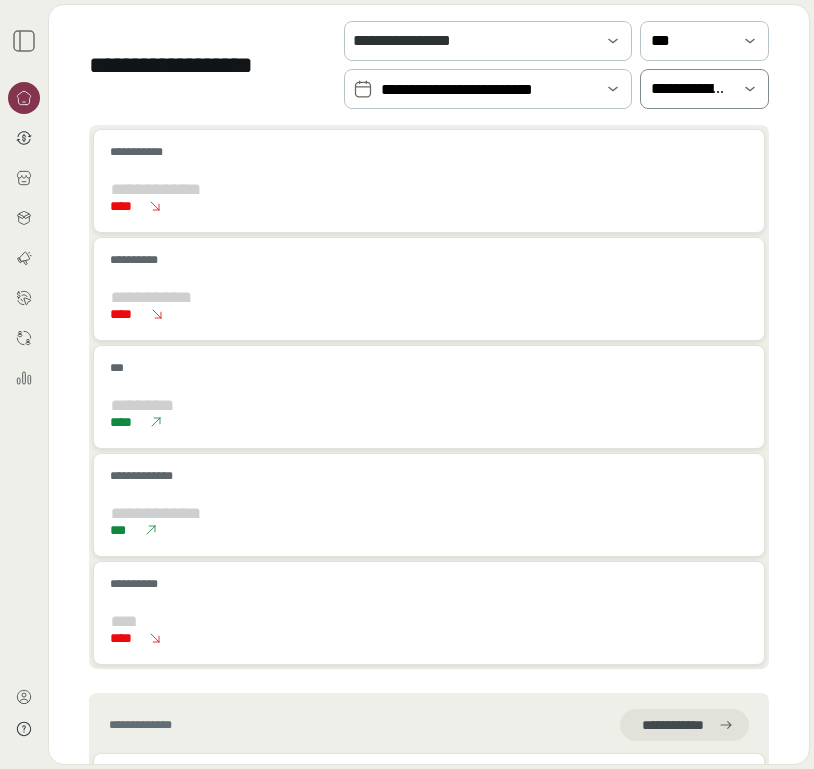 click on "**********" at bounding box center (690, 89) 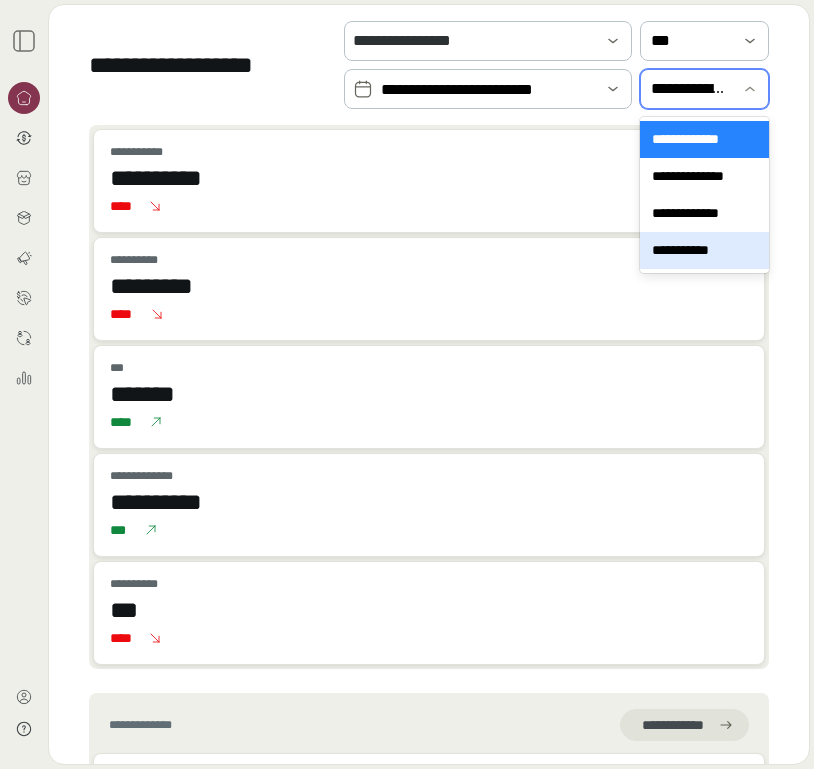 click on "**********" at bounding box center (704, 250) 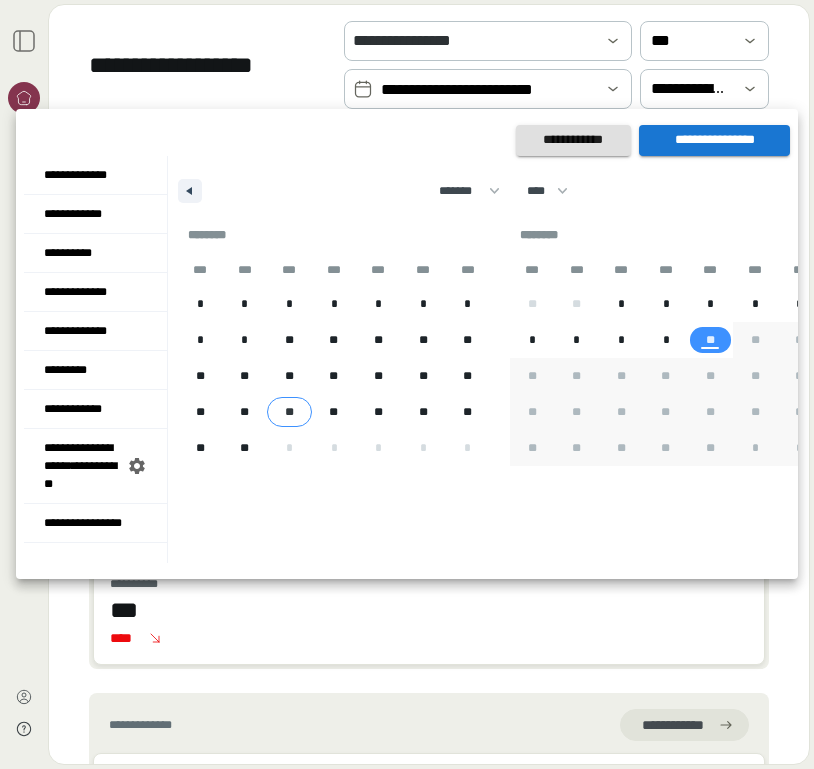 click on "**" at bounding box center [289, 412] 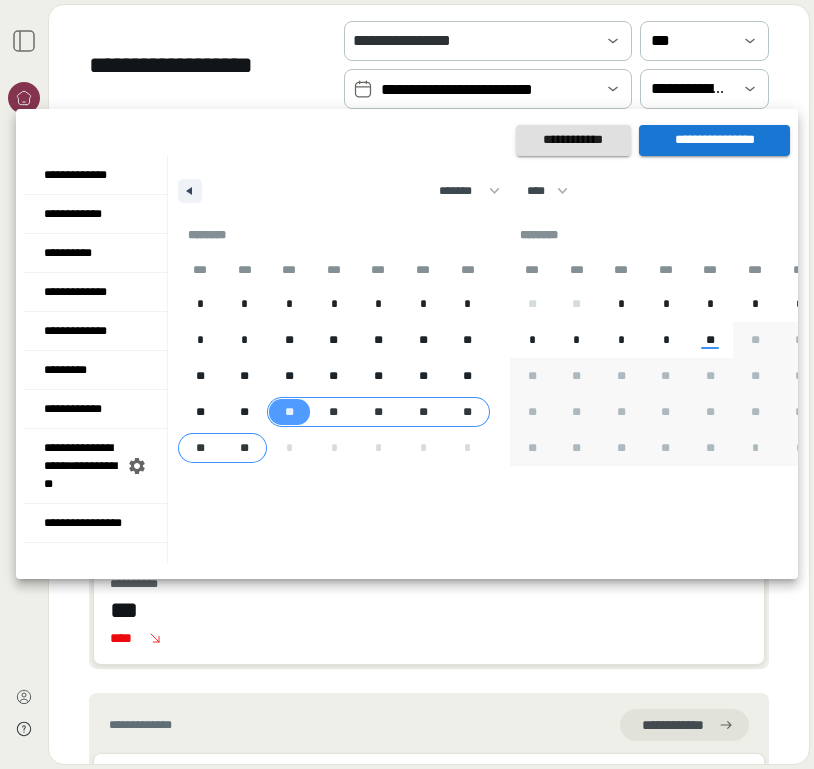 click on "**" at bounding box center (244, 448) 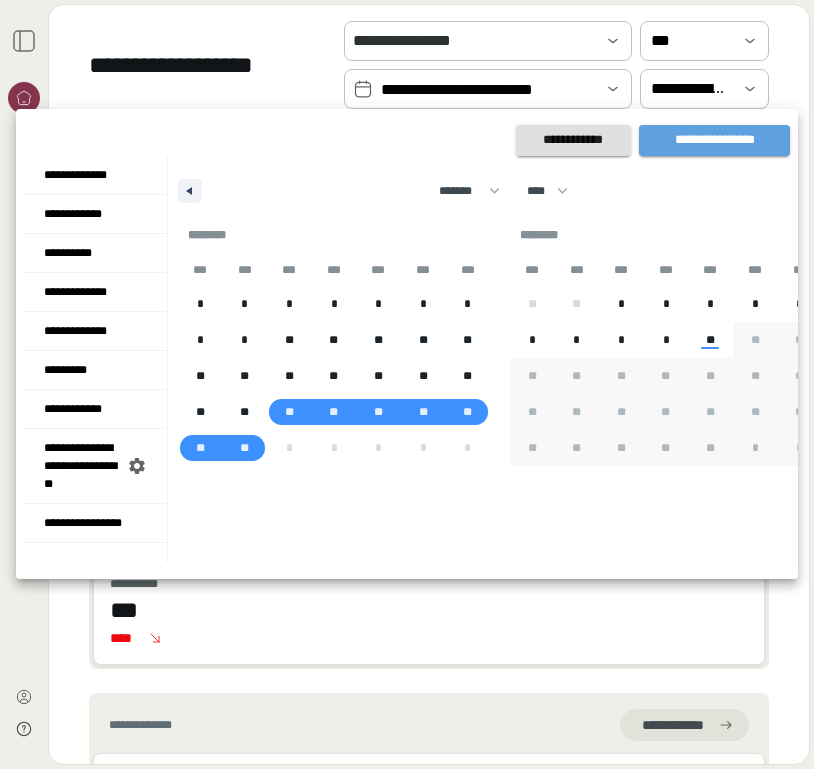 click on "**********" at bounding box center (714, 140) 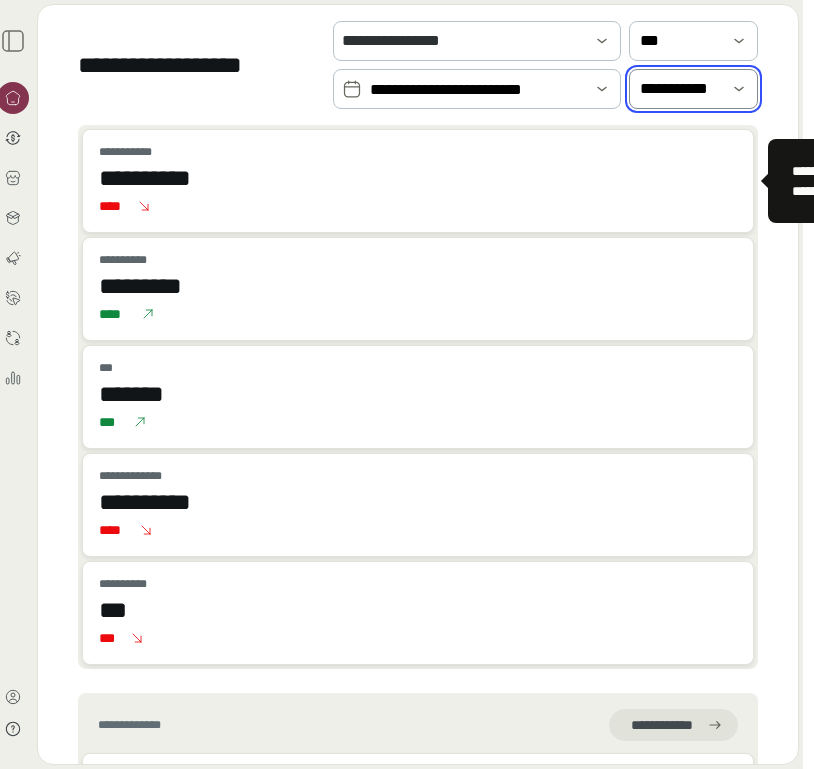 scroll, scrollTop: 0, scrollLeft: 0, axis: both 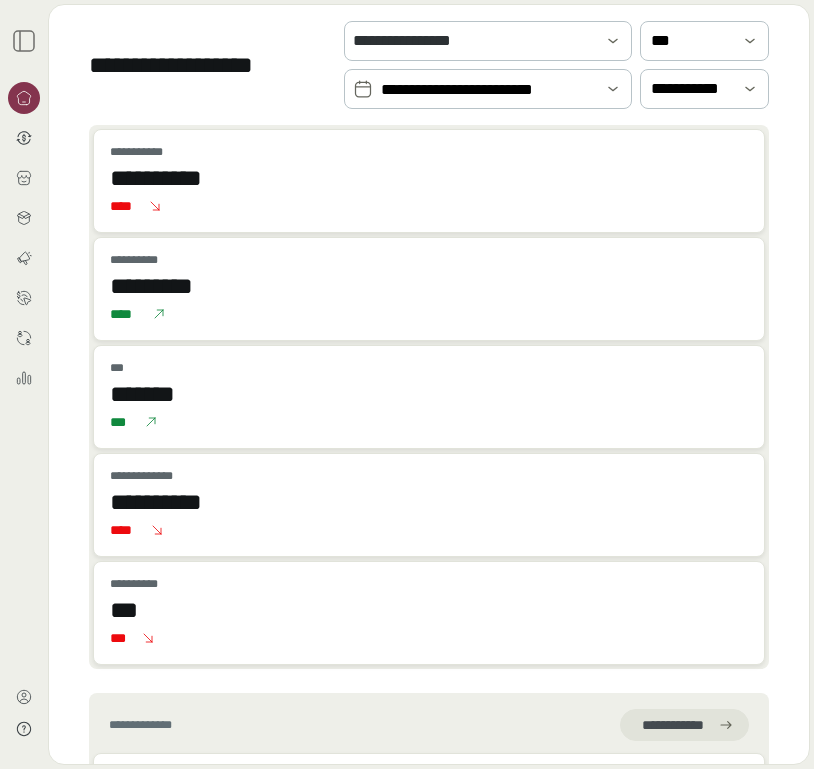 click on "**********" at bounding box center (429, 397) 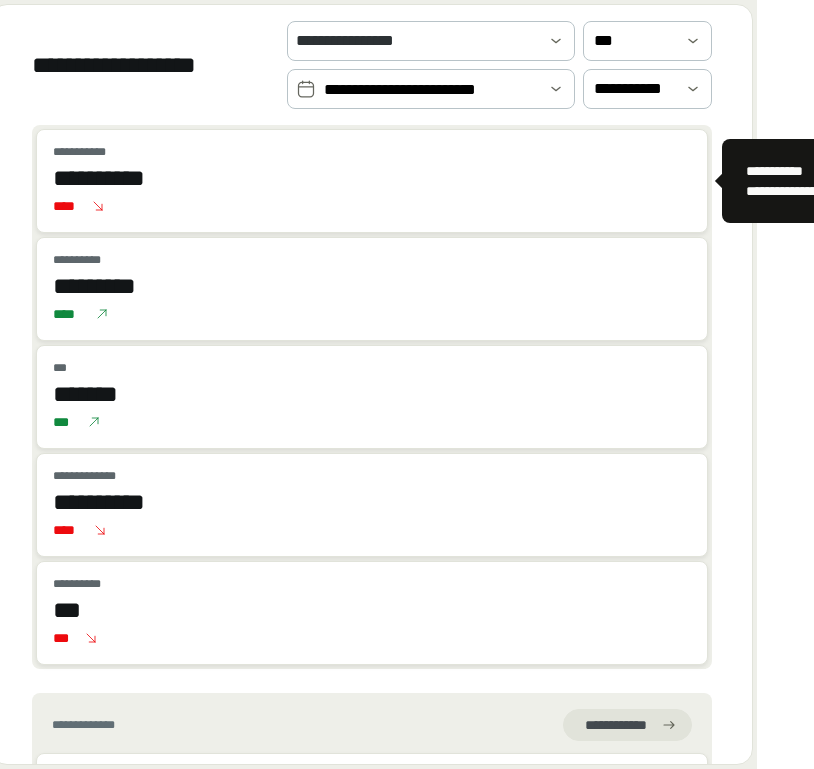 scroll, scrollTop: 0, scrollLeft: 29, axis: horizontal 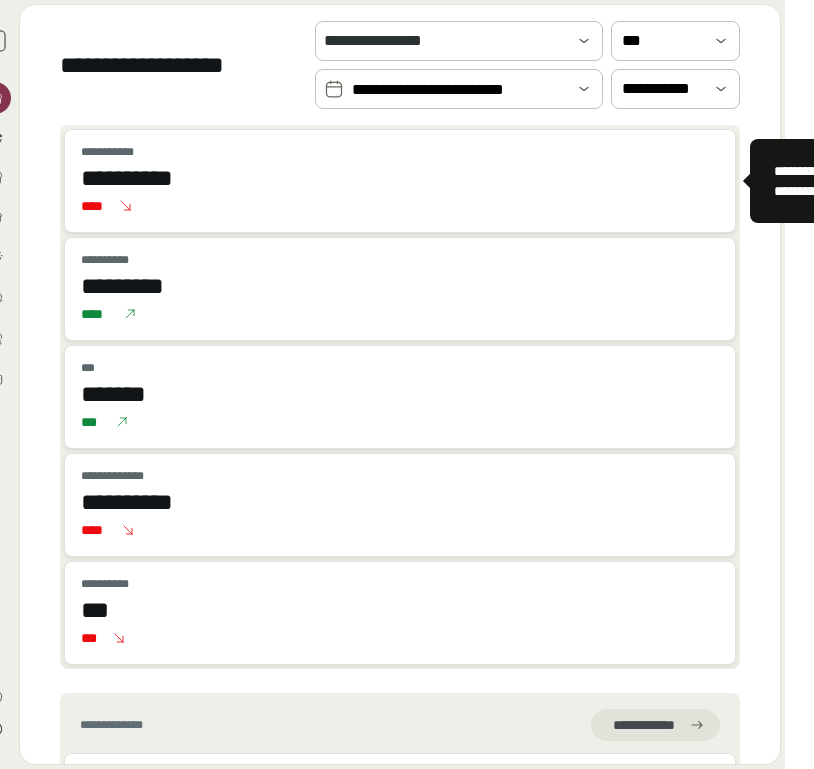 click on "**********" at bounding box center (400, 178) 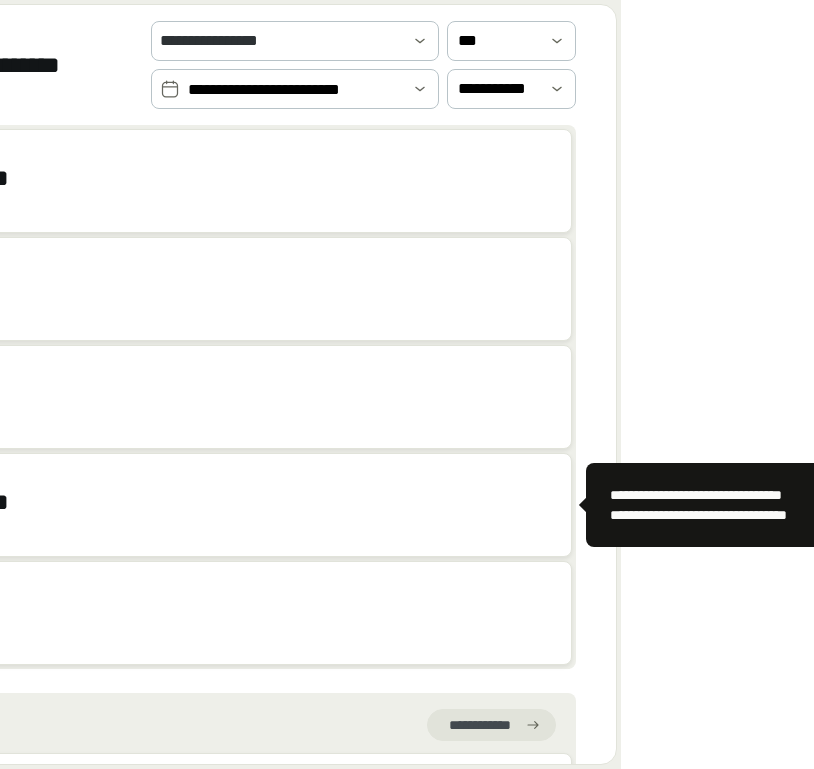 scroll, scrollTop: 0, scrollLeft: 262, axis: horizontal 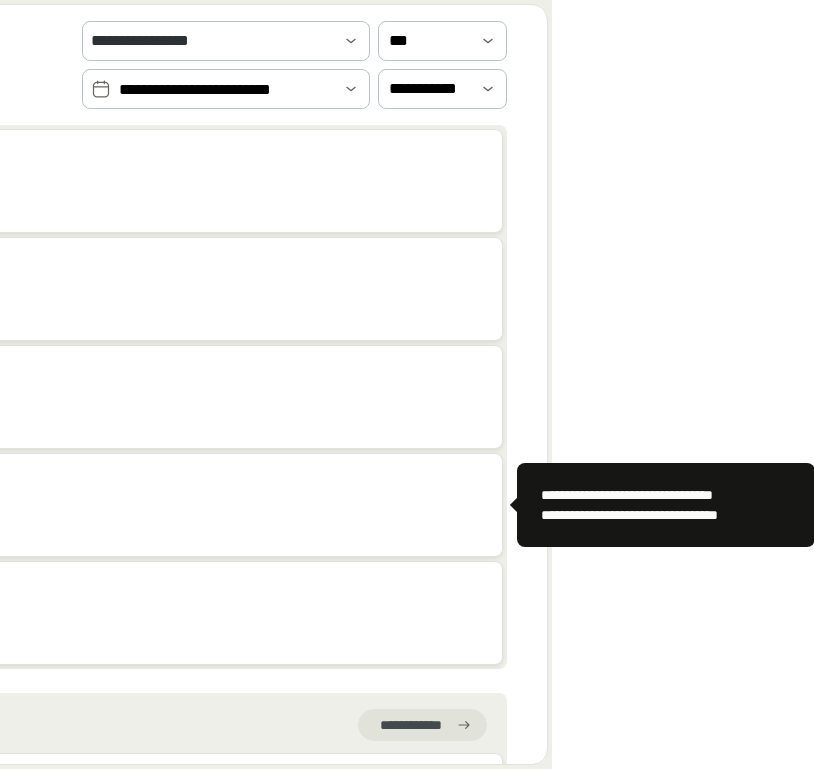 drag, startPoint x: 179, startPoint y: 496, endPoint x: 164, endPoint y: 517, distance: 25.806976 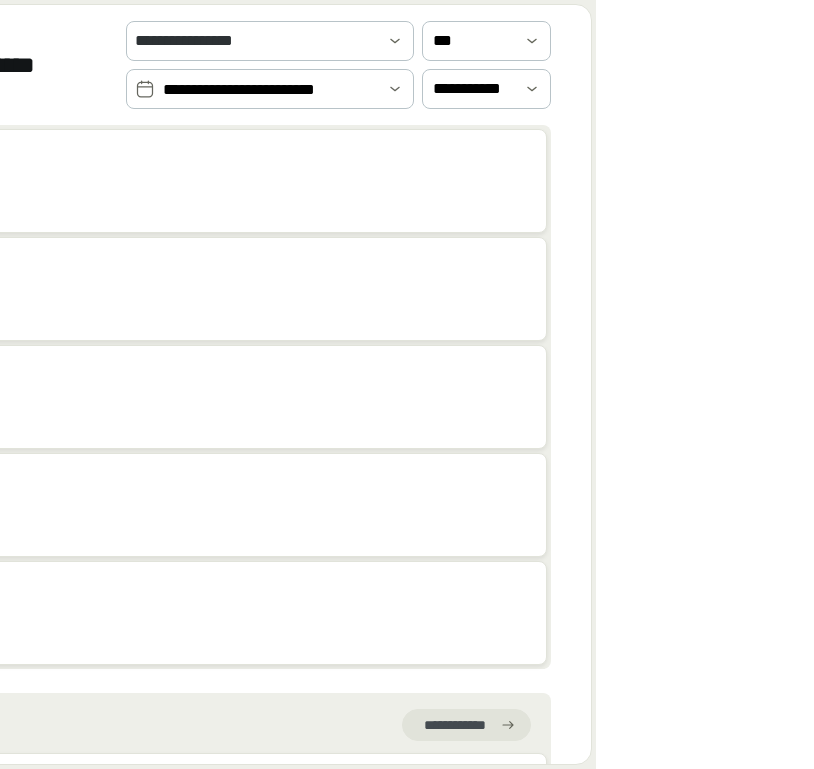 scroll, scrollTop: 0, scrollLeft: 0, axis: both 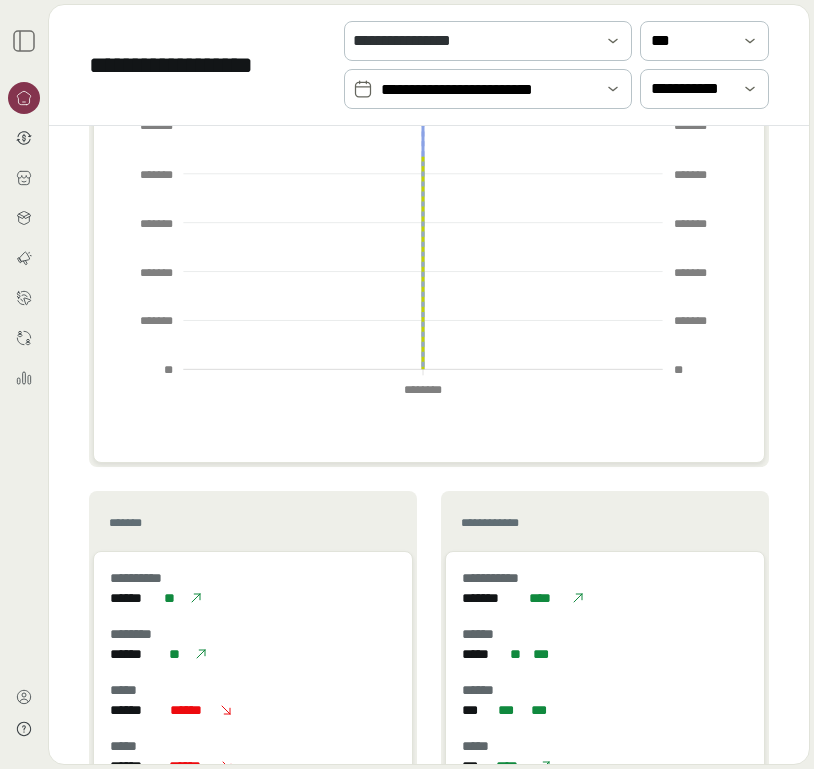 click at bounding box center [24, 238] 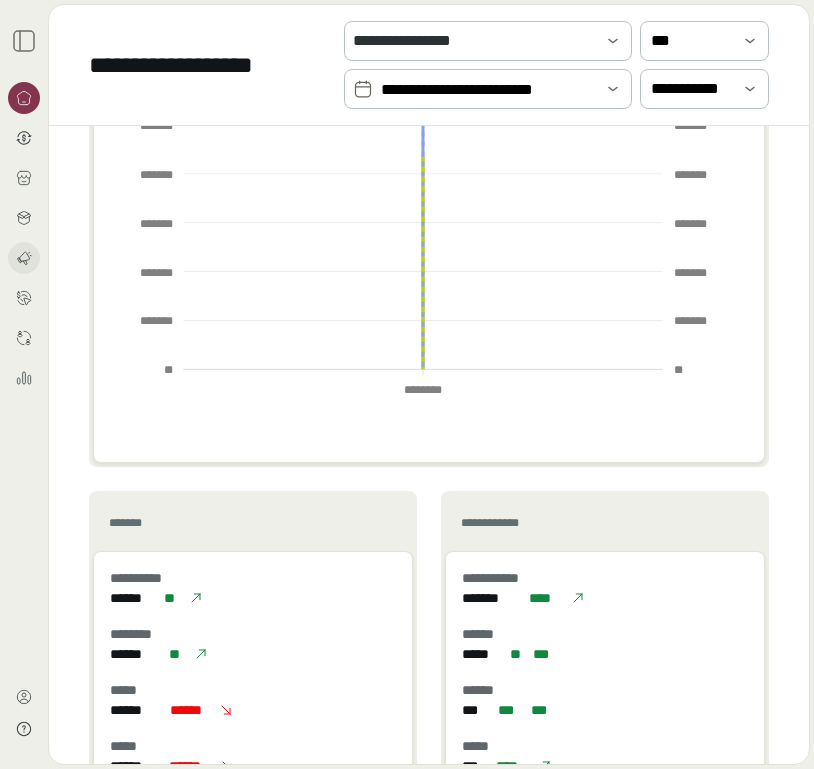 click 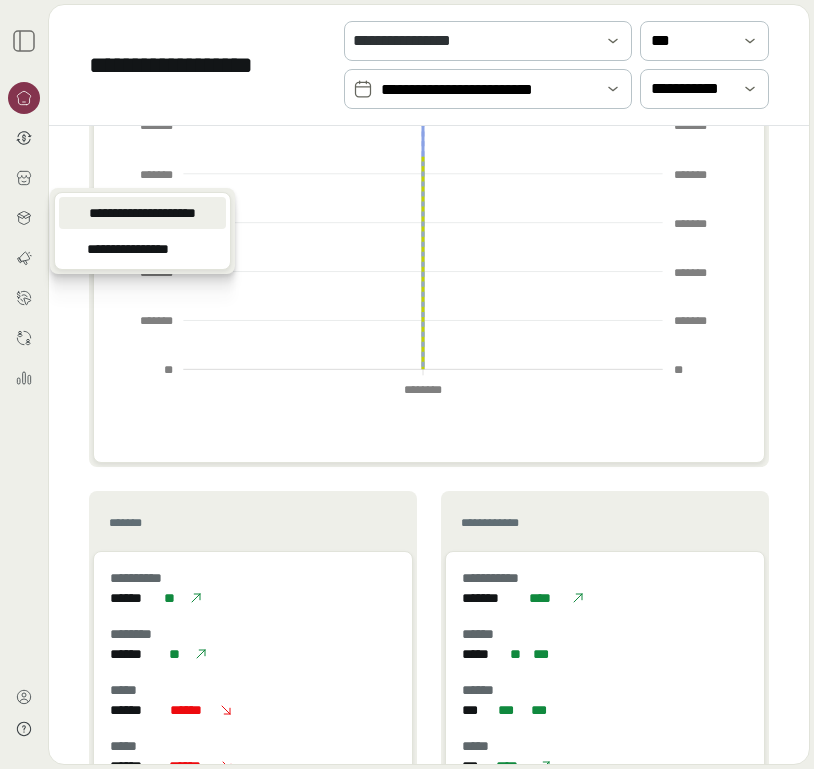click on "**********" at bounding box center (142, 213) 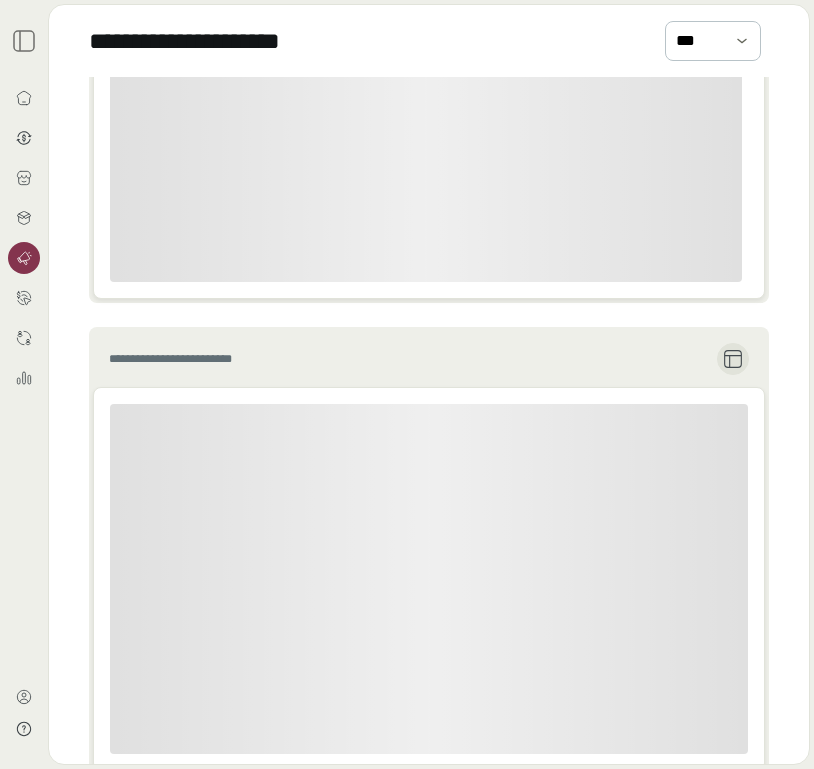 scroll, scrollTop: 0, scrollLeft: 0, axis: both 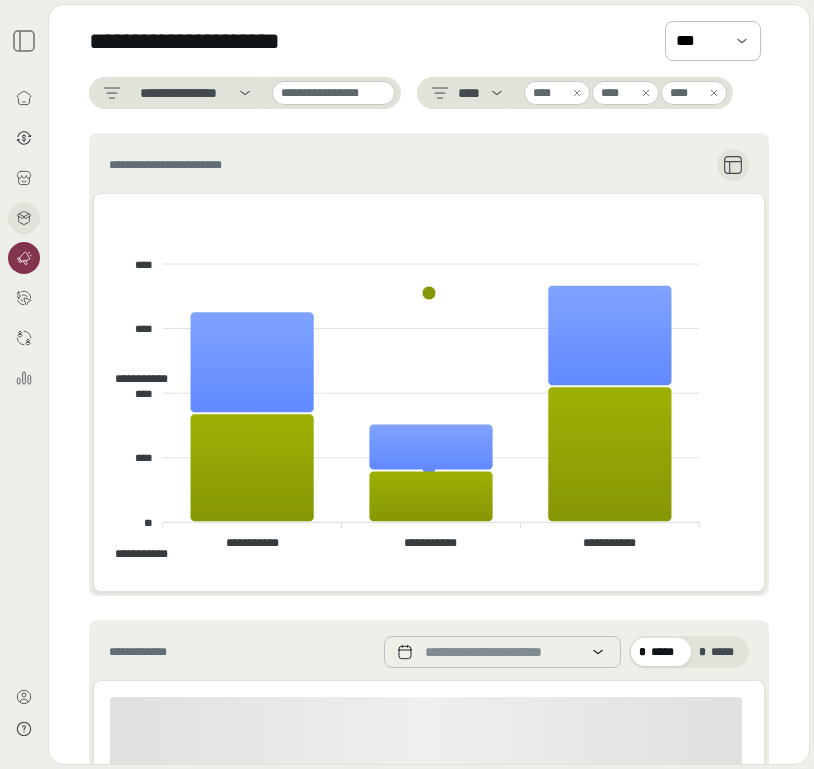 click 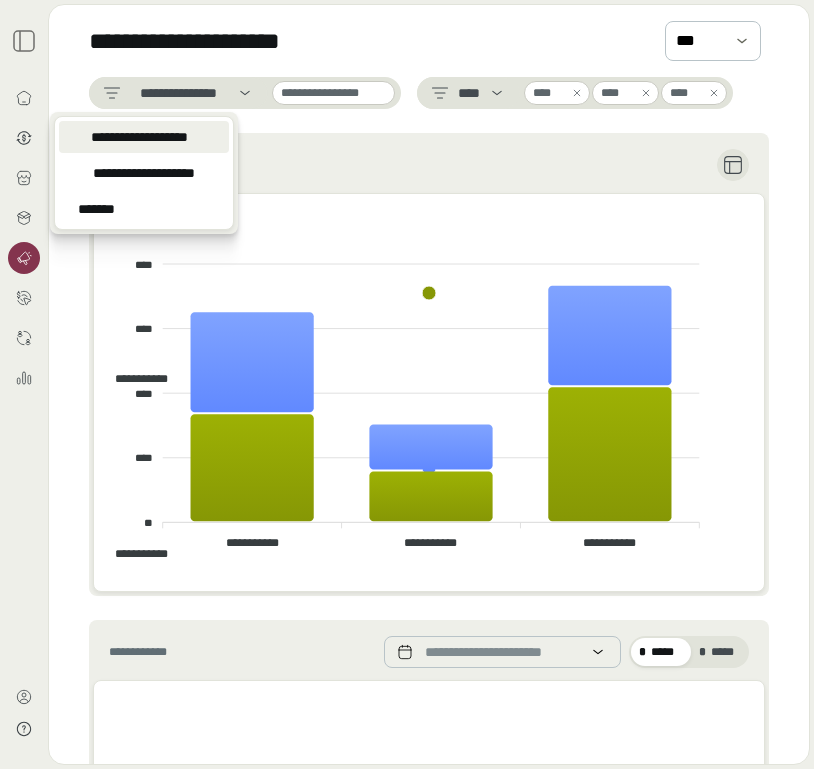click on "**********" at bounding box center (139, 137) 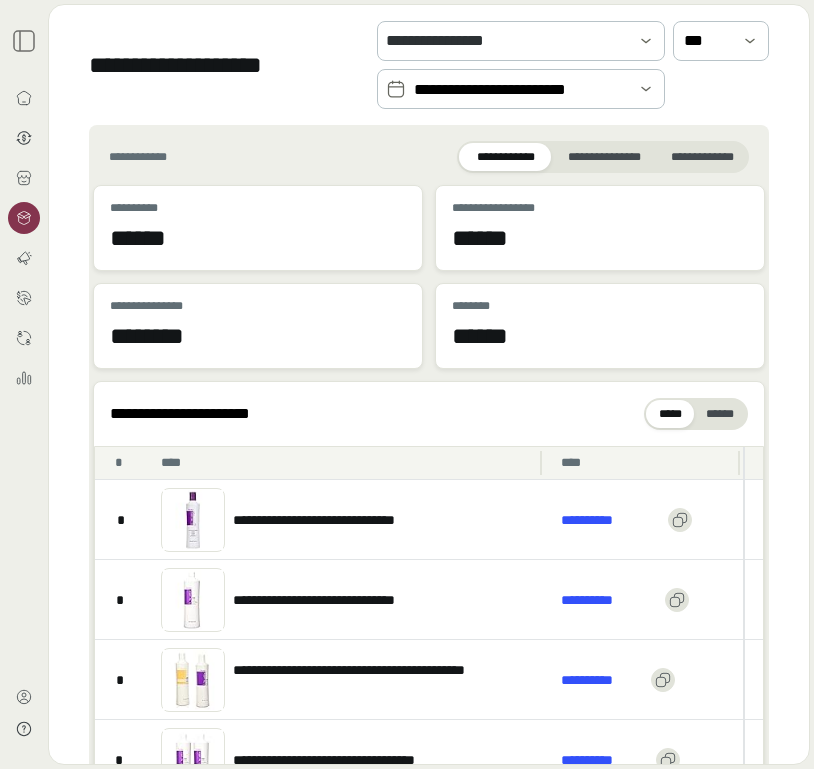 click on "**********" at bounding box center (521, 90) 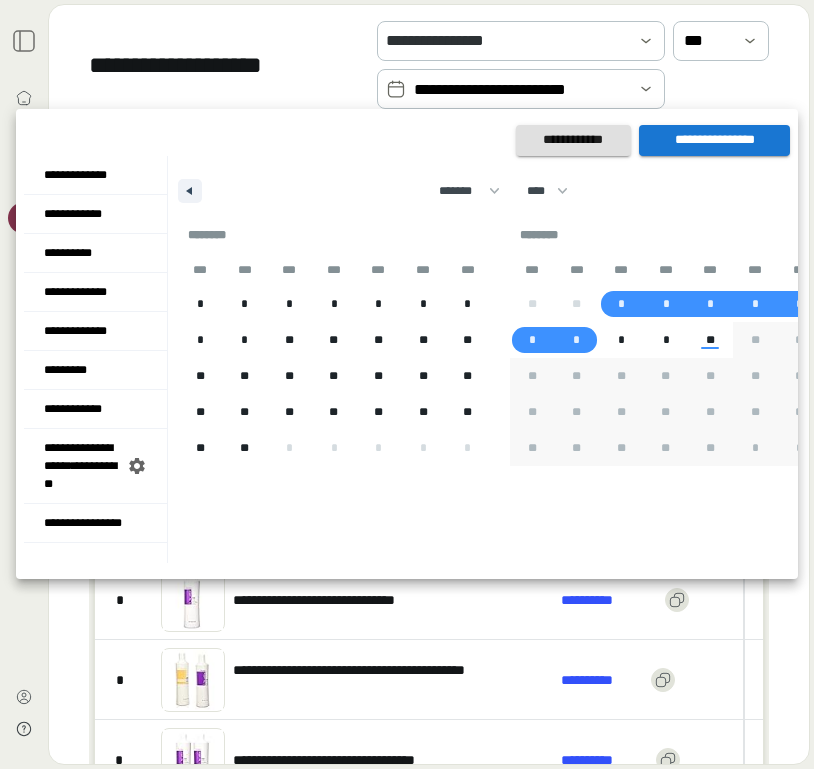 click at bounding box center (407, 384) 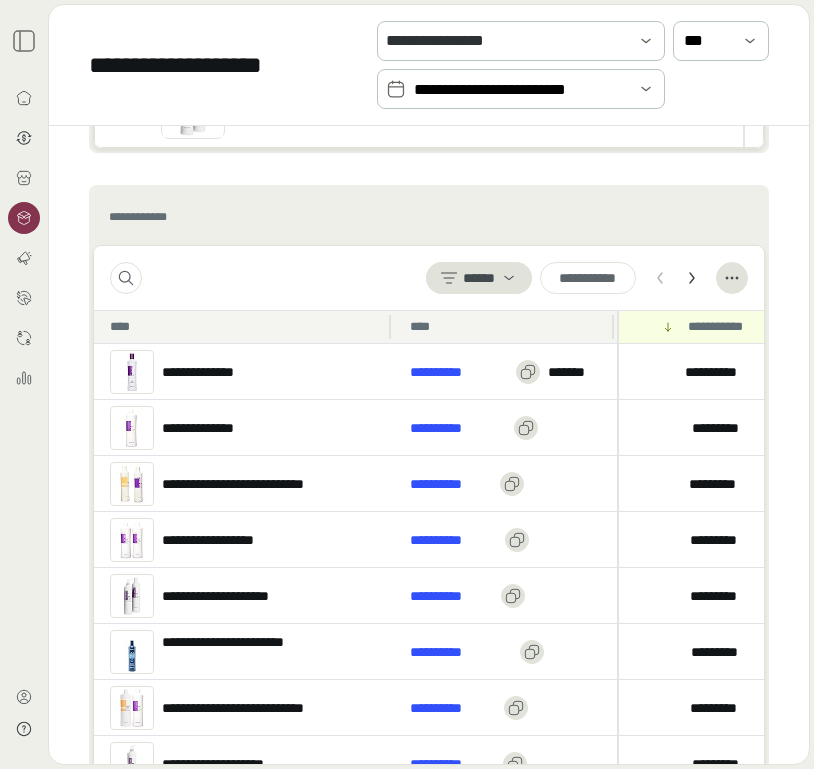 scroll, scrollTop: 778, scrollLeft: 0, axis: vertical 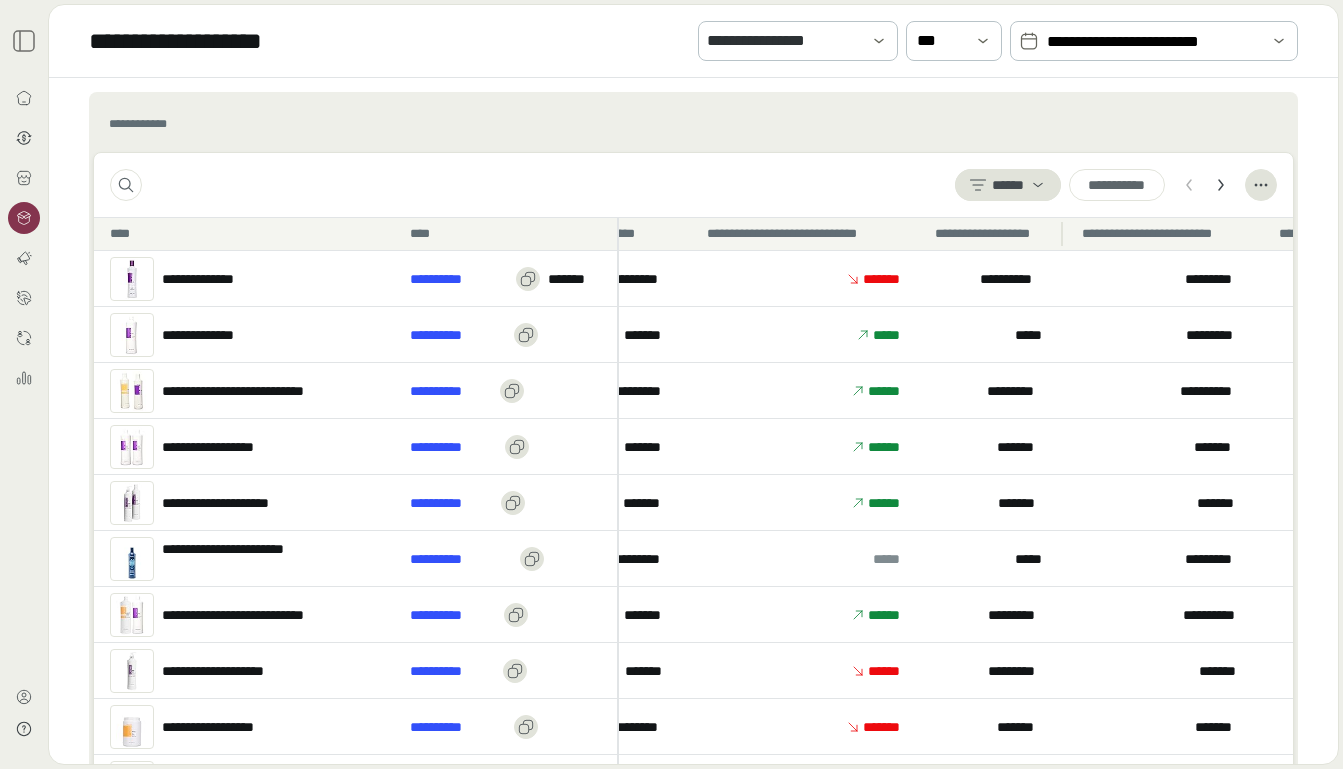click on "**********" at bounding box center [992, 234] 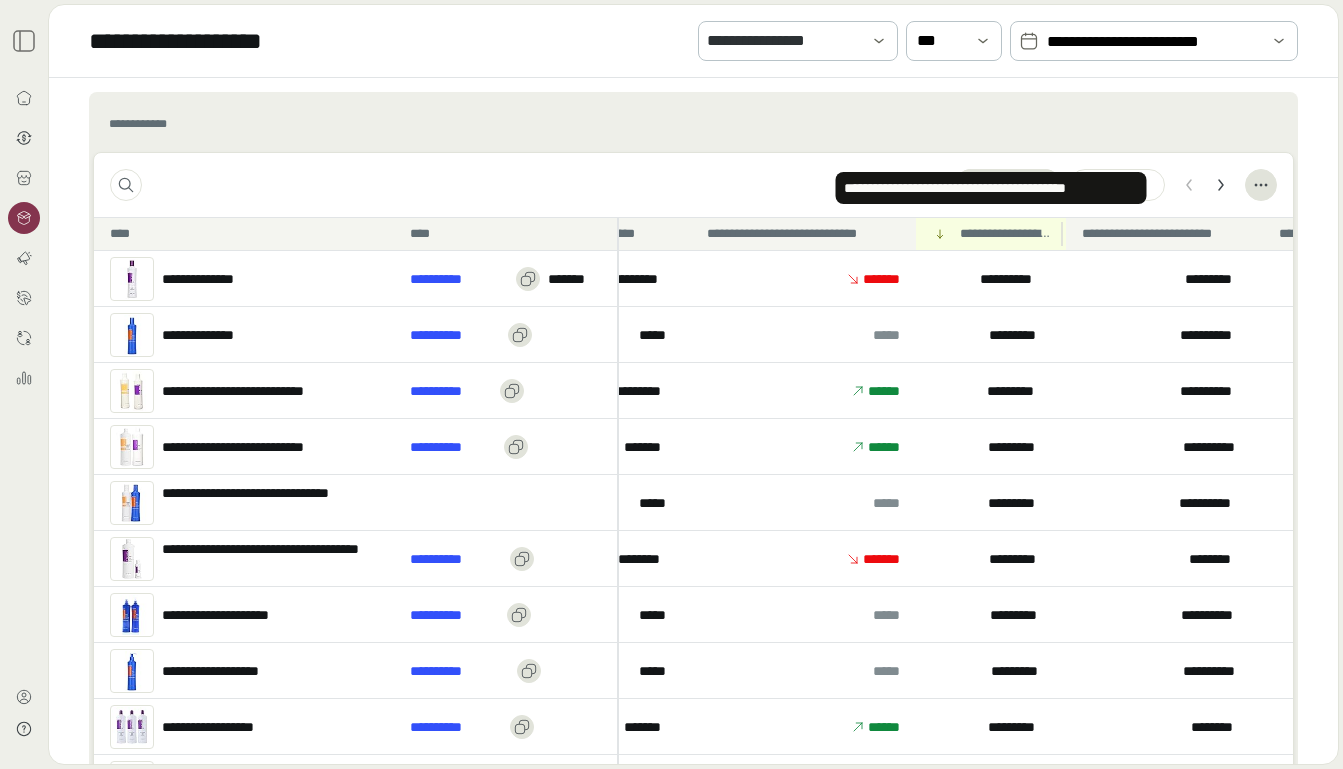 click on "**********" at bounding box center [1005, 234] 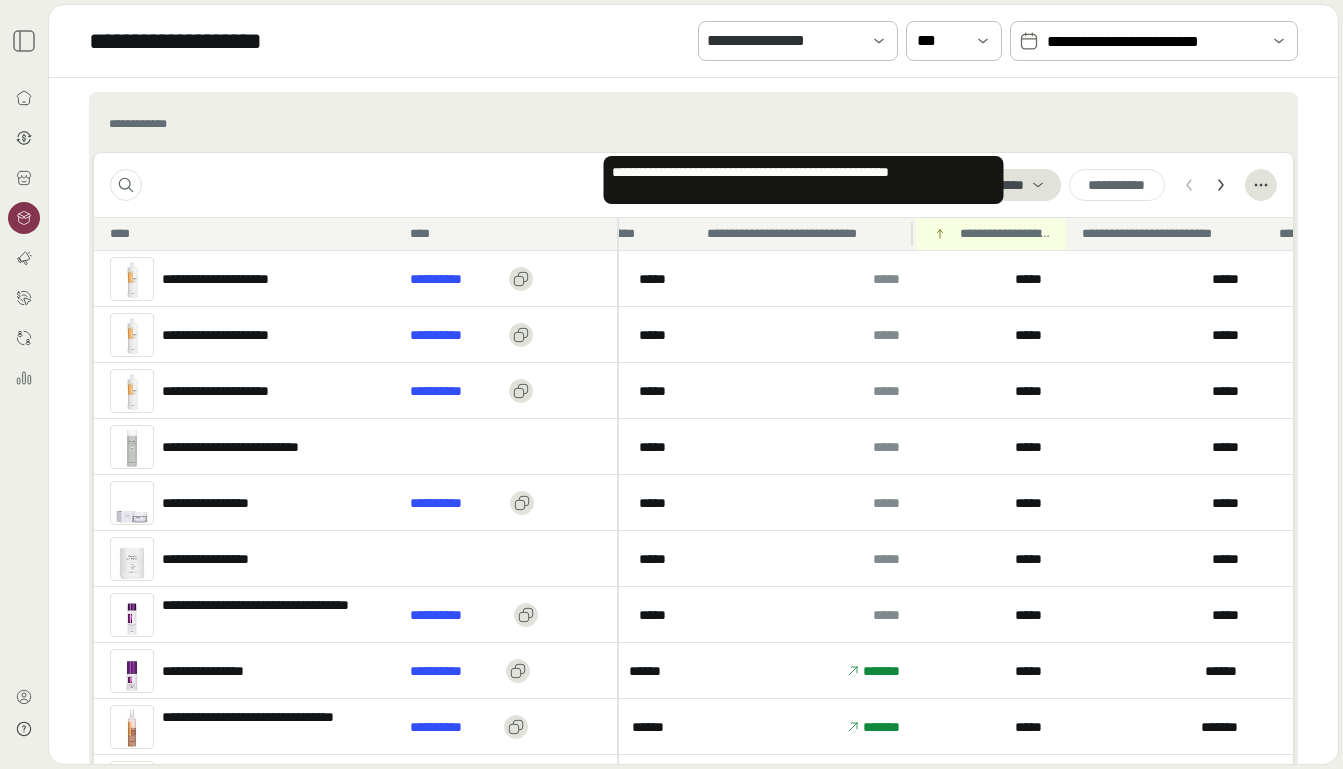 click on "**********" at bounding box center (803, 234) 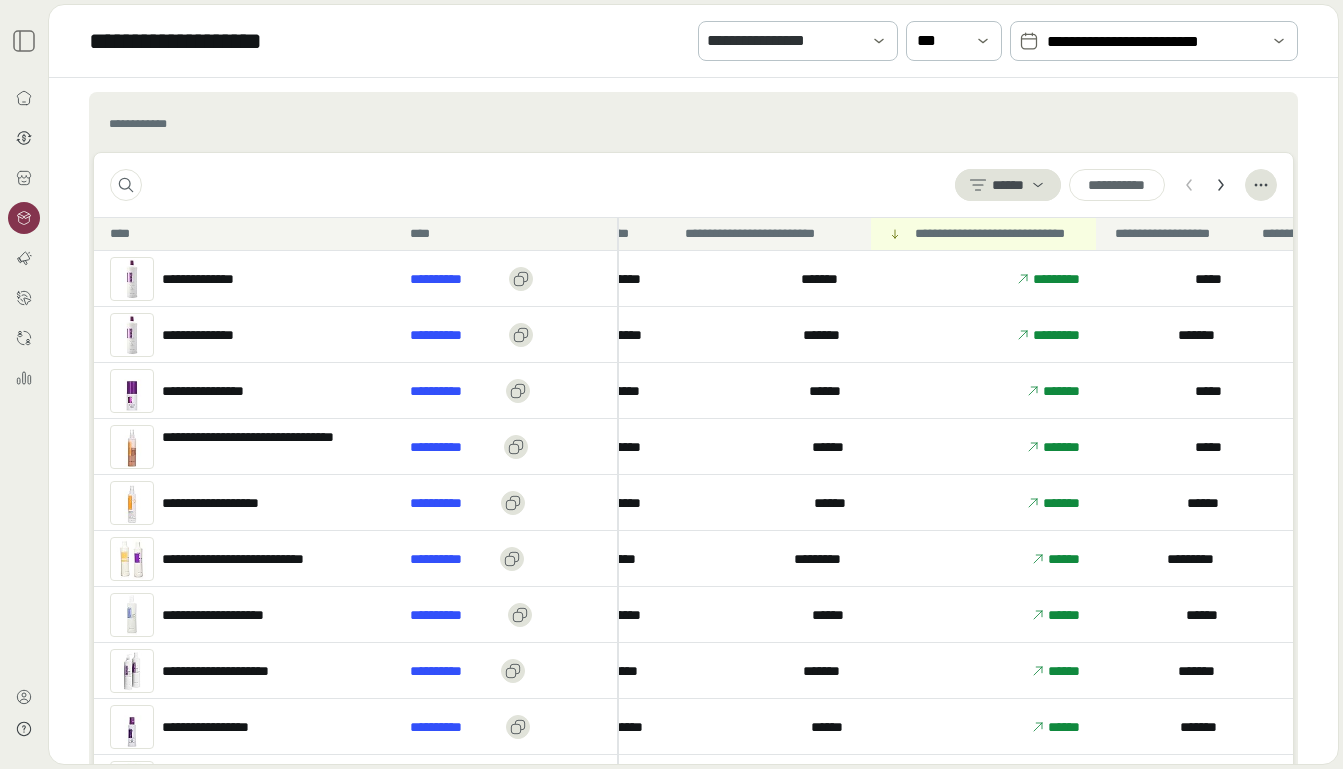 scroll, scrollTop: 0, scrollLeft: 388, axis: horizontal 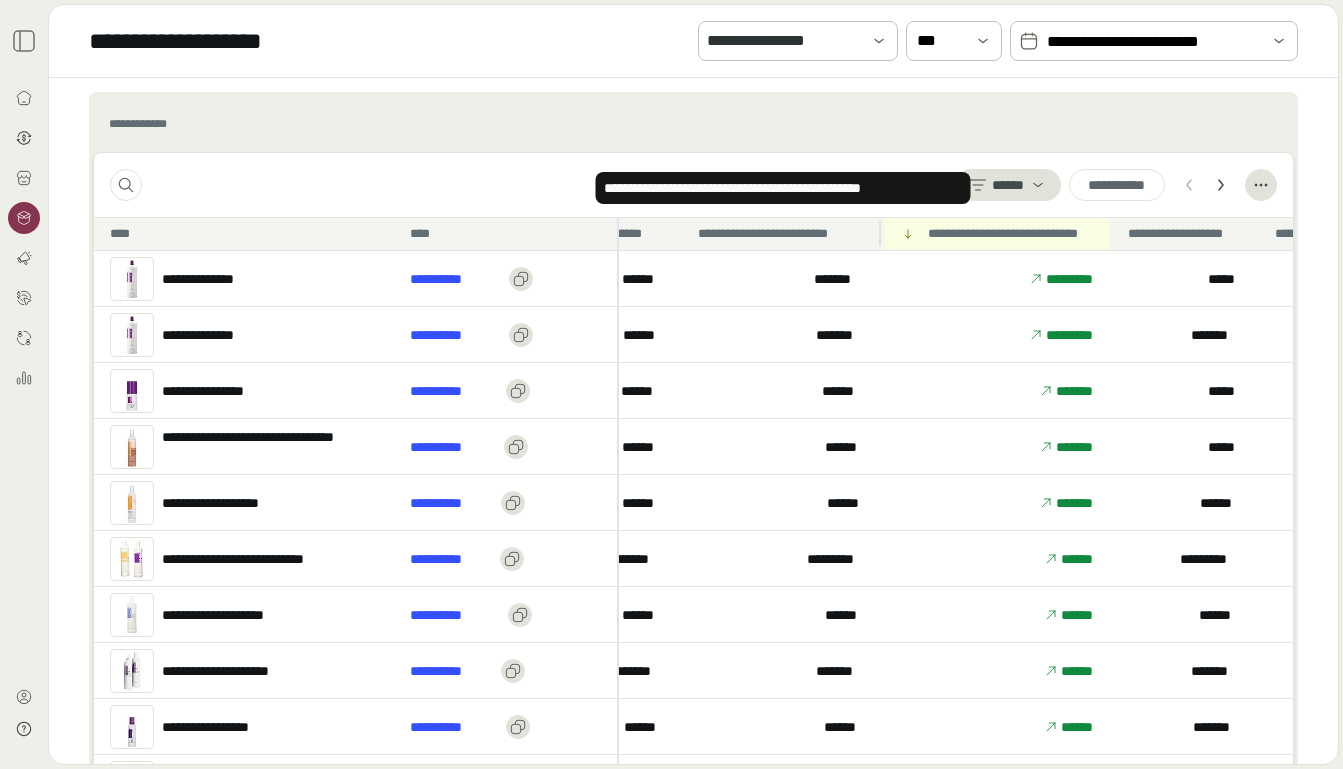 click on "**********" at bounding box center (782, 234) 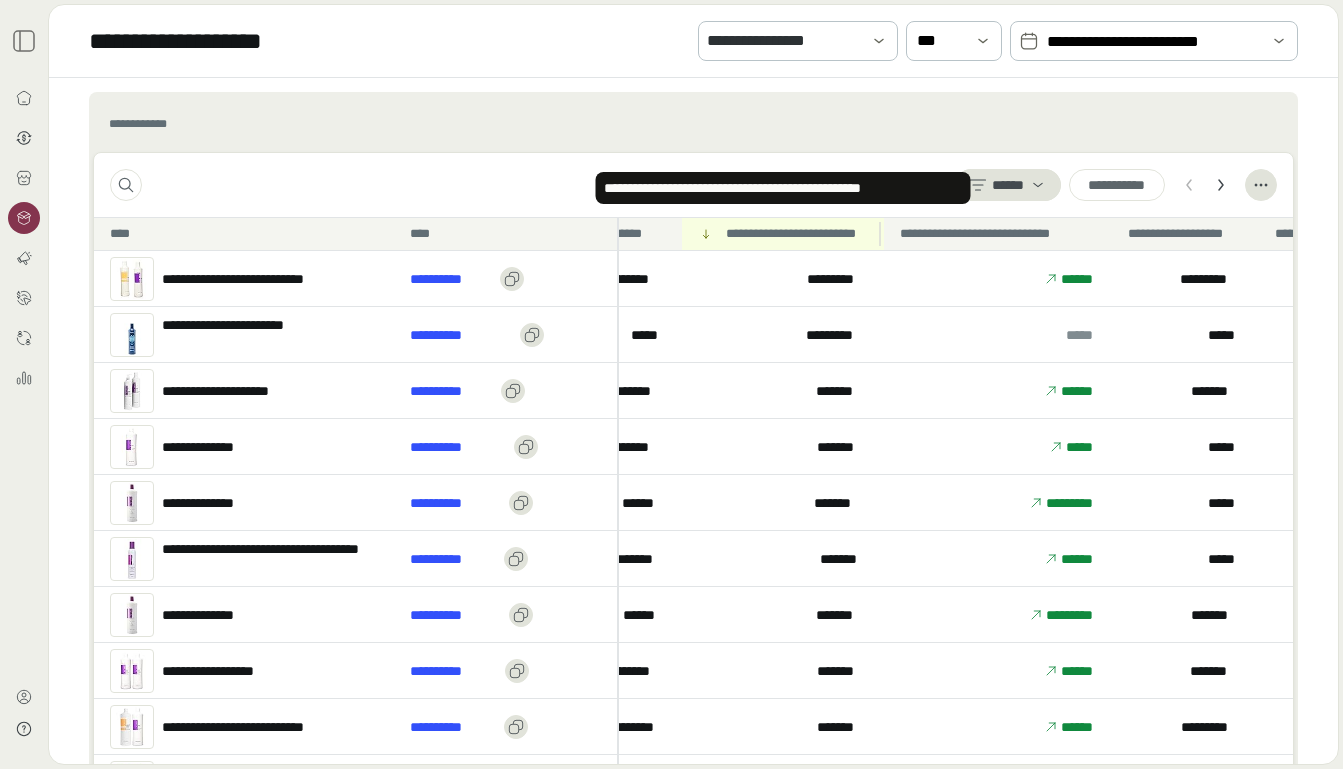 click on "**********" at bounding box center (782, 234) 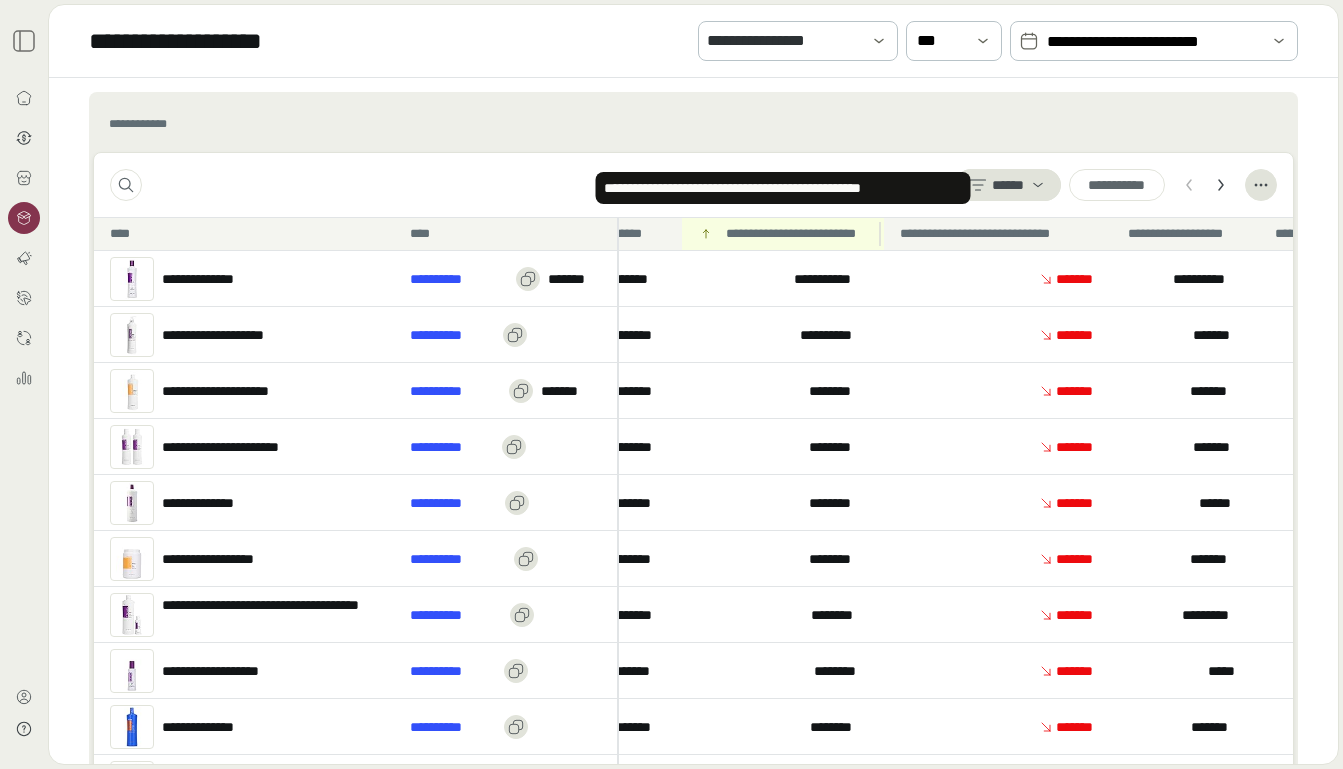 click on "**********" at bounding box center (782, 234) 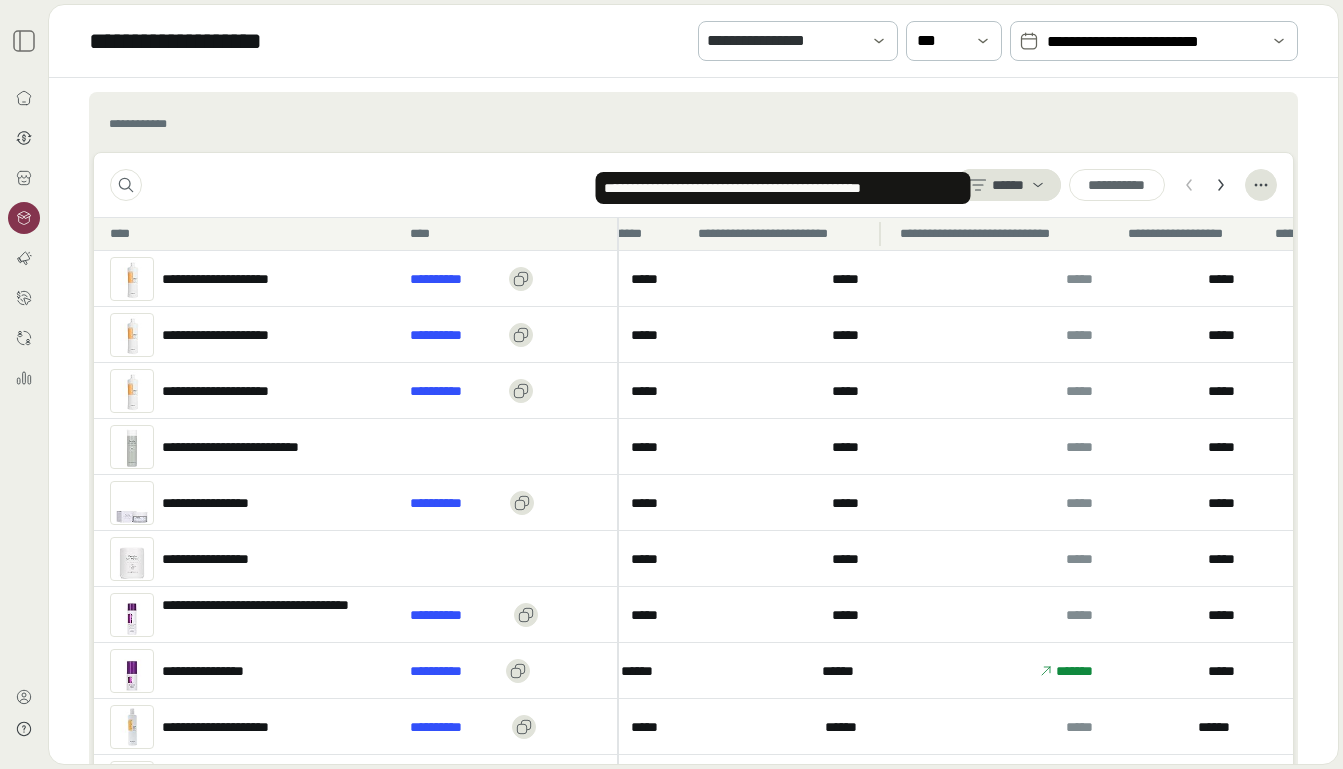 click on "**********" at bounding box center (782, 234) 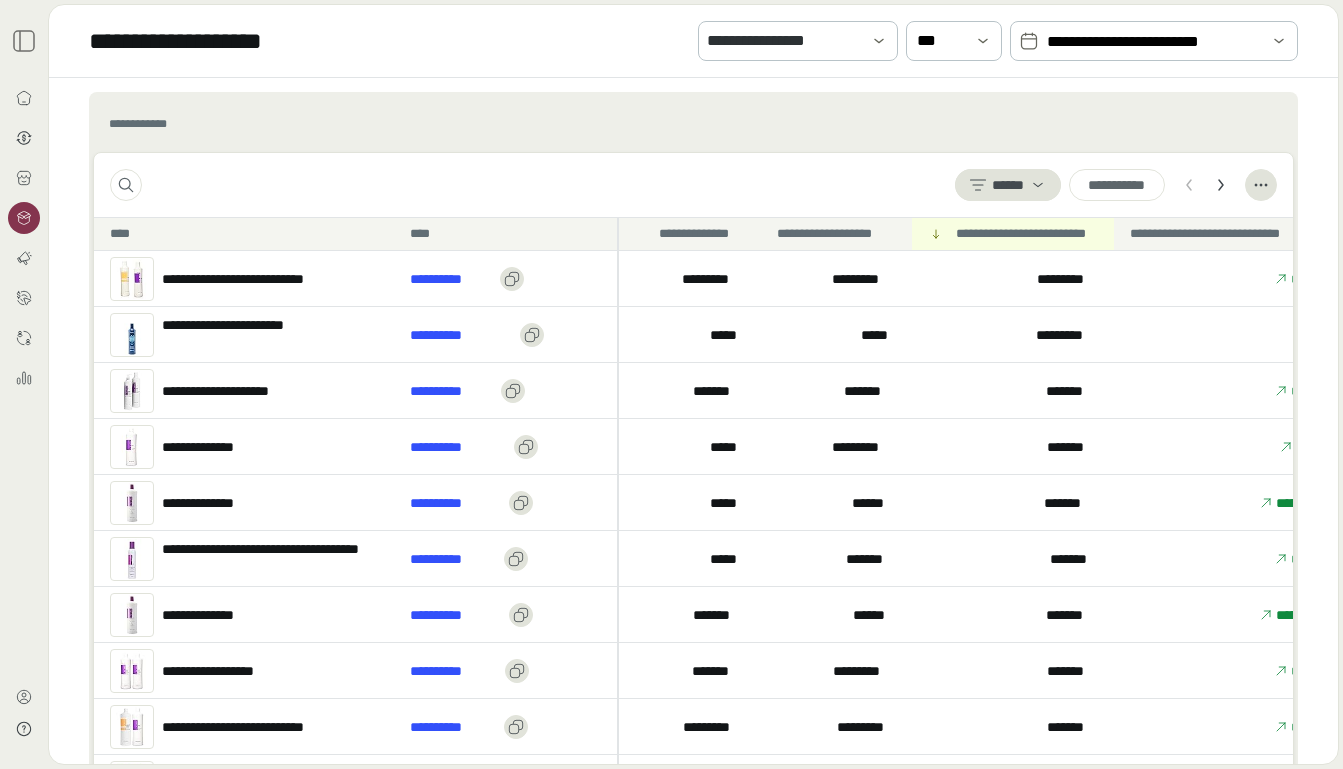 scroll, scrollTop: 0, scrollLeft: 160, axis: horizontal 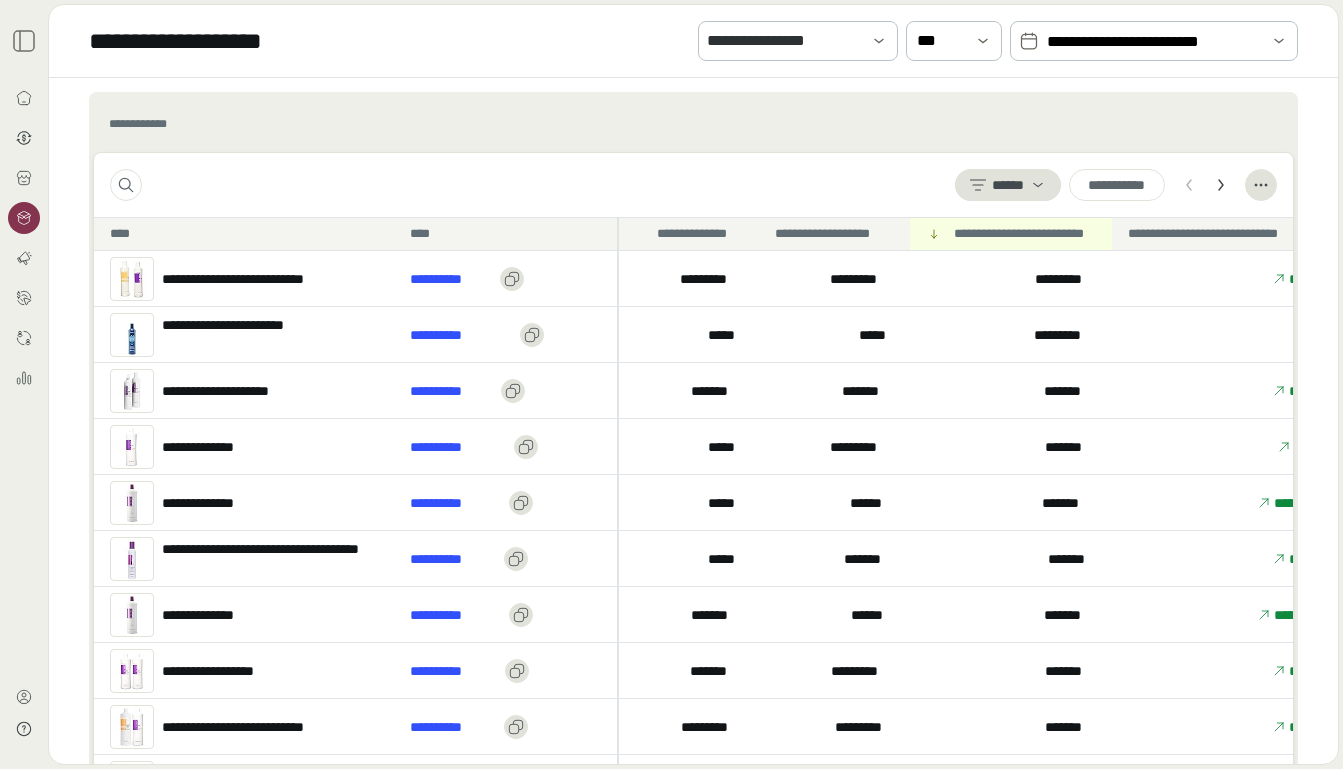 click on "*********" at bounding box center (834, 278) 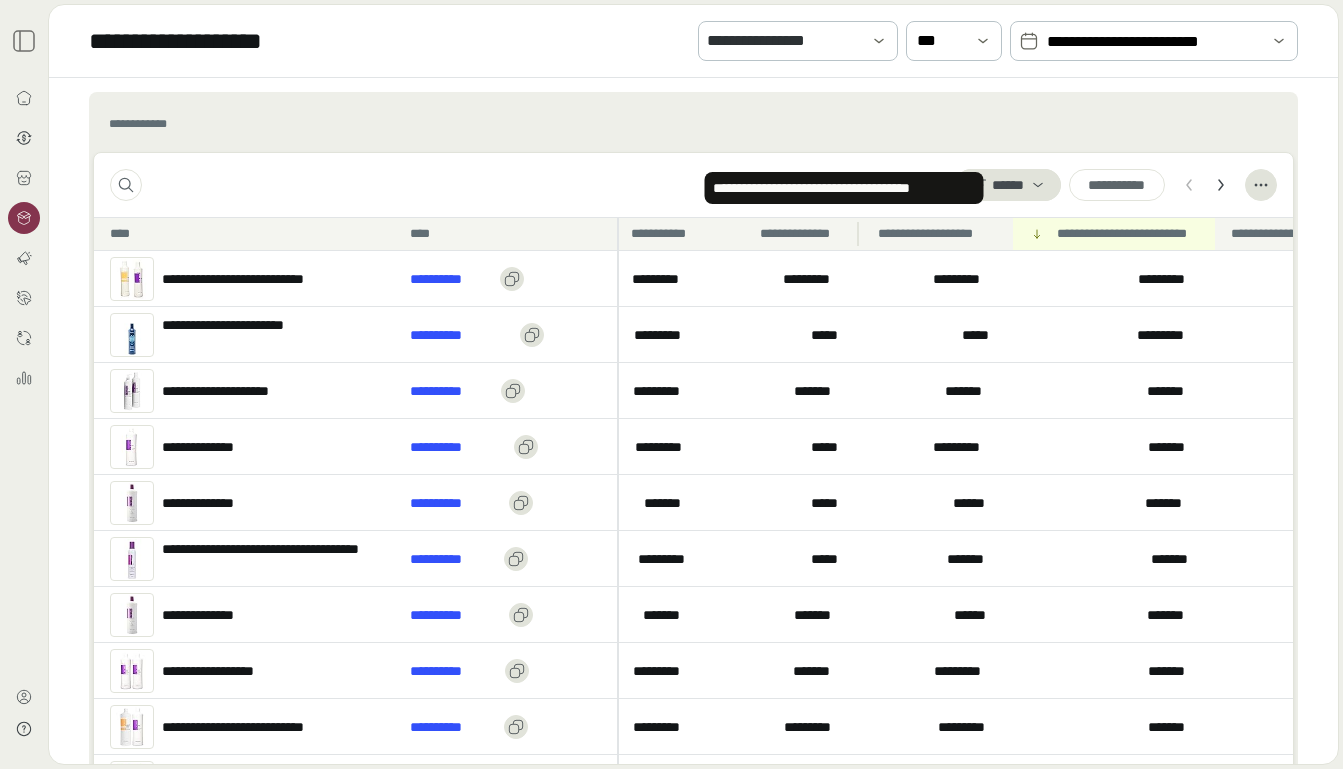 scroll, scrollTop: 0, scrollLeft: 0, axis: both 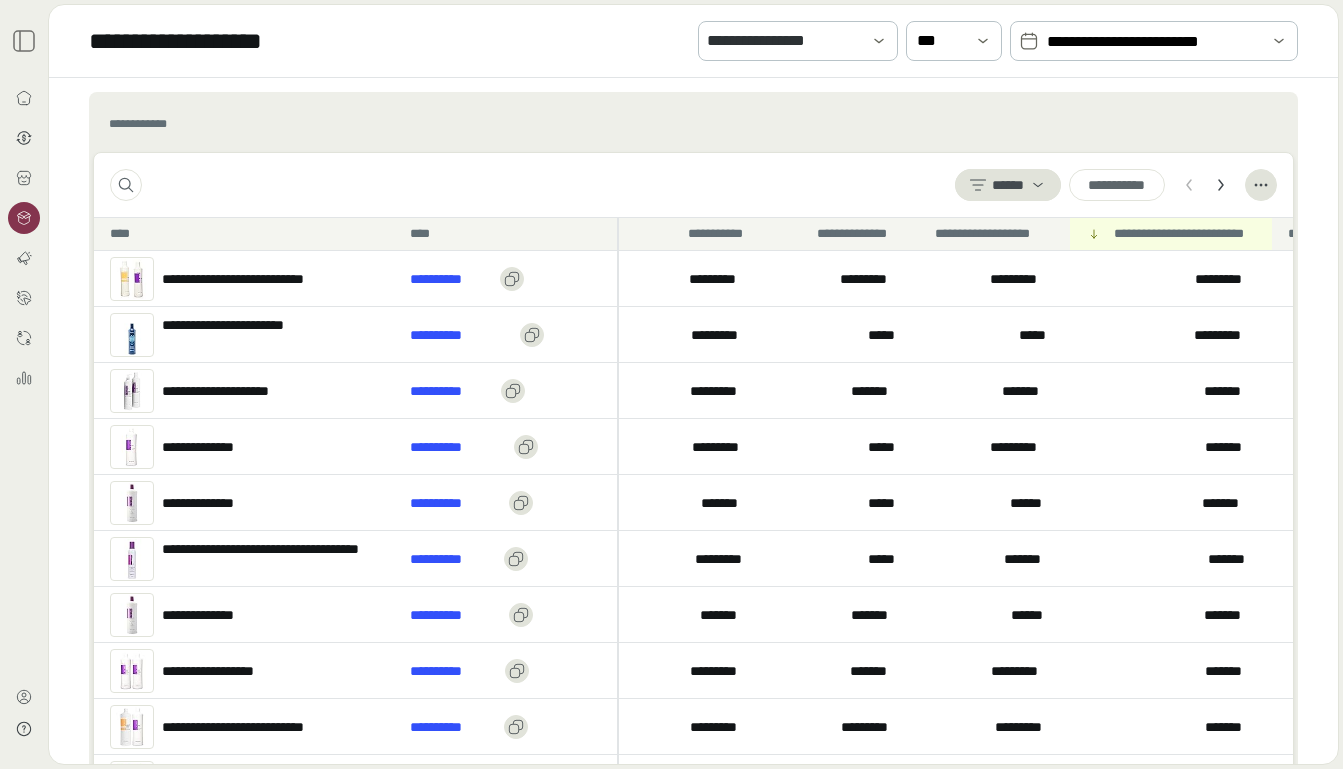 click on "****** * * ** ** ***" at bounding box center [693, 185] 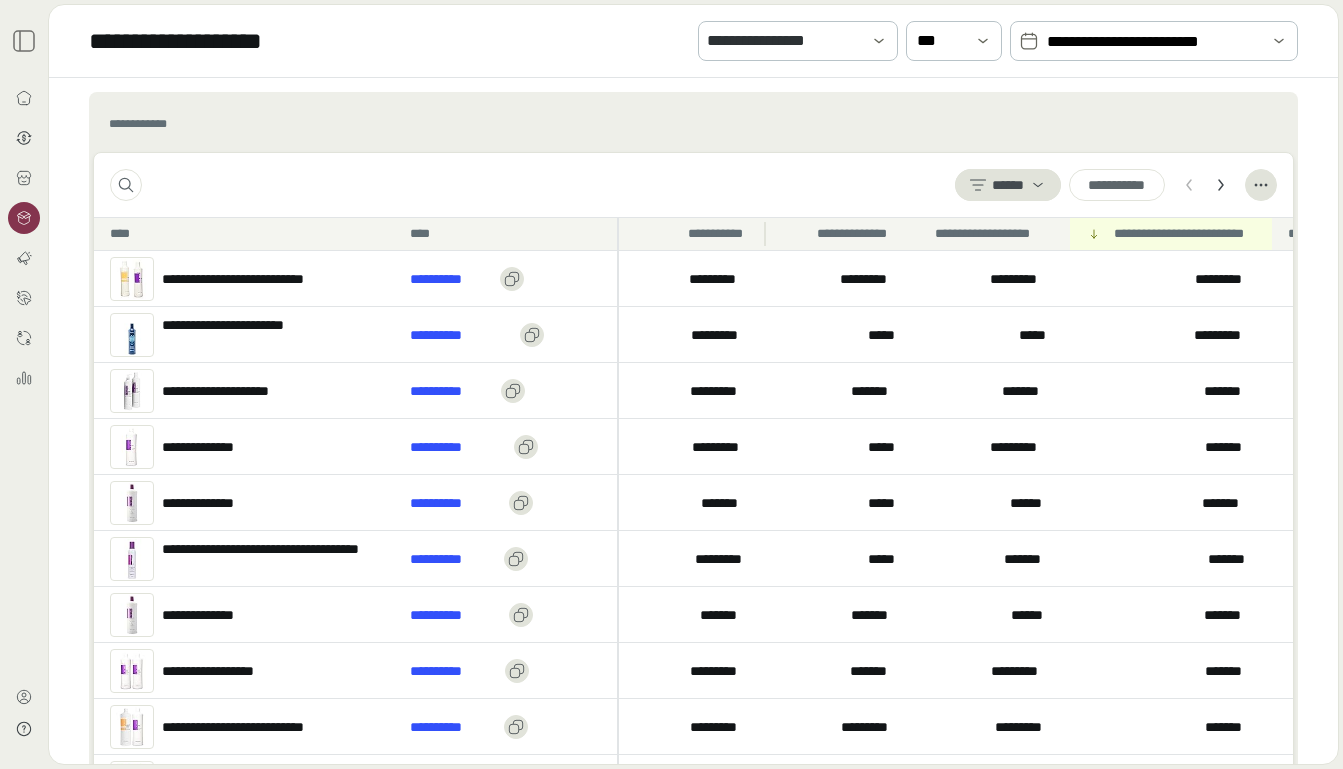 click on "**********" at bounding box center (720, 234) 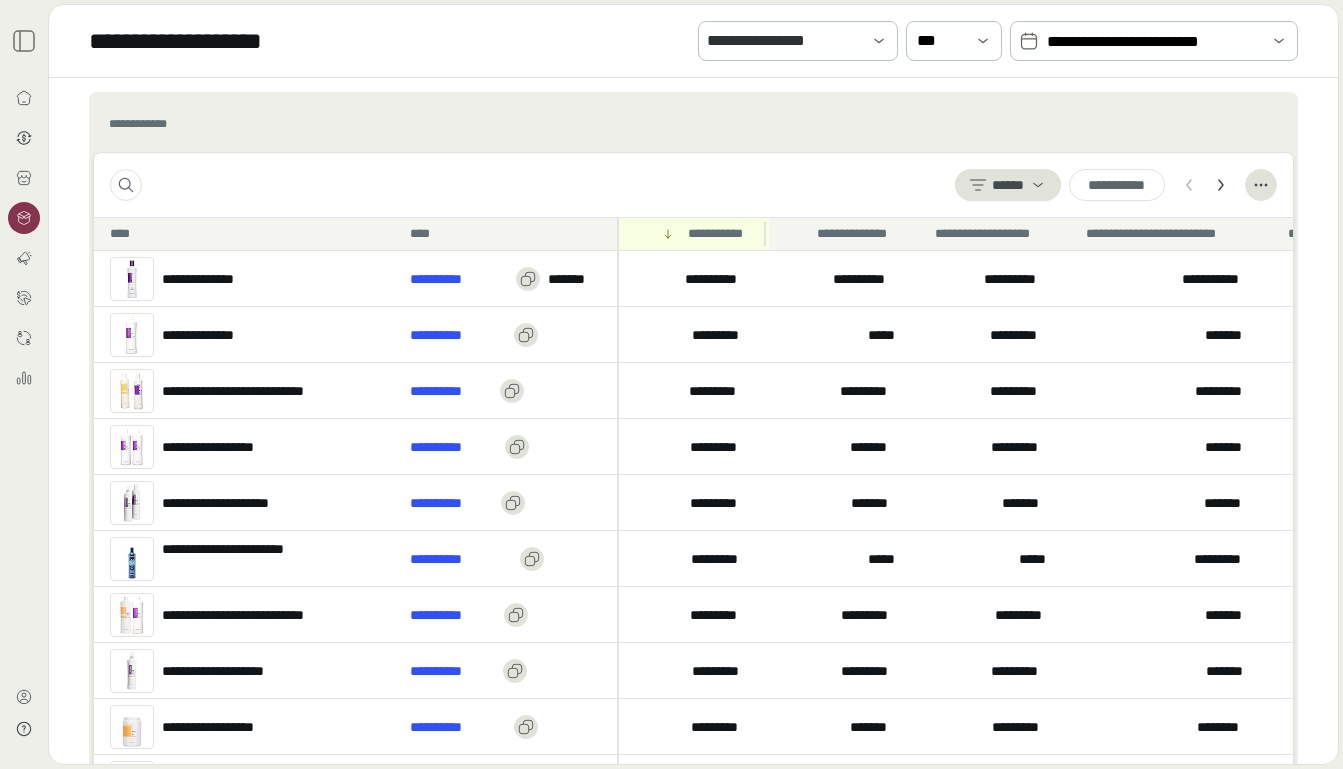 click on "**********" at bounding box center [720, 234] 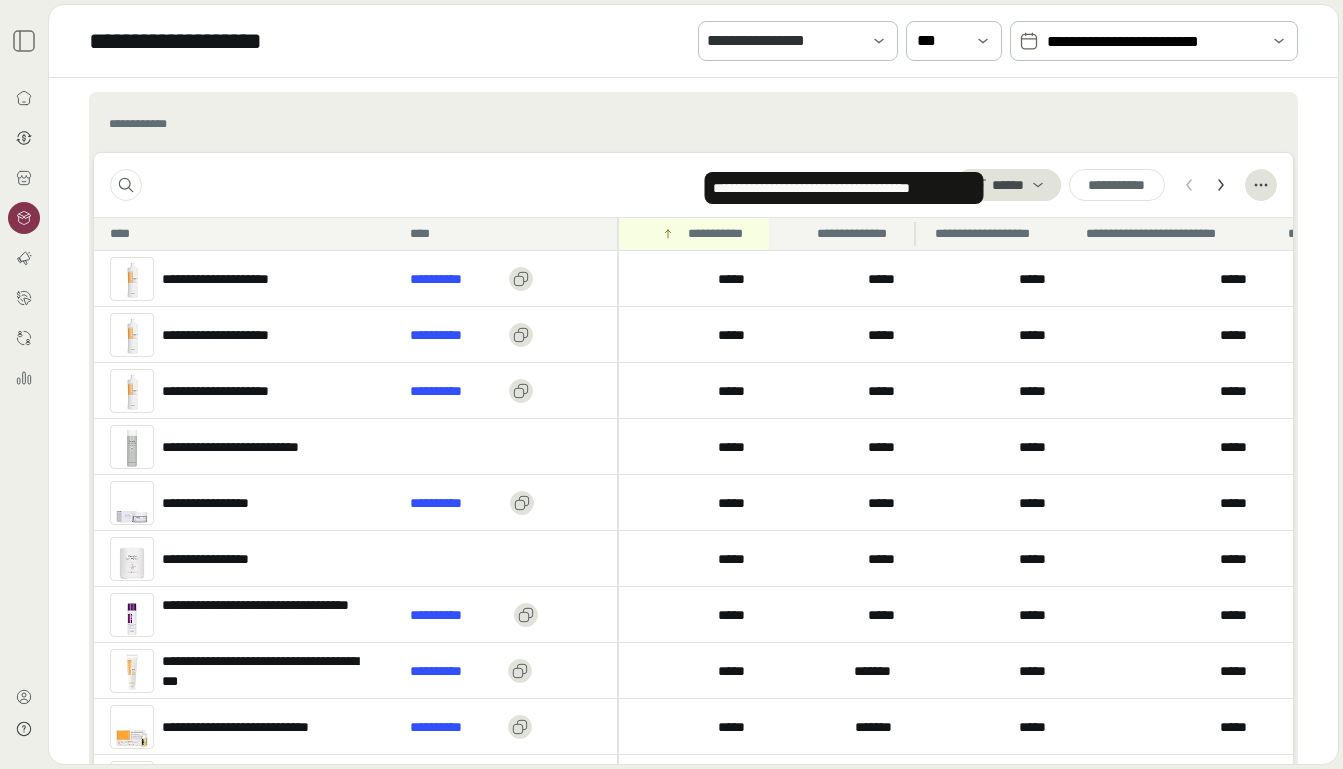 click on "**********" at bounding box center [860, 234] 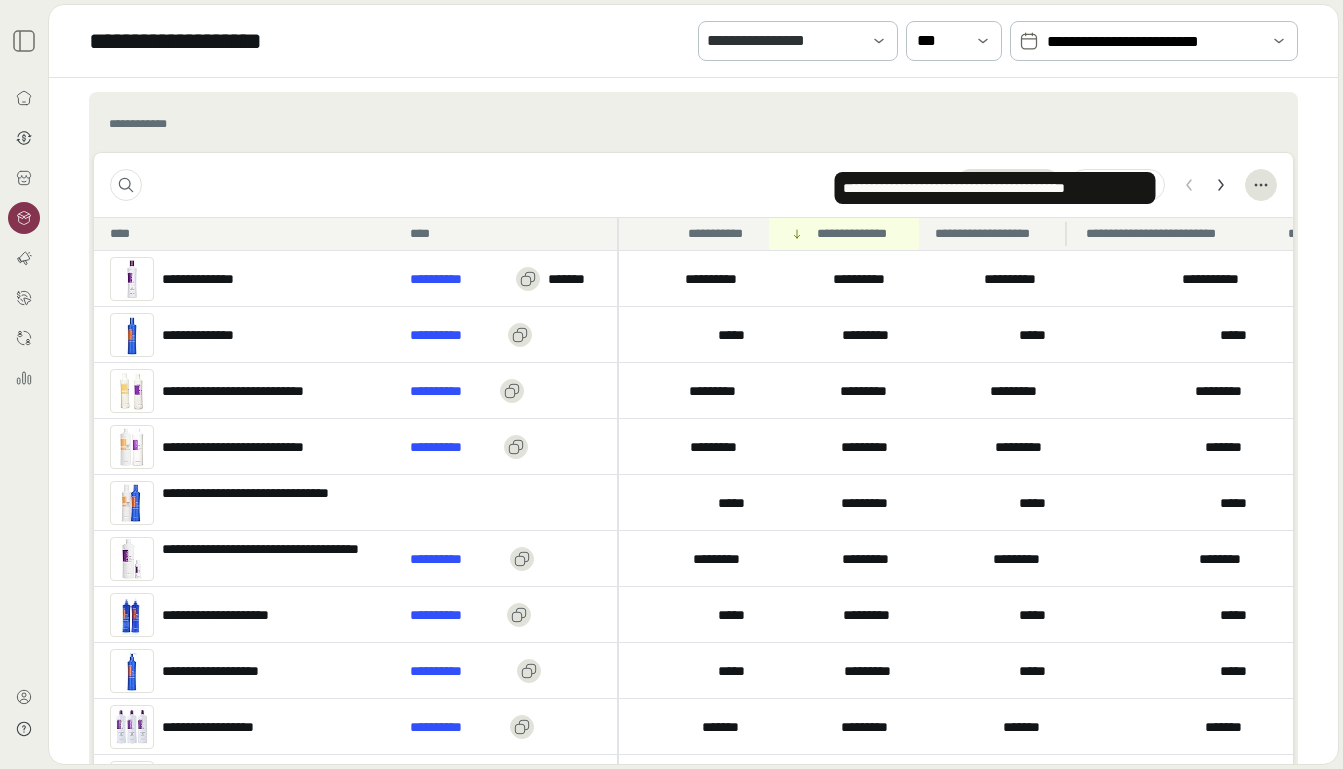 click on "**********" at bounding box center [994, 234] 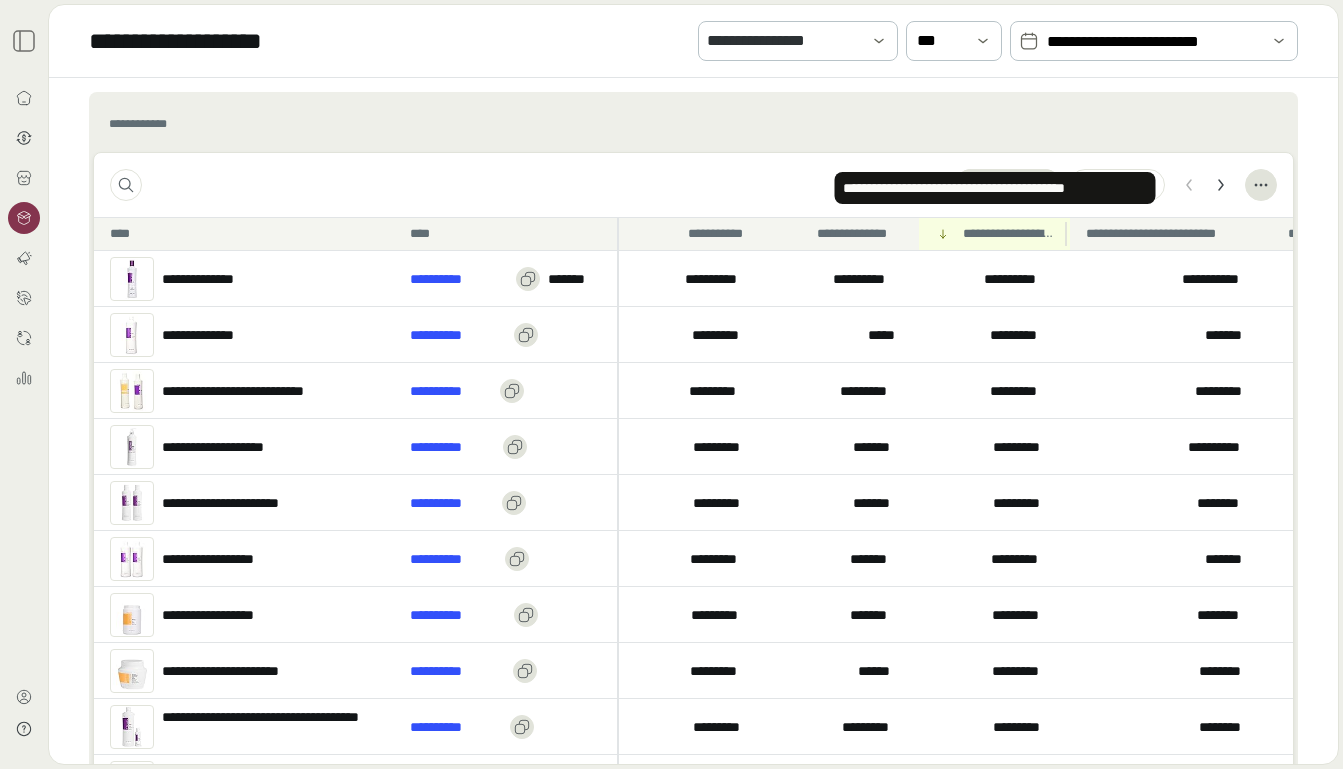 click on "**********" at bounding box center [1008, 234] 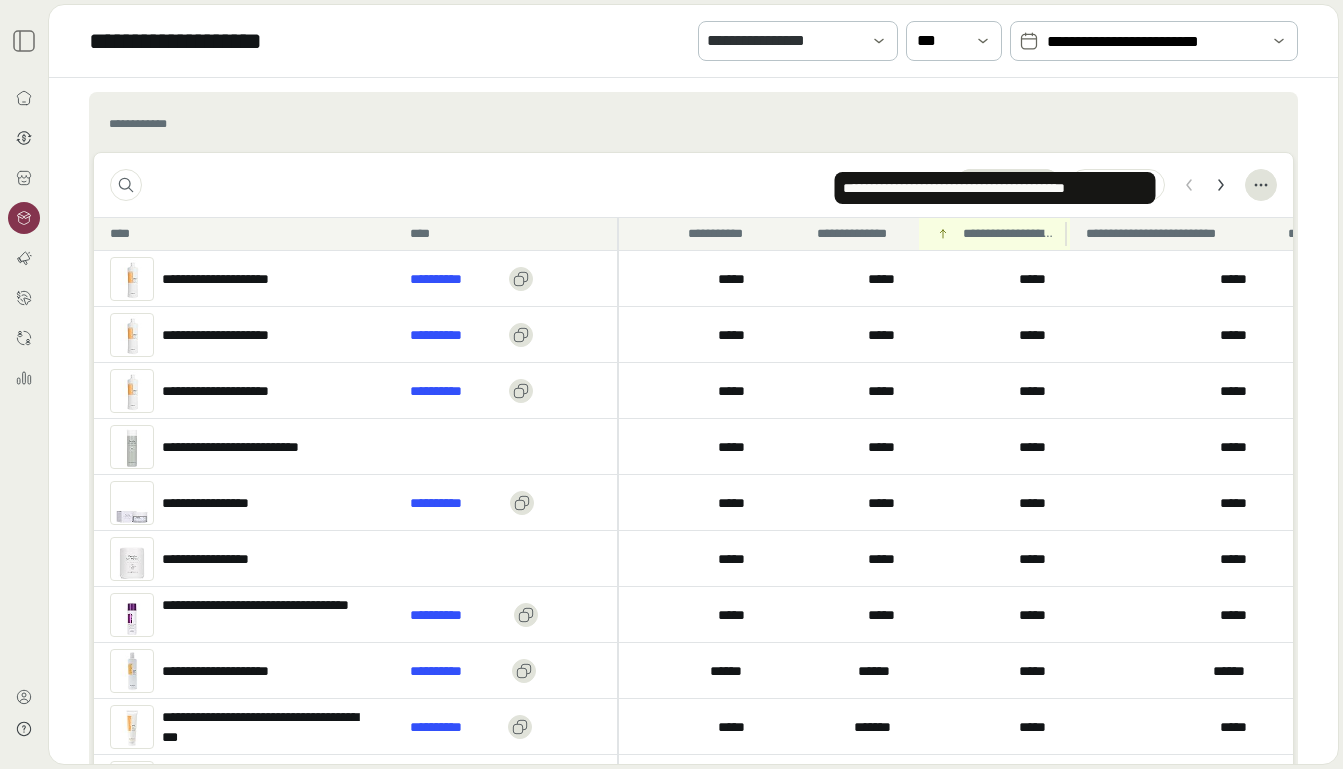 click on "**********" at bounding box center (1008, 234) 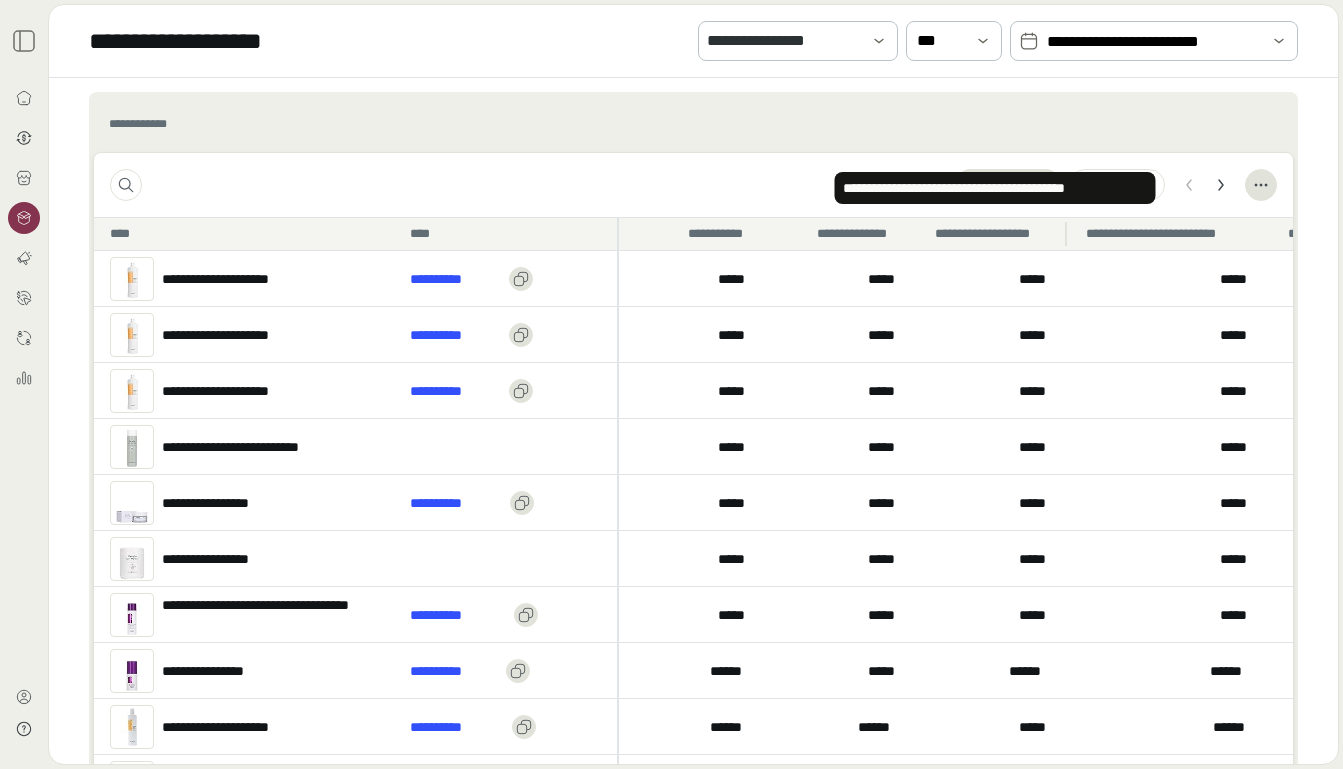 click on "**********" at bounding box center (994, 234) 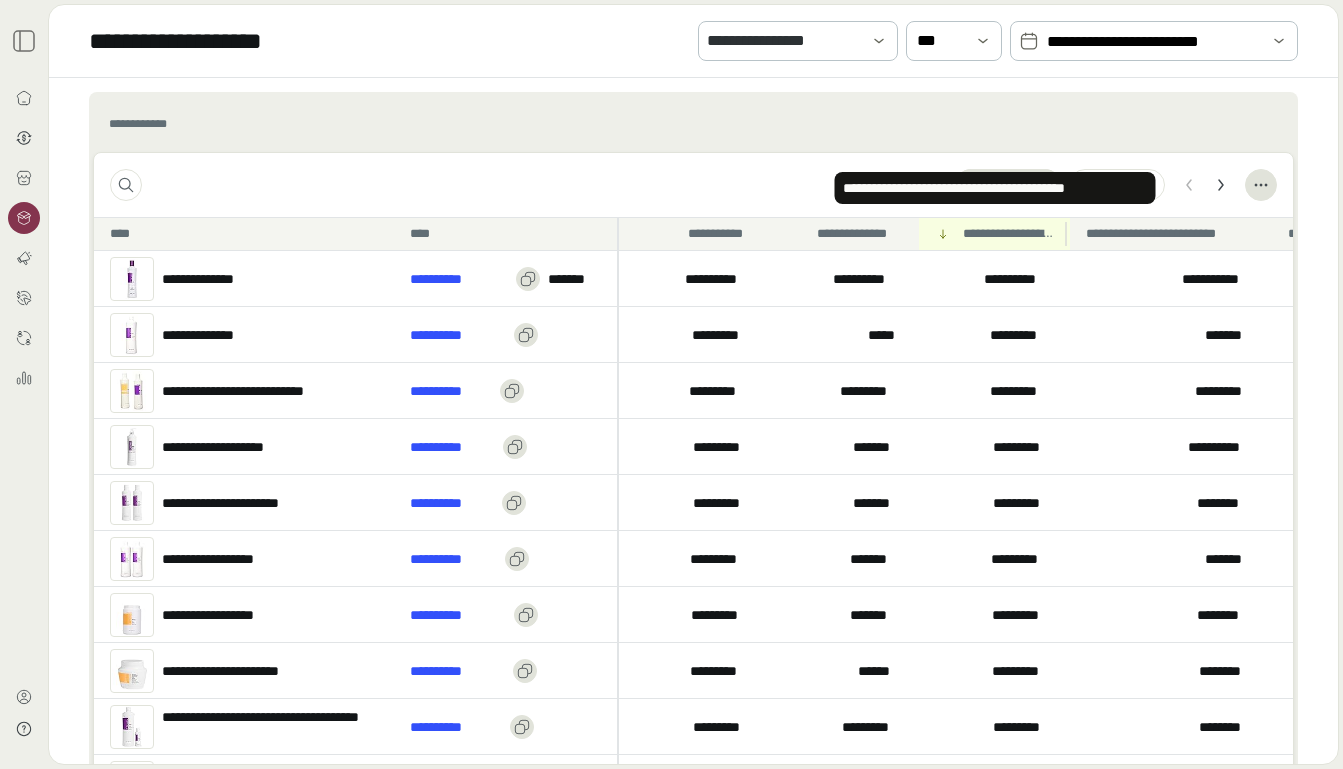 scroll, scrollTop: 673, scrollLeft: 0, axis: vertical 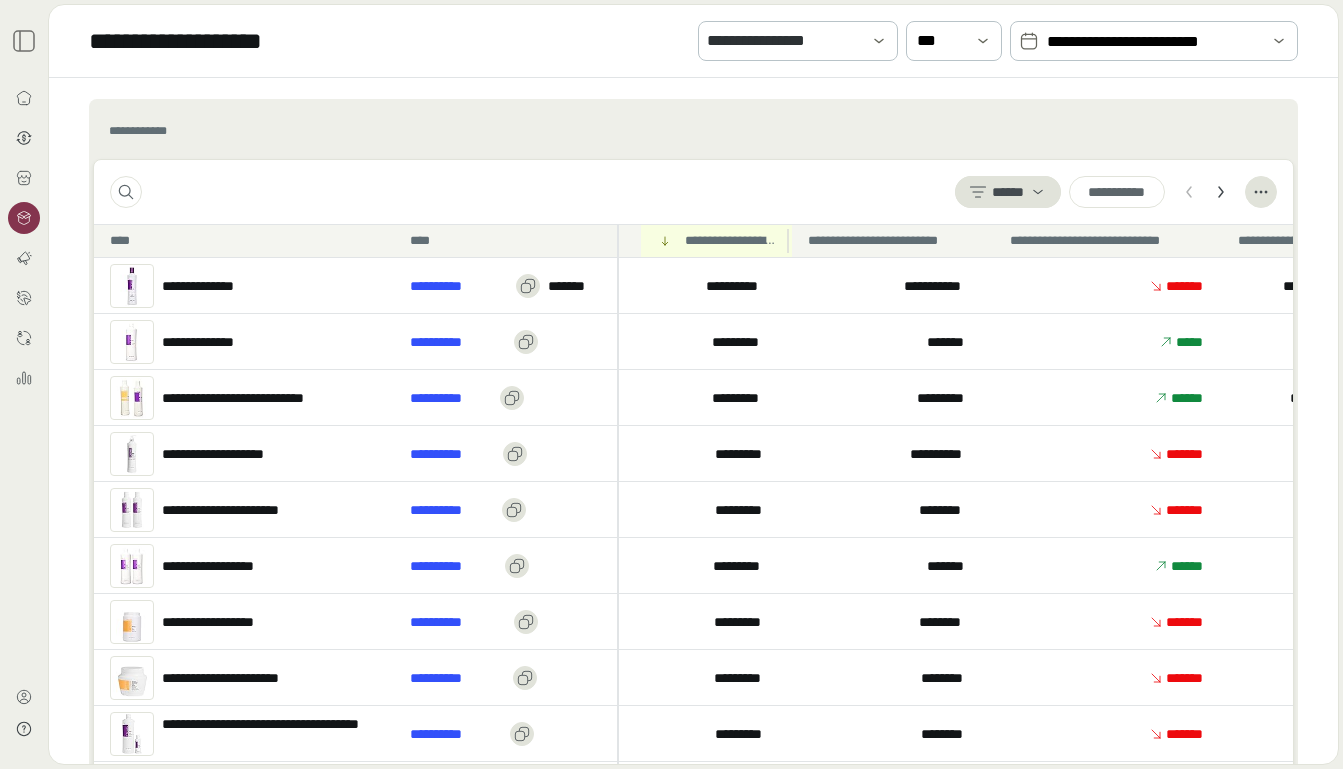 click on "**********" at bounding box center [730, 241] 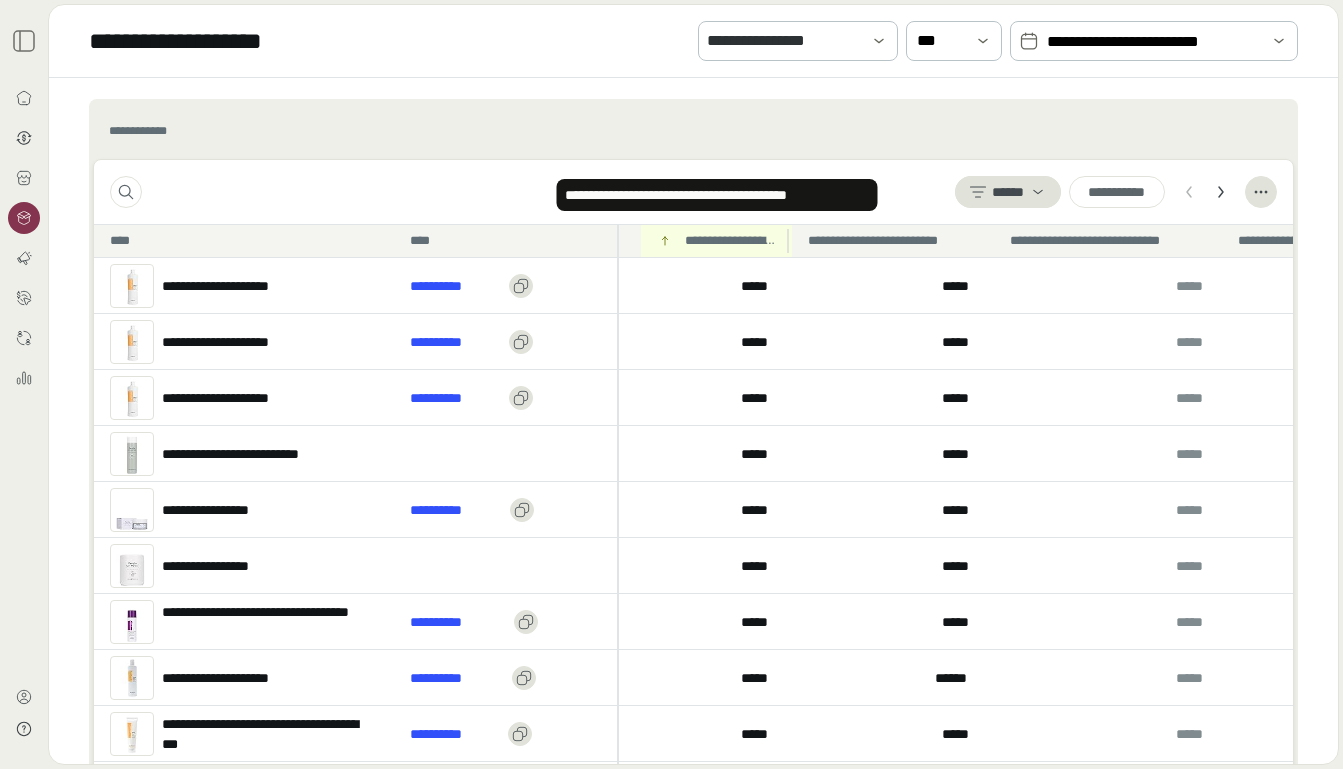 click on "**********" at bounding box center (730, 241) 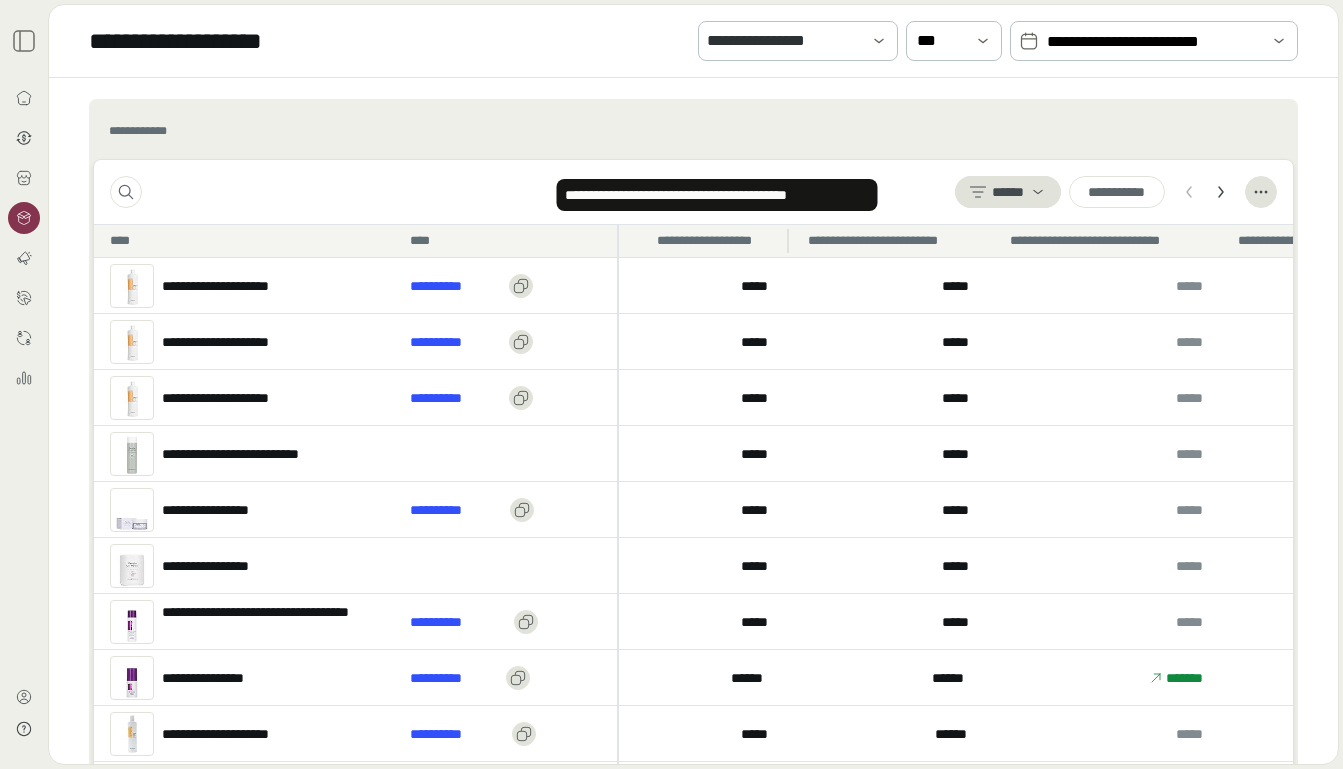 click on "**********" at bounding box center [716, 241] 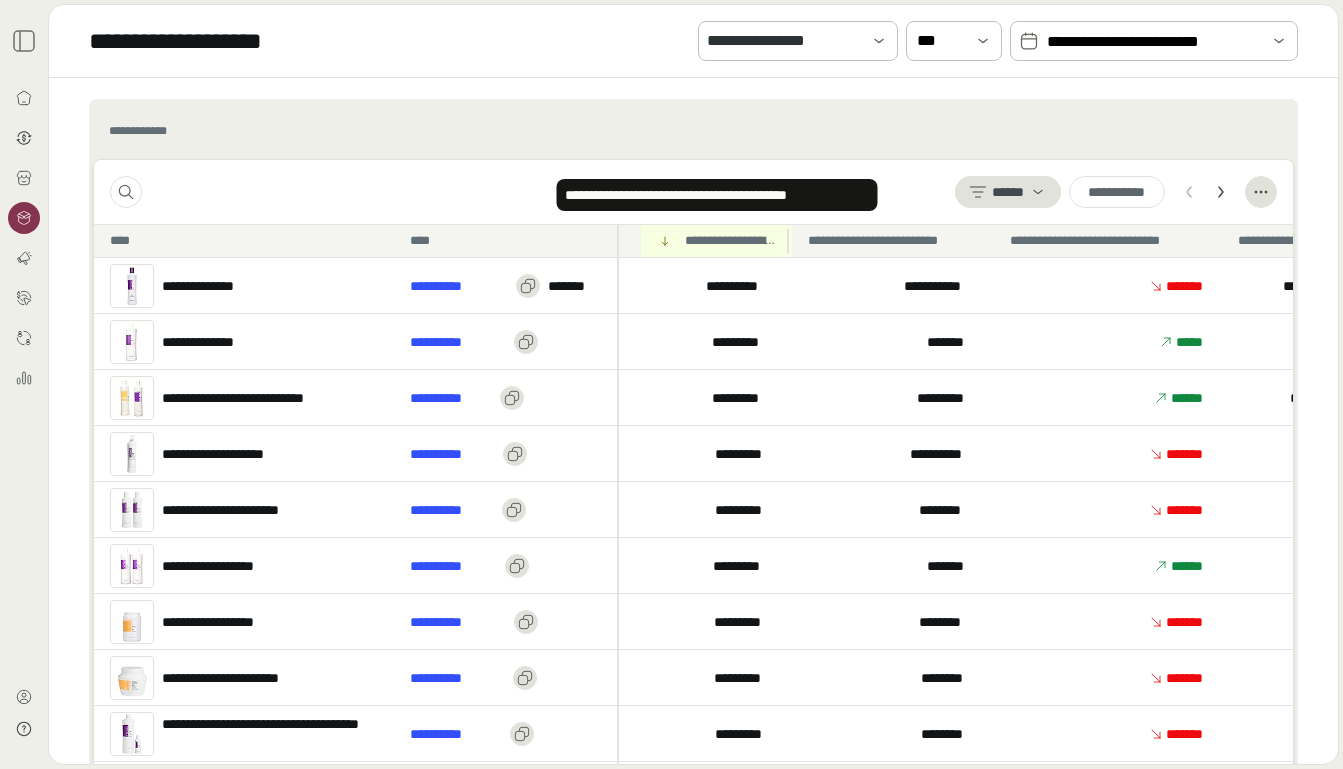 click on "**********" at bounding box center [730, 241] 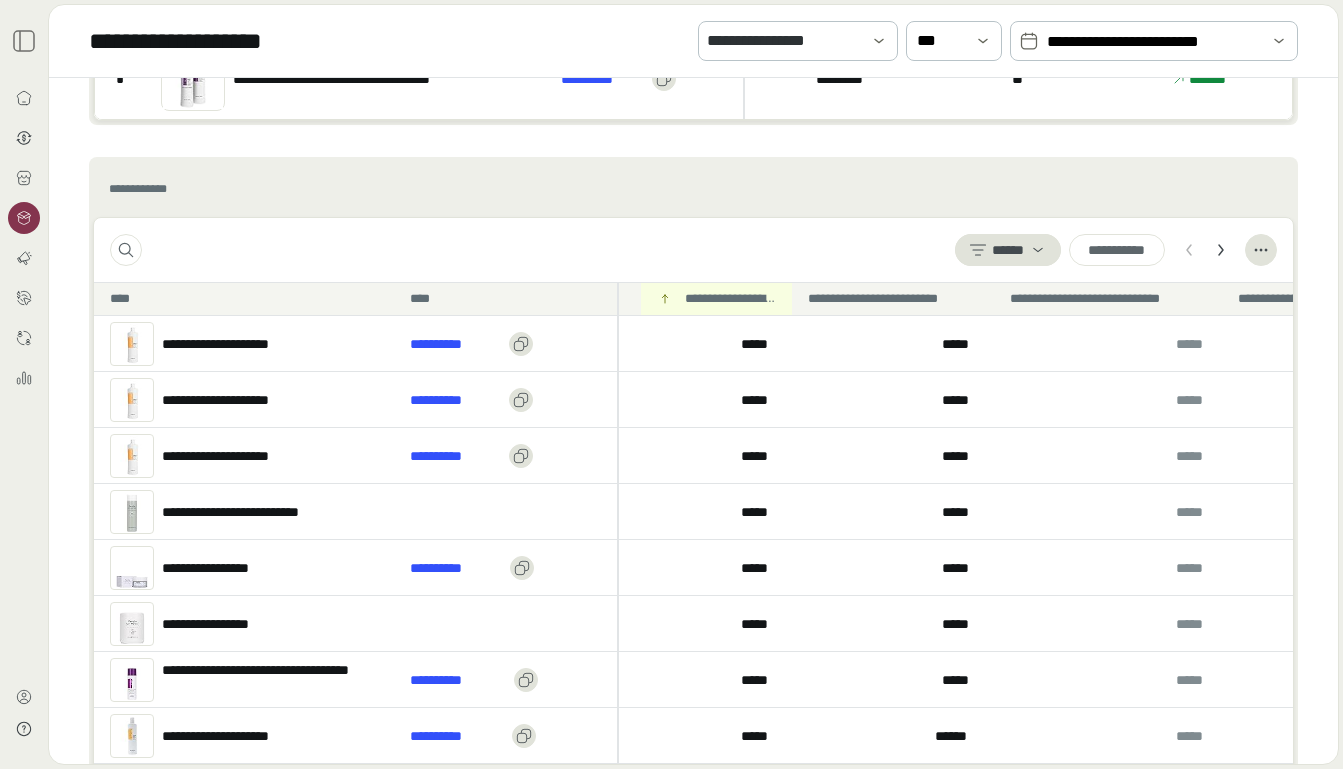 scroll, scrollTop: 730, scrollLeft: 0, axis: vertical 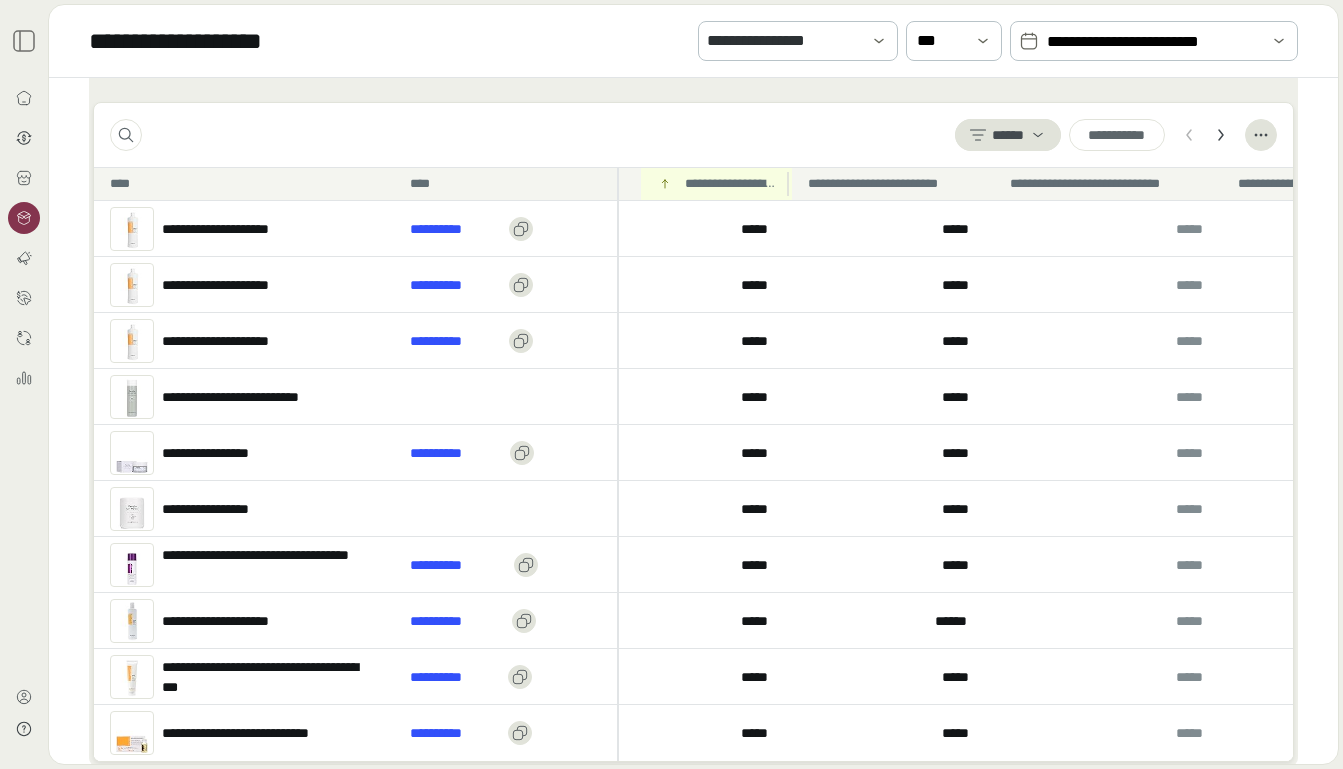 click on "**********" at bounding box center (730, 184) 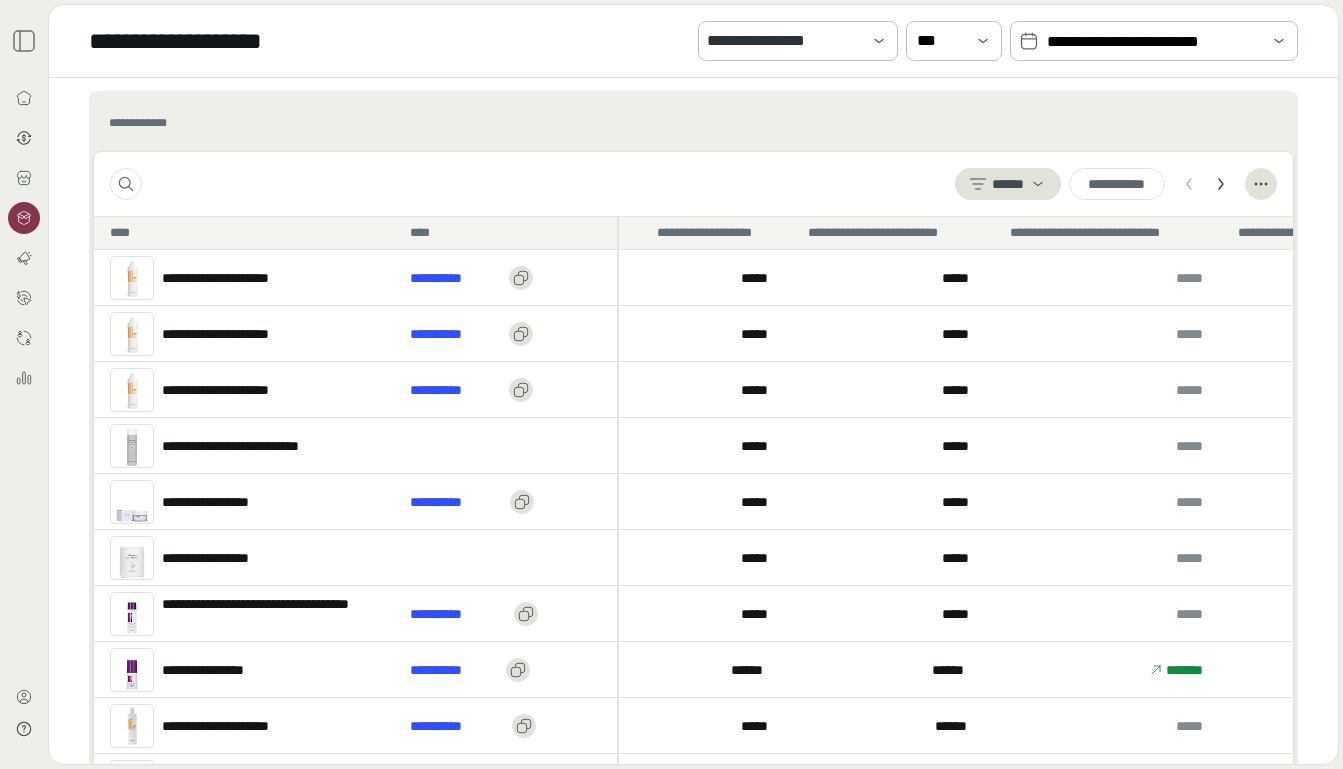 scroll, scrollTop: 739, scrollLeft: 0, axis: vertical 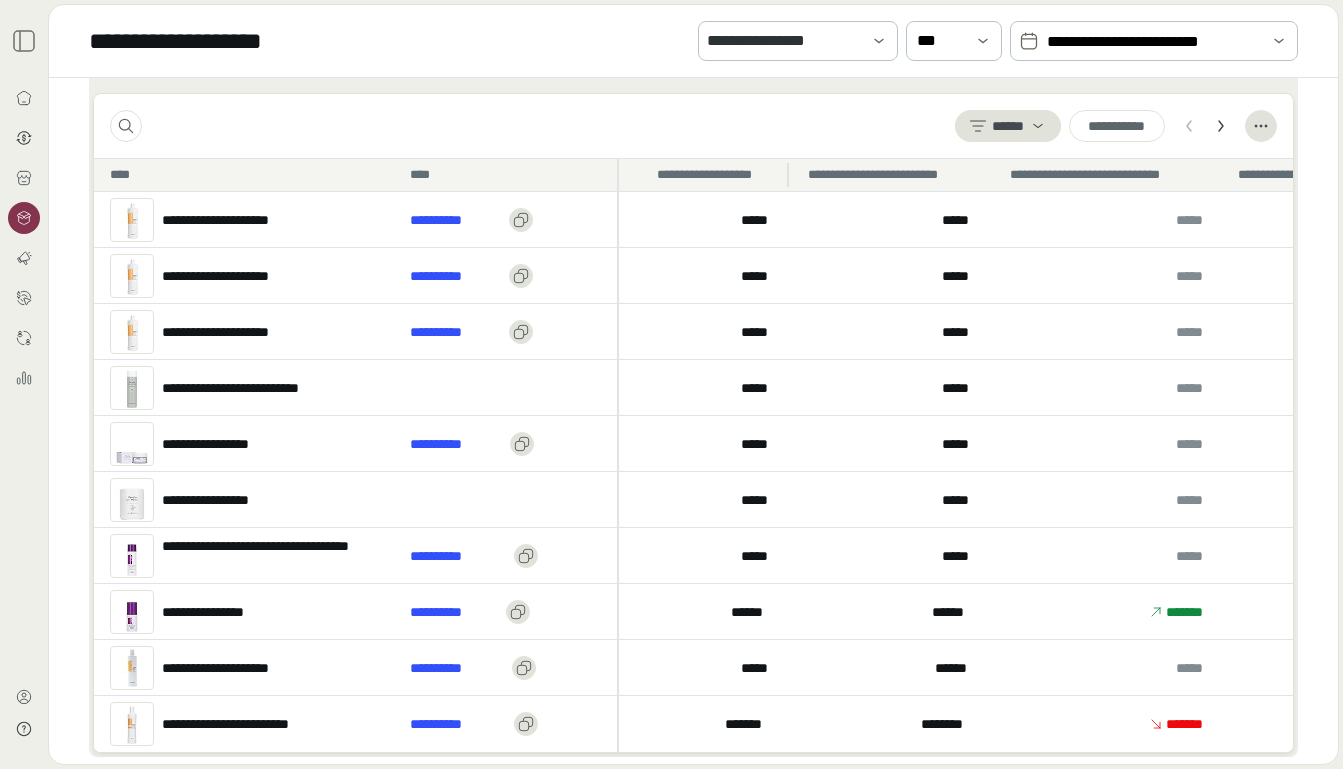 click on "**********" at bounding box center (716, 175) 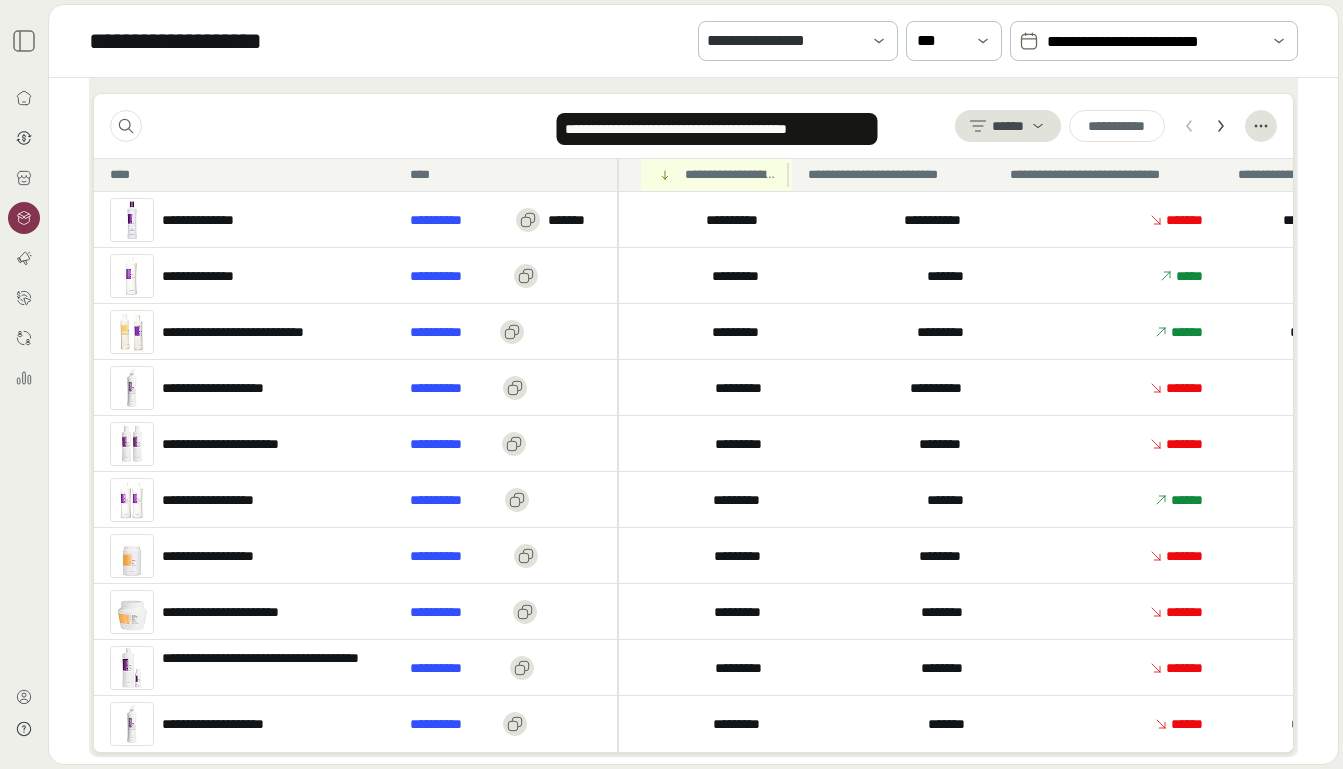 click on "**********" at bounding box center (730, 175) 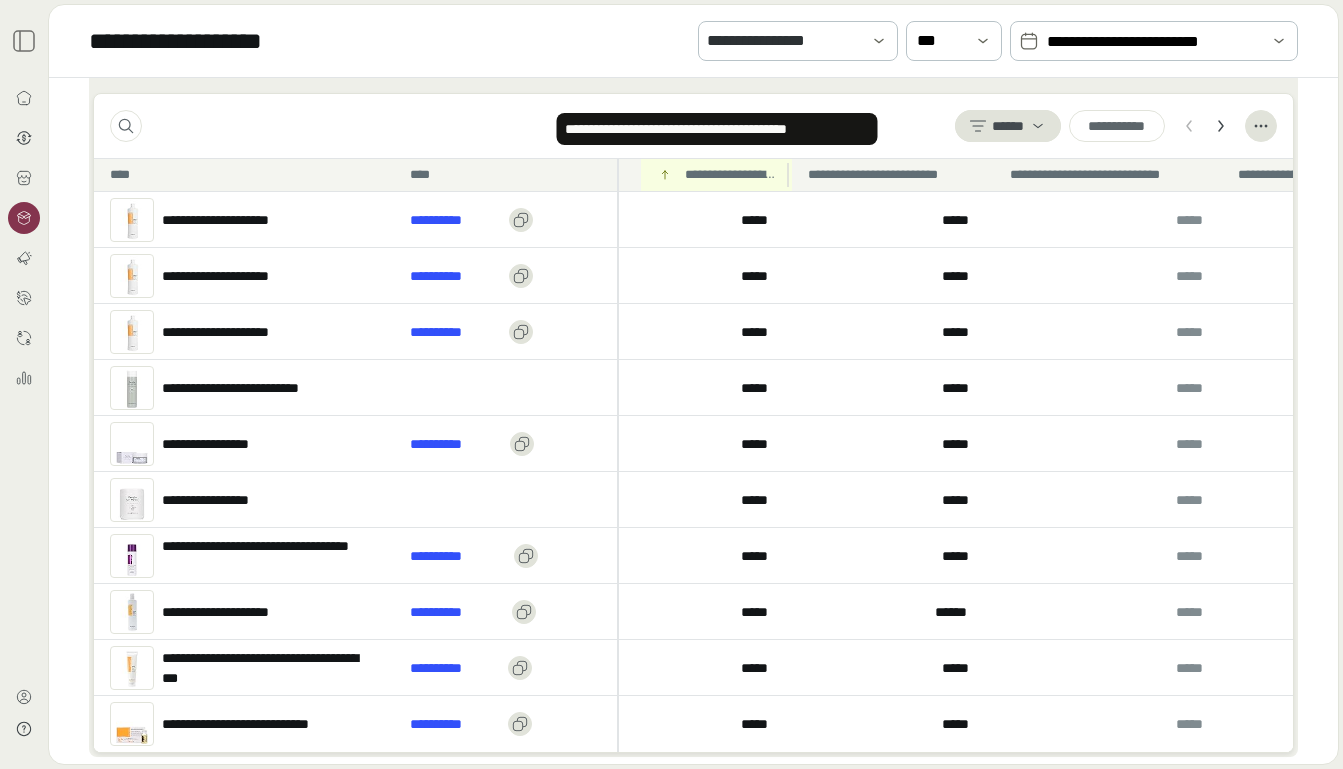 click on "**********" at bounding box center (730, 175) 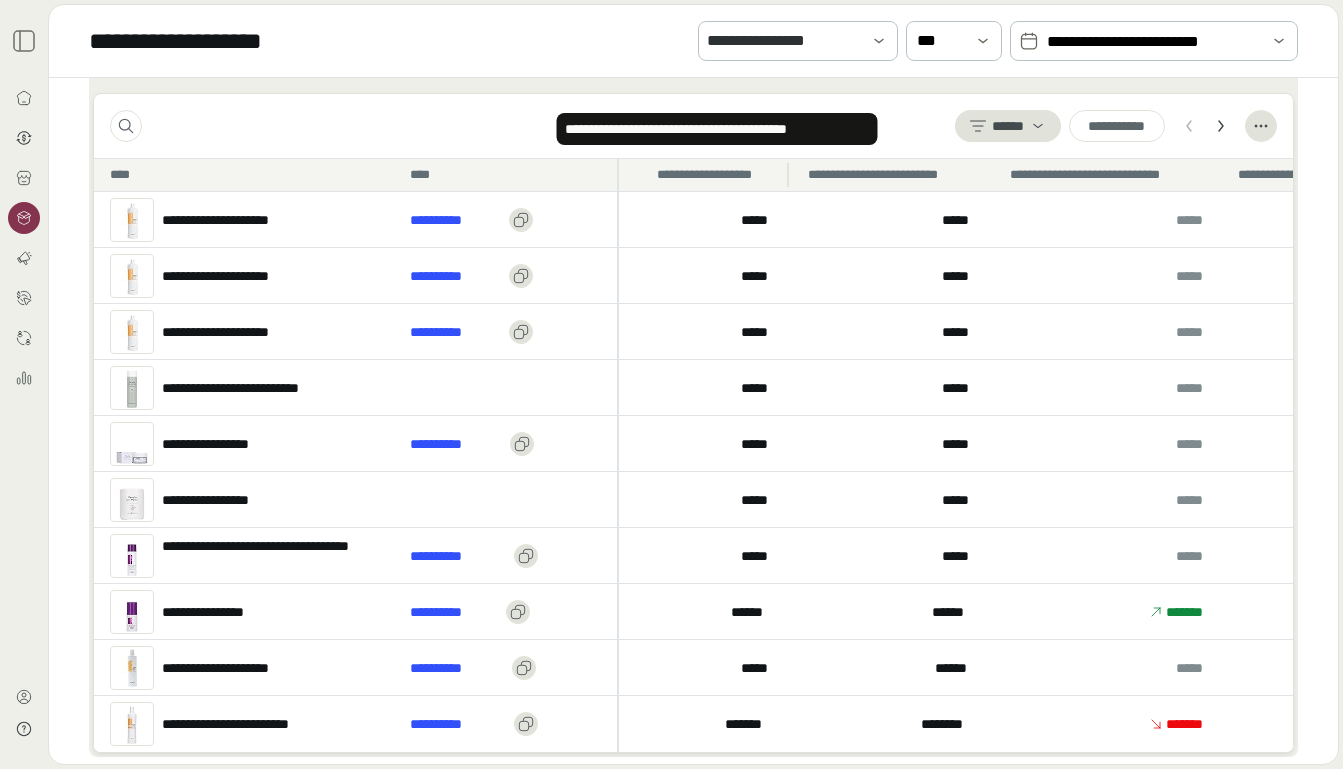 click on "**********" at bounding box center (716, 175) 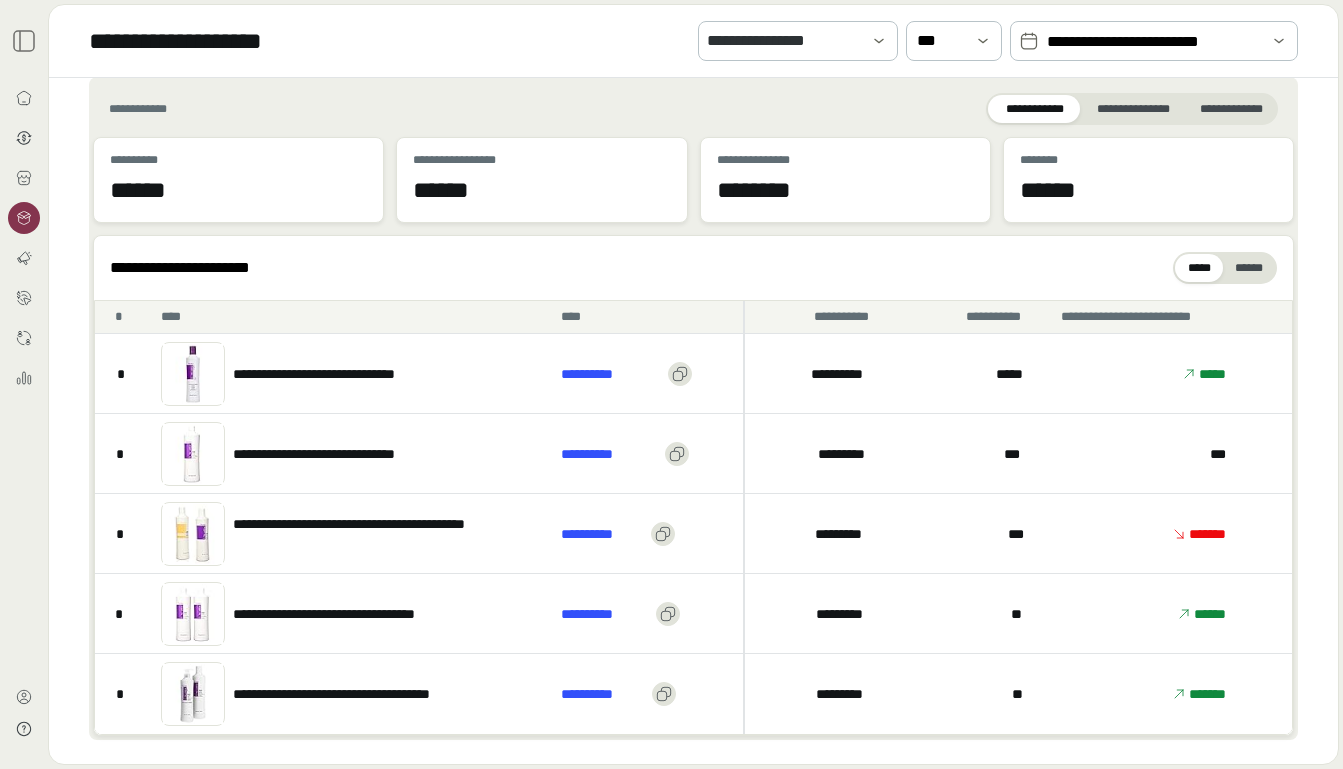 scroll, scrollTop: 0, scrollLeft: 0, axis: both 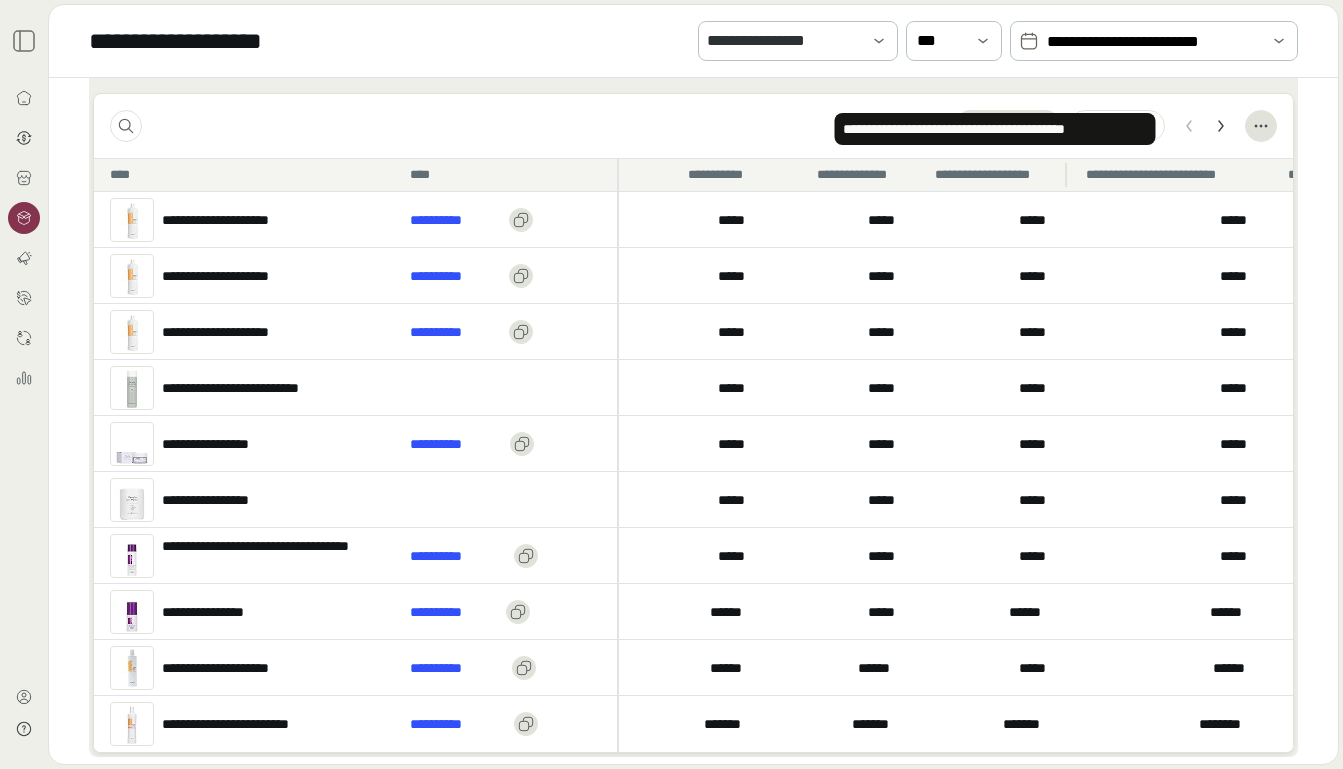 click on "**********" at bounding box center [994, 175] 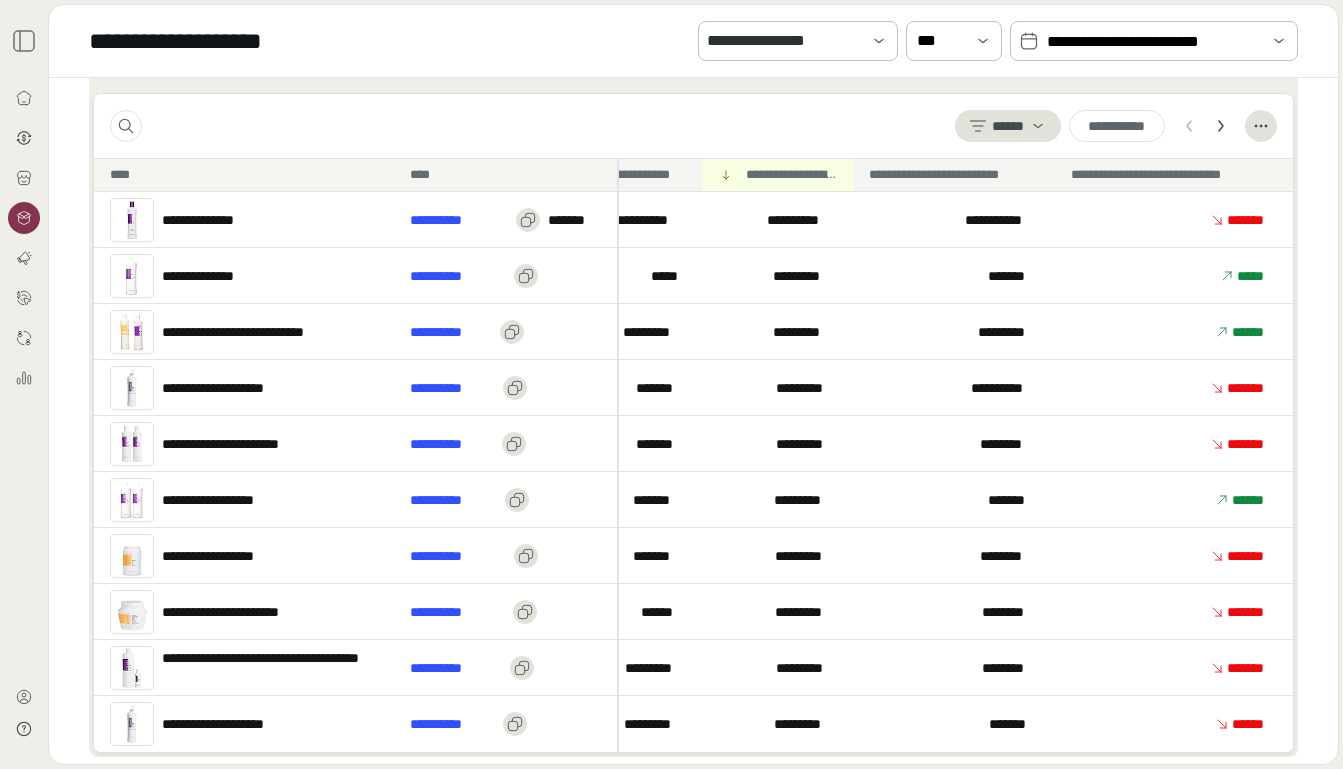 scroll, scrollTop: 0, scrollLeft: 290, axis: horizontal 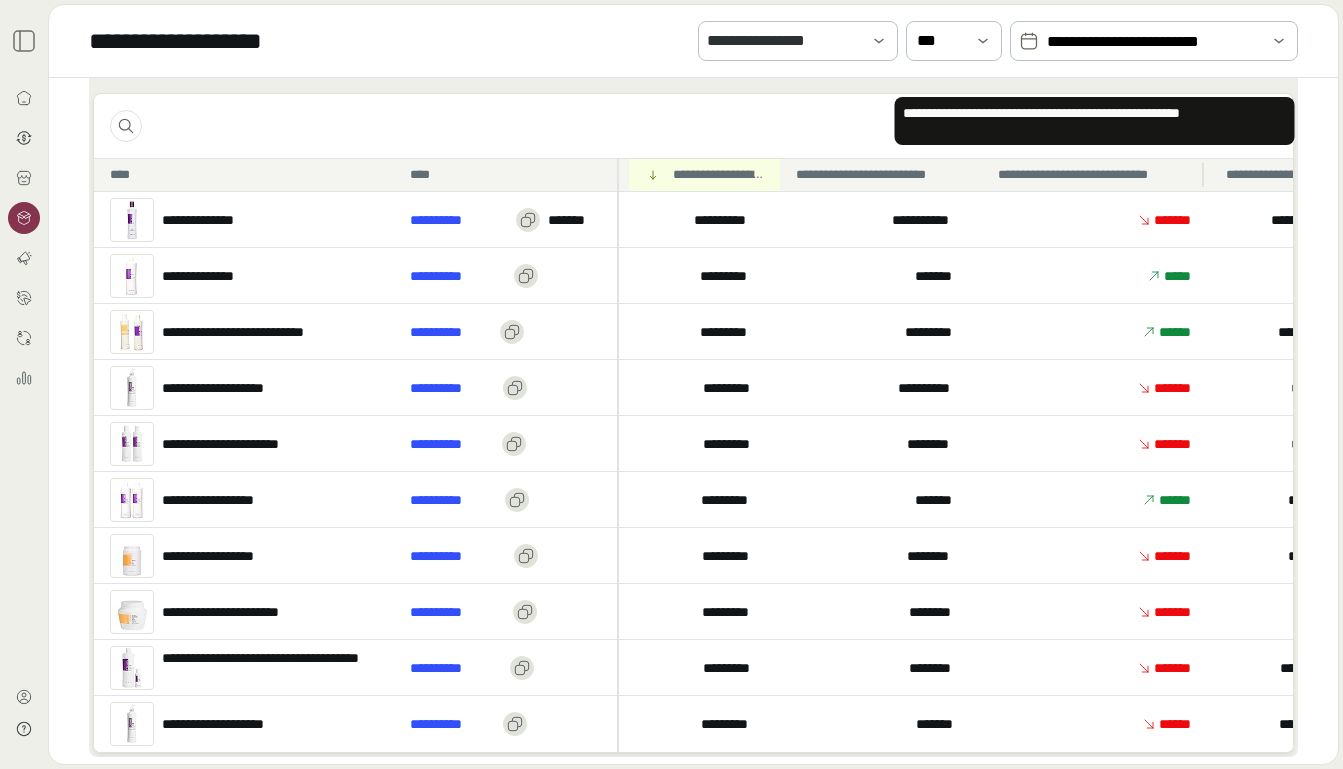 click on "**********" at bounding box center (1094, 175) 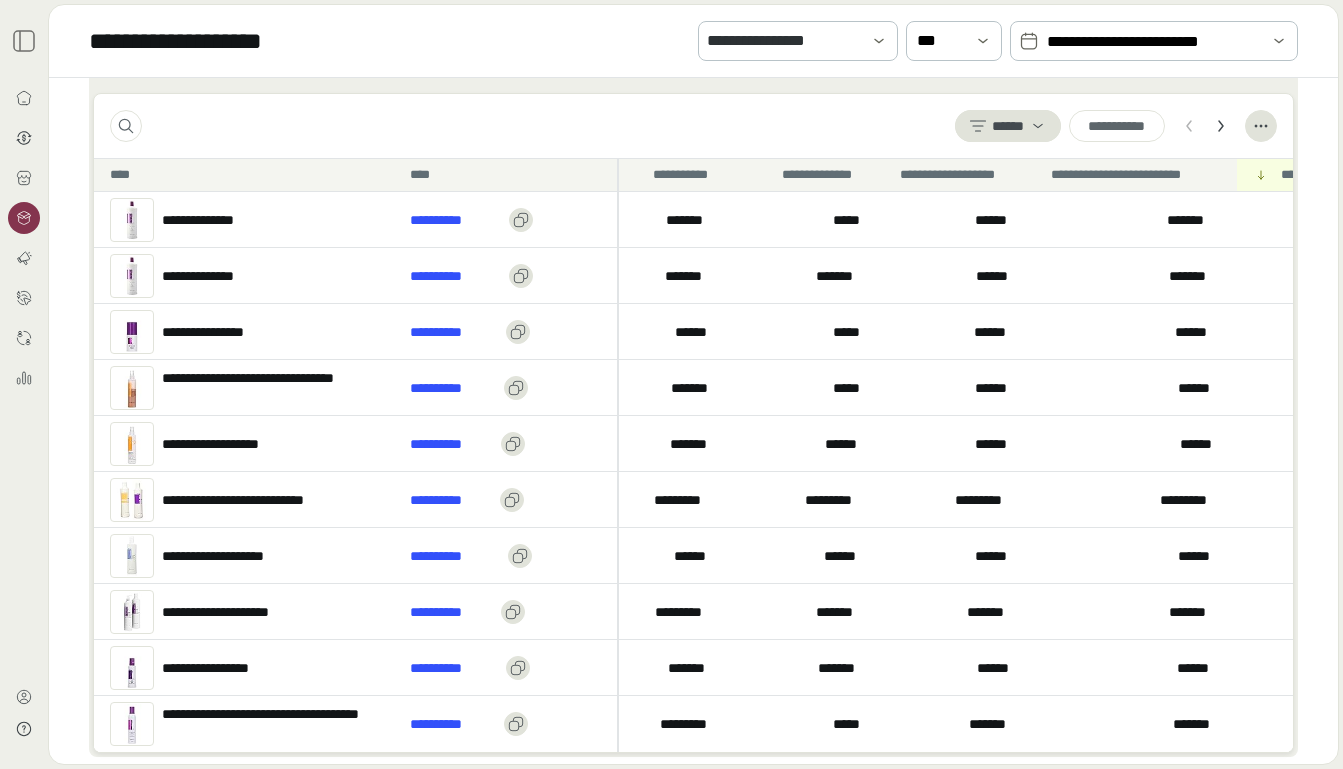 scroll, scrollTop: 0, scrollLeft: 38, axis: horizontal 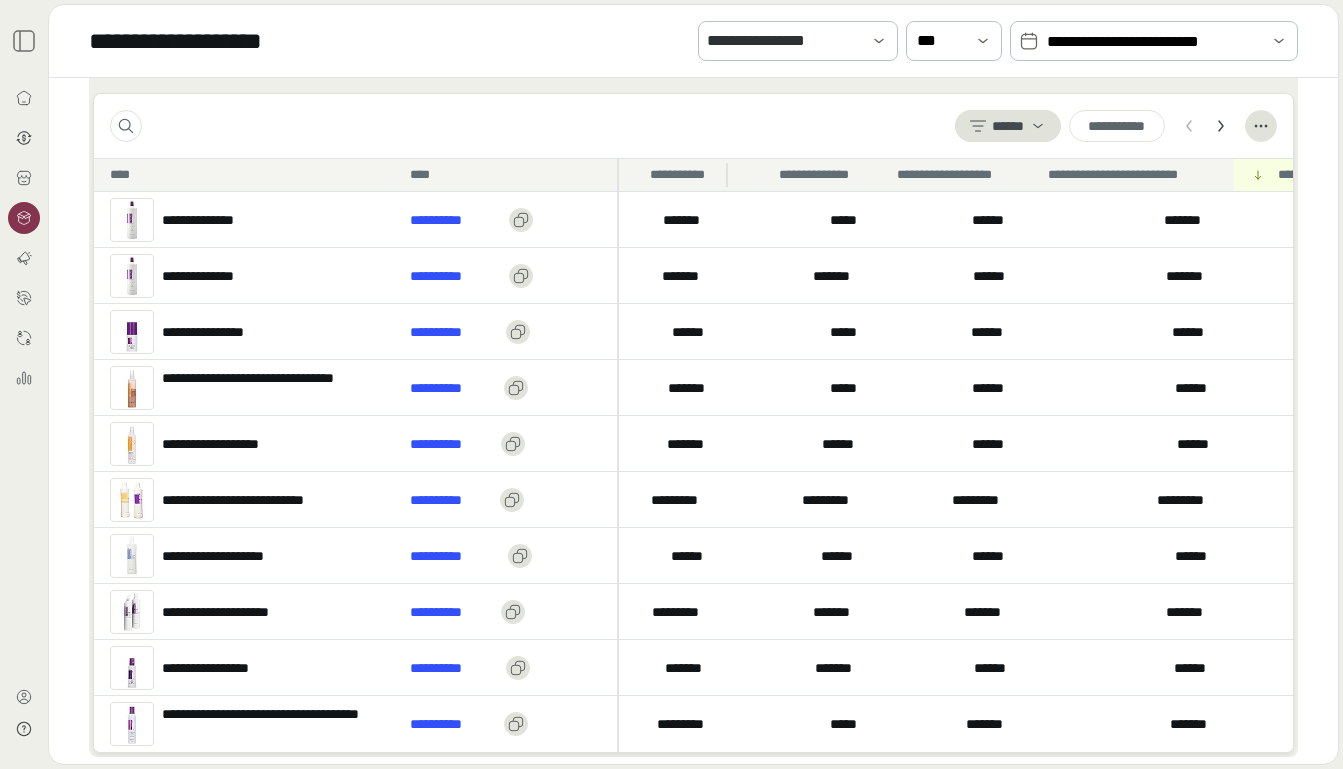 click on "**********" at bounding box center [682, 175] 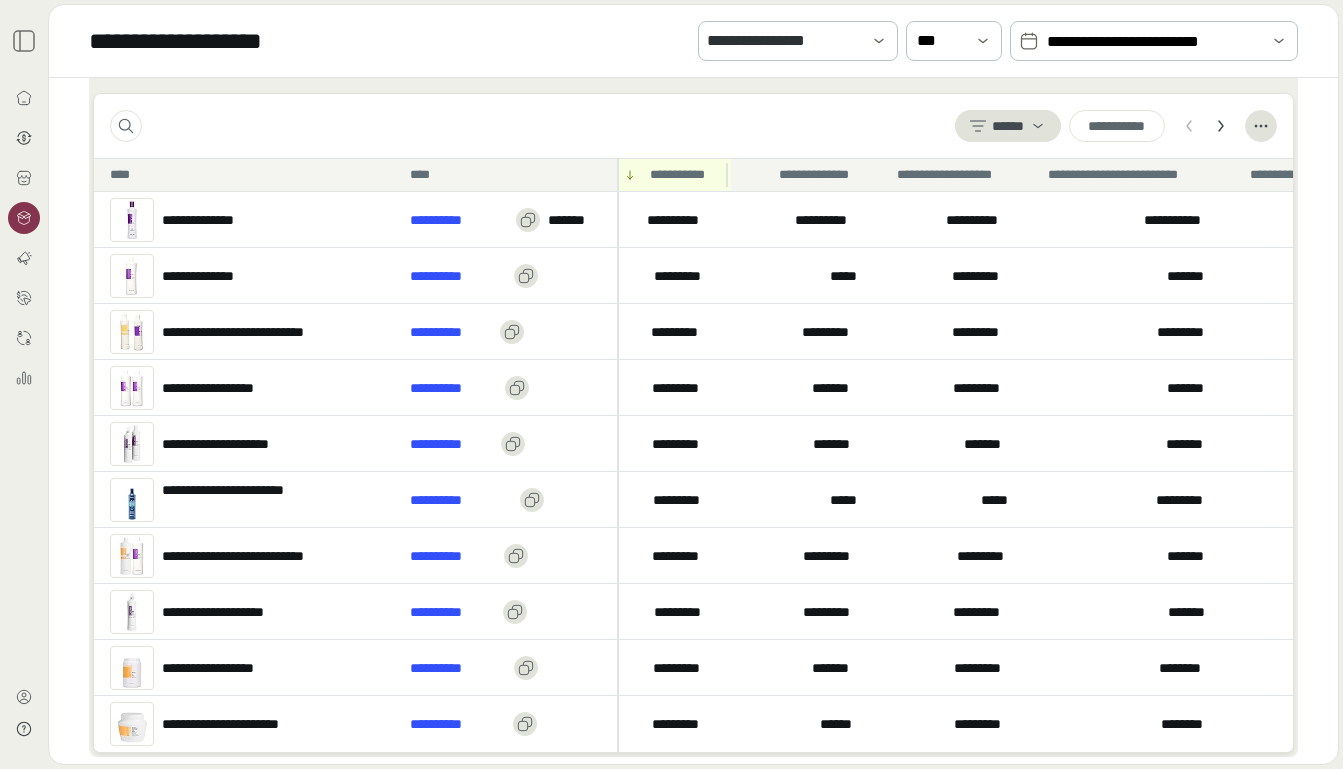 click on "**********" at bounding box center [682, 175] 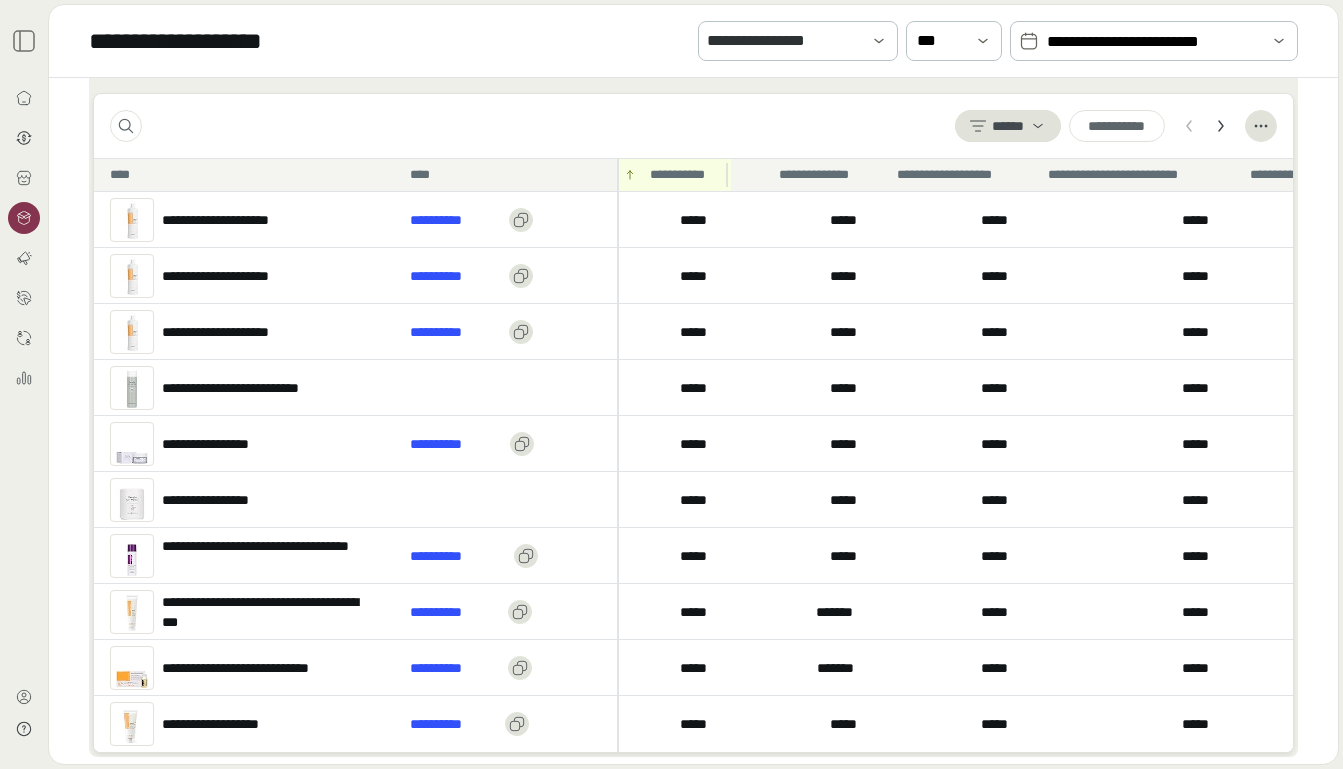 click on "**********" at bounding box center (682, 175) 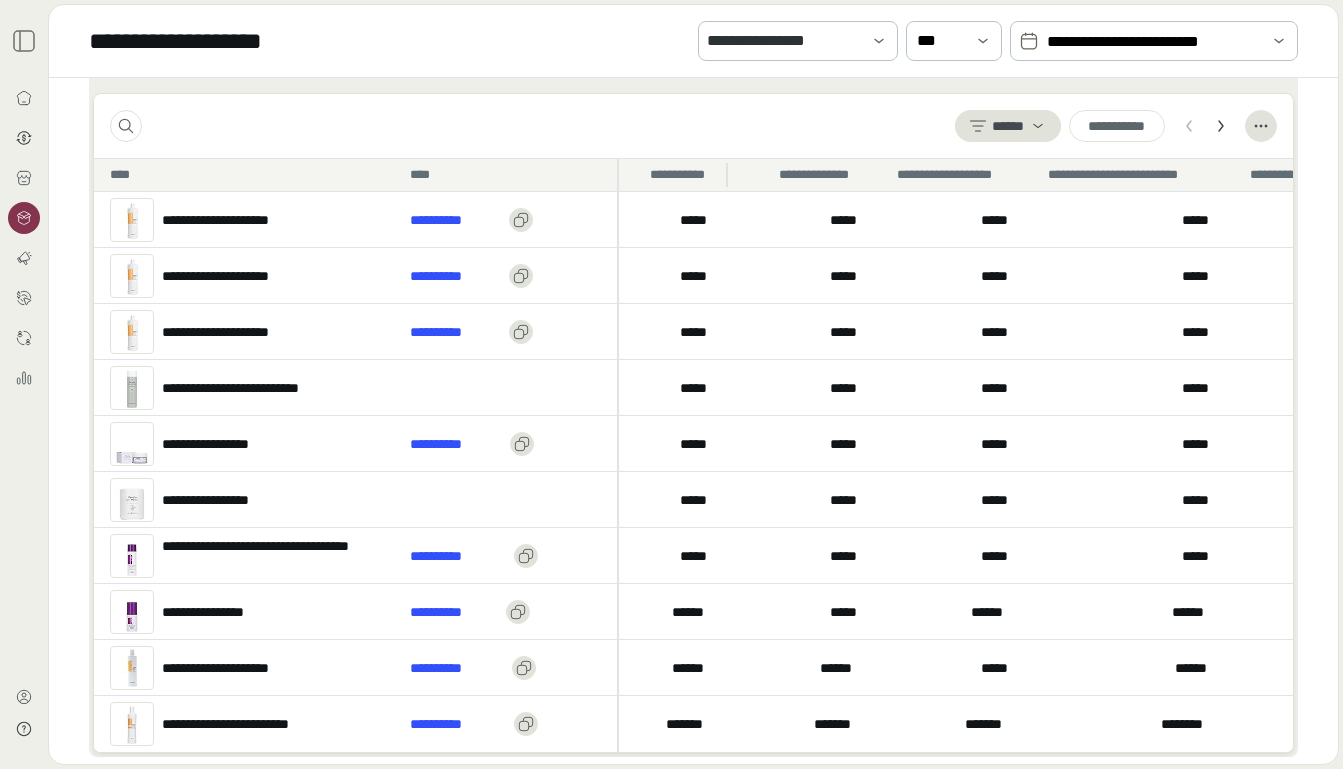 click on "**********" at bounding box center (682, 175) 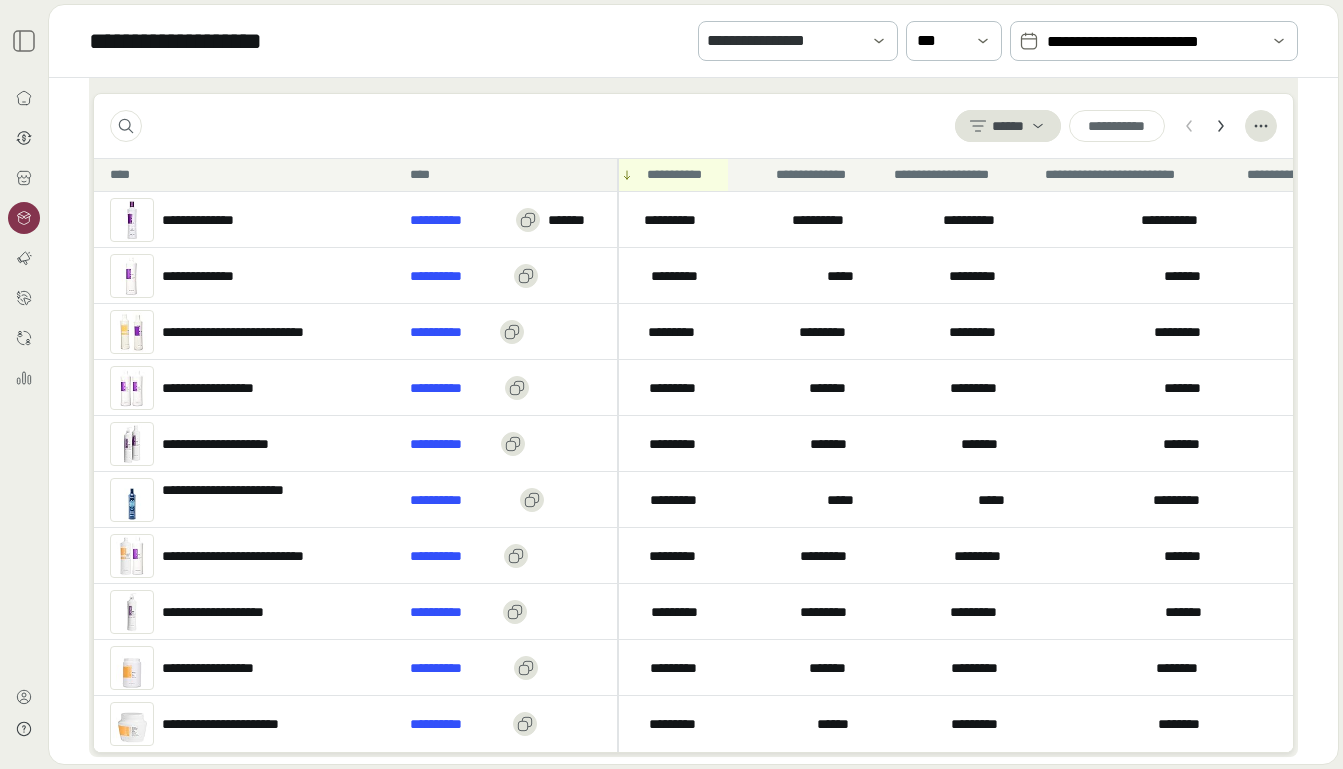 scroll, scrollTop: 0, scrollLeft: 9, axis: horizontal 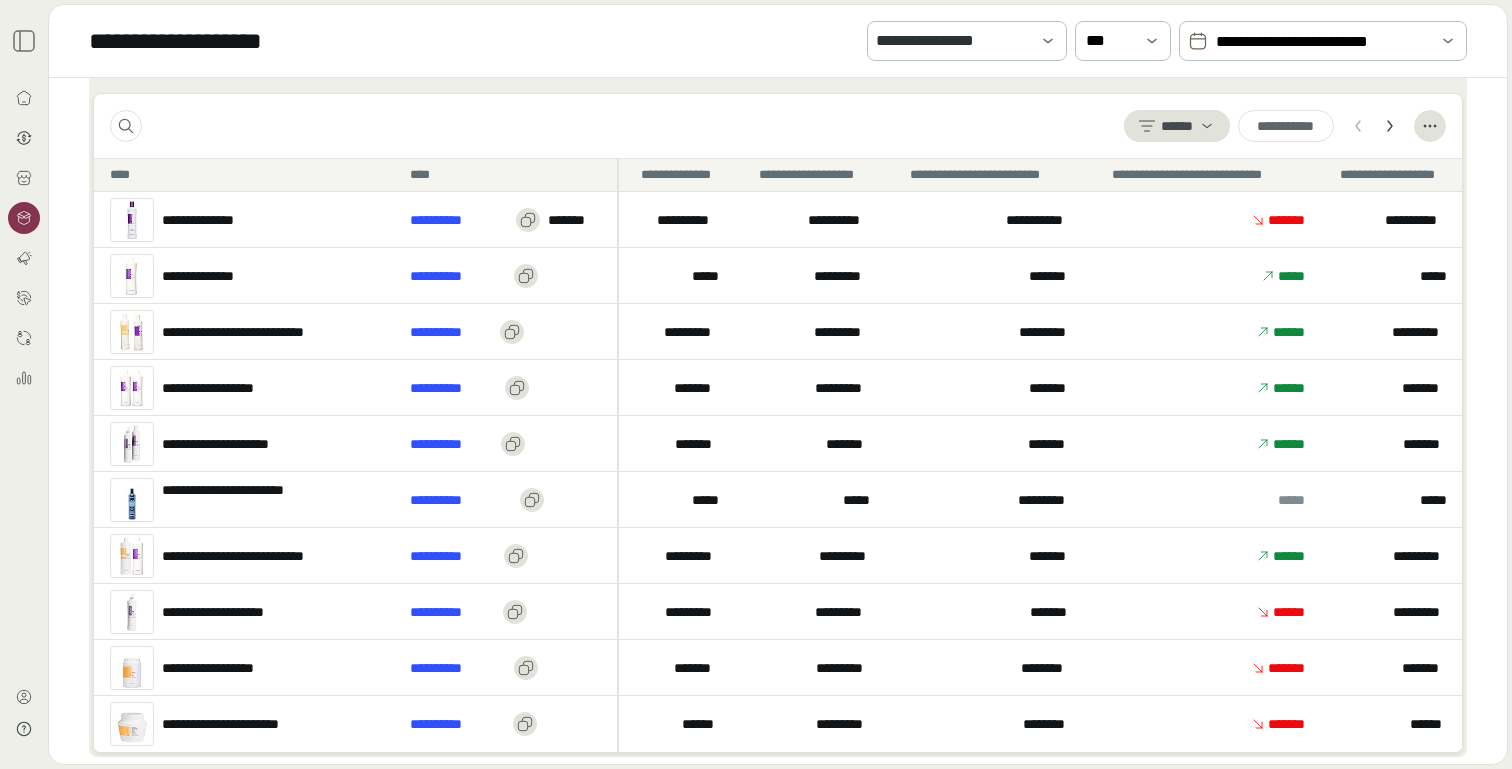 click at bounding box center (24, 384) 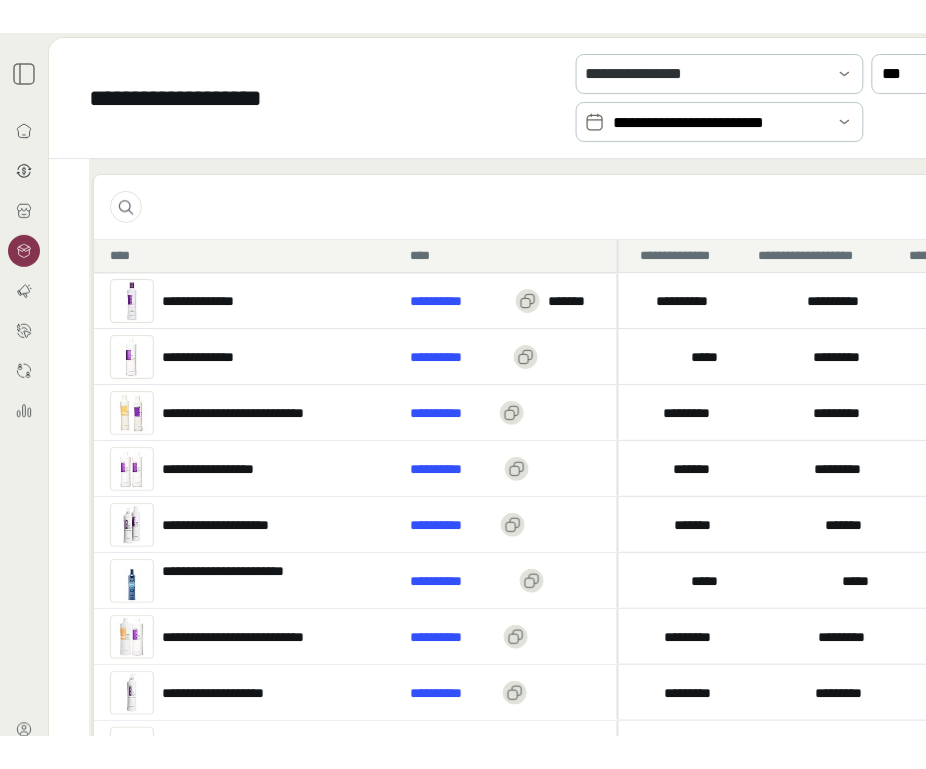 scroll, scrollTop: 837, scrollLeft: 0, axis: vertical 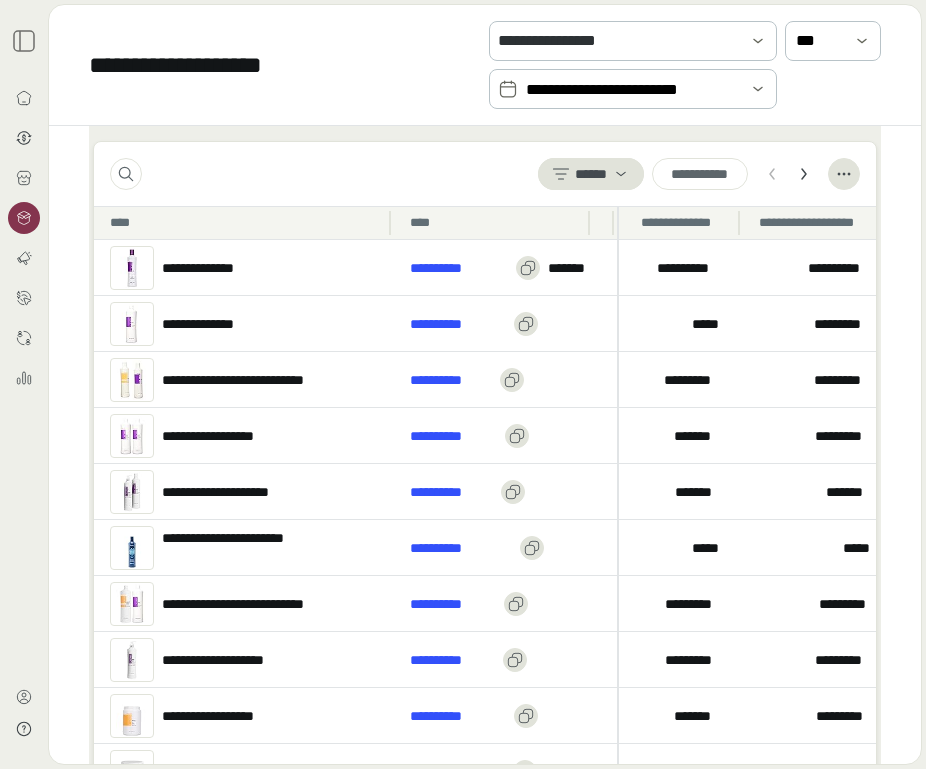 click on "**********" at bounding box center [485, 444] 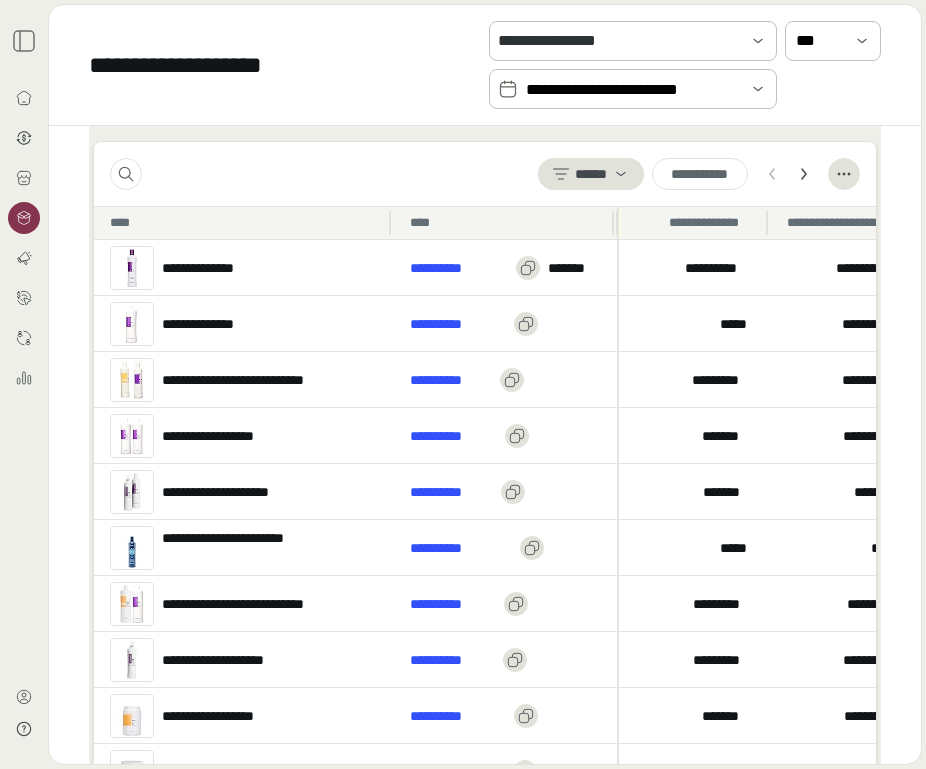 scroll, scrollTop: 0, scrollLeft: 84, axis: horizontal 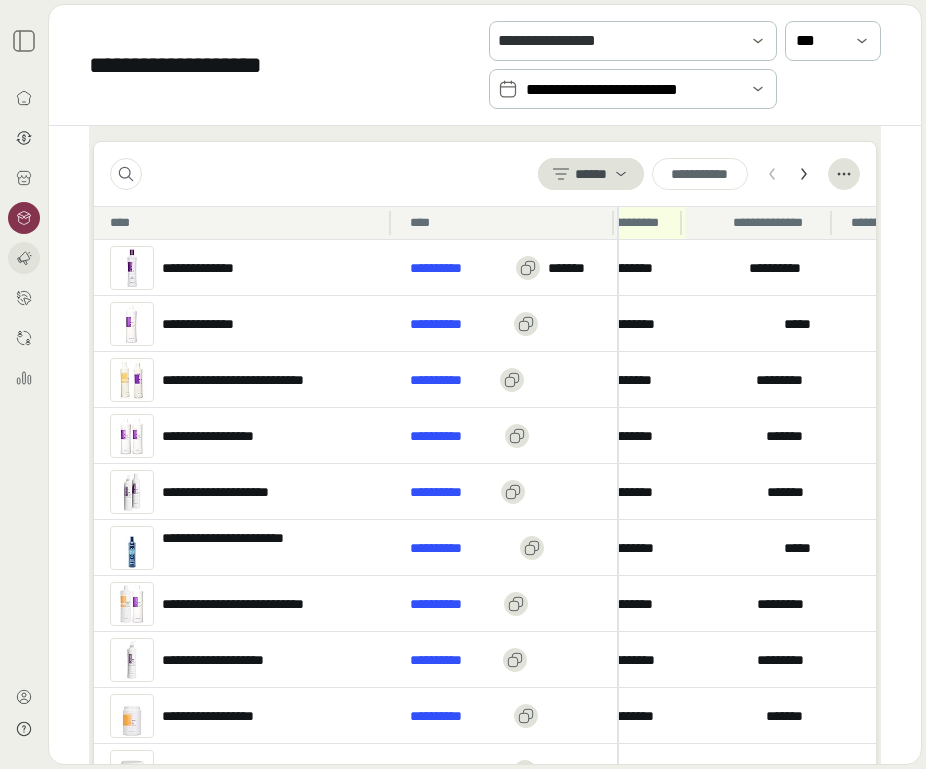 click 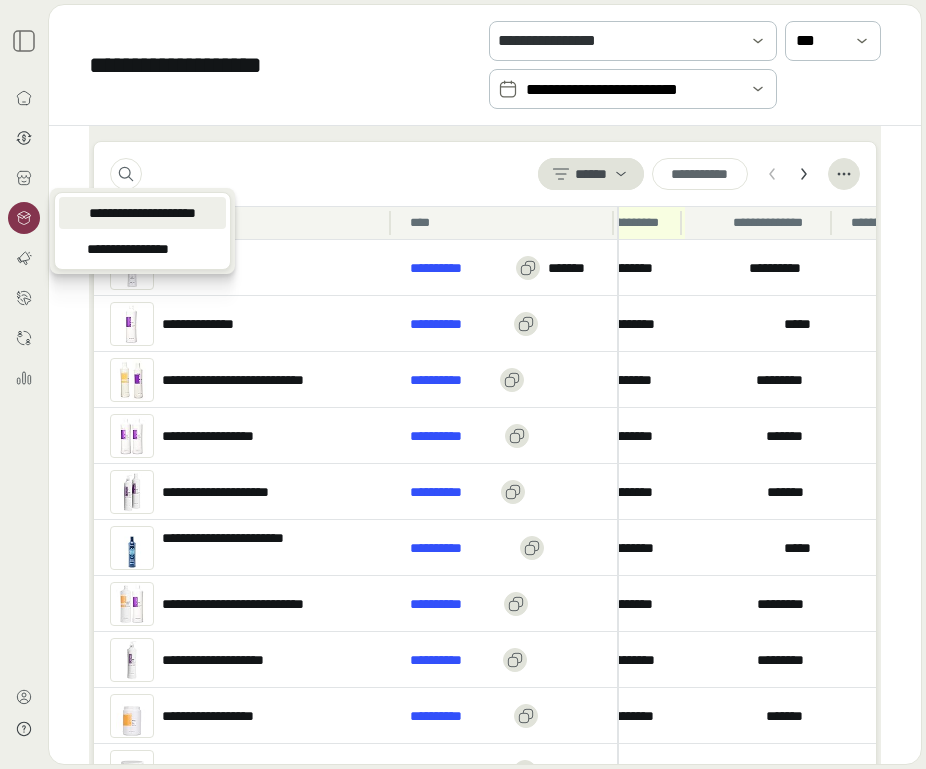 click on "**********" at bounding box center (142, 213) 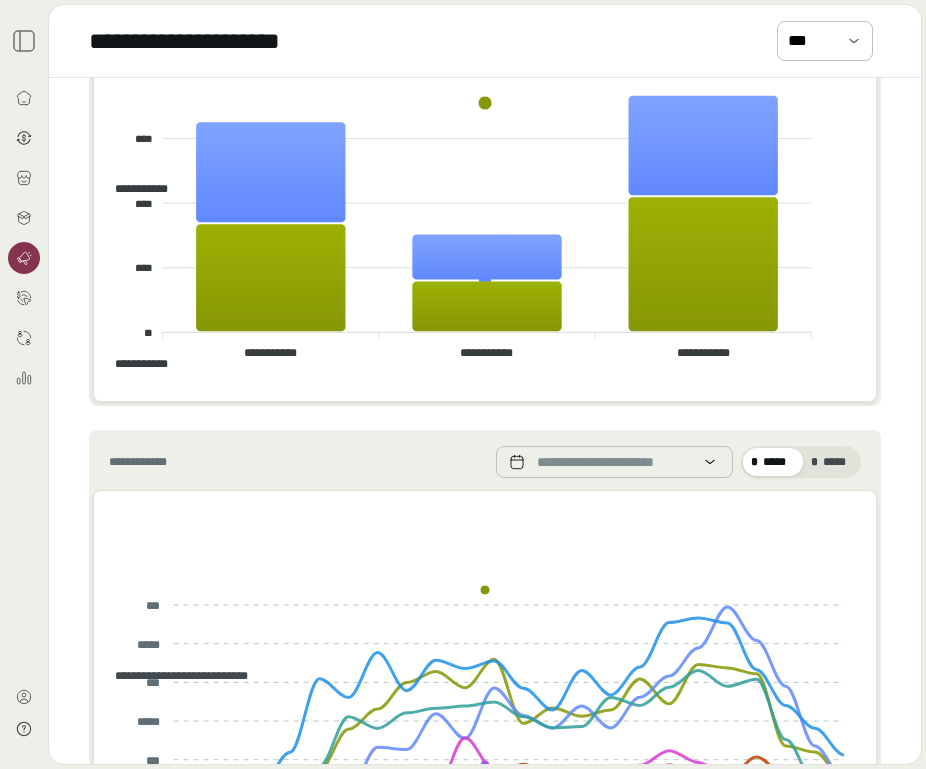 scroll, scrollTop: 0, scrollLeft: 0, axis: both 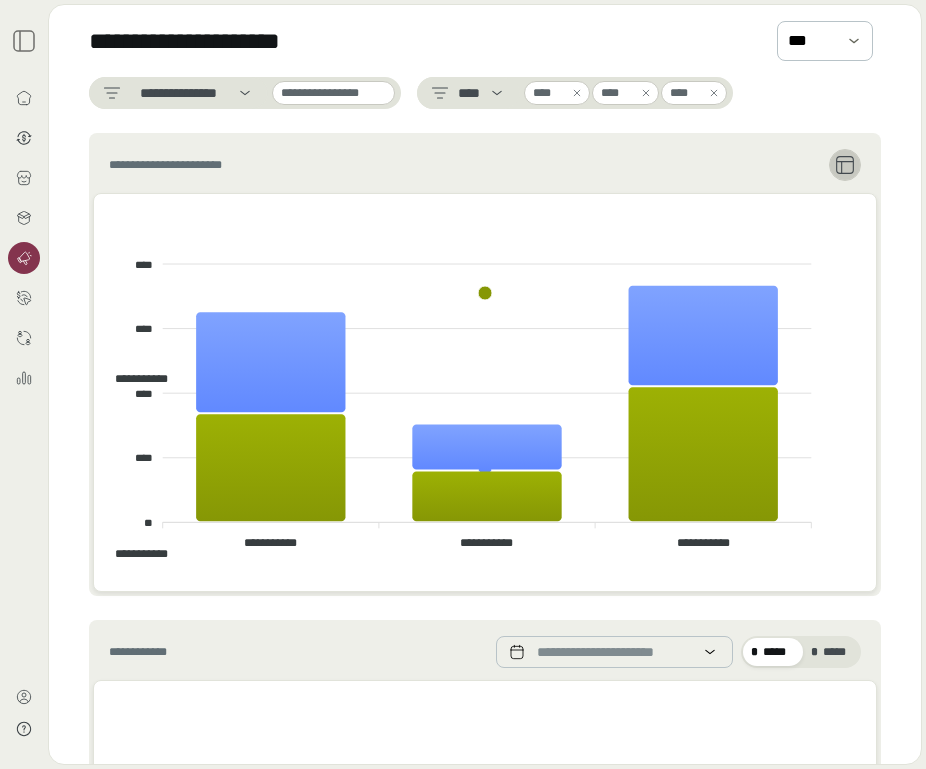 click 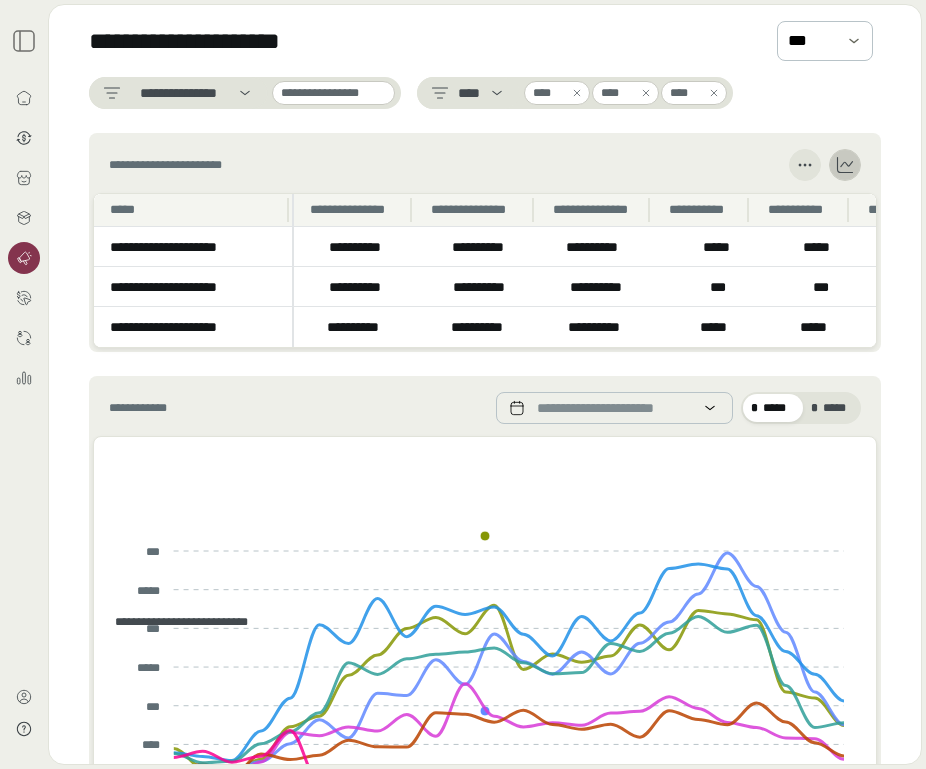 click 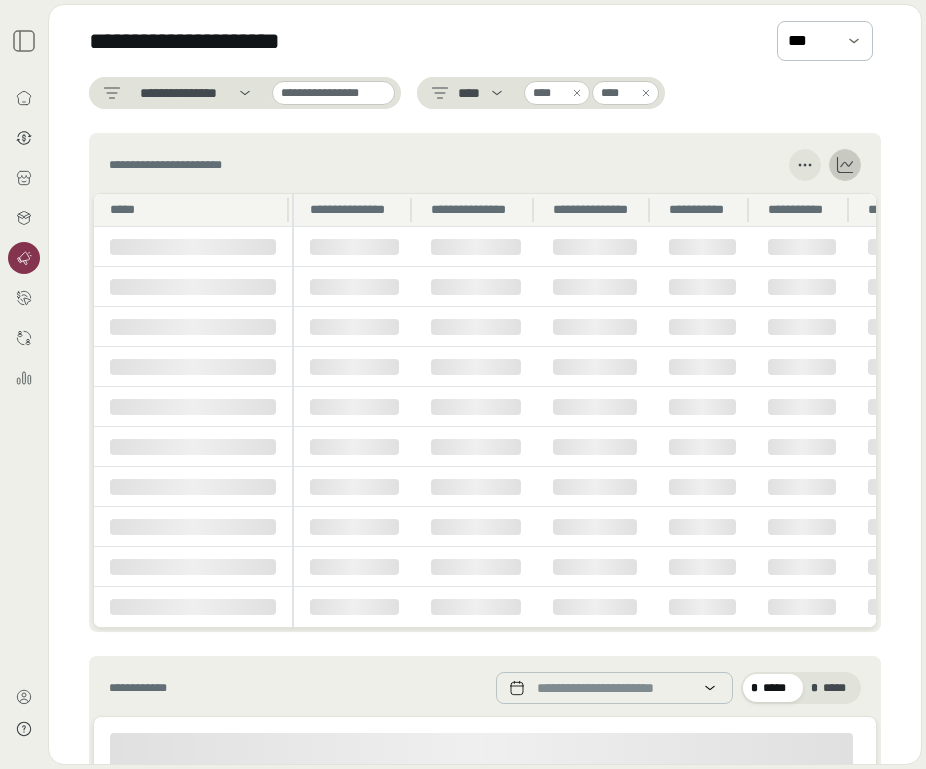 click 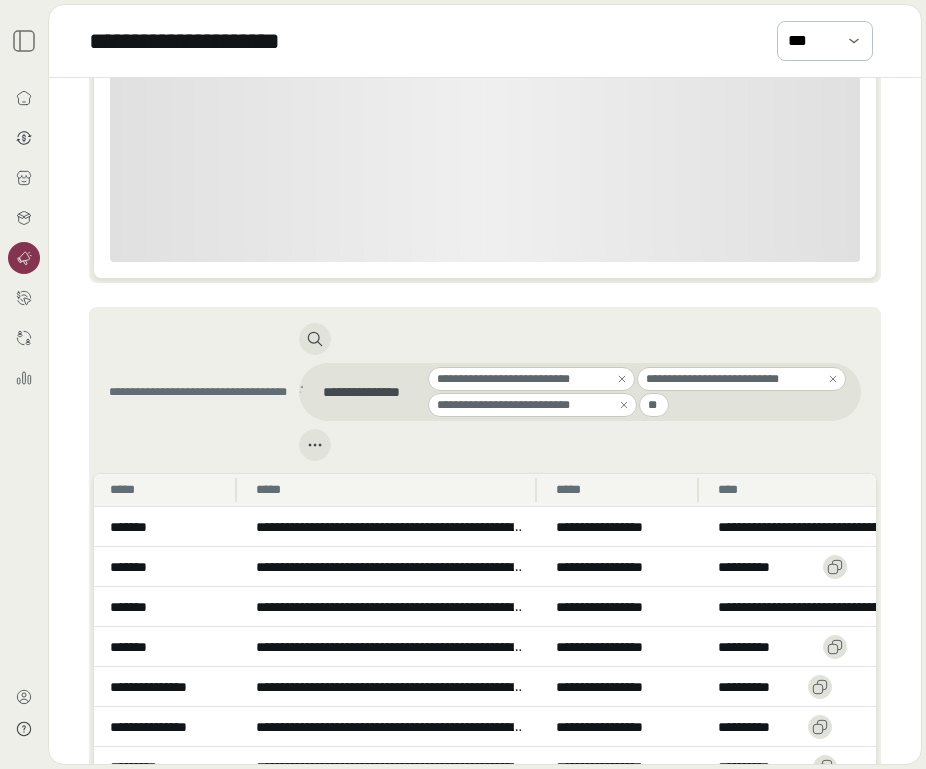 scroll, scrollTop: 1482, scrollLeft: 0, axis: vertical 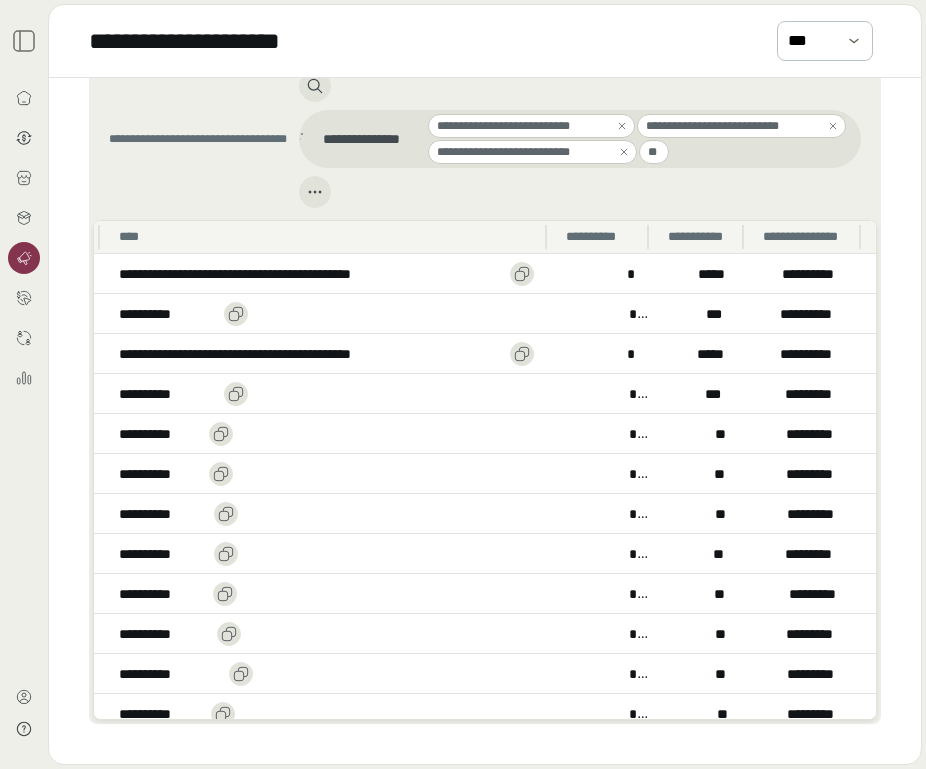 click on "**********" at bounding box center [699, 237] 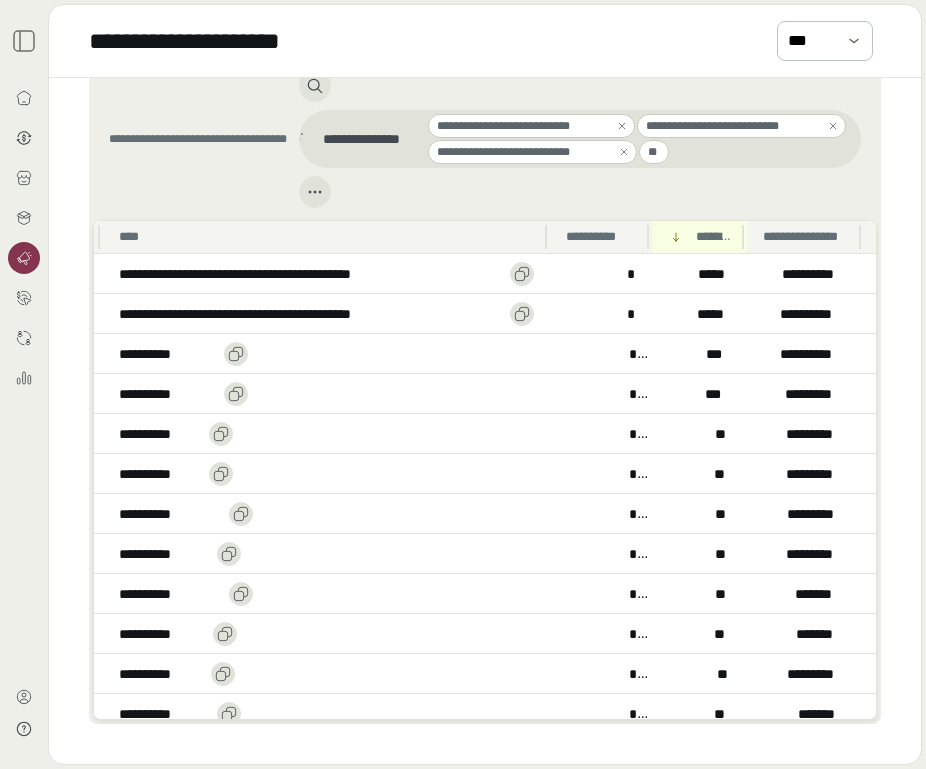 click on "**********" at bounding box center [713, 237] 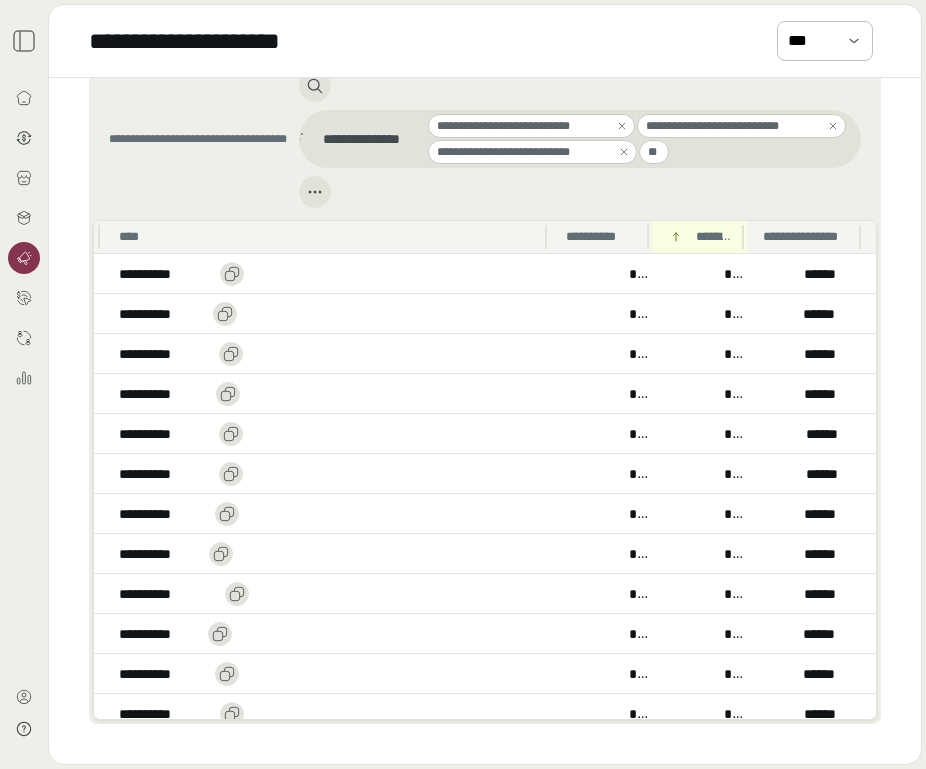 click on "**********" at bounding box center (713, 237) 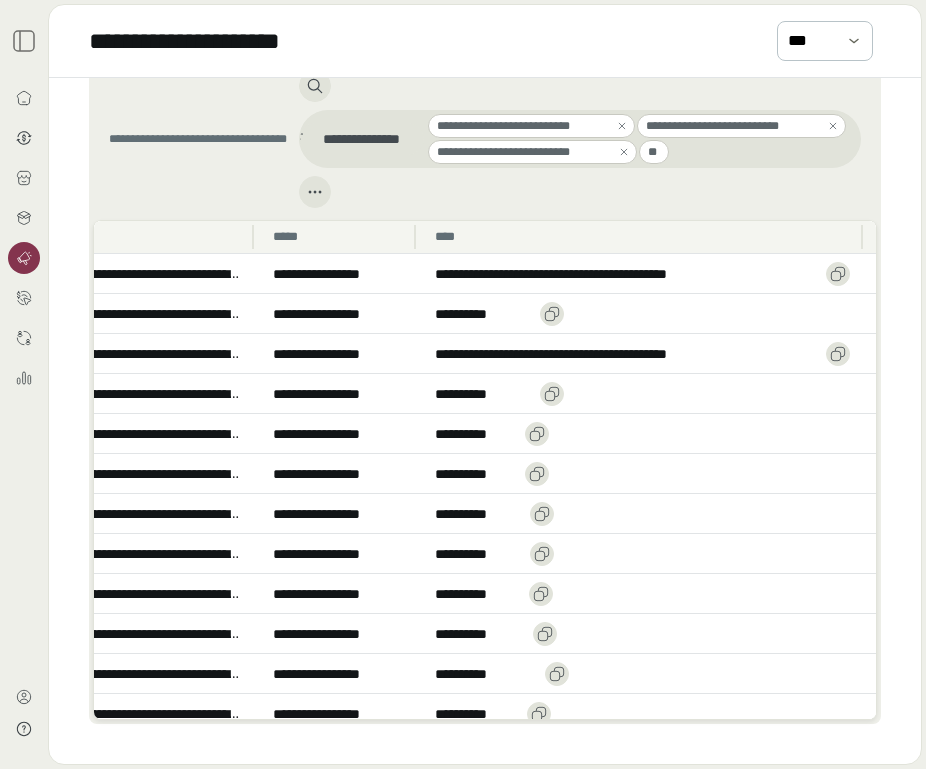 scroll, scrollTop: 0, scrollLeft: 0, axis: both 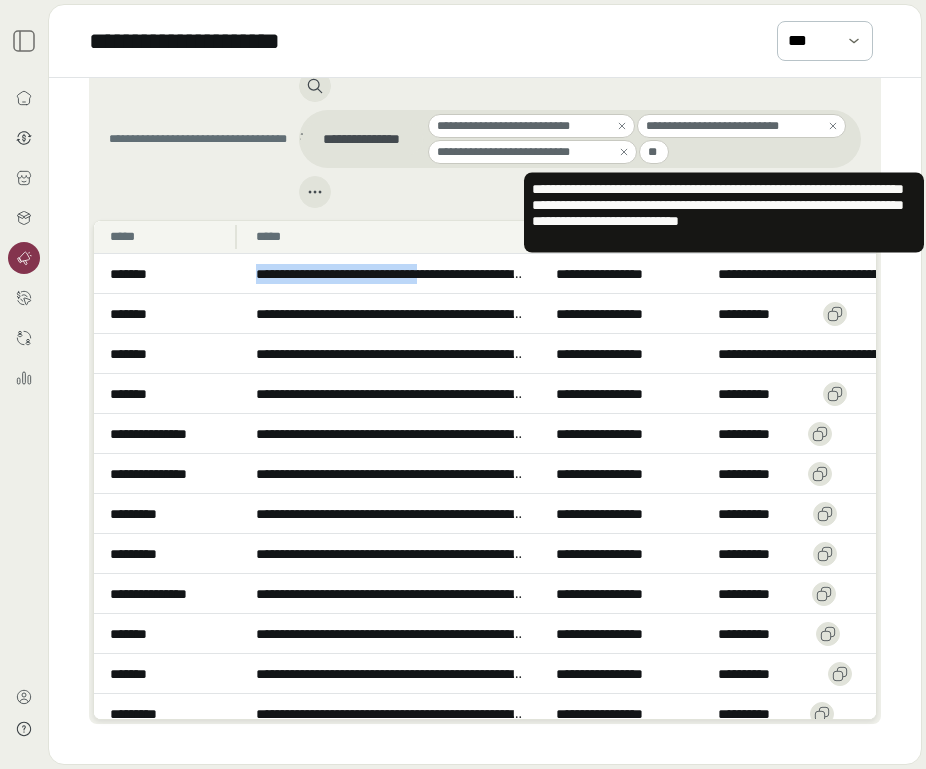 drag, startPoint x: 237, startPoint y: 276, endPoint x: 474, endPoint y: 273, distance: 237.01898 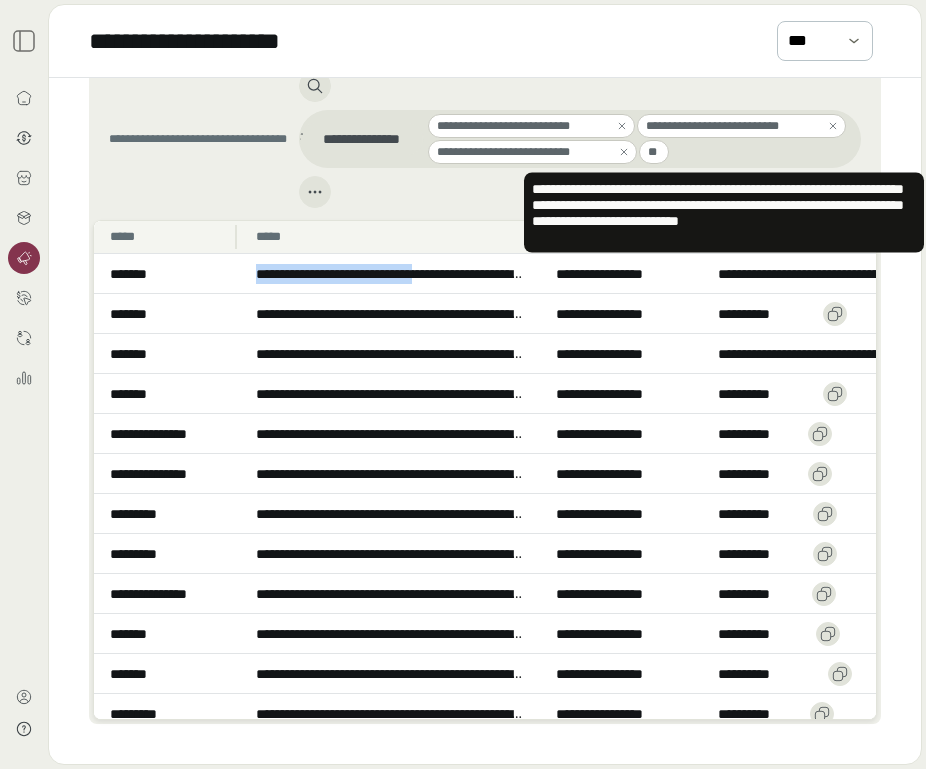 copy on "**********" 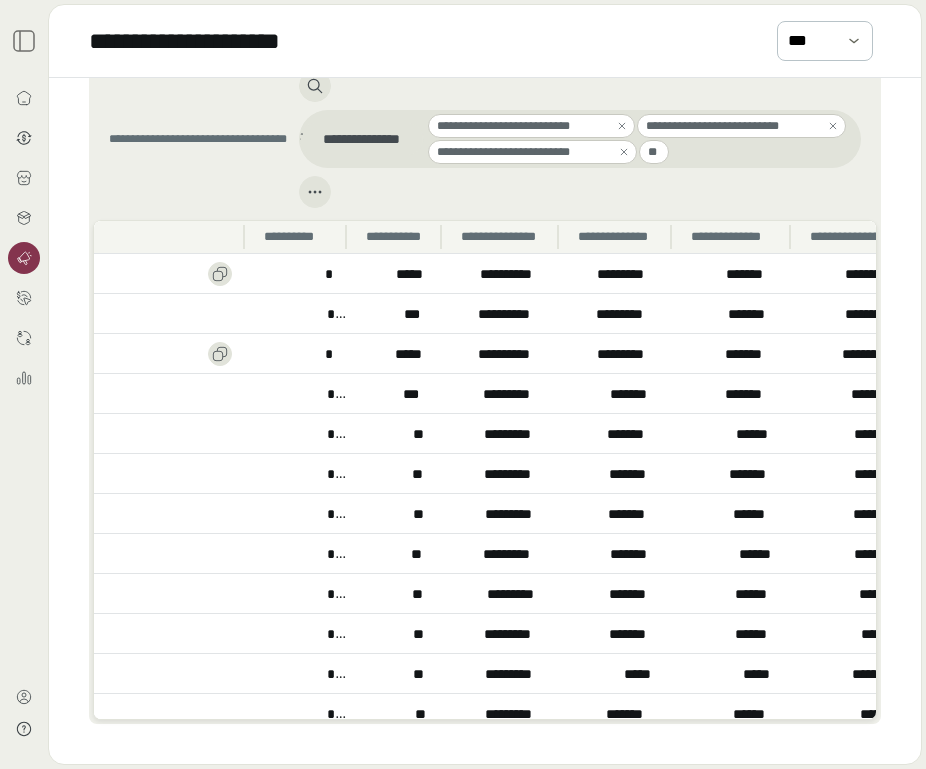 scroll, scrollTop: 0, scrollLeft: 917, axis: horizontal 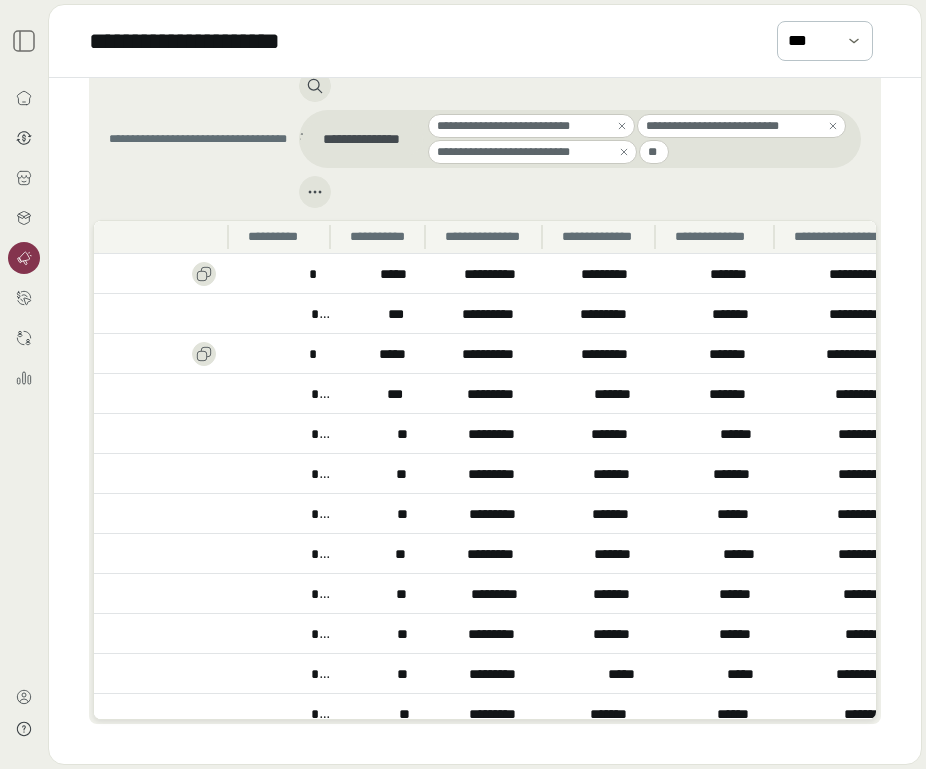click at bounding box center (624, 152) 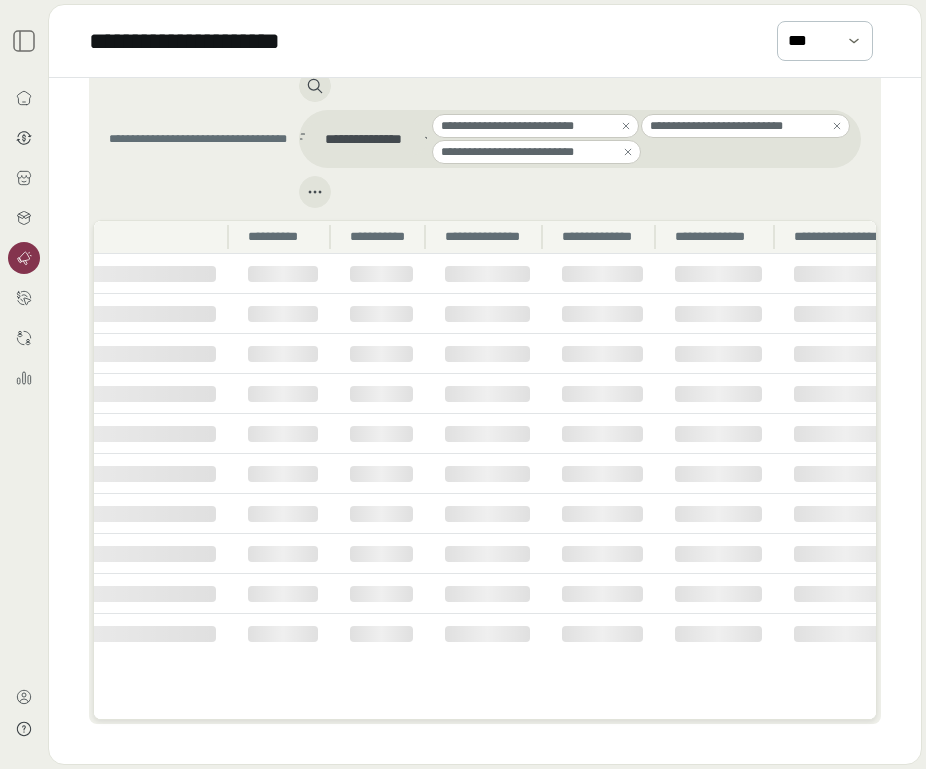 scroll, scrollTop: 1186, scrollLeft: 0, axis: vertical 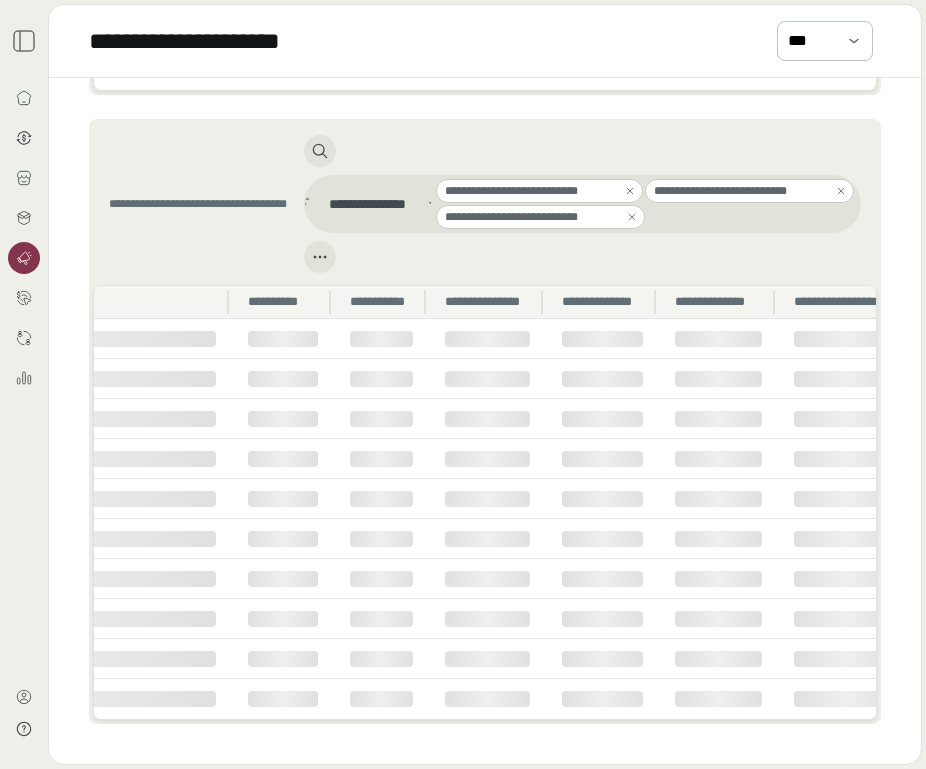click 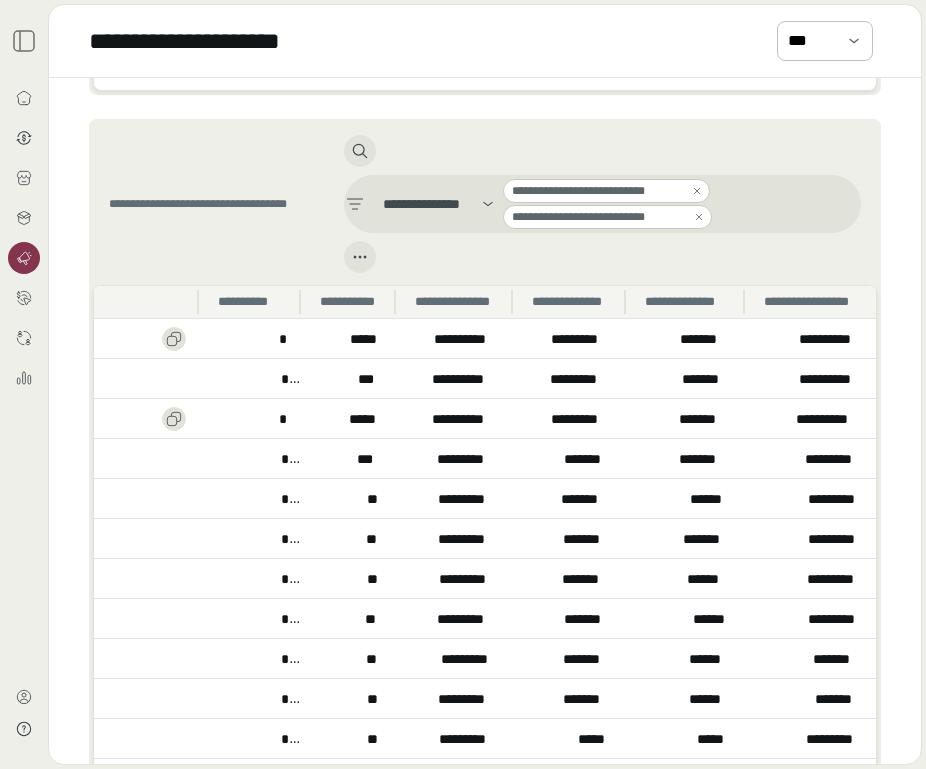 scroll, scrollTop: 0, scrollLeft: 979, axis: horizontal 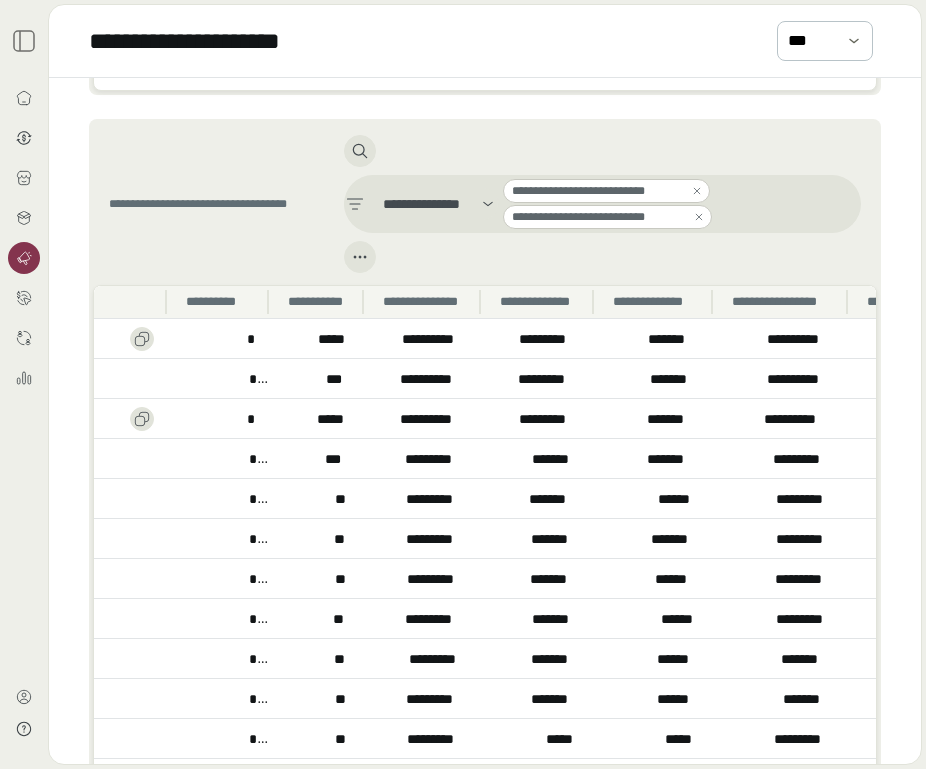 click at bounding box center [24, 384] 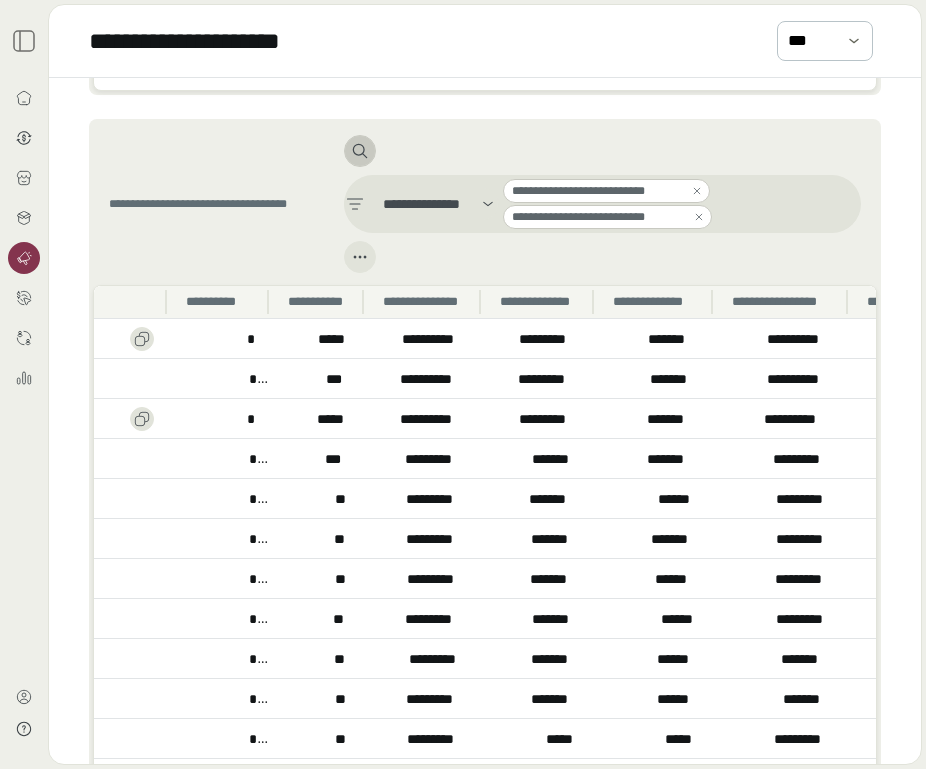 click at bounding box center (360, 151) 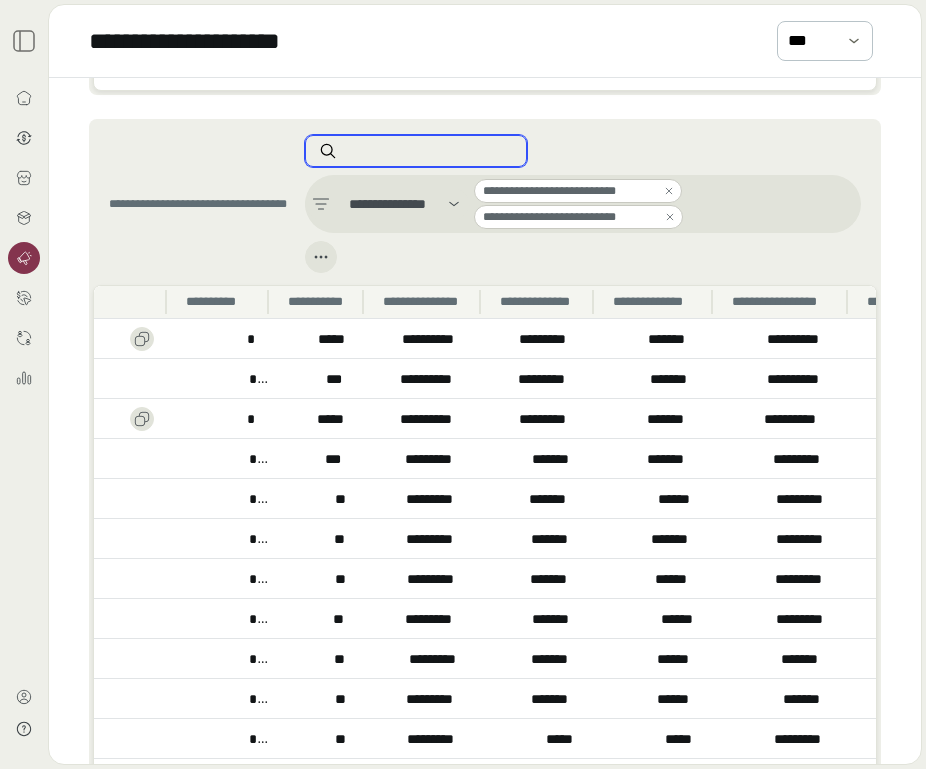 paste on "**********" 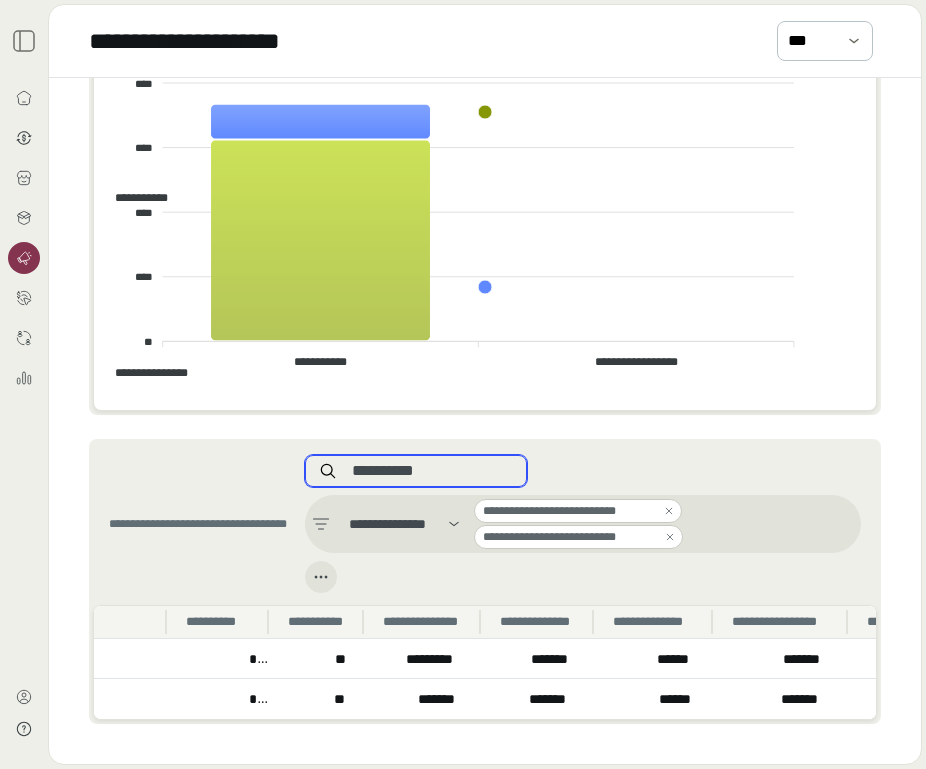 scroll, scrollTop: 866, scrollLeft: 0, axis: vertical 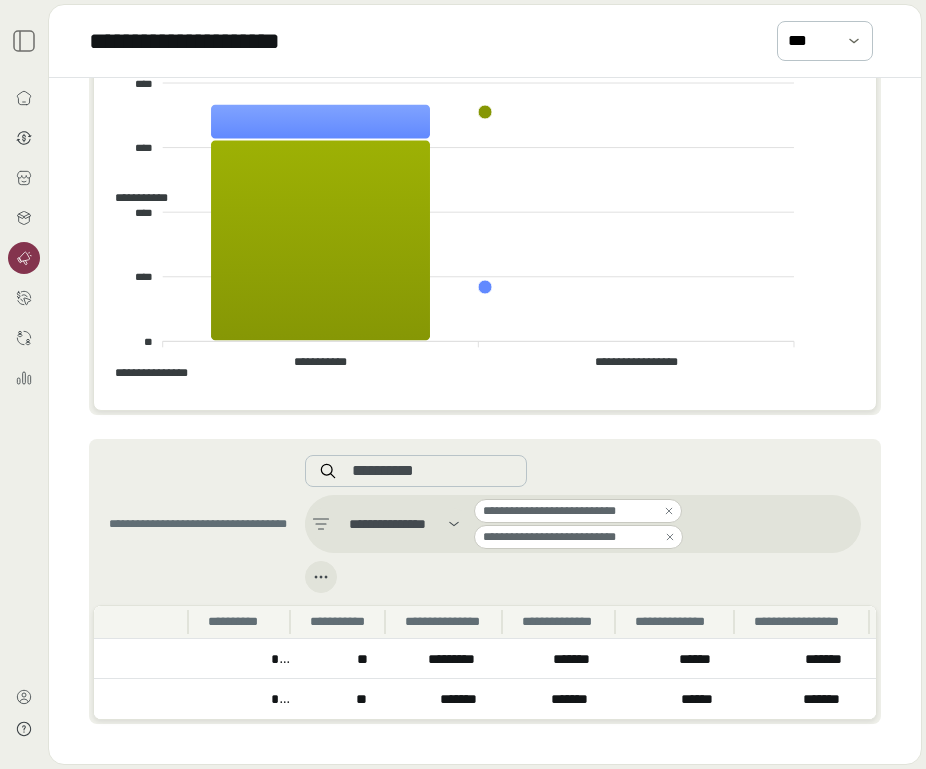 click on "**" at bounding box center [364, 699] 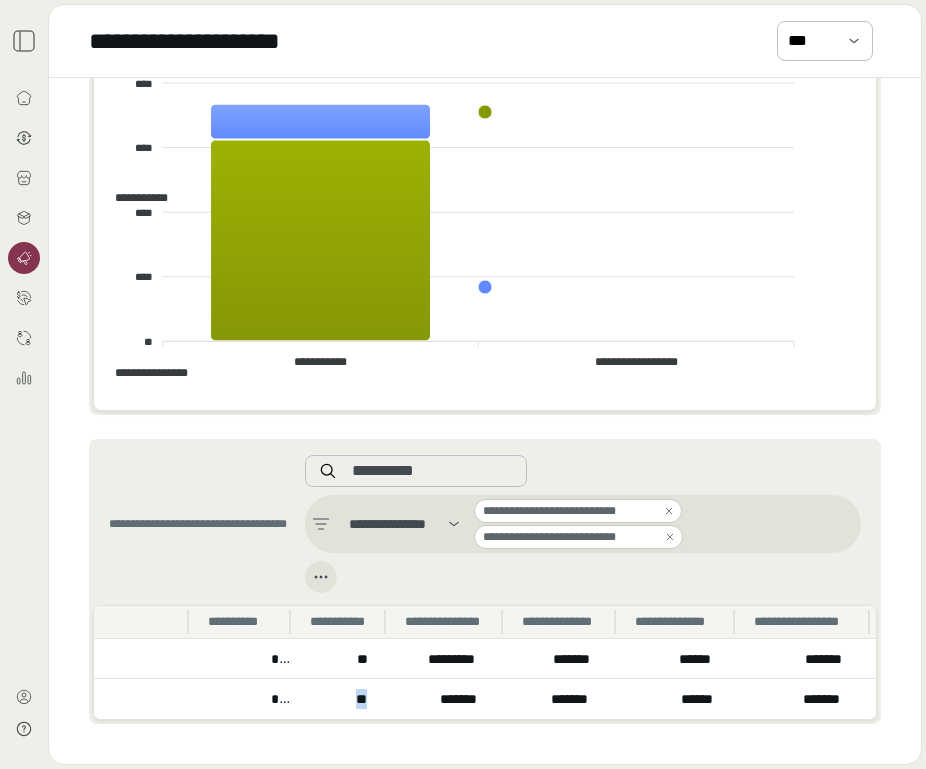 drag, startPoint x: 391, startPoint y: 697, endPoint x: 356, endPoint y: 697, distance: 35 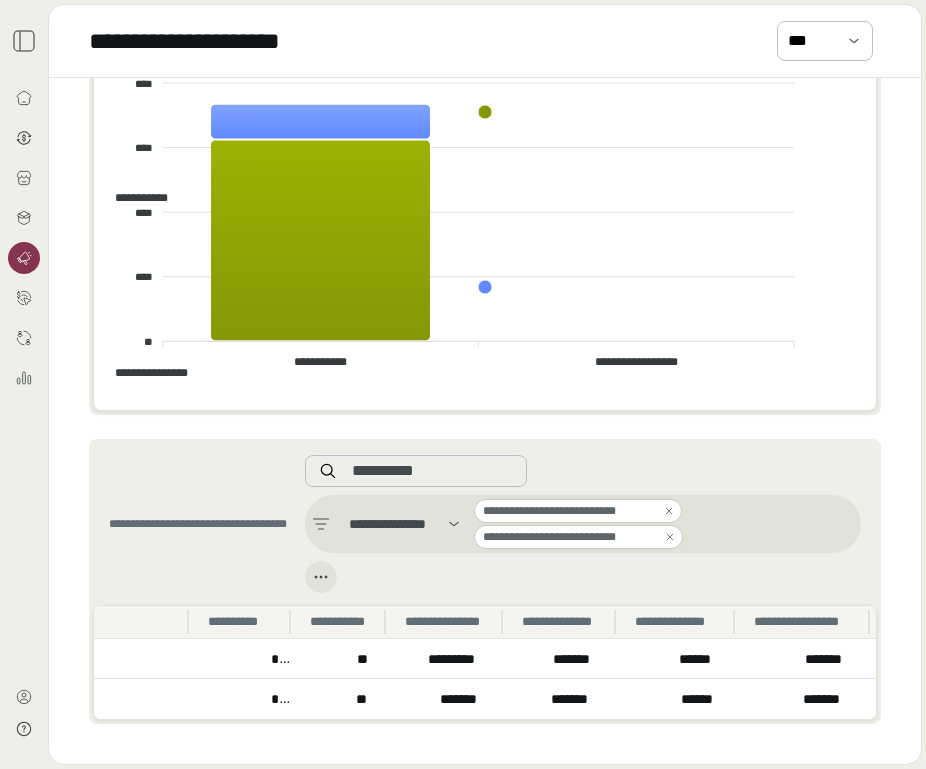 click on "**" at bounding box center (364, 699) 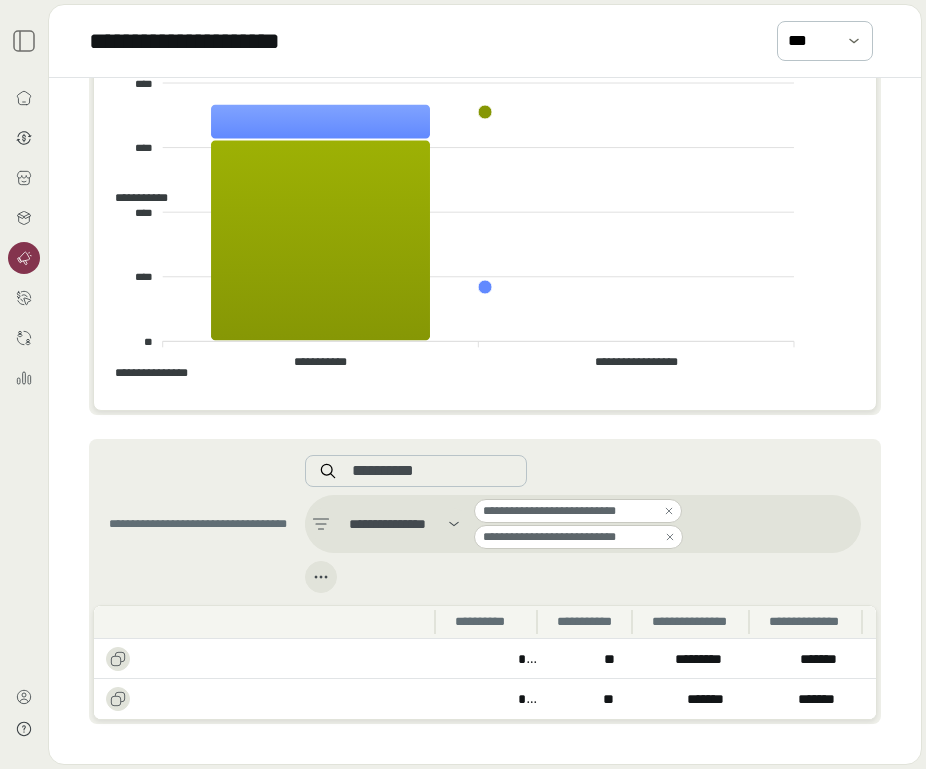 scroll, scrollTop: 0, scrollLeft: 718, axis: horizontal 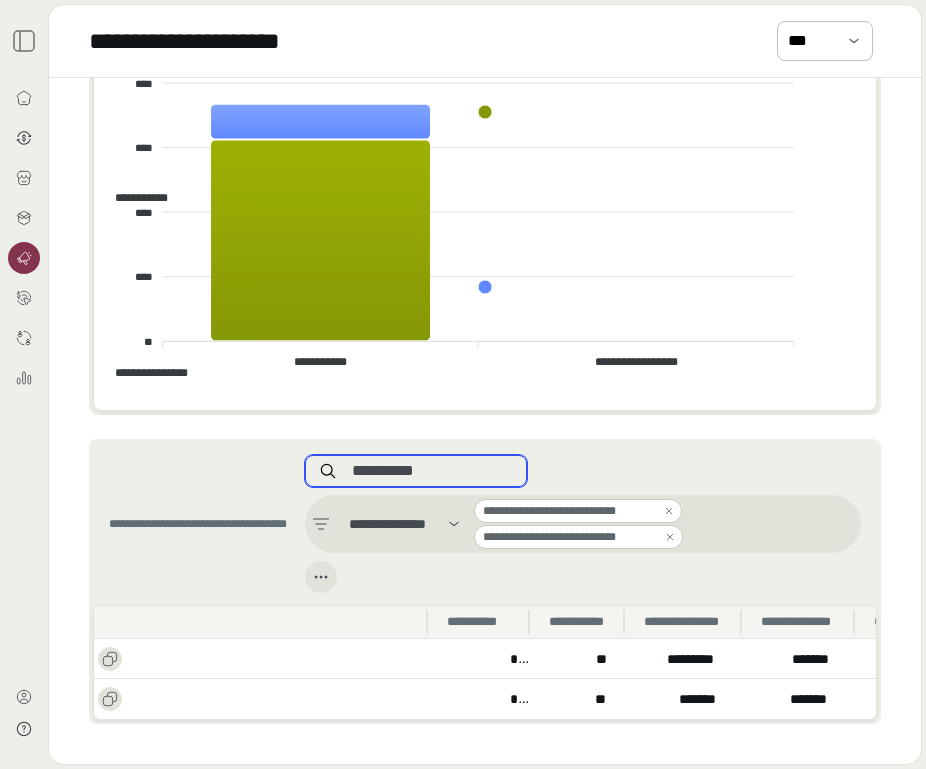 click on "**********" at bounding box center [432, 471] 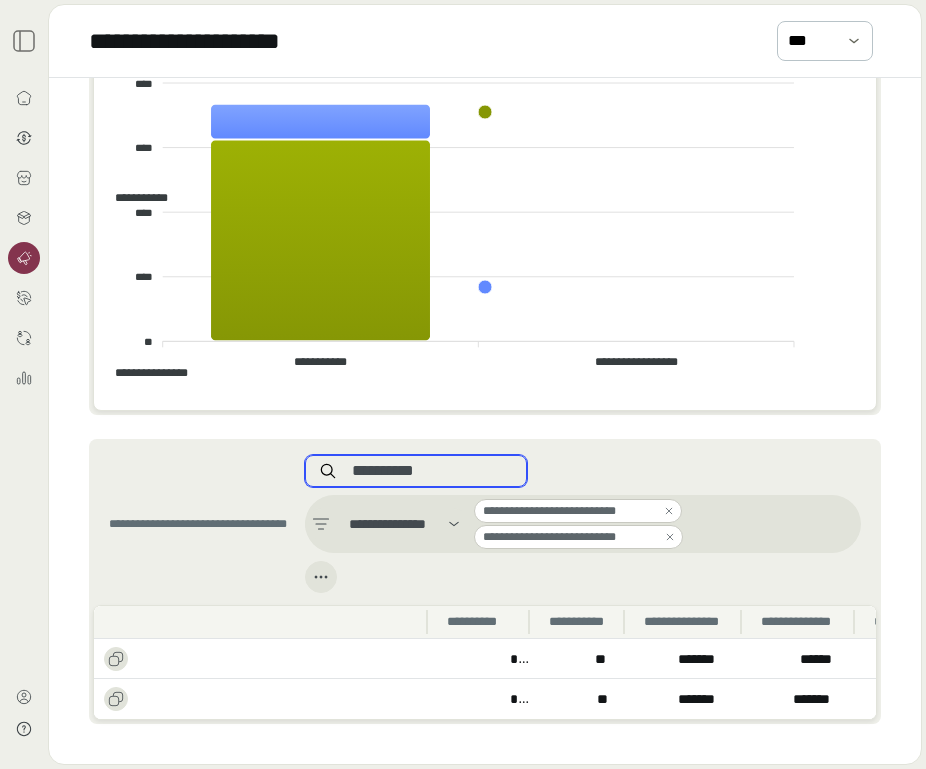 click on "**********" at bounding box center (432, 471) 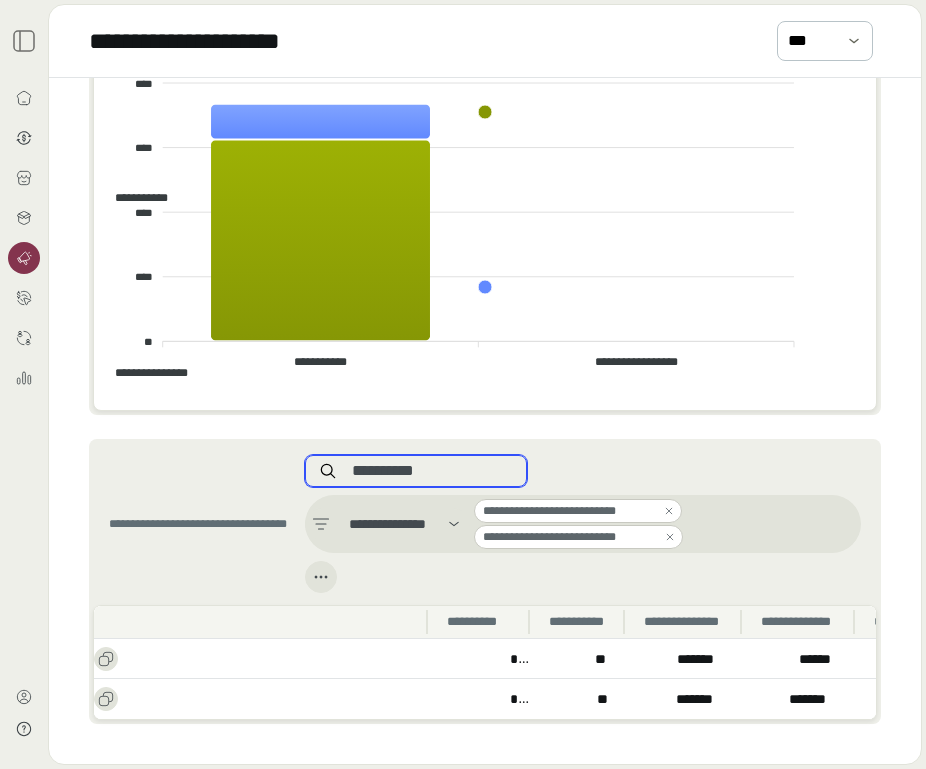 click on "**********" at bounding box center [432, 471] 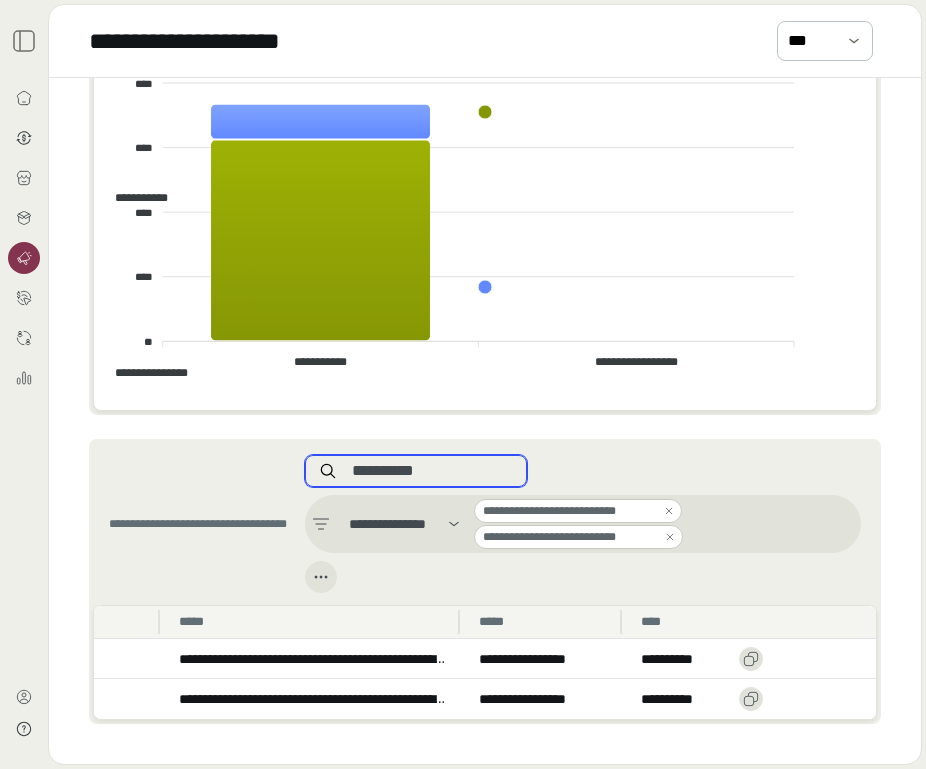 scroll, scrollTop: 0, scrollLeft: 76, axis: horizontal 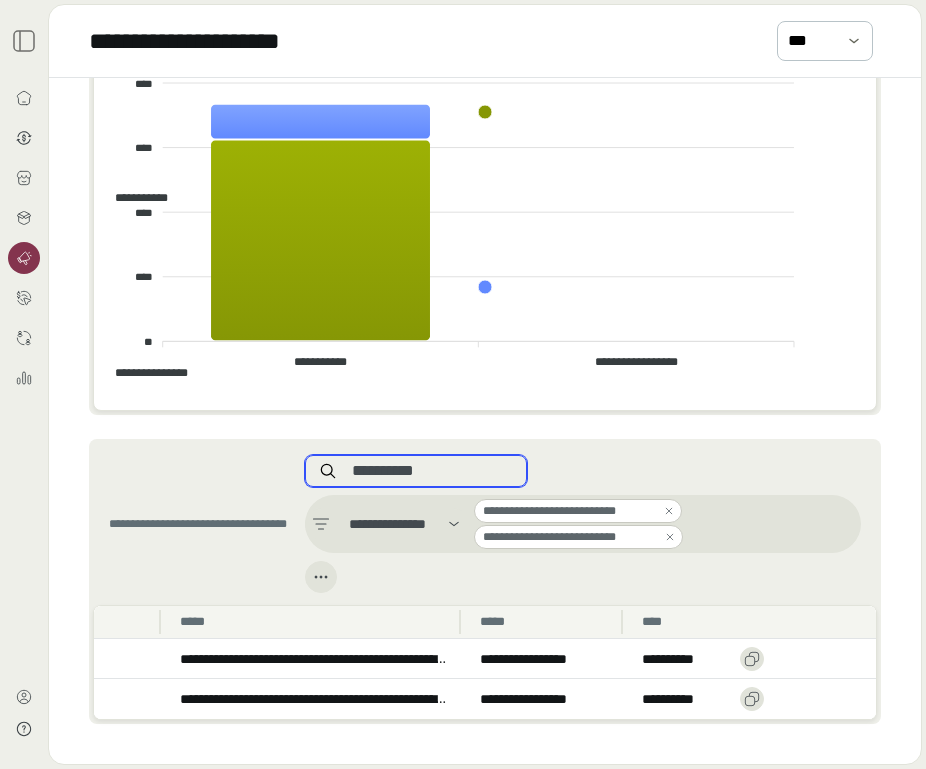click on "**********" at bounding box center [432, 471] 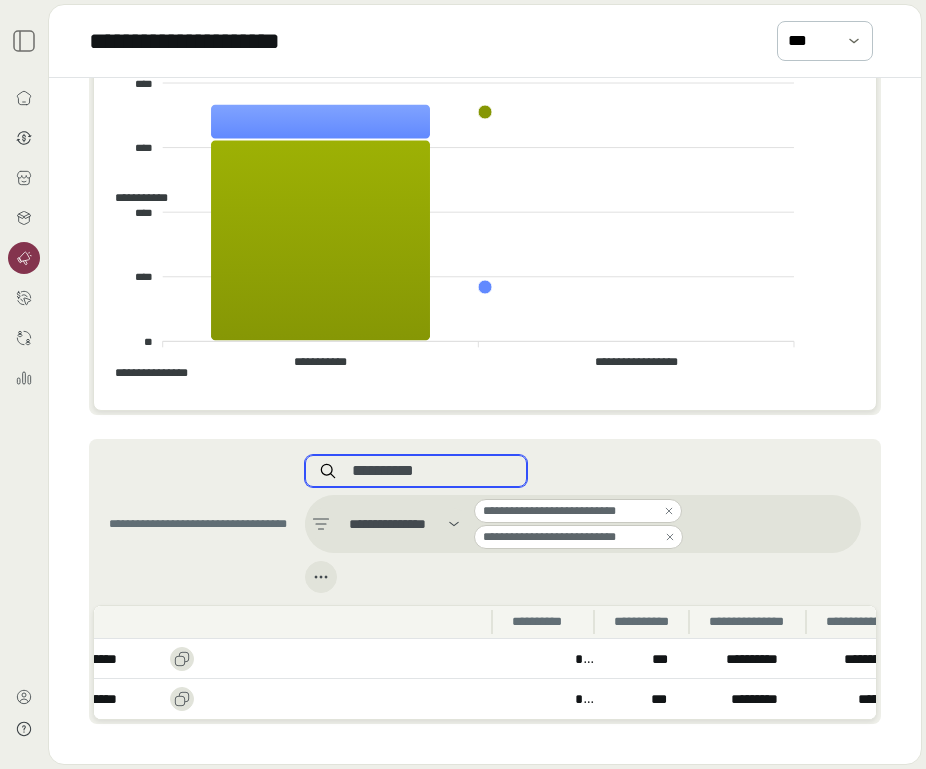 scroll, scrollTop: 0, scrollLeft: 686, axis: horizontal 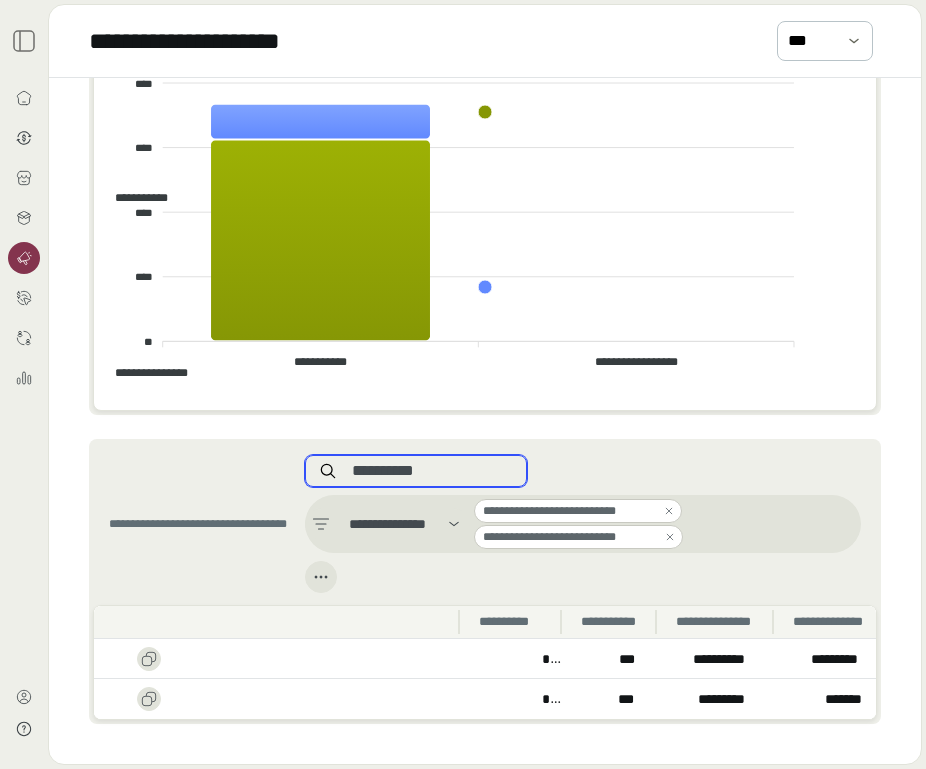 click on "**********" at bounding box center [432, 471] 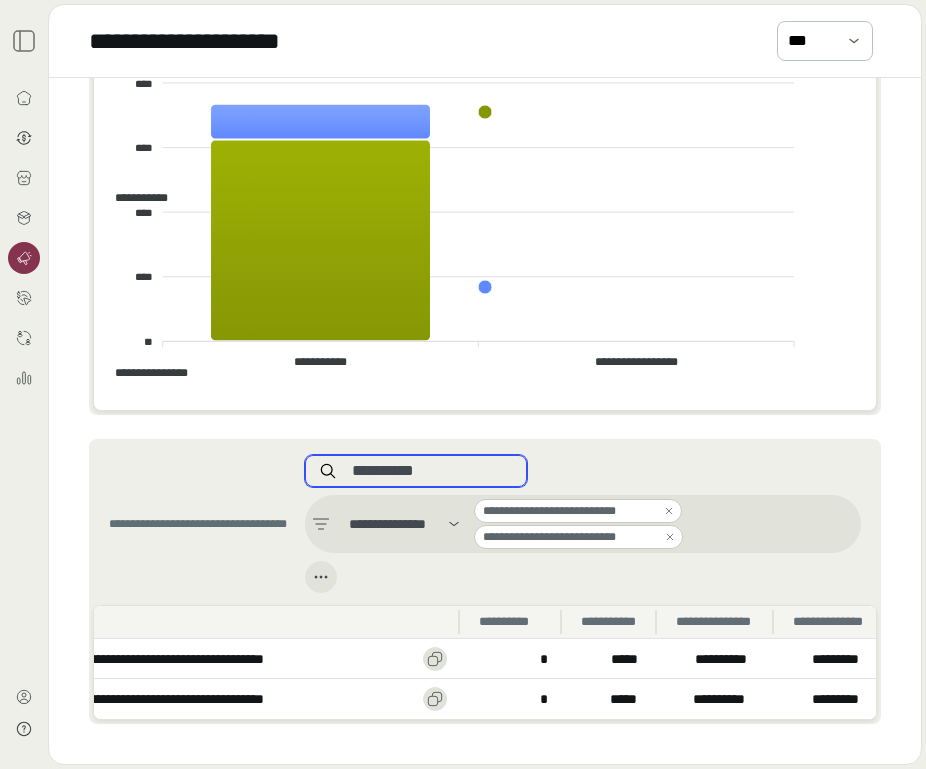 click on "**********" at bounding box center [432, 471] 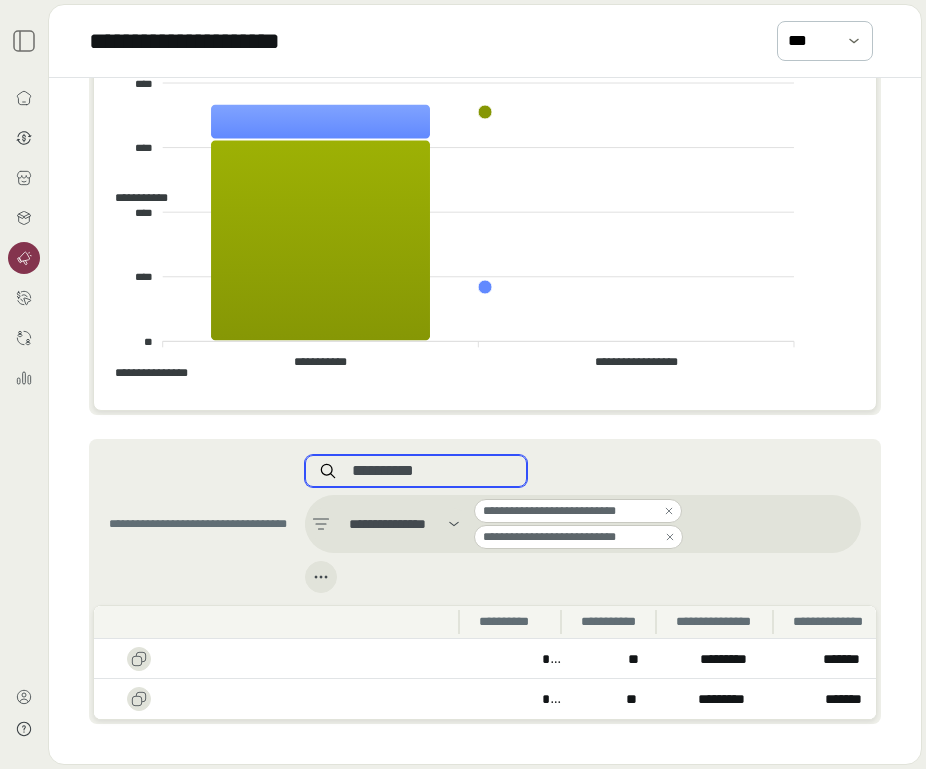 scroll, scrollTop: 0, scrollLeft: 723, axis: horizontal 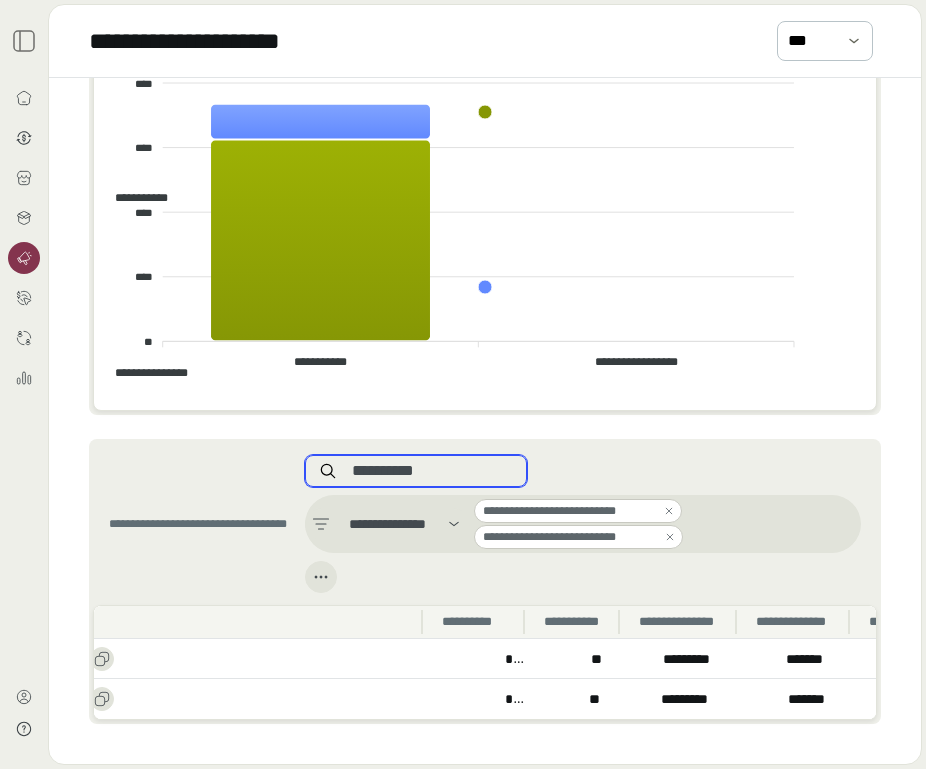 click on "**********" at bounding box center [432, 471] 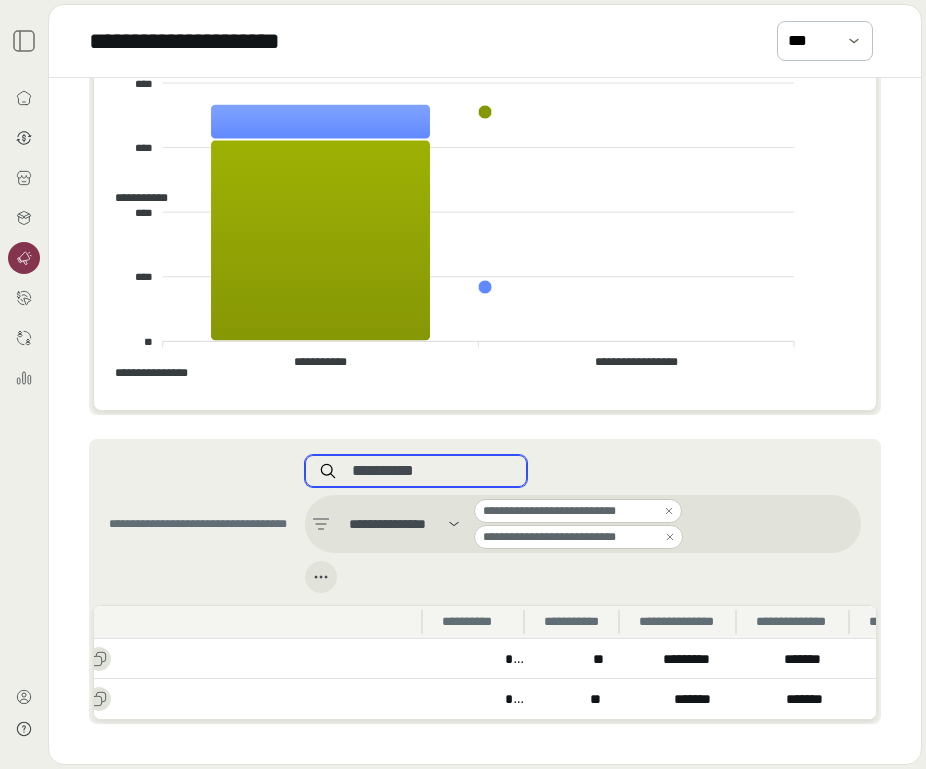 click on "**********" at bounding box center (416, 471) 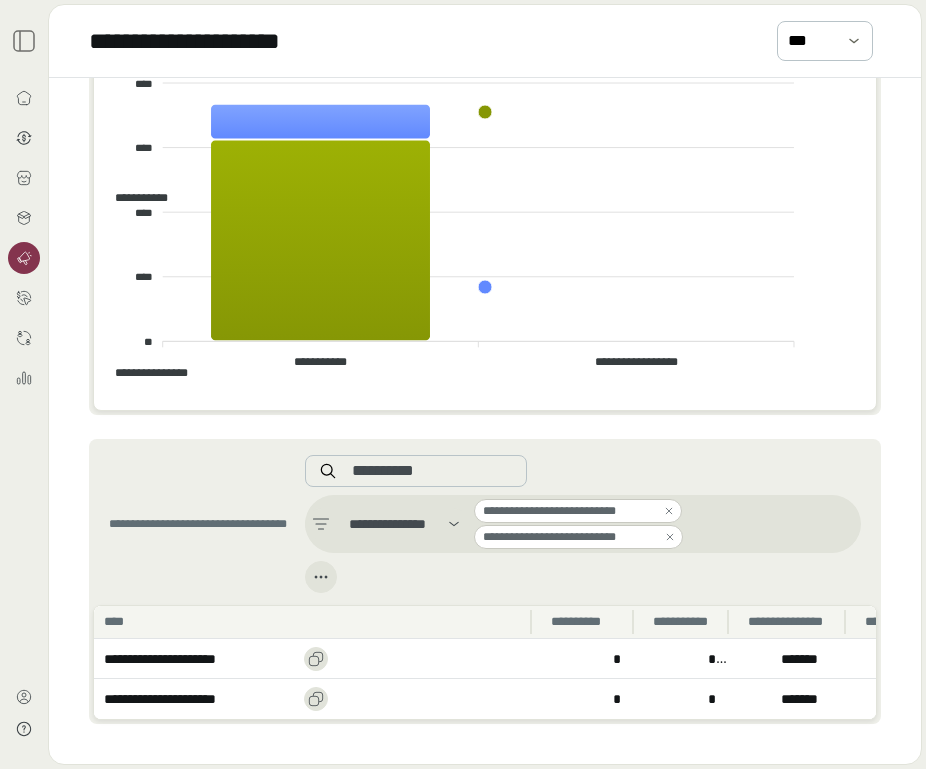 scroll, scrollTop: 0, scrollLeft: 745, axis: horizontal 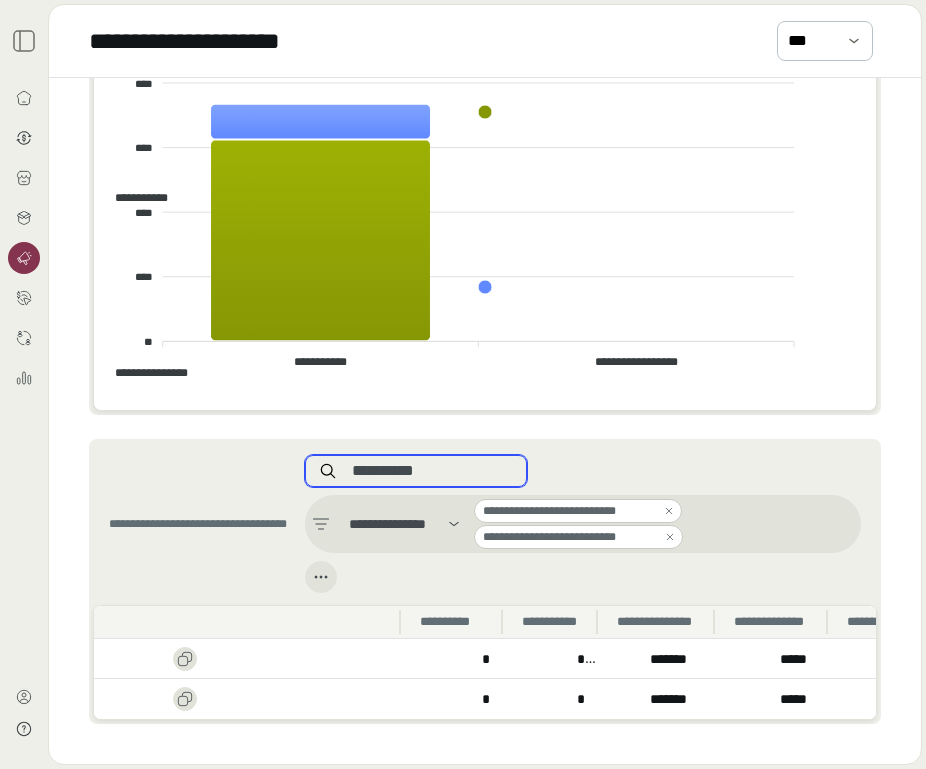 click on "**********" at bounding box center [432, 471] 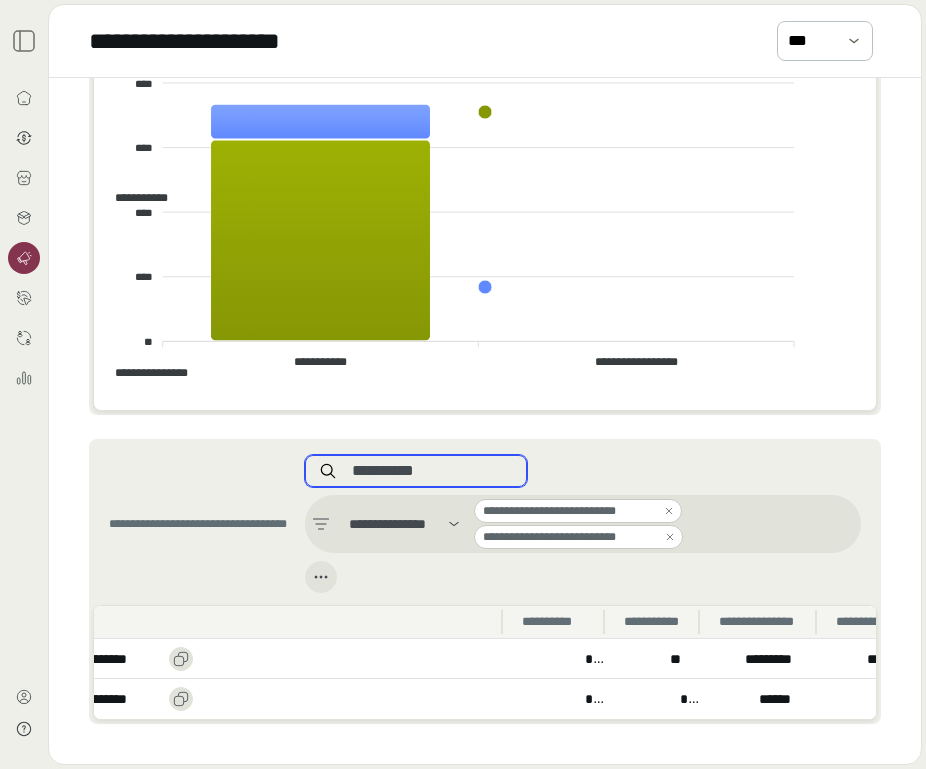scroll, scrollTop: 0, scrollLeft: 845, axis: horizontal 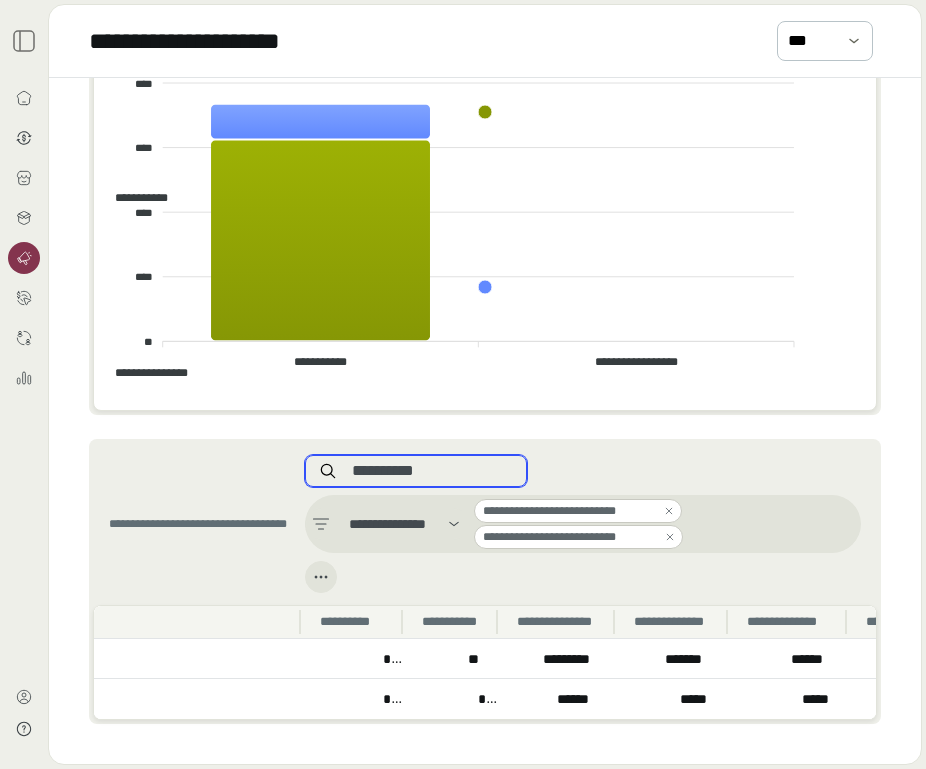 click on "**********" at bounding box center [432, 471] 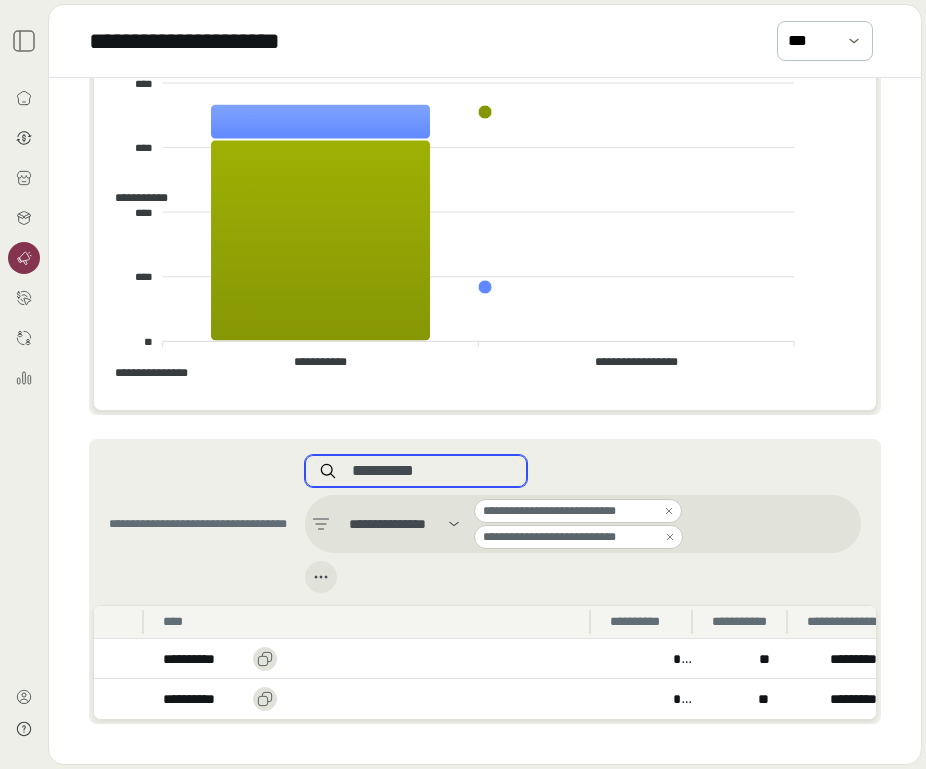 scroll, scrollTop: 0, scrollLeft: 563, axis: horizontal 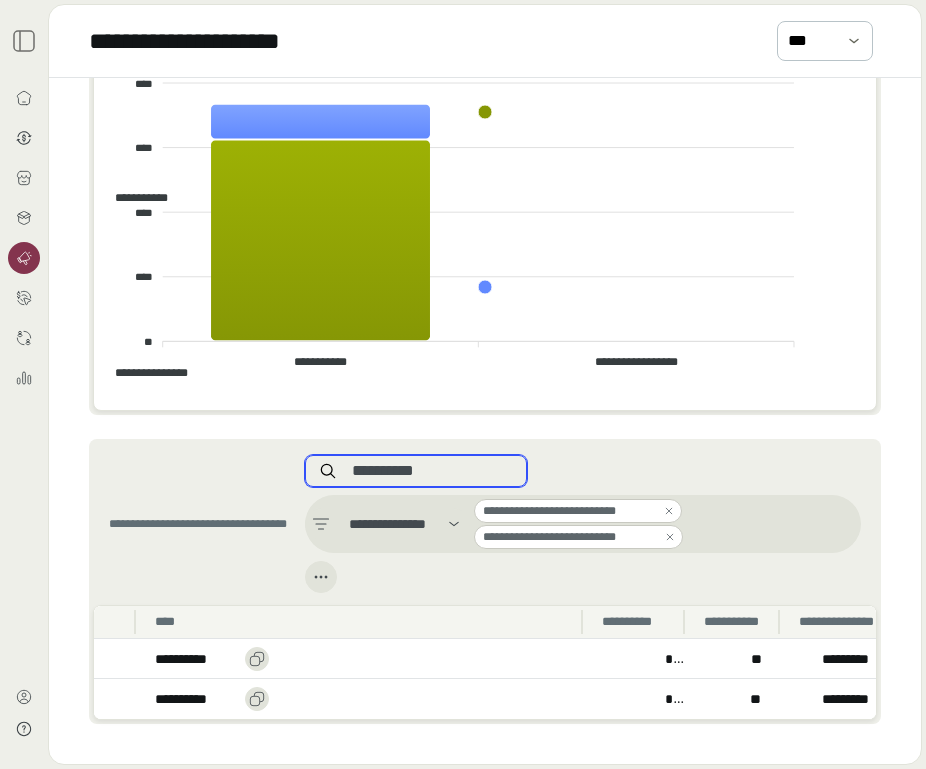 click on "**********" at bounding box center [432, 471] 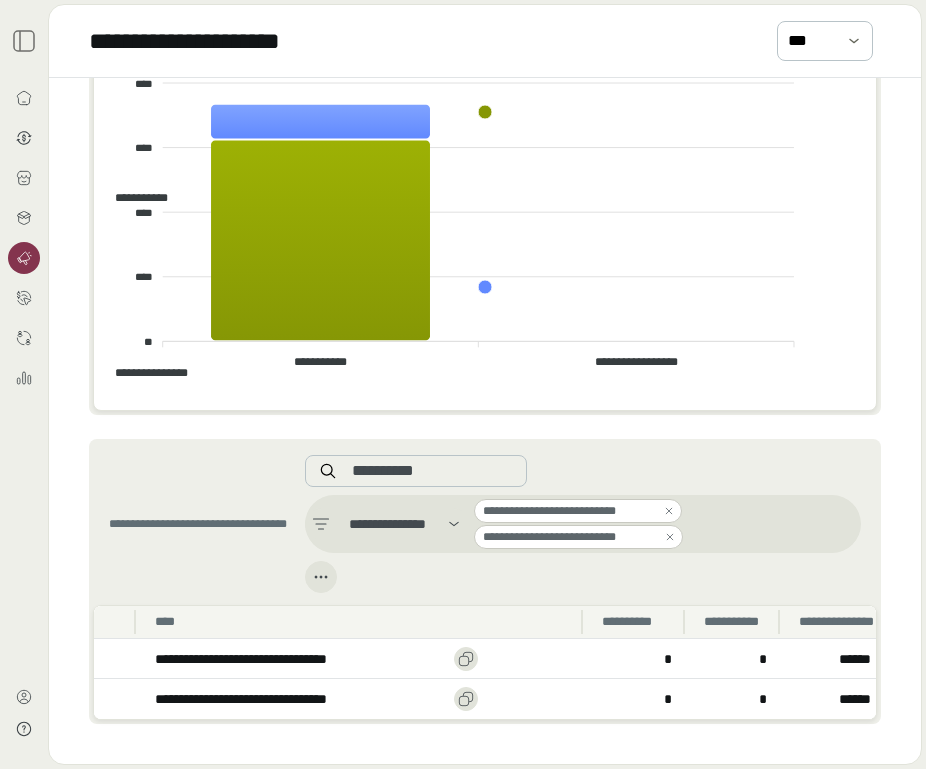 click 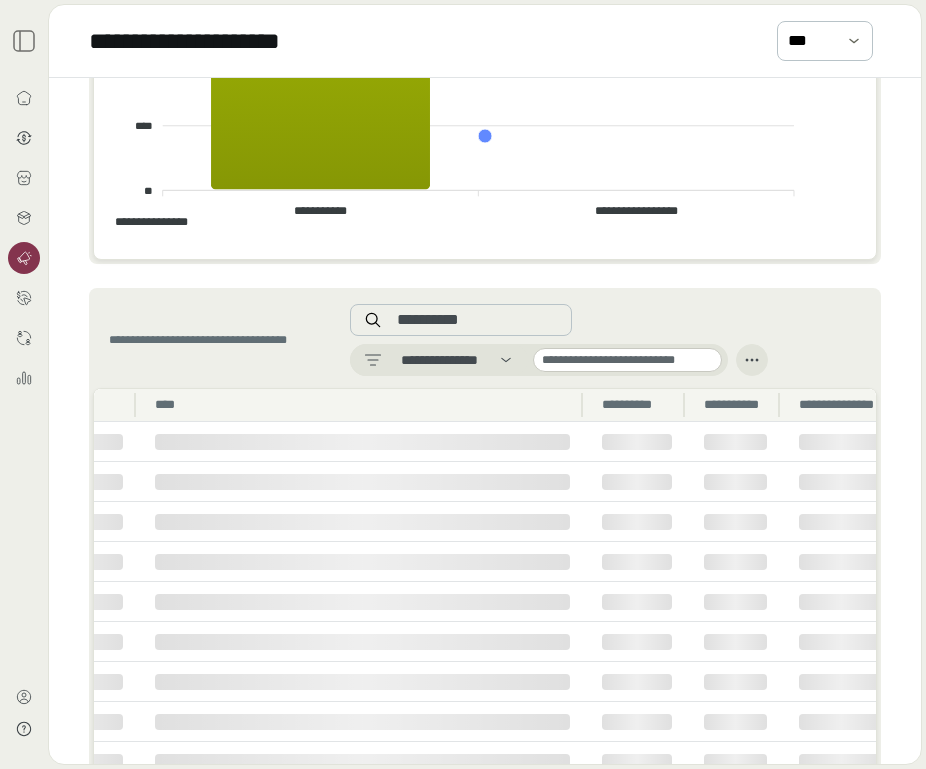 scroll, scrollTop: 760, scrollLeft: 0, axis: vertical 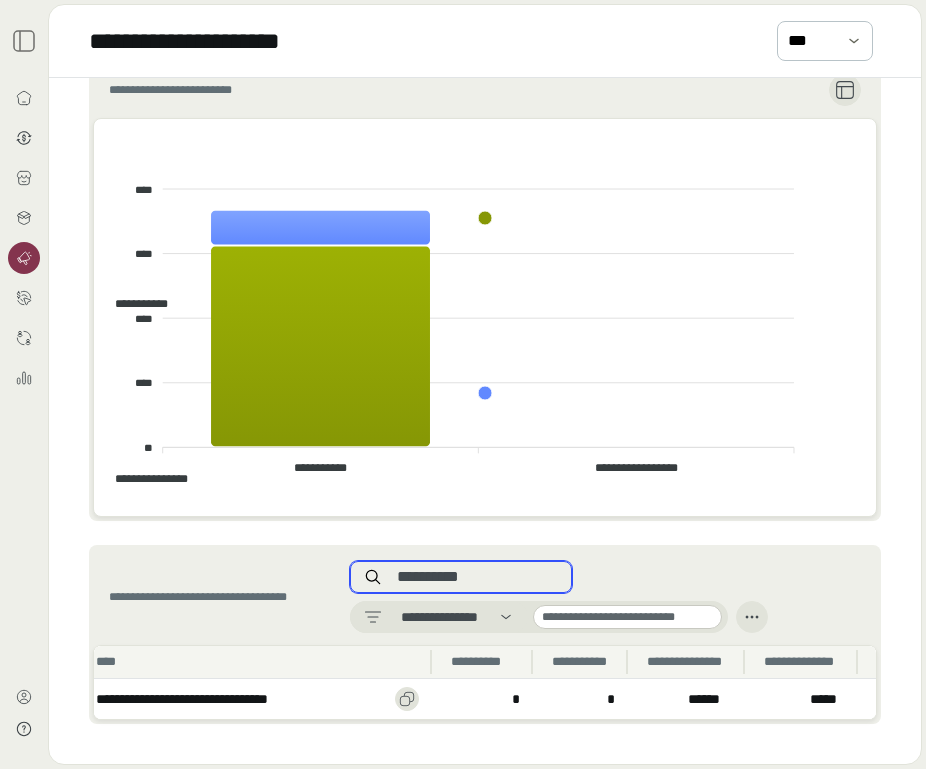 click on "**********" at bounding box center [461, 577] 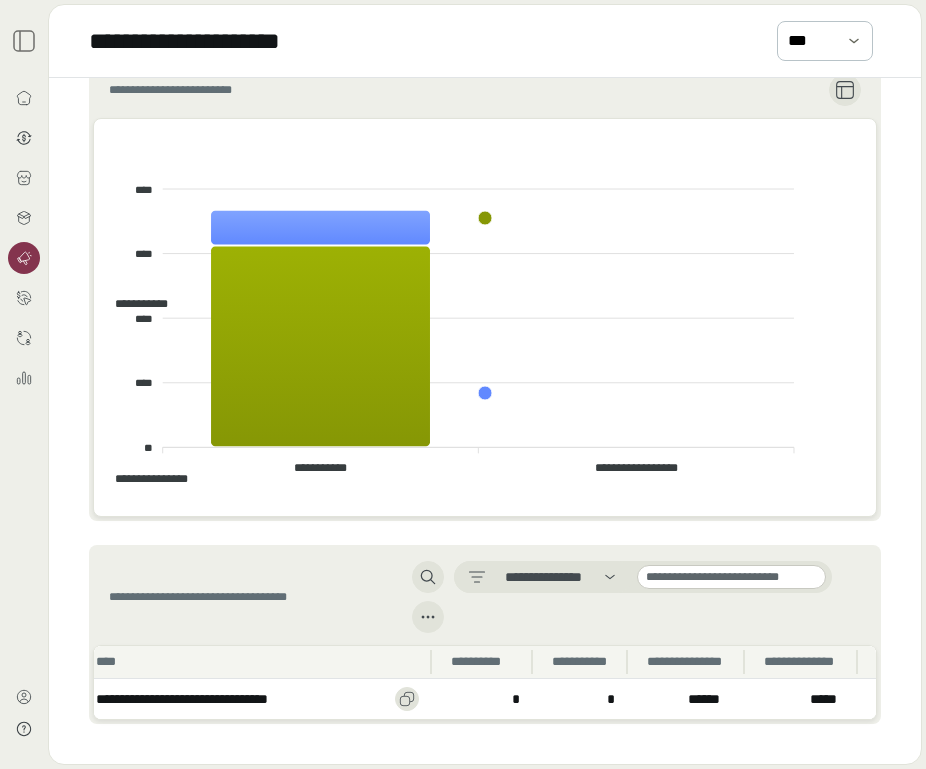 type 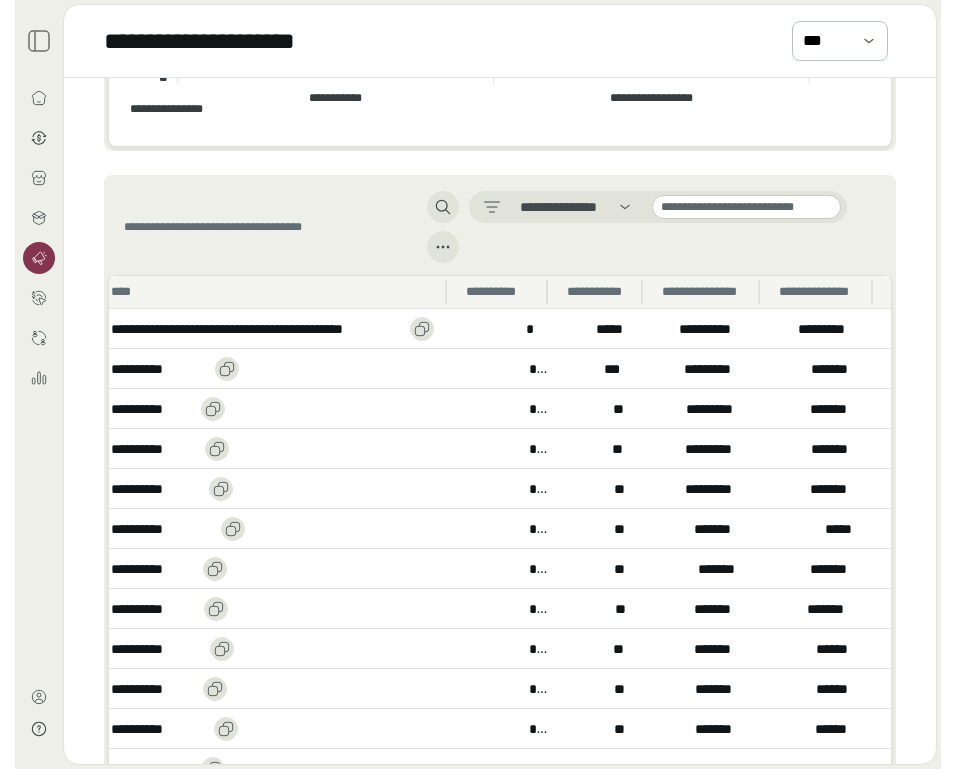 scroll, scrollTop: 1182, scrollLeft: 0, axis: vertical 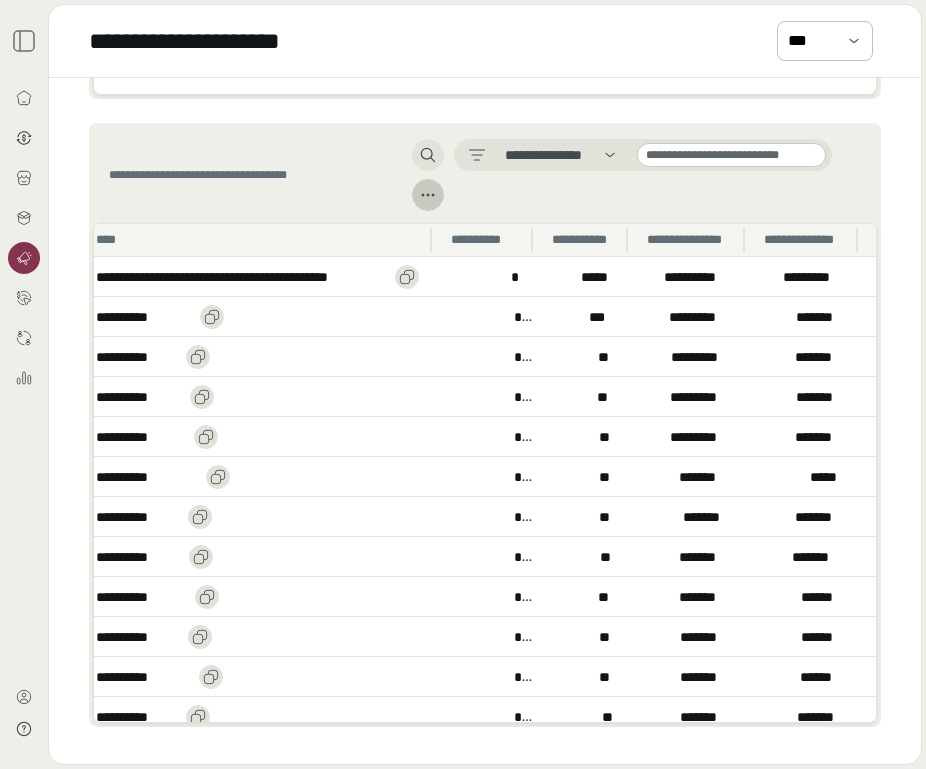 click 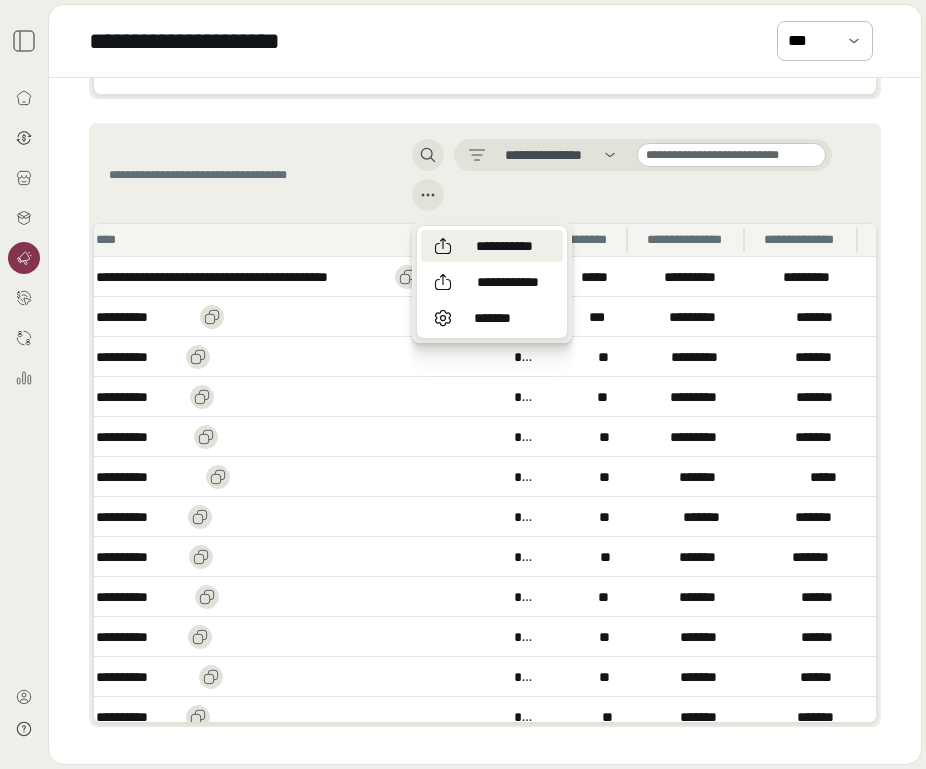 click on "**********" at bounding box center [504, 246] 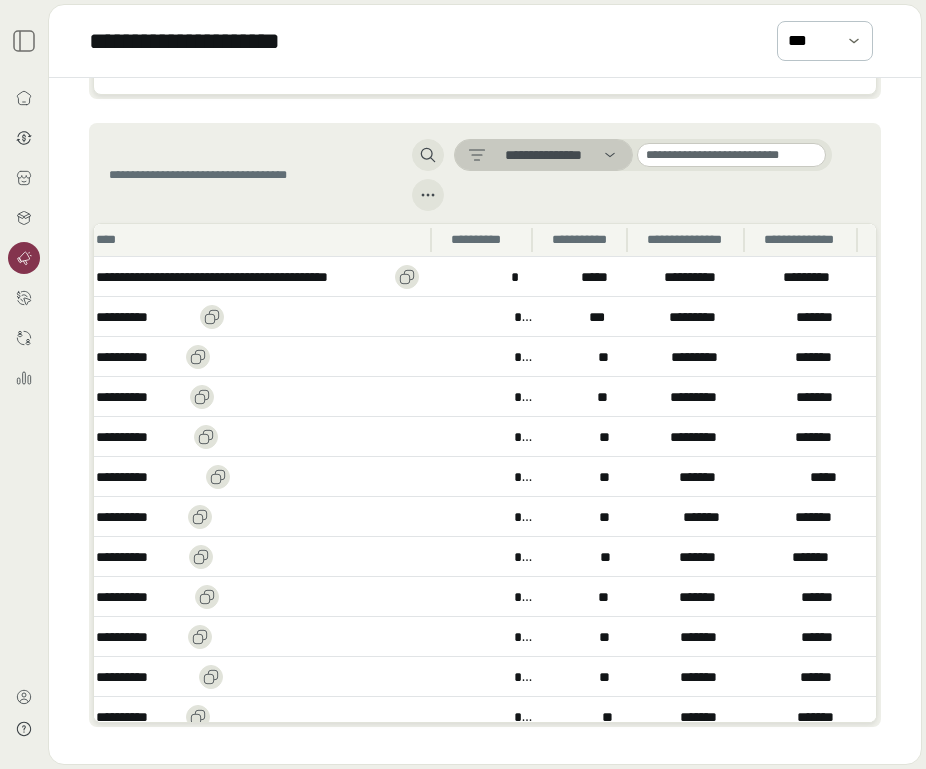 click on "**********" at bounding box center [543, 155] 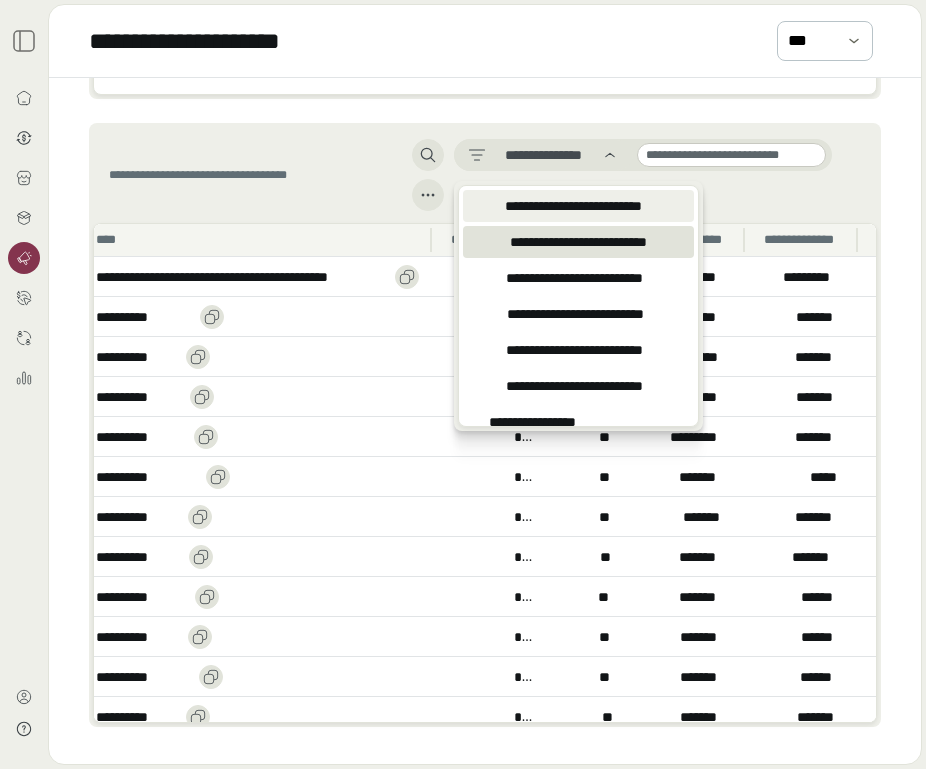 click on "**********" at bounding box center [574, 206] 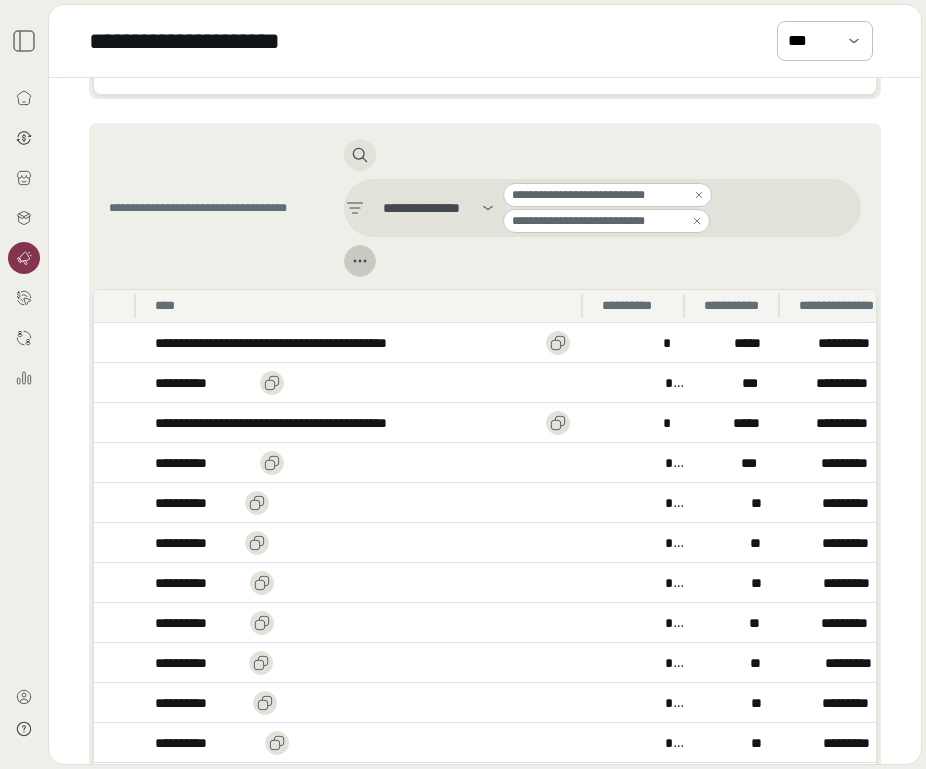 click 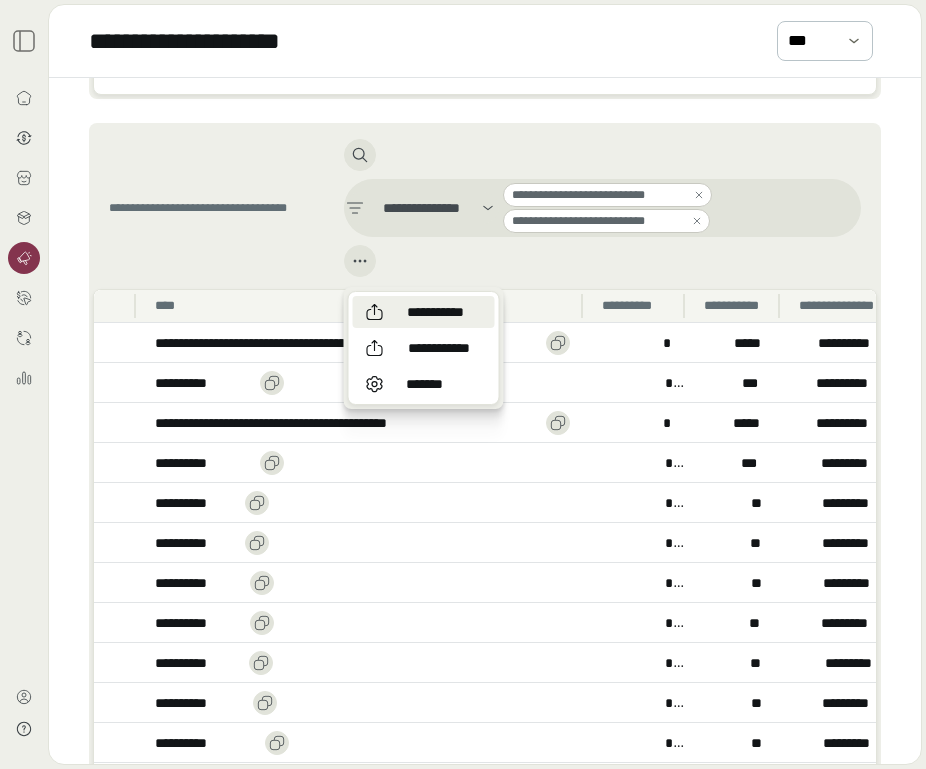 click on "**********" at bounding box center [424, 312] 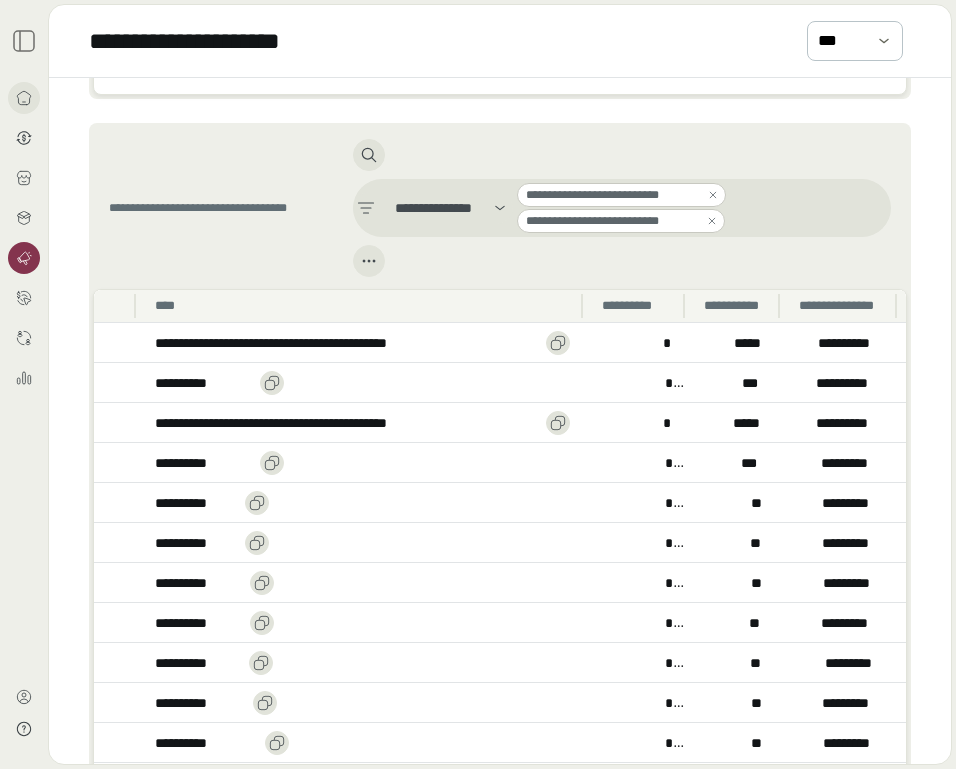 click 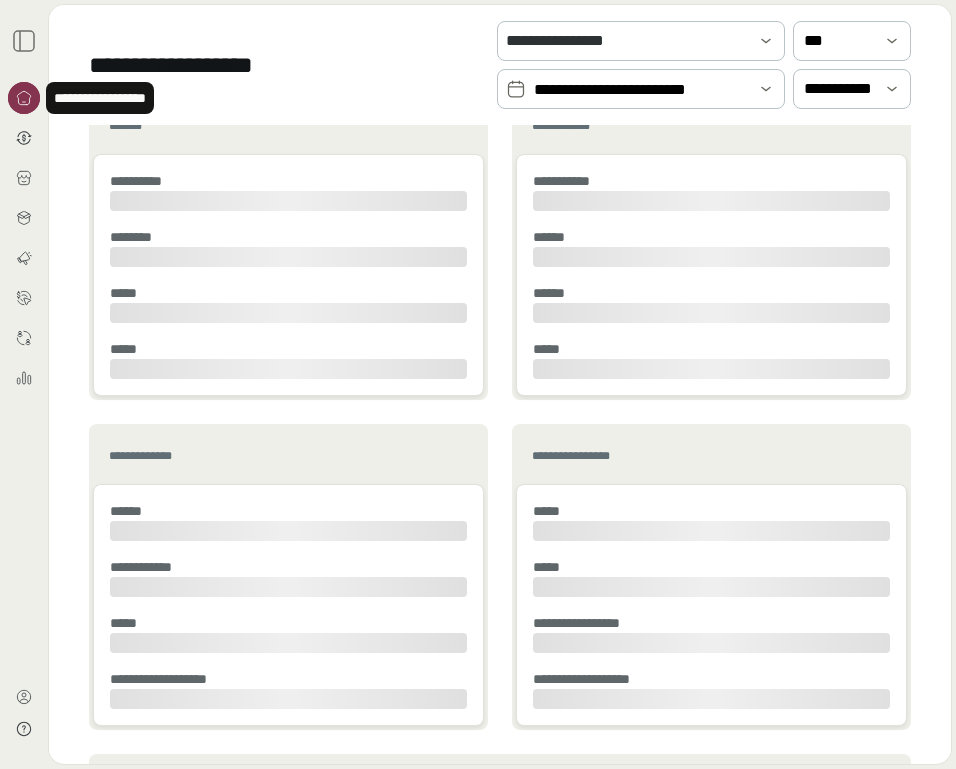 scroll, scrollTop: 0, scrollLeft: 0, axis: both 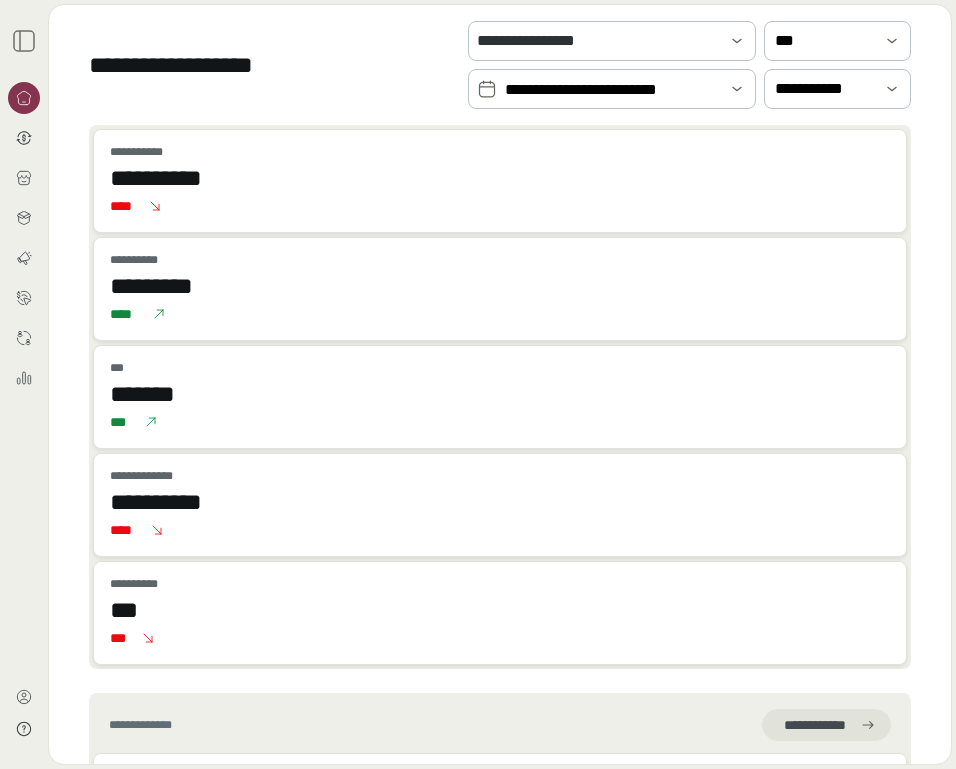 click on "**********" at bounding box center [612, 90] 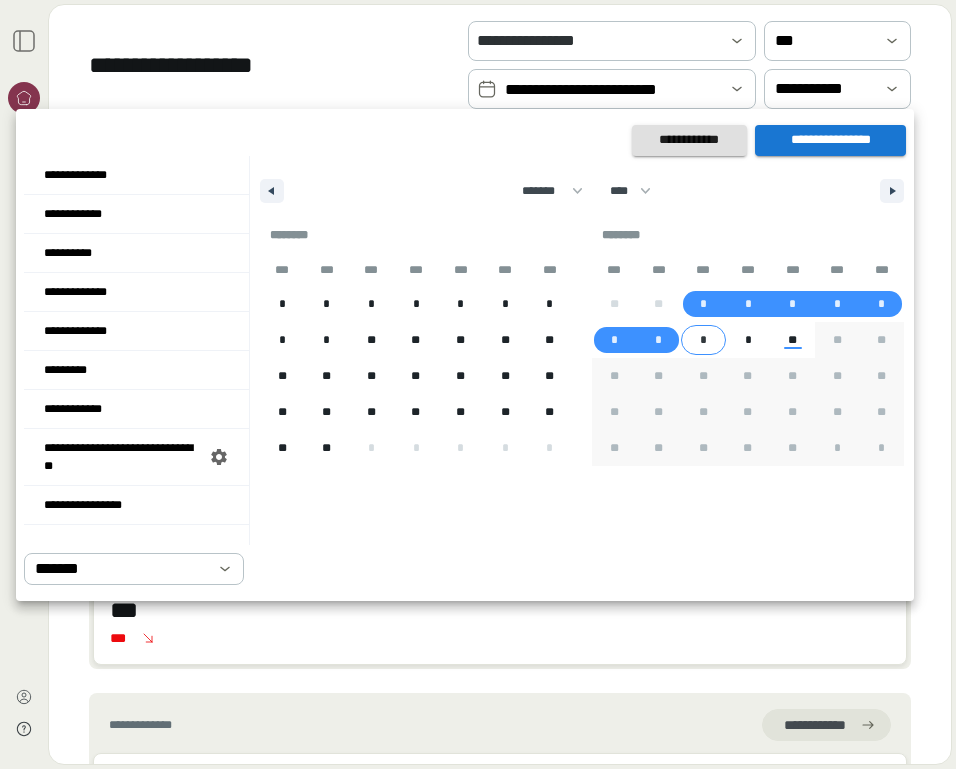 click on "*" at bounding box center (703, 340) 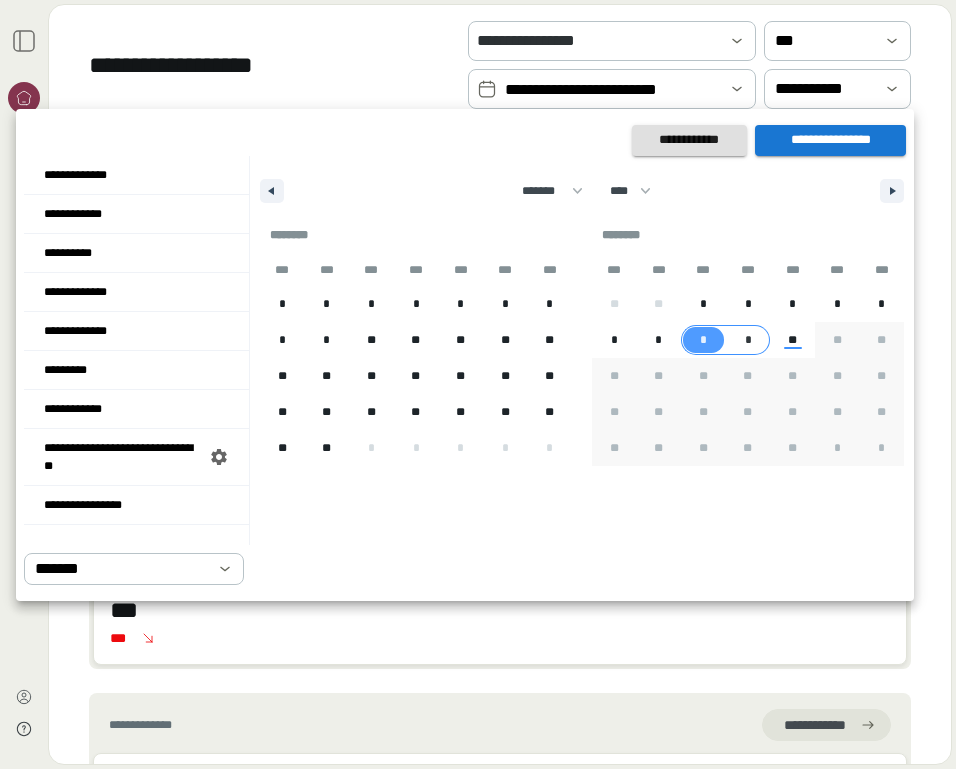 click on "*" at bounding box center (748, 340) 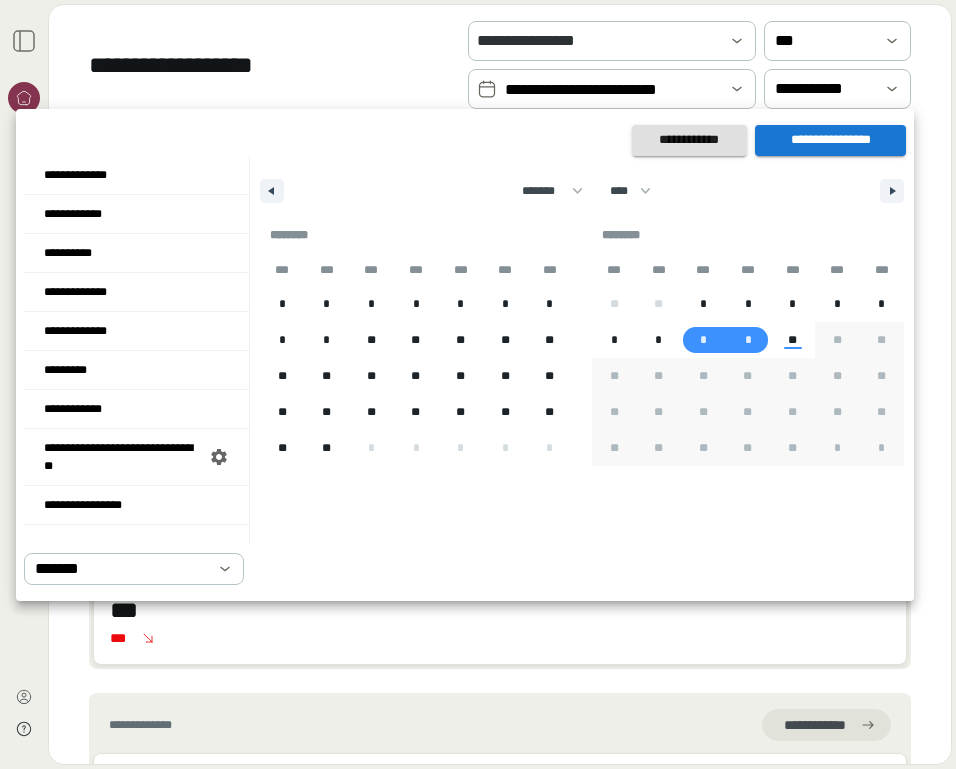 click on "**********" at bounding box center (830, 140) 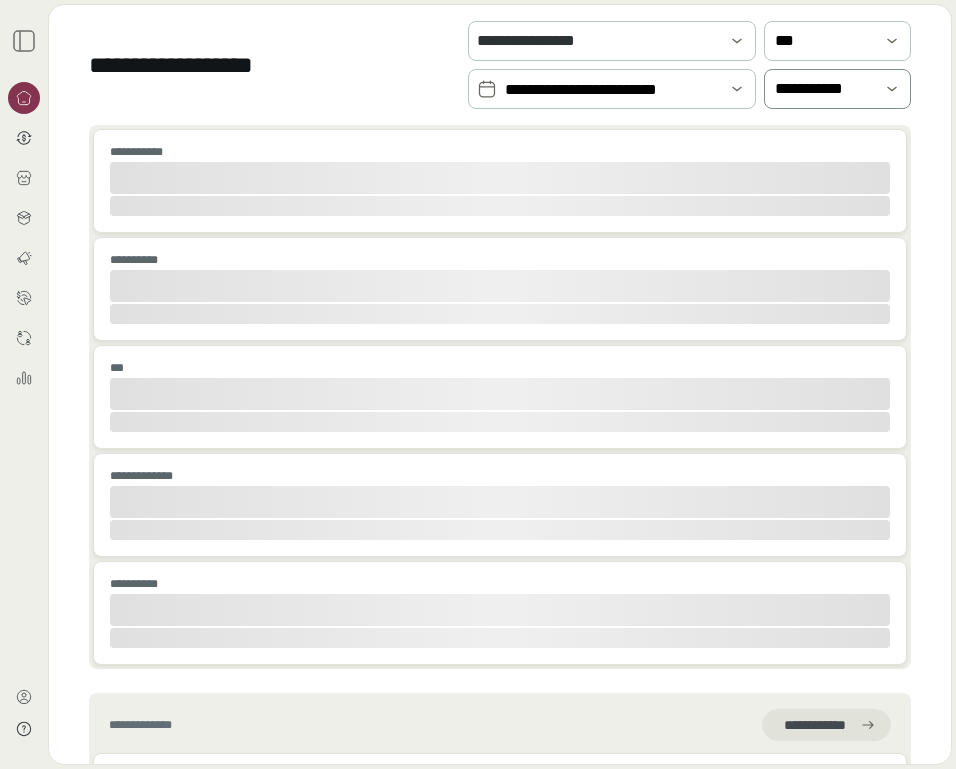 click on "**********" at bounding box center [823, 89] 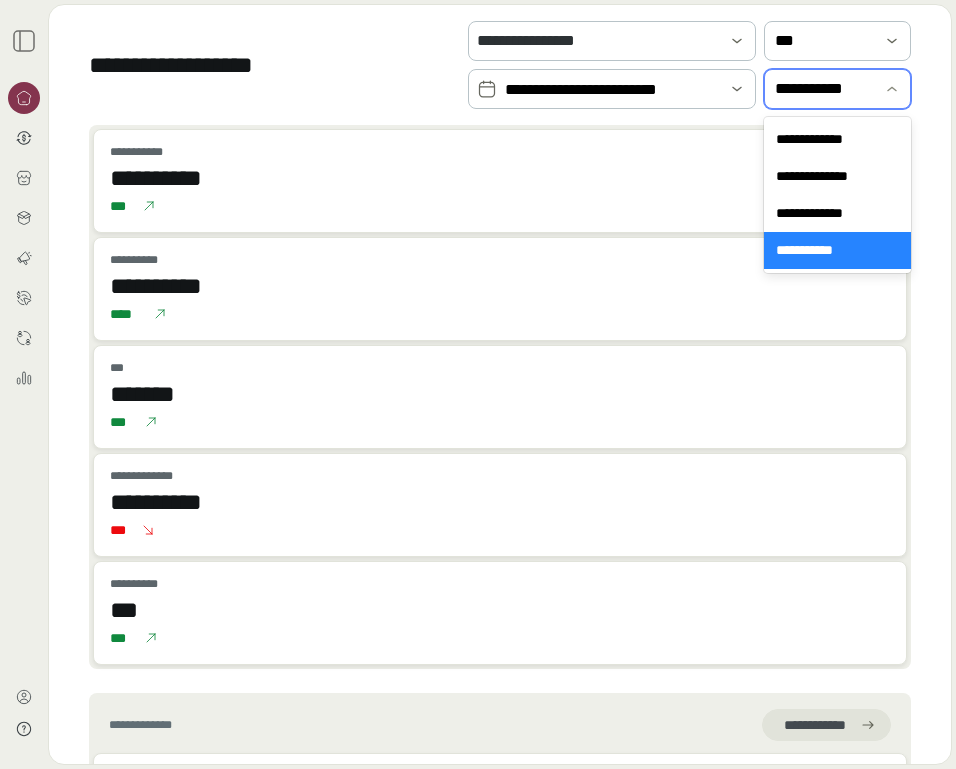click on "**********" at bounding box center (837, 250) 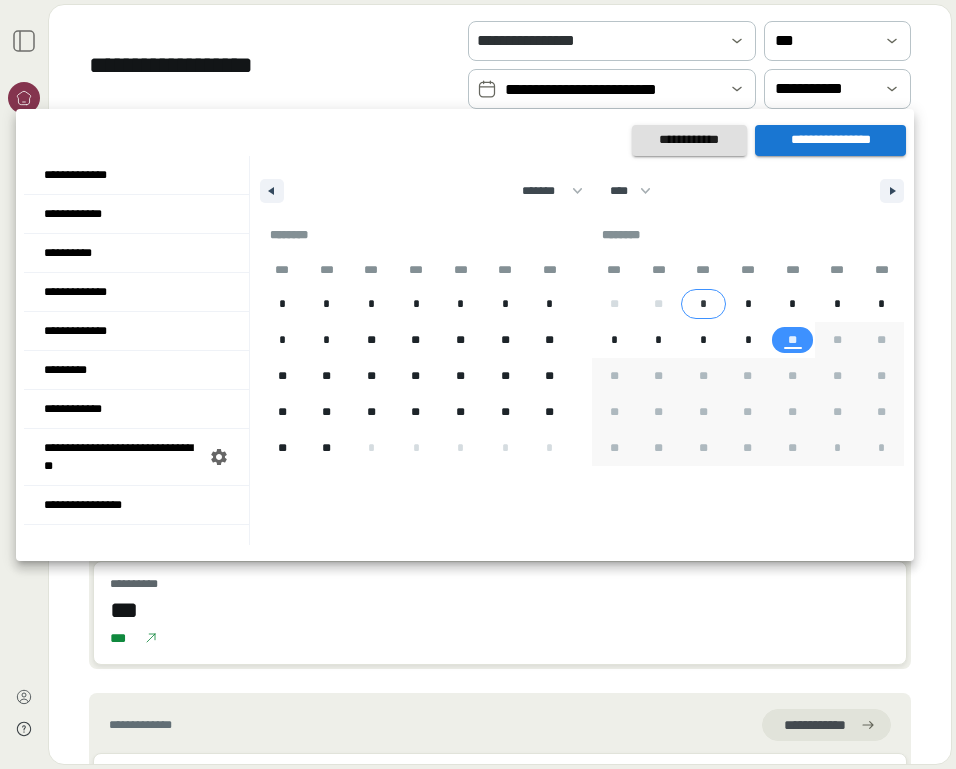 click on "*" at bounding box center [703, 304] 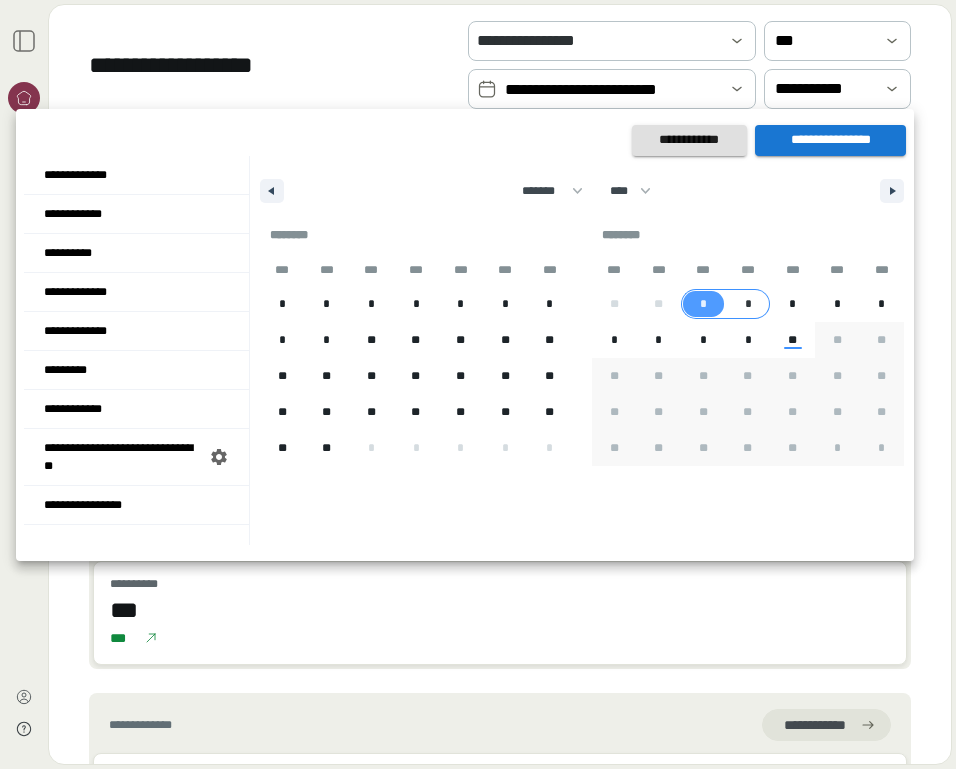 click on "*" at bounding box center (748, 304) 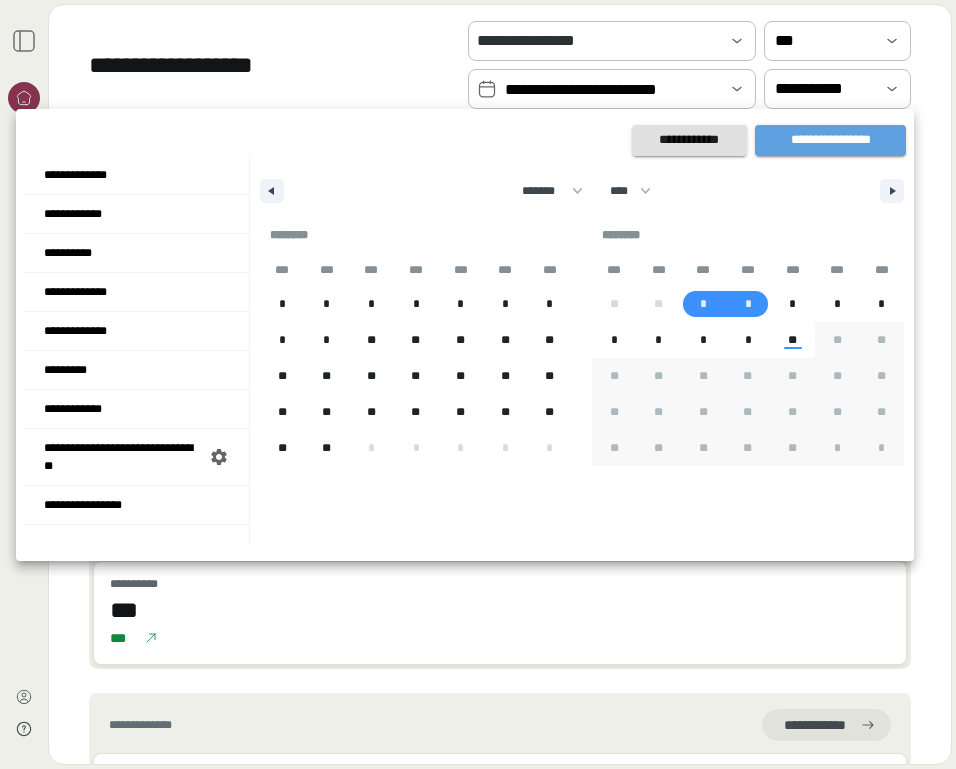 click on "**********" at bounding box center [830, 140] 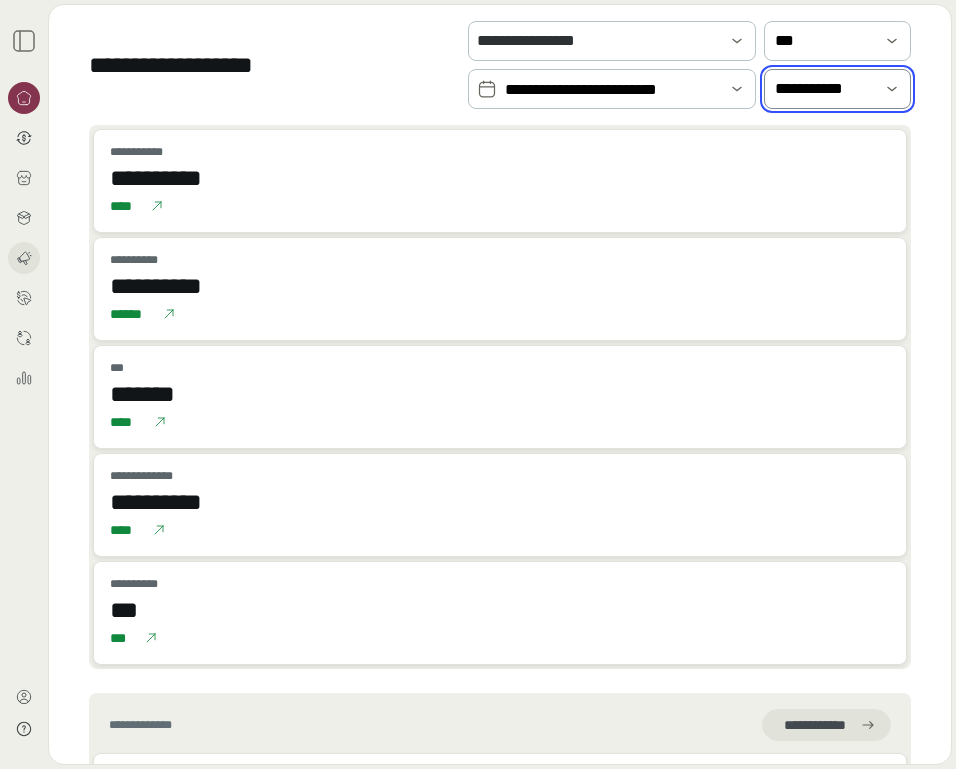 click 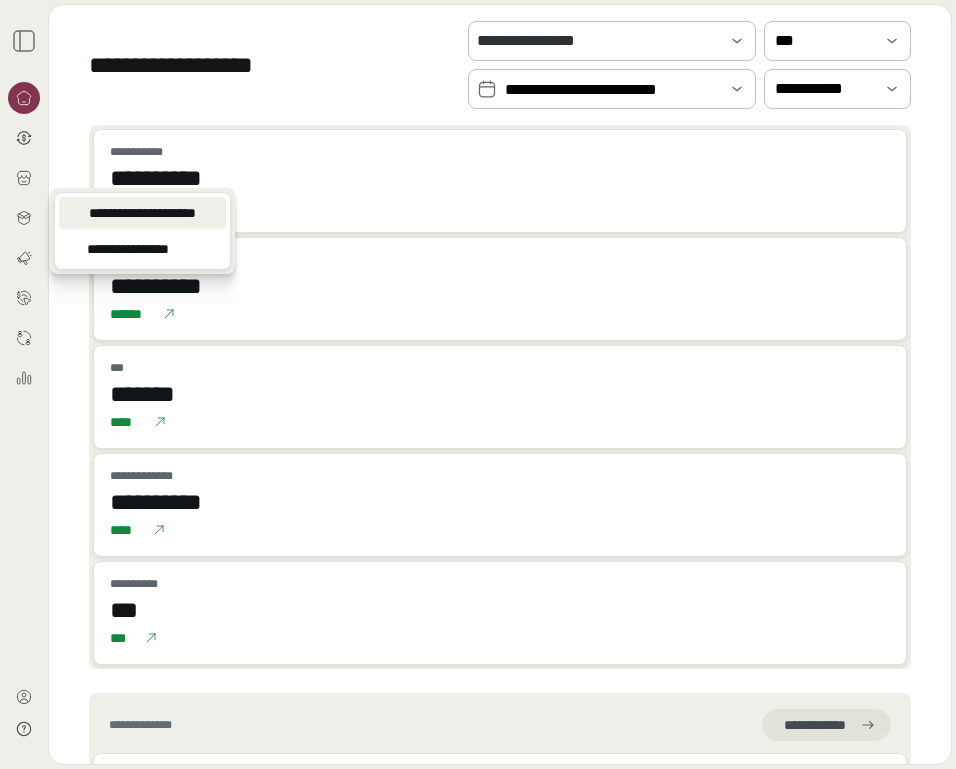 click on "**********" at bounding box center (142, 213) 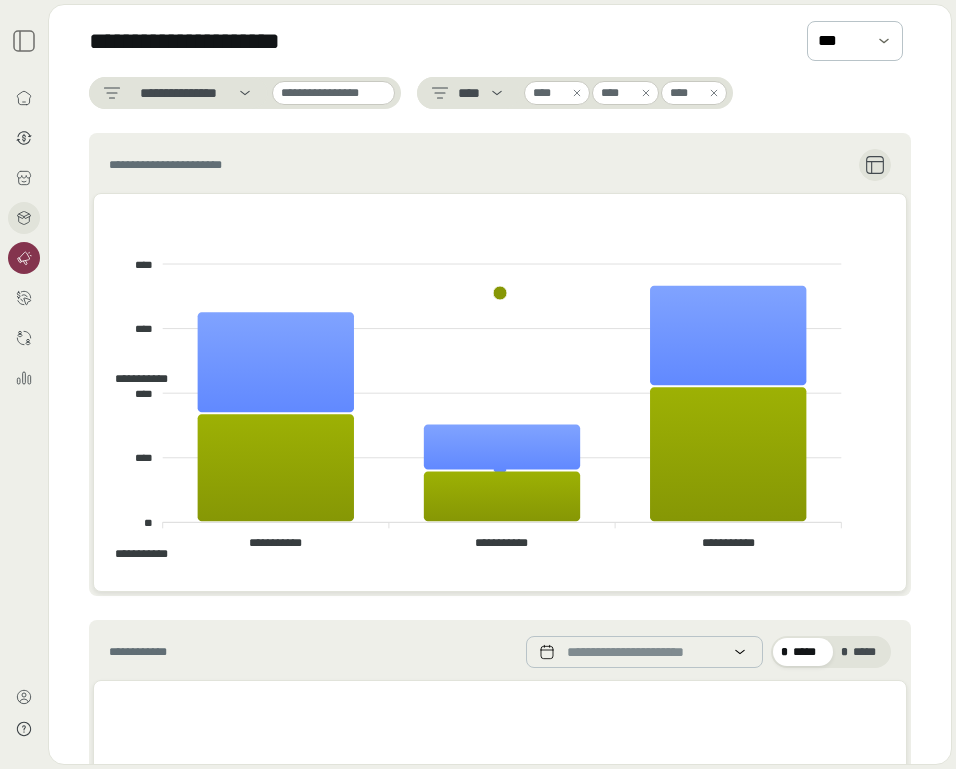 click at bounding box center [24, 218] 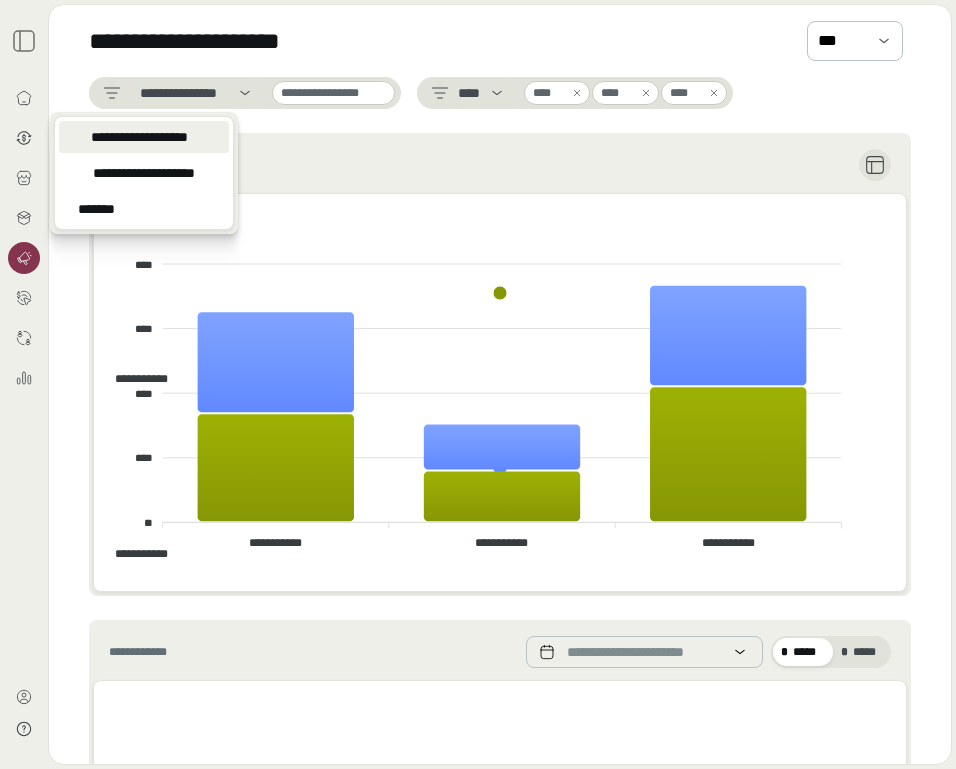 click on "**********" at bounding box center [139, 137] 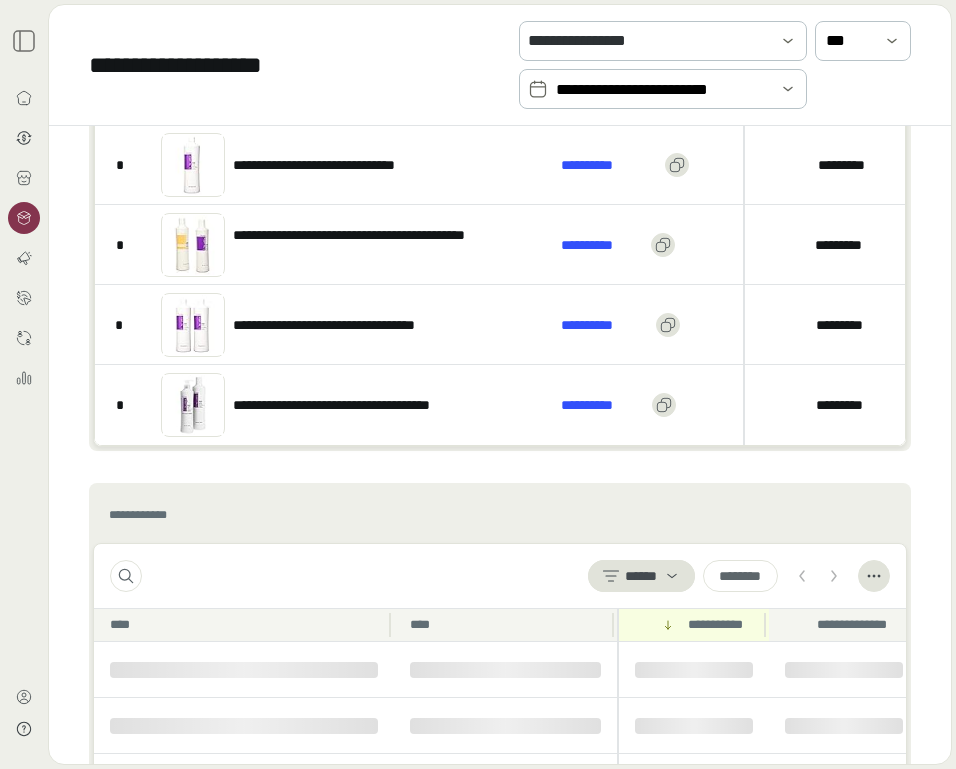 scroll, scrollTop: 794, scrollLeft: 0, axis: vertical 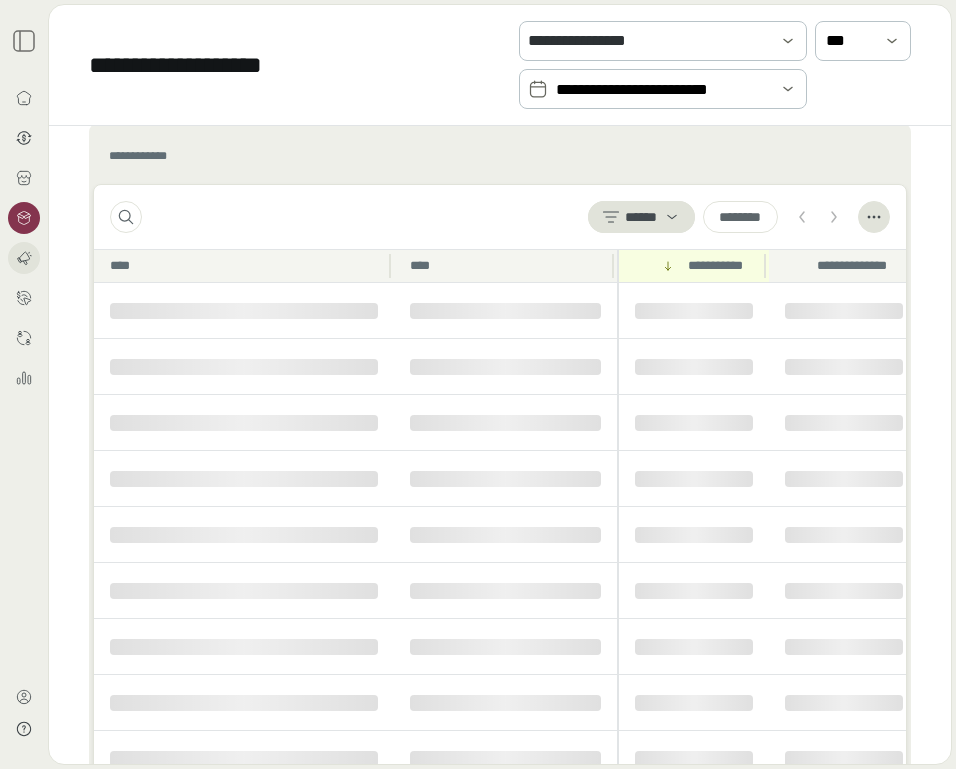 click at bounding box center (24, 258) 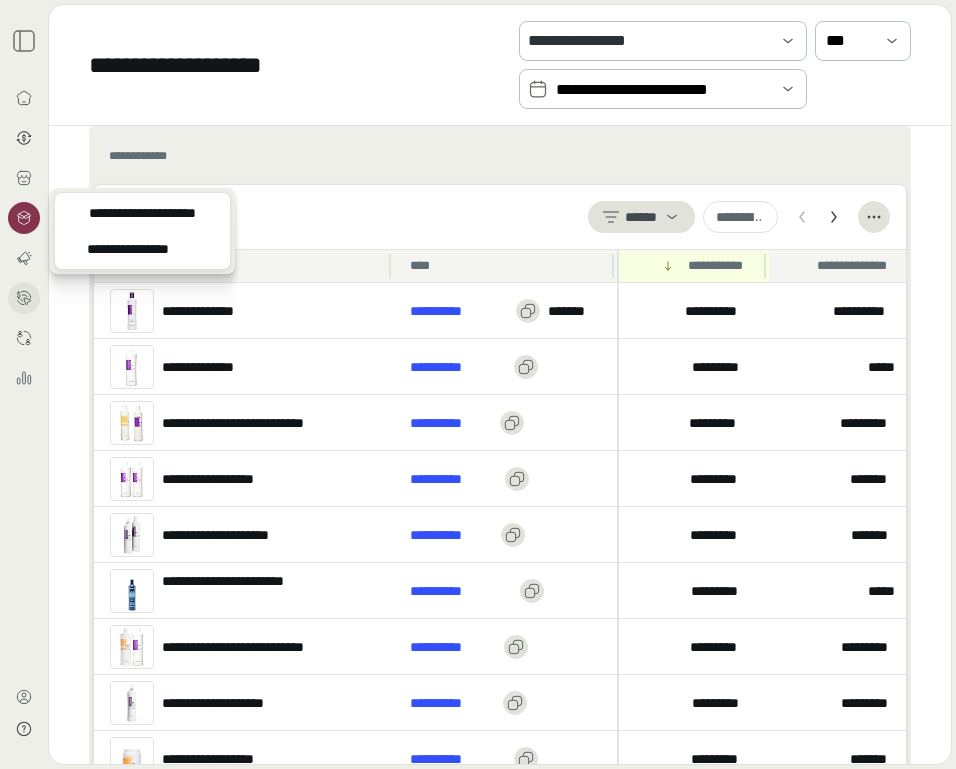 click at bounding box center (24, 298) 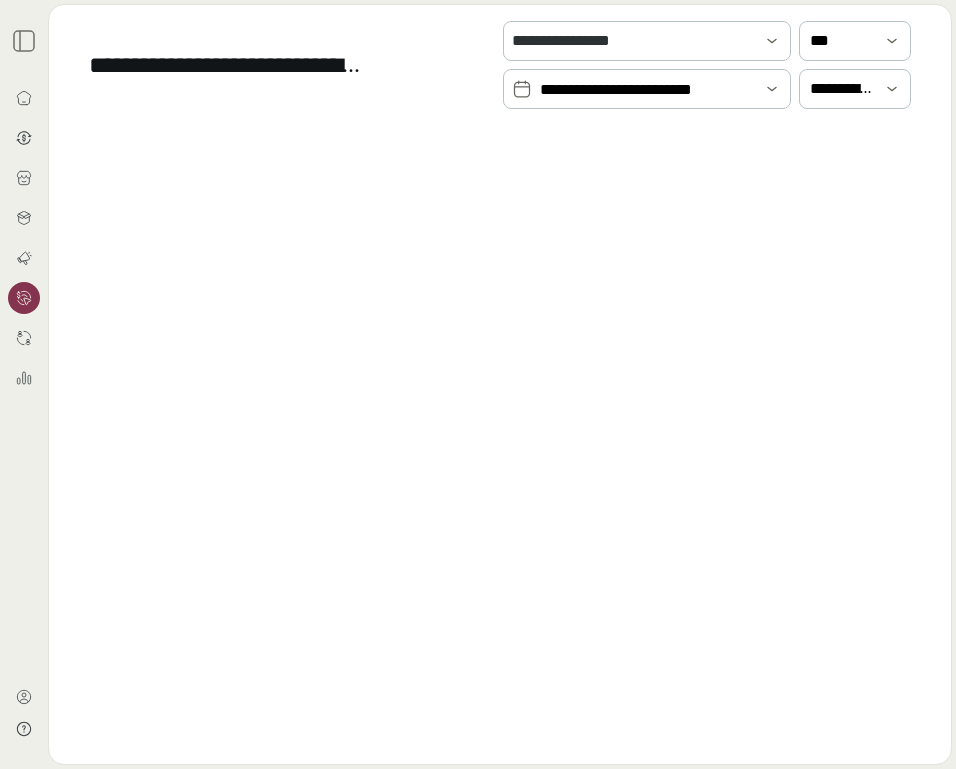 scroll, scrollTop: 0, scrollLeft: 0, axis: both 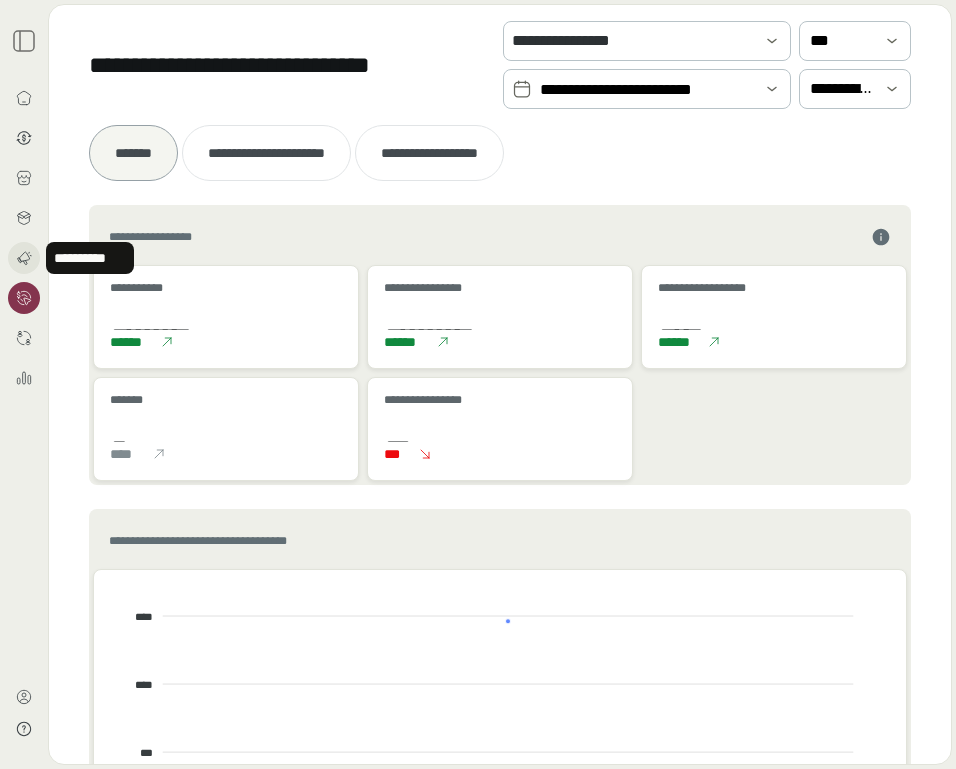 click 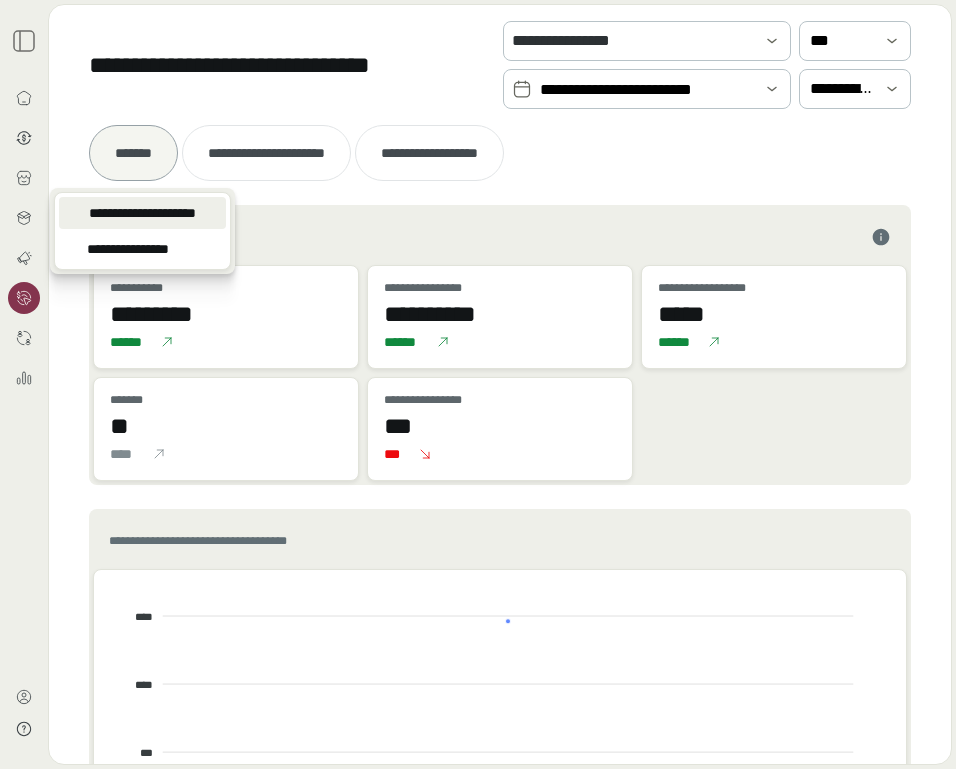 click on "**********" at bounding box center (142, 213) 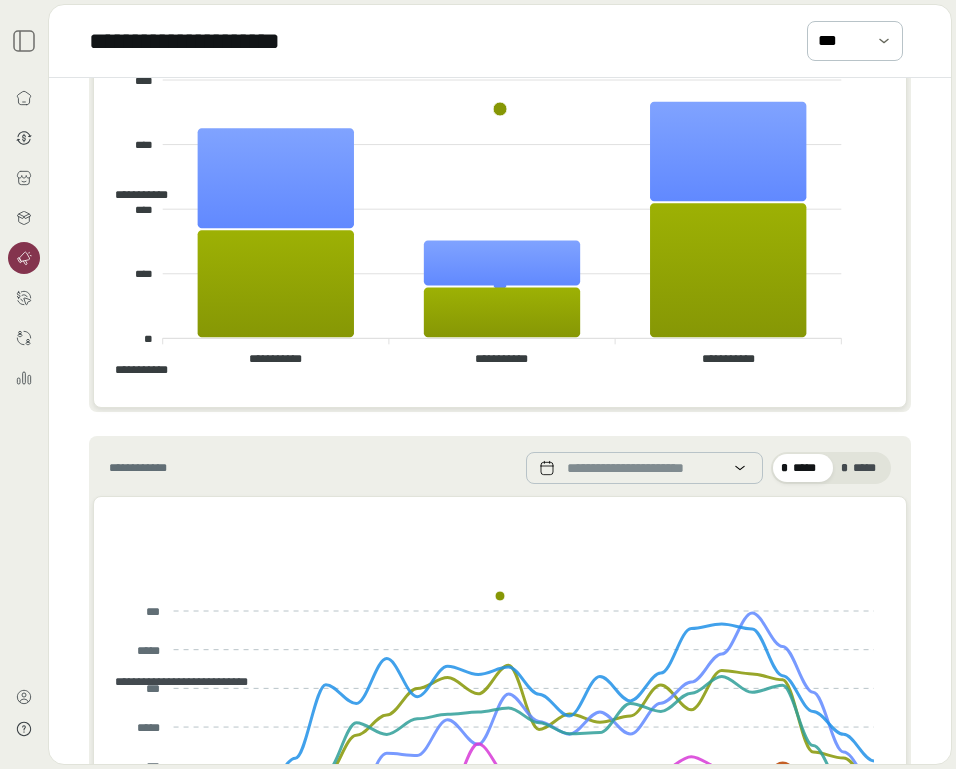 scroll, scrollTop: 0, scrollLeft: 0, axis: both 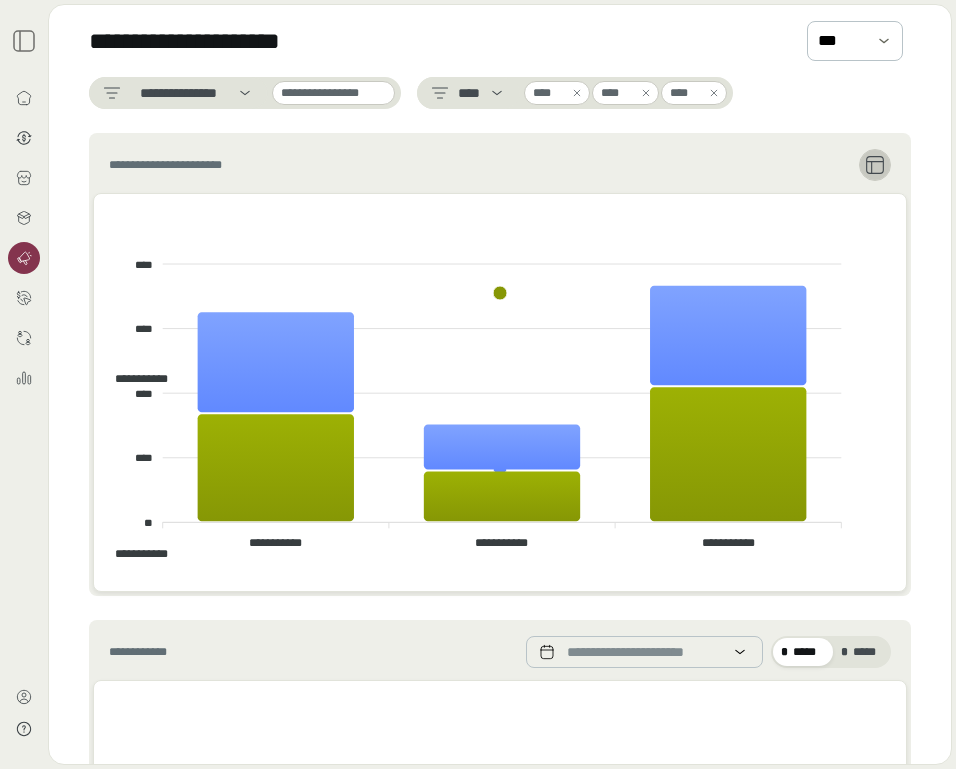 click at bounding box center (875, 165) 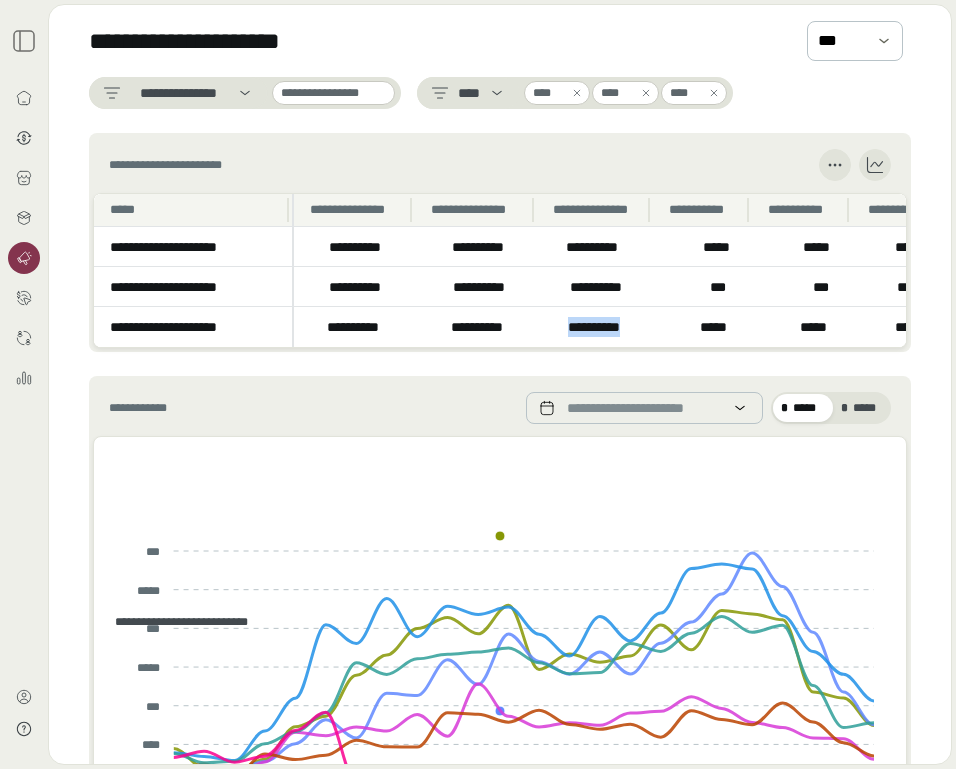 drag, startPoint x: 544, startPoint y: 328, endPoint x: 634, endPoint y: 328, distance: 90 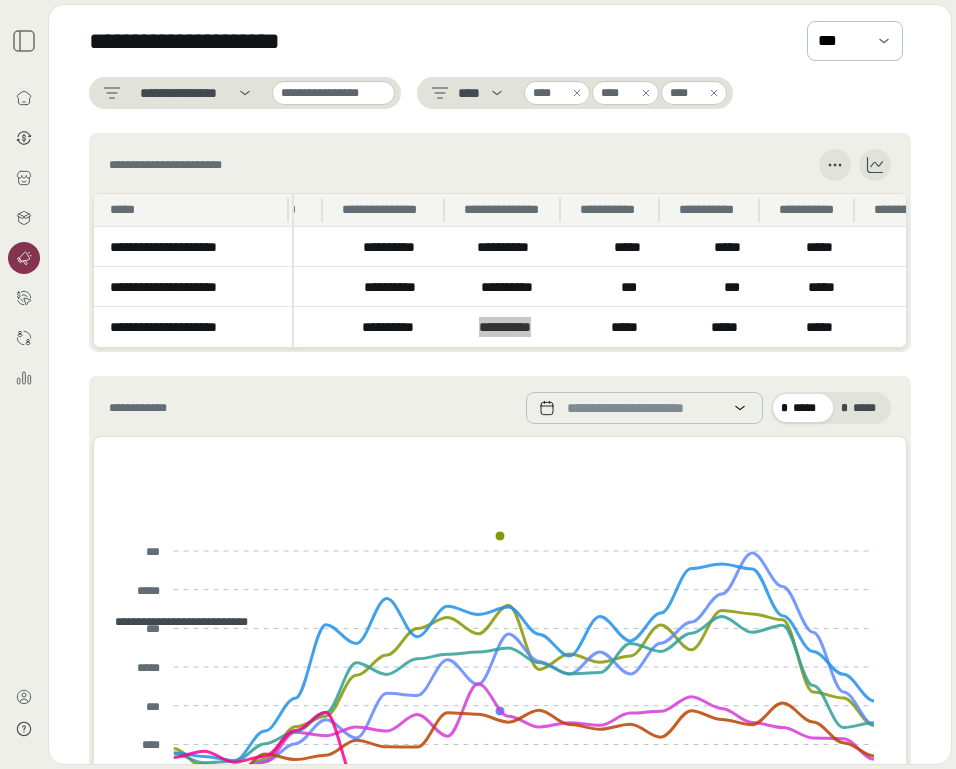scroll, scrollTop: 0, scrollLeft: 88, axis: horizontal 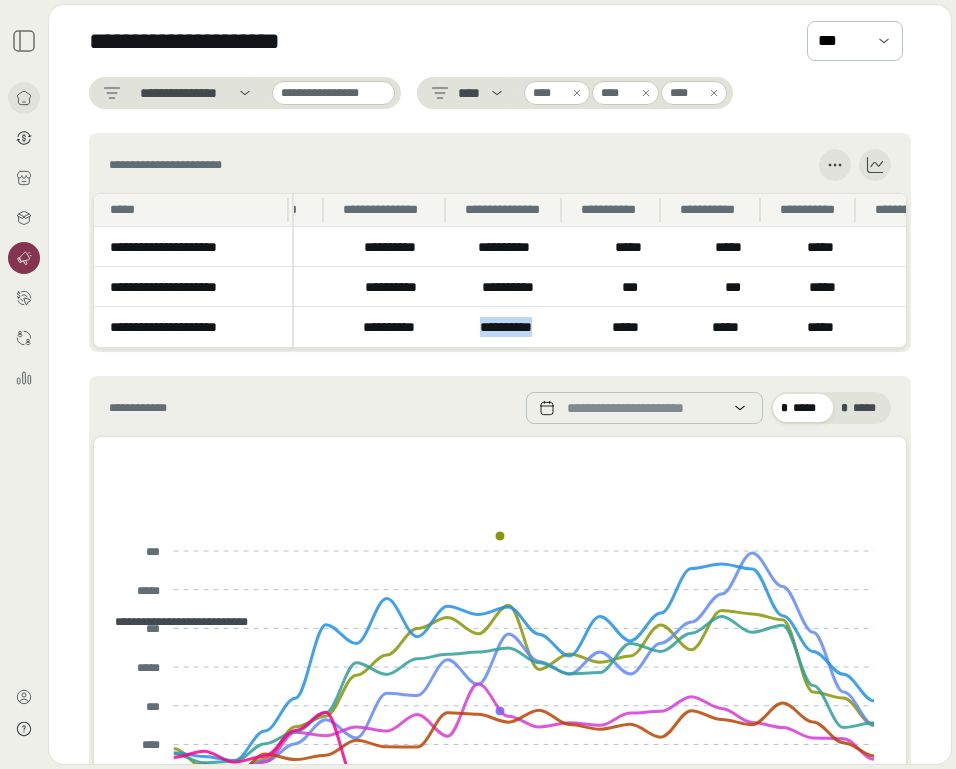 click 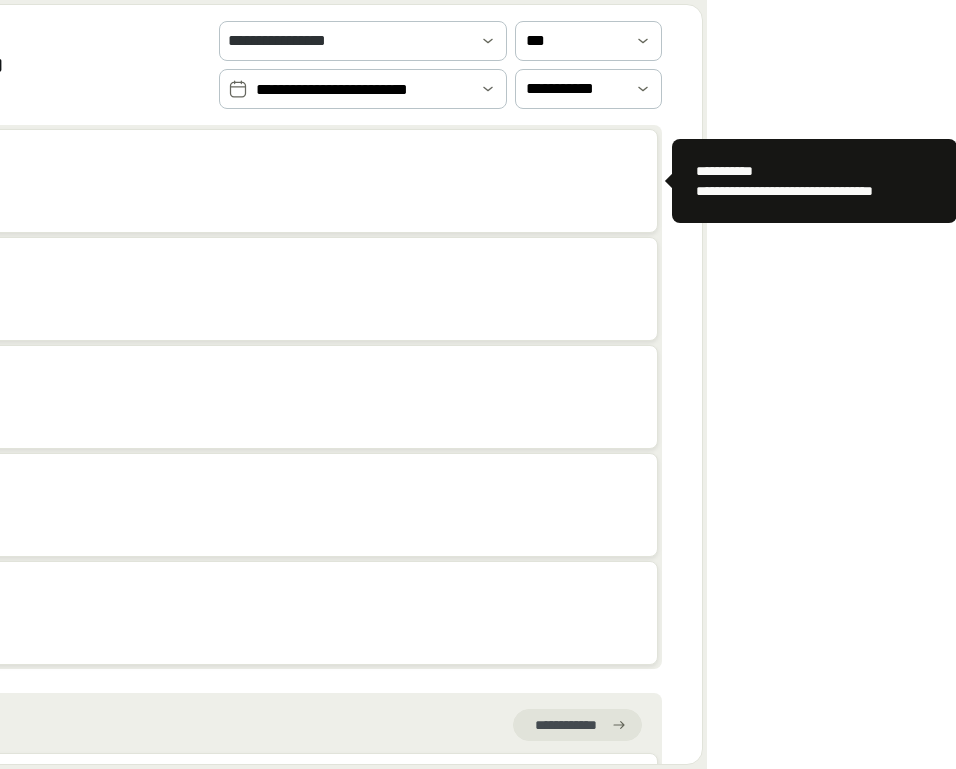 scroll, scrollTop: 0, scrollLeft: 0, axis: both 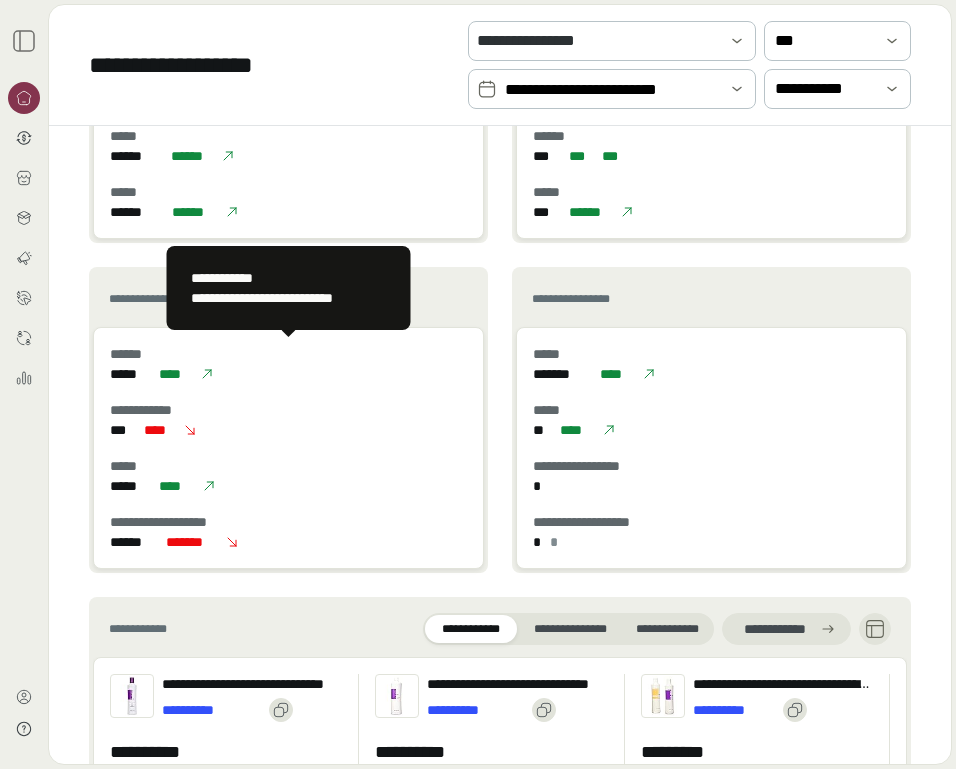 click on "**********" at bounding box center (289, 288) 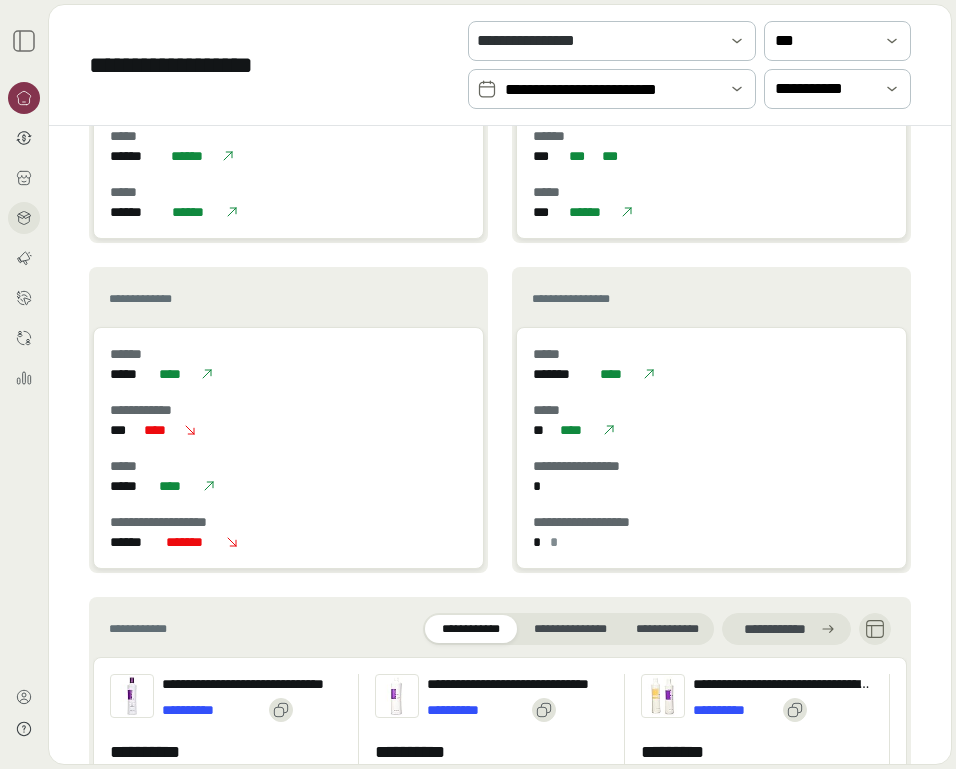 click at bounding box center [24, 218] 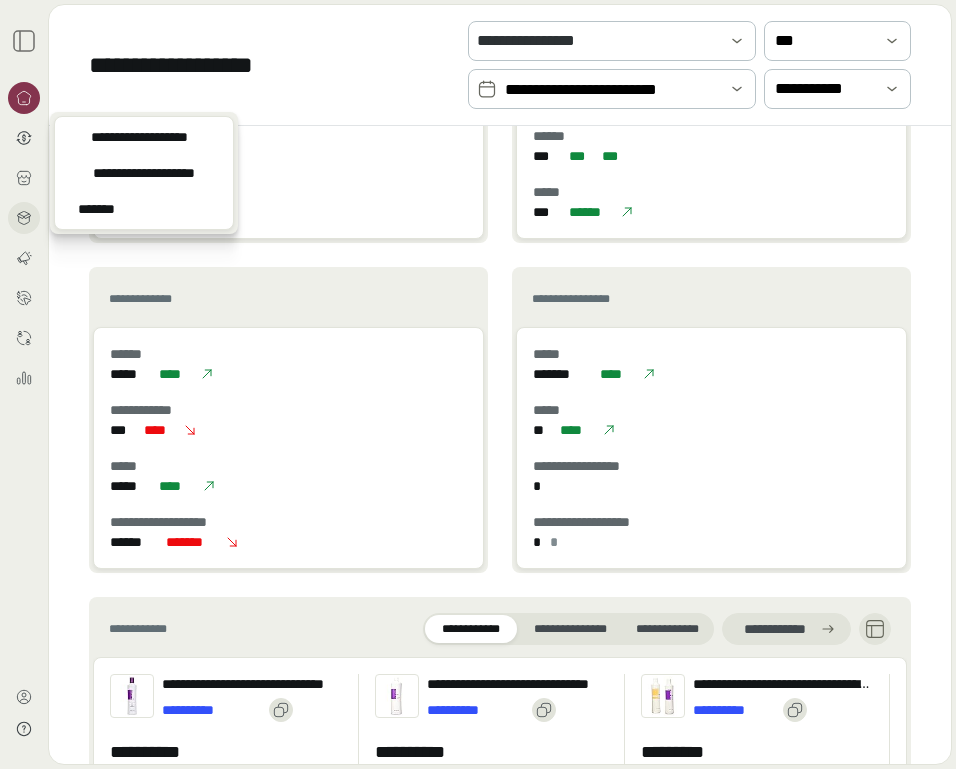 click at bounding box center [24, 218] 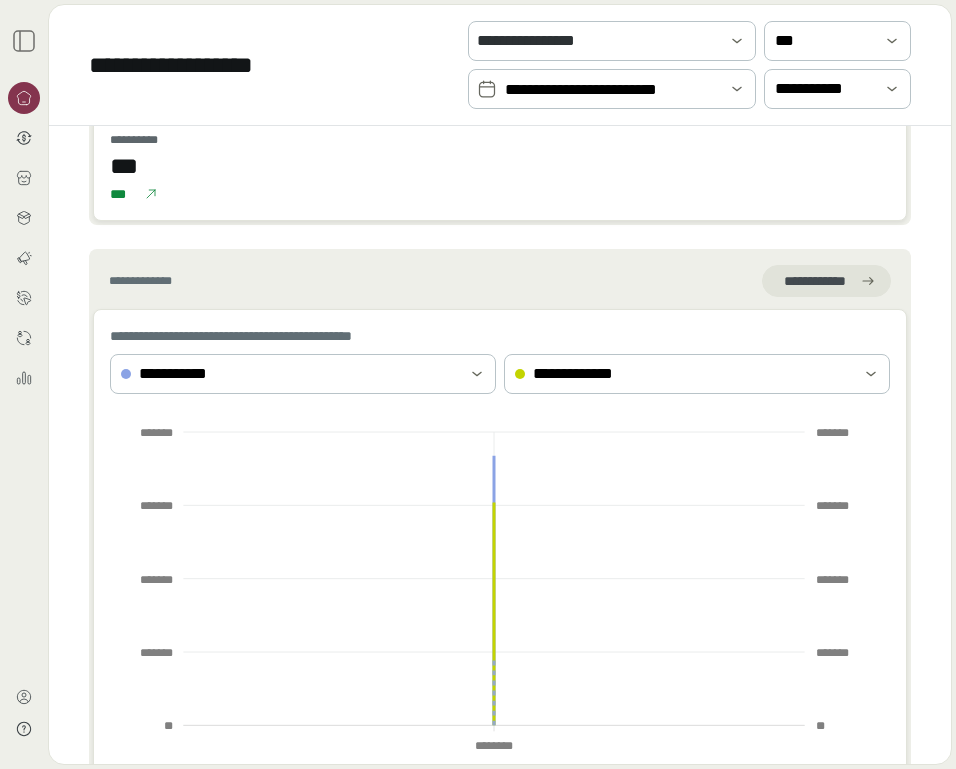 scroll, scrollTop: 419, scrollLeft: 0, axis: vertical 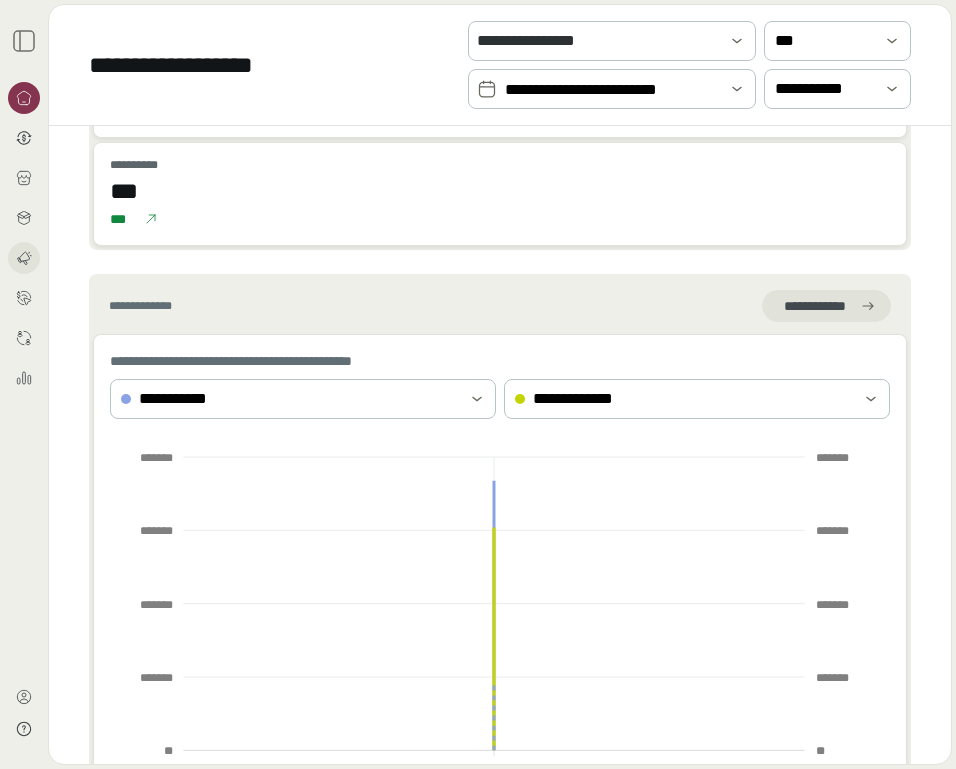 click 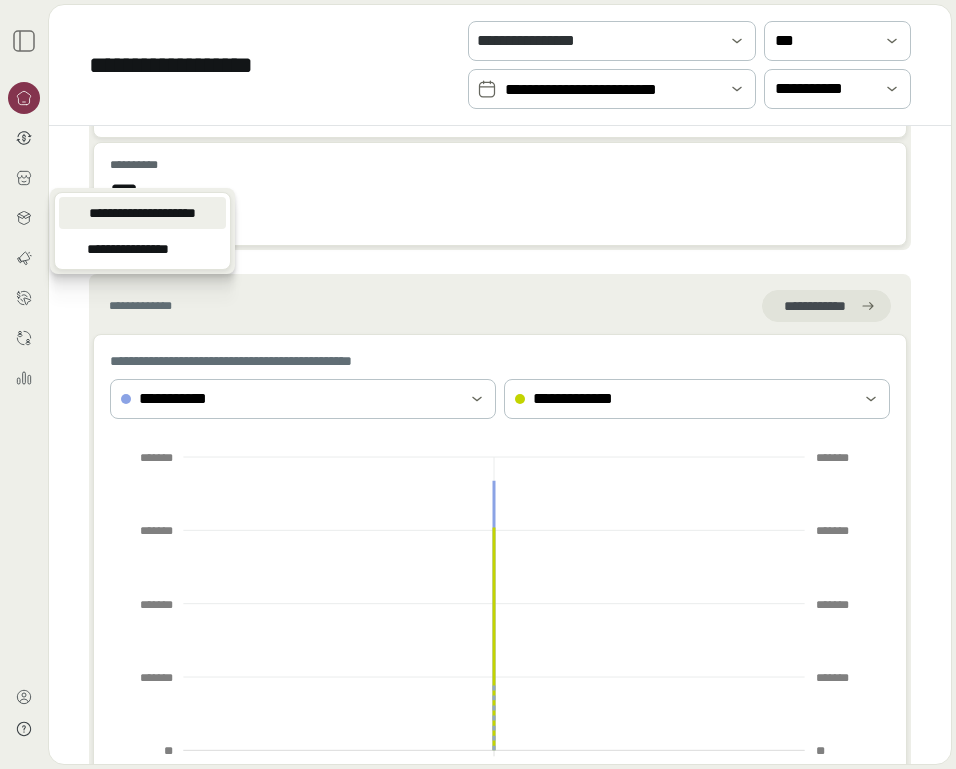 click on "**********" at bounding box center [142, 213] 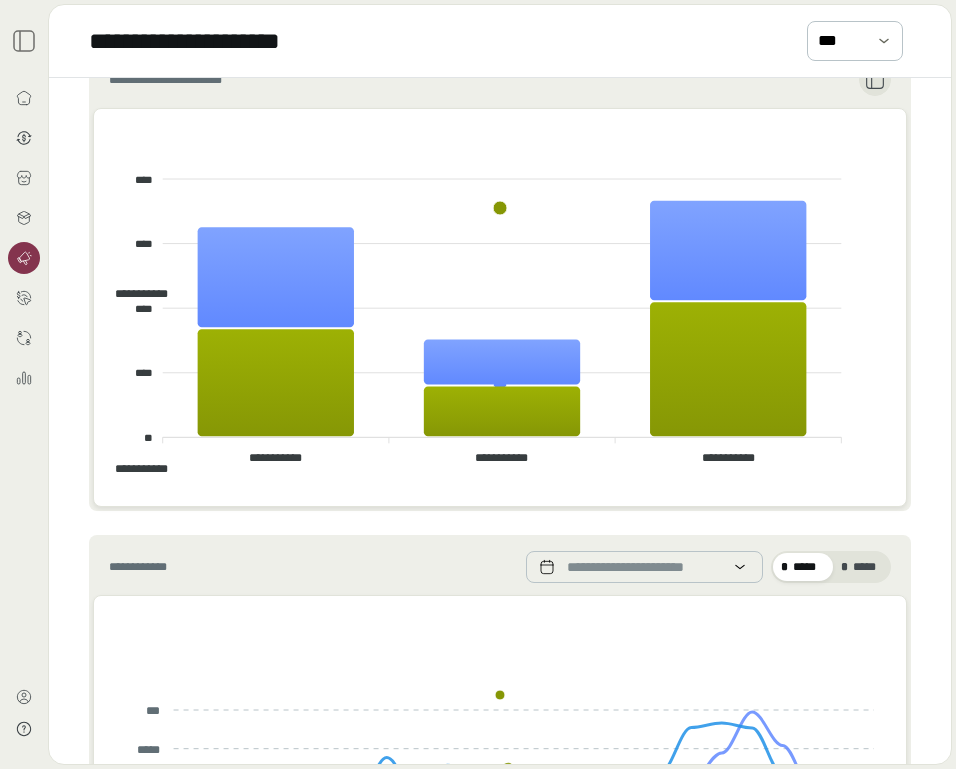 scroll, scrollTop: 0, scrollLeft: 0, axis: both 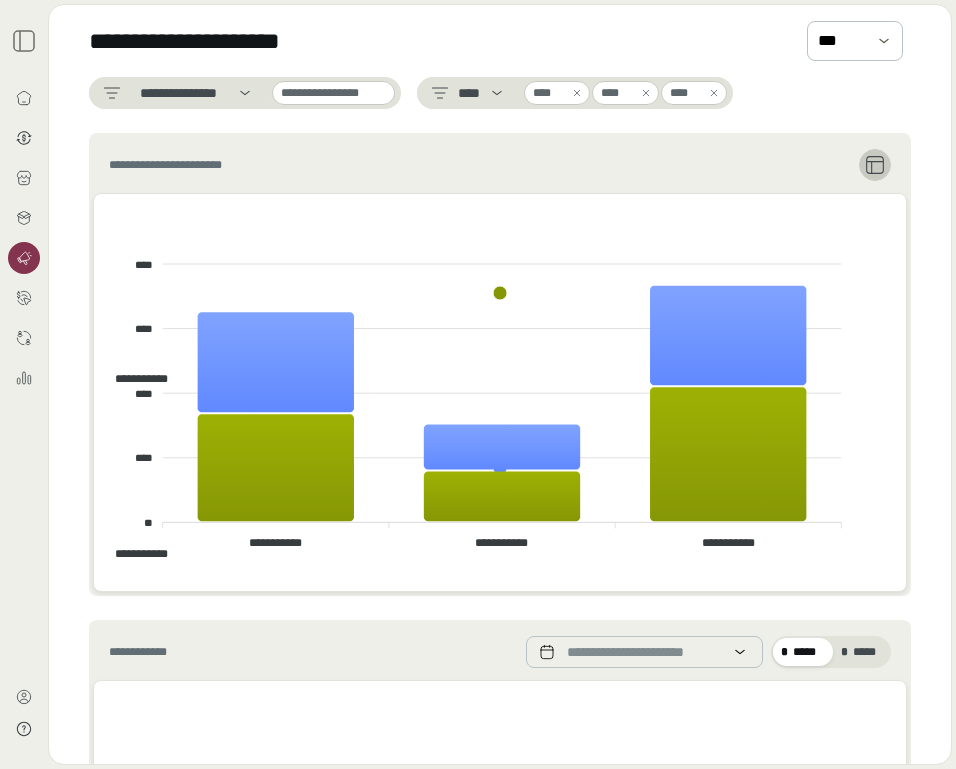 click 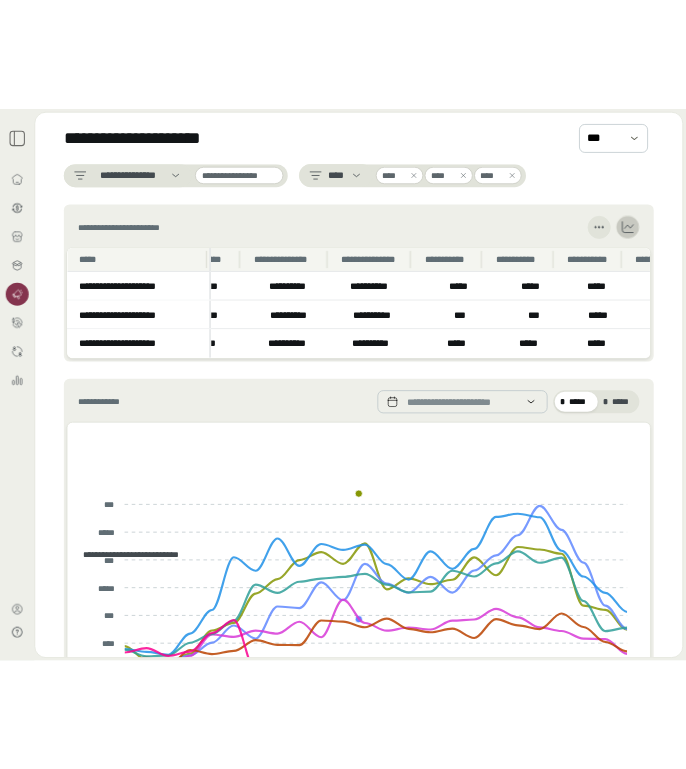 scroll, scrollTop: 0, scrollLeft: 93, axis: horizontal 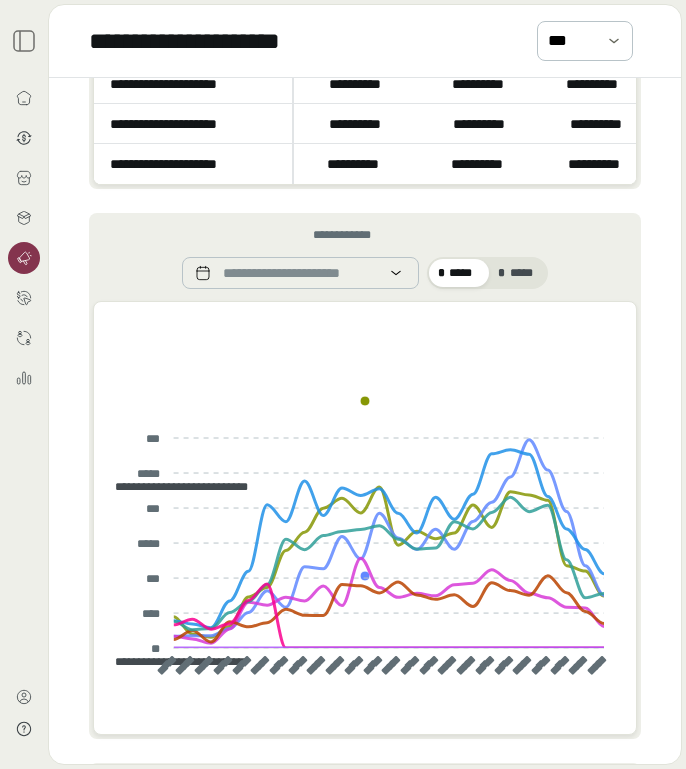 click 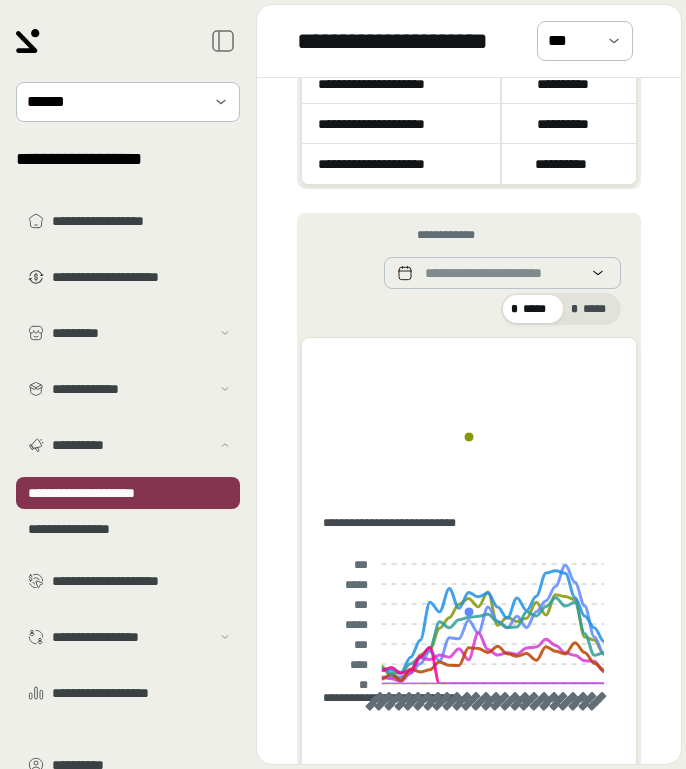 click on "**********" at bounding box center [128, 370] 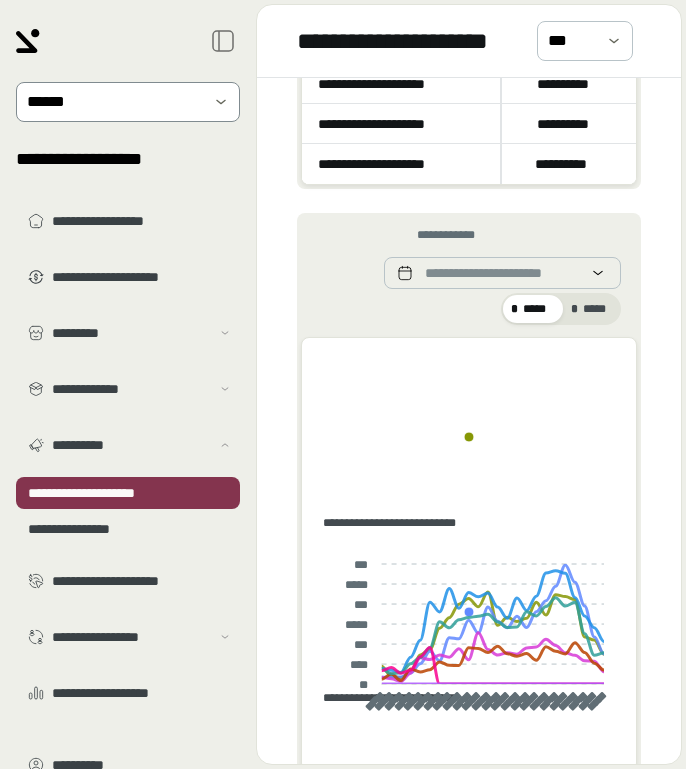 click at bounding box center [114, 102] 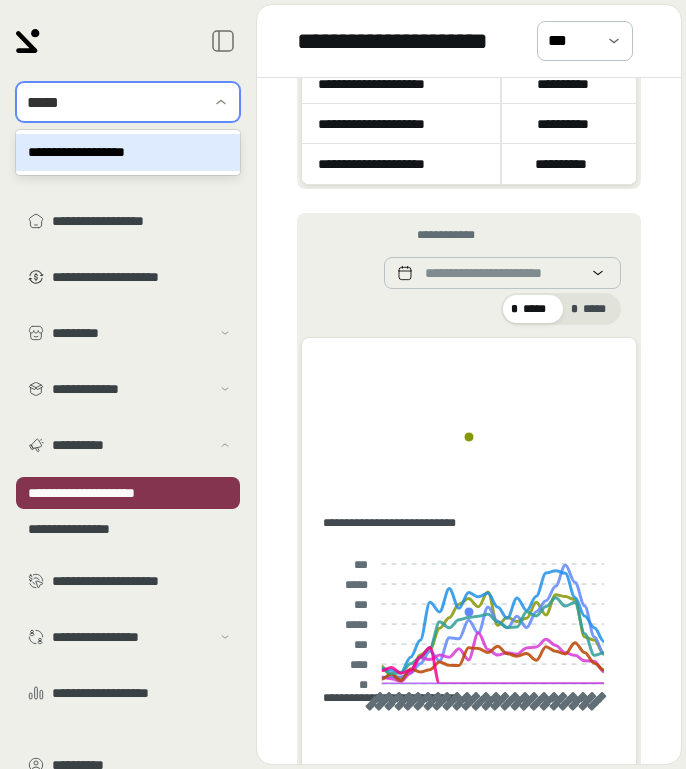 type on "******" 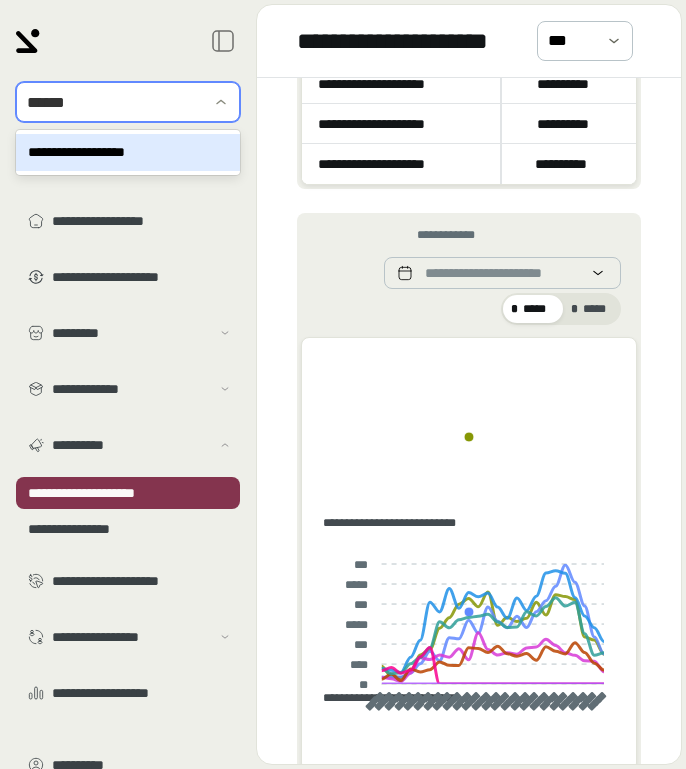 type 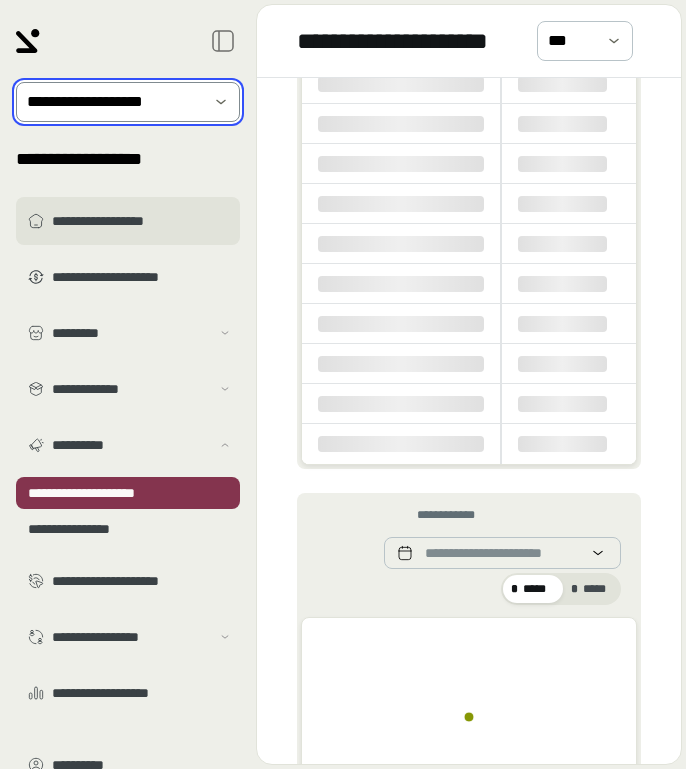 click on "**********" at bounding box center (128, 221) 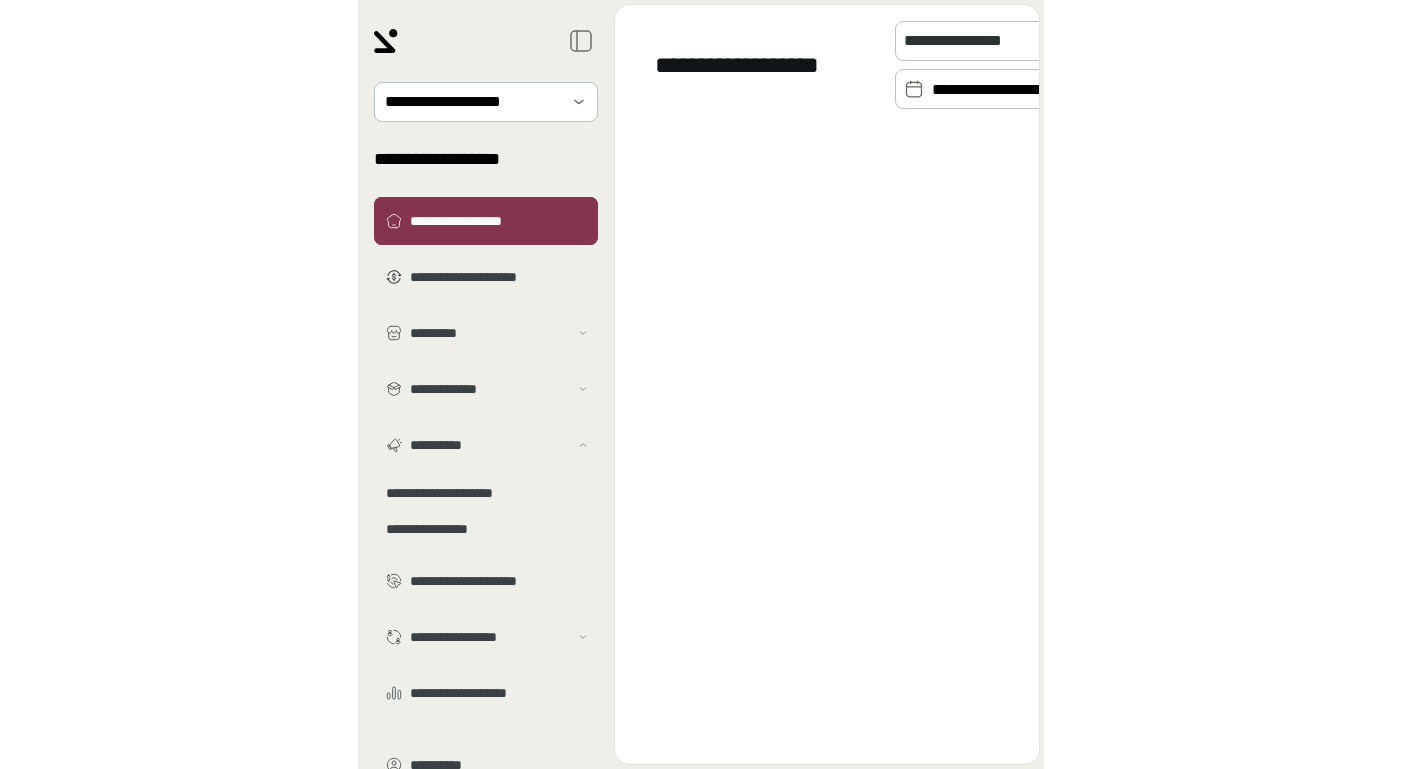 scroll, scrollTop: 0, scrollLeft: 0, axis: both 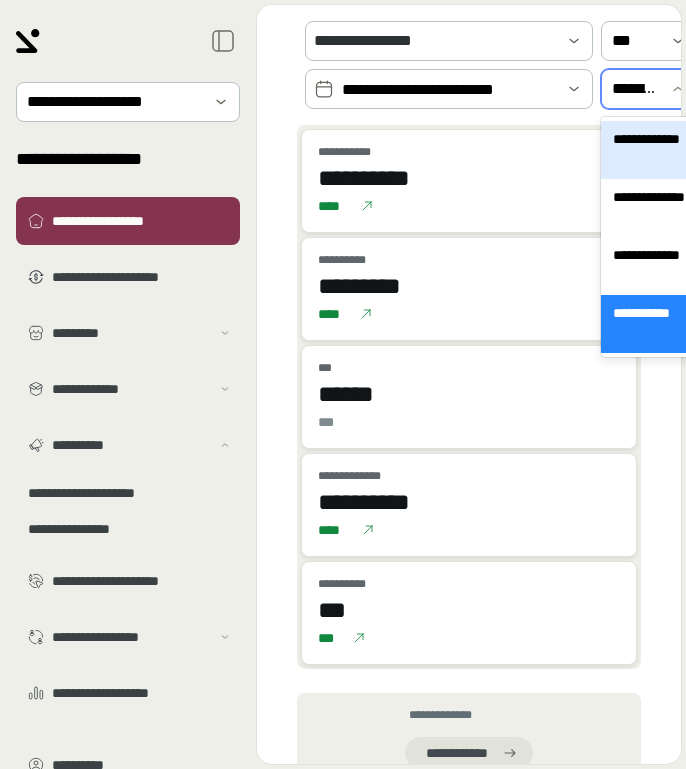 click on "**********" at bounding box center (635, 89) 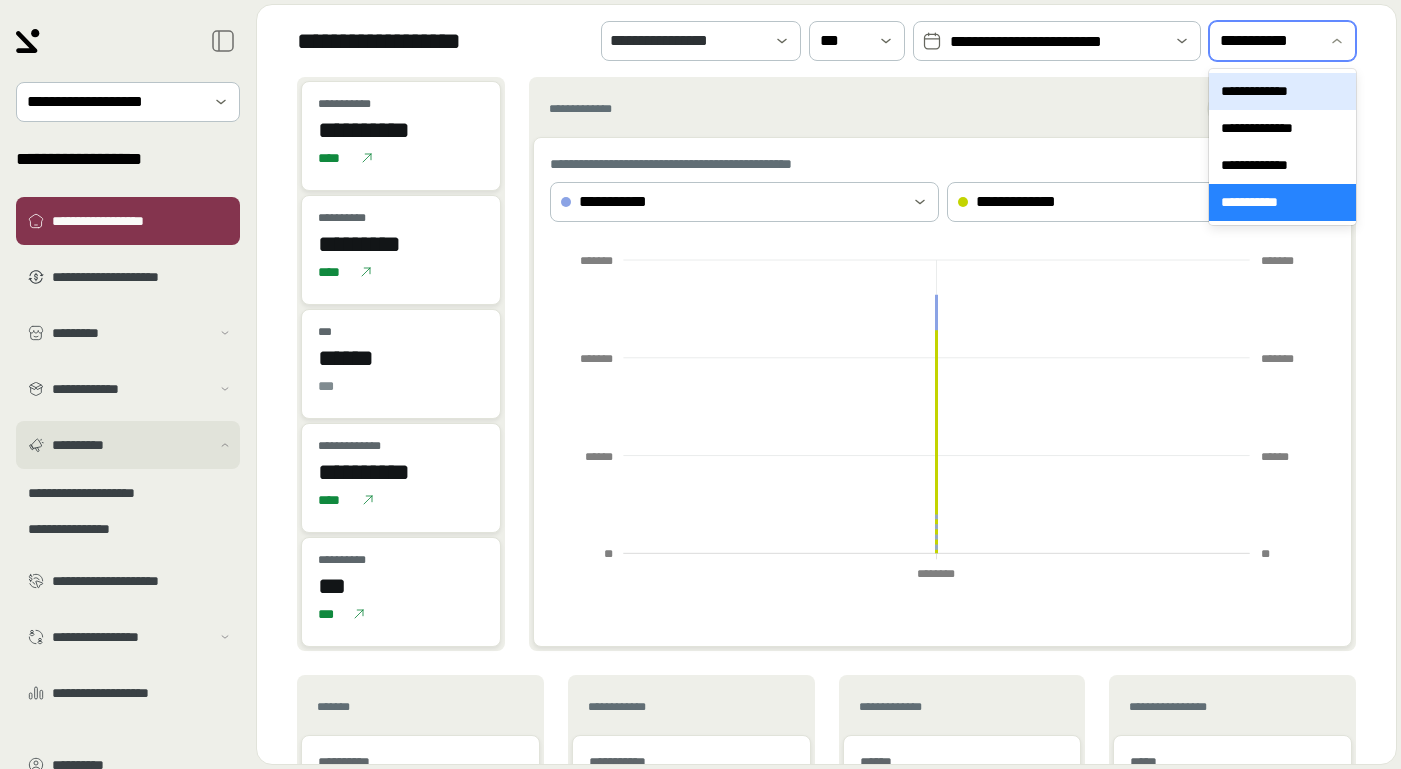 click on "**********" at bounding box center [131, 445] 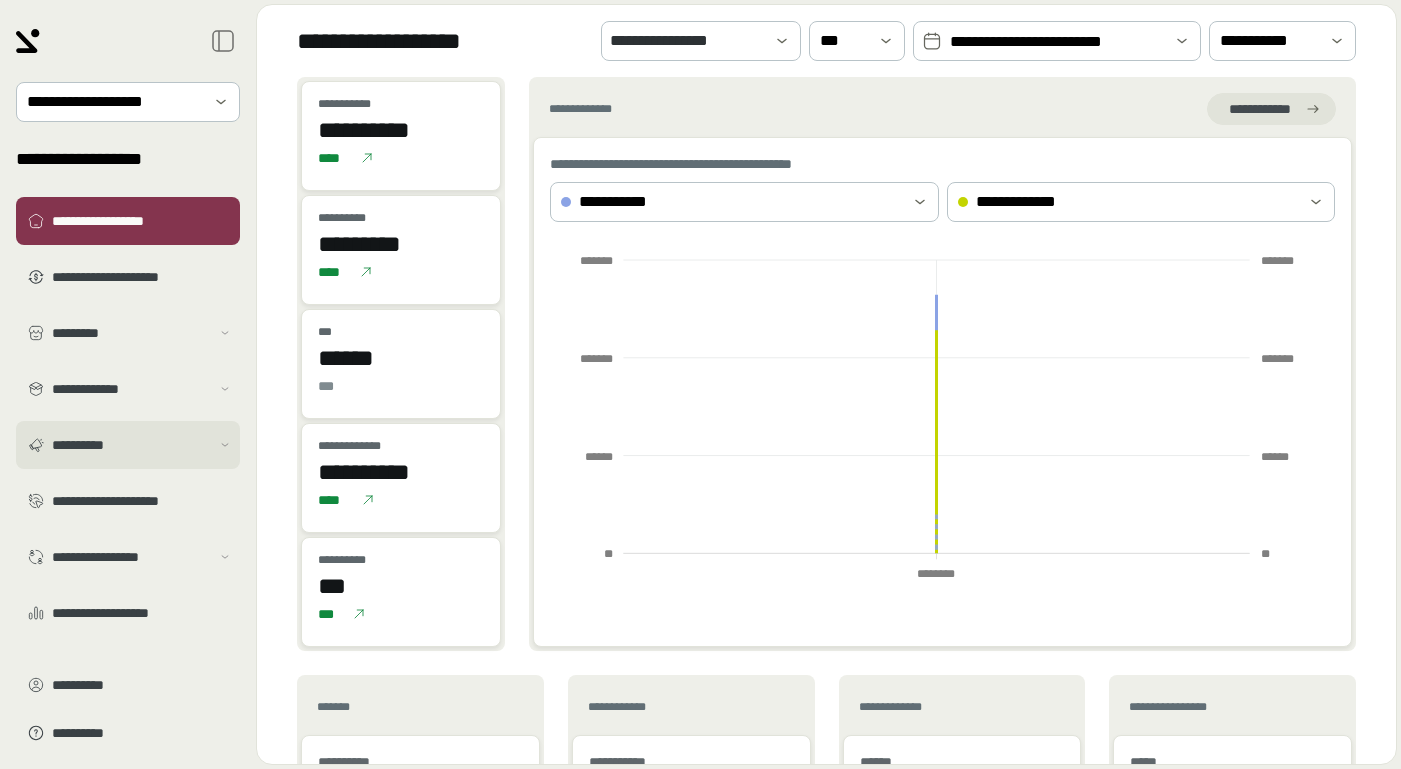 click on "**********" at bounding box center (131, 445) 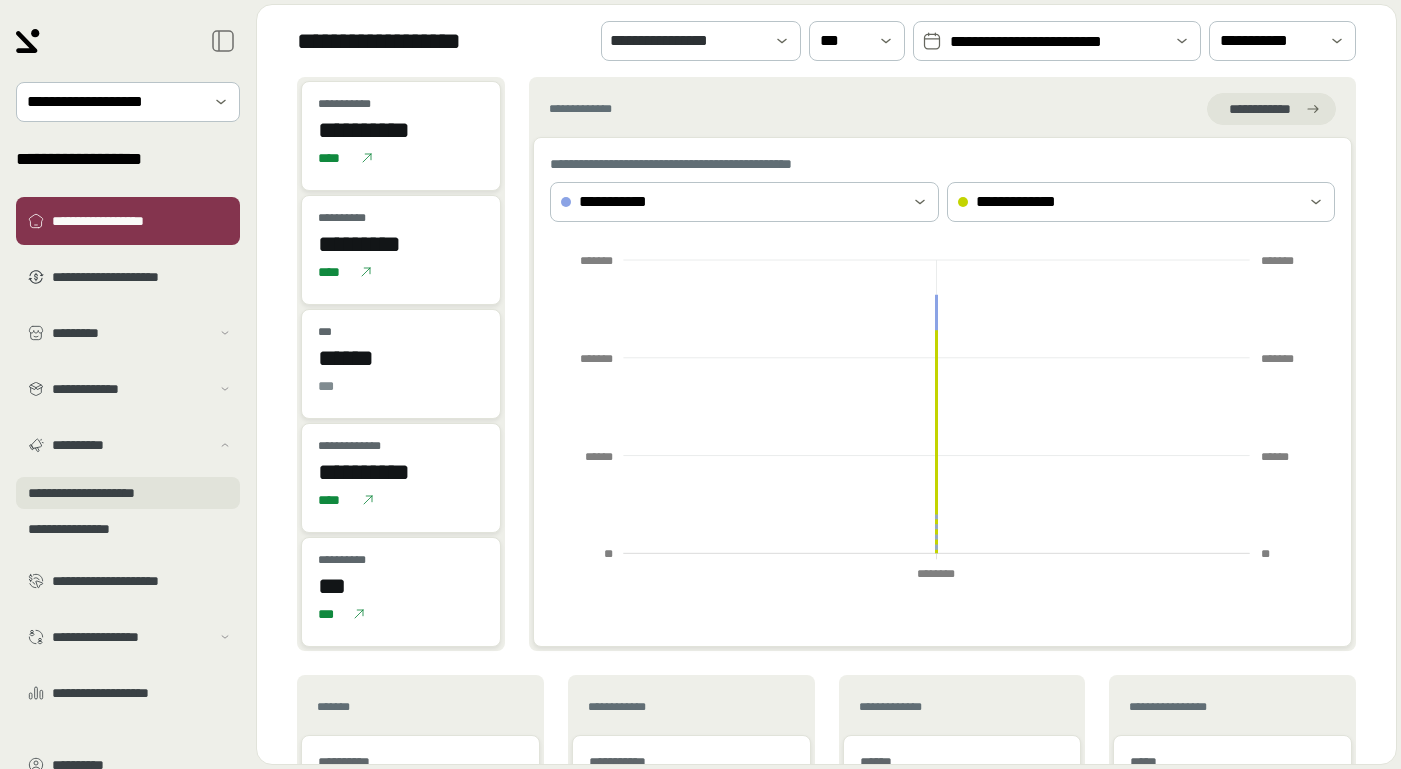 click on "**********" at bounding box center [128, 493] 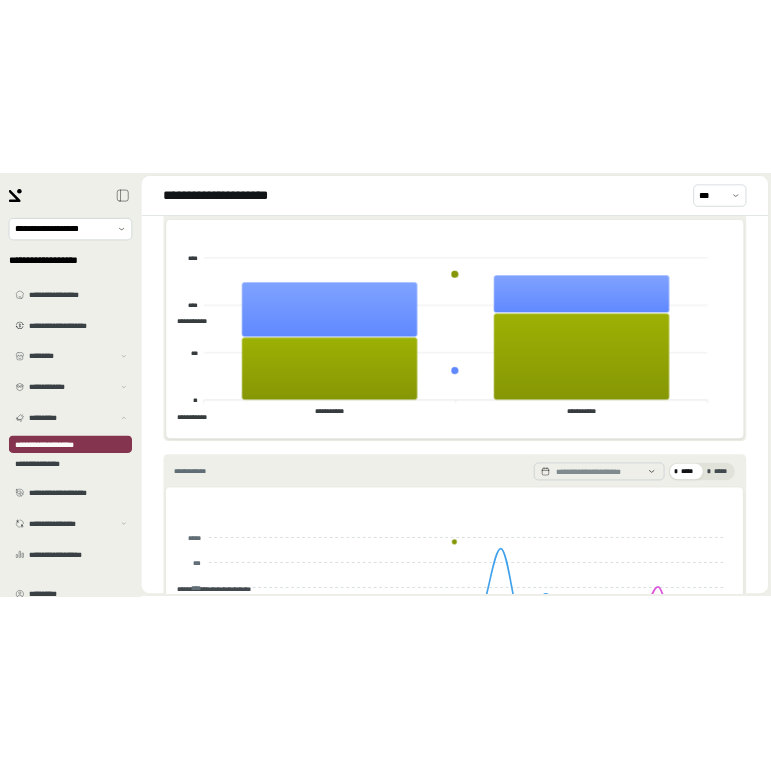 scroll, scrollTop: 0, scrollLeft: 0, axis: both 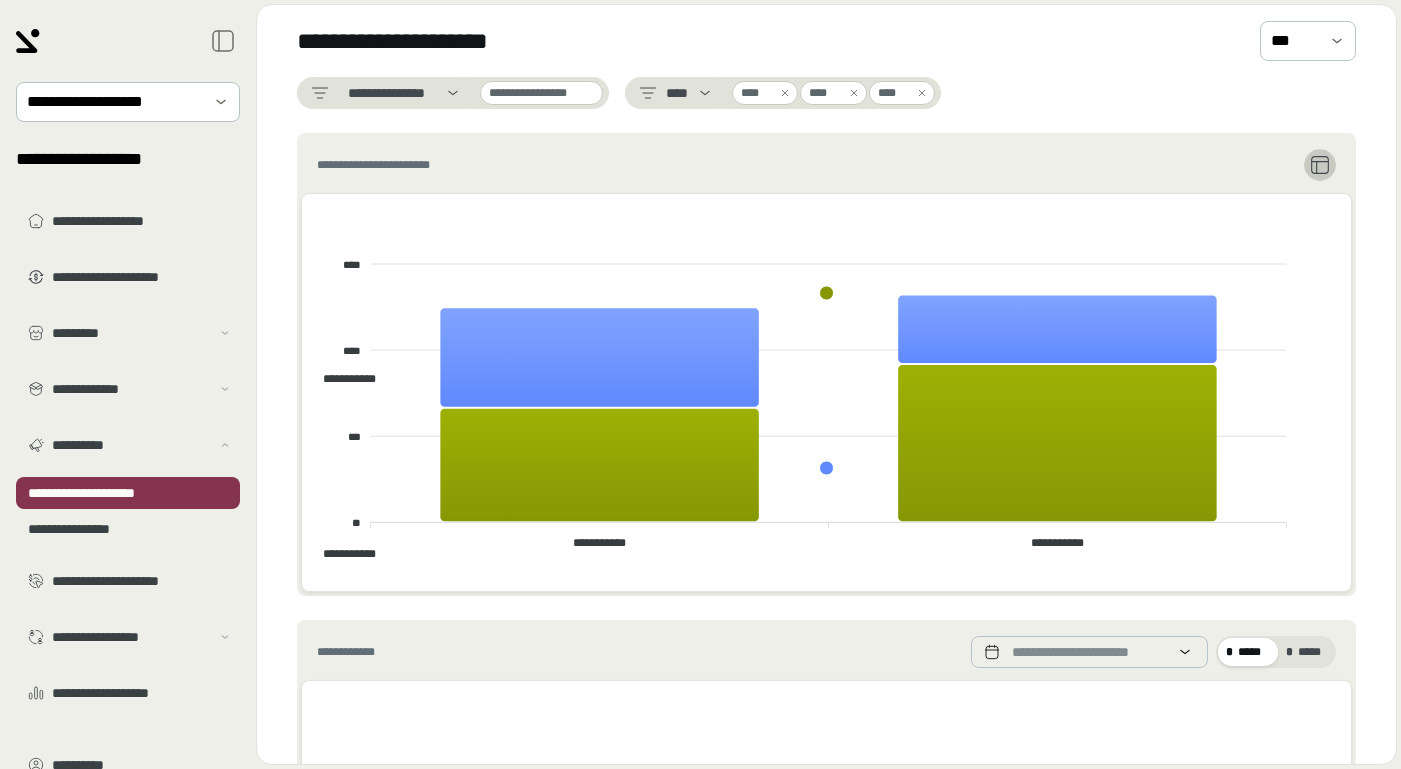 click 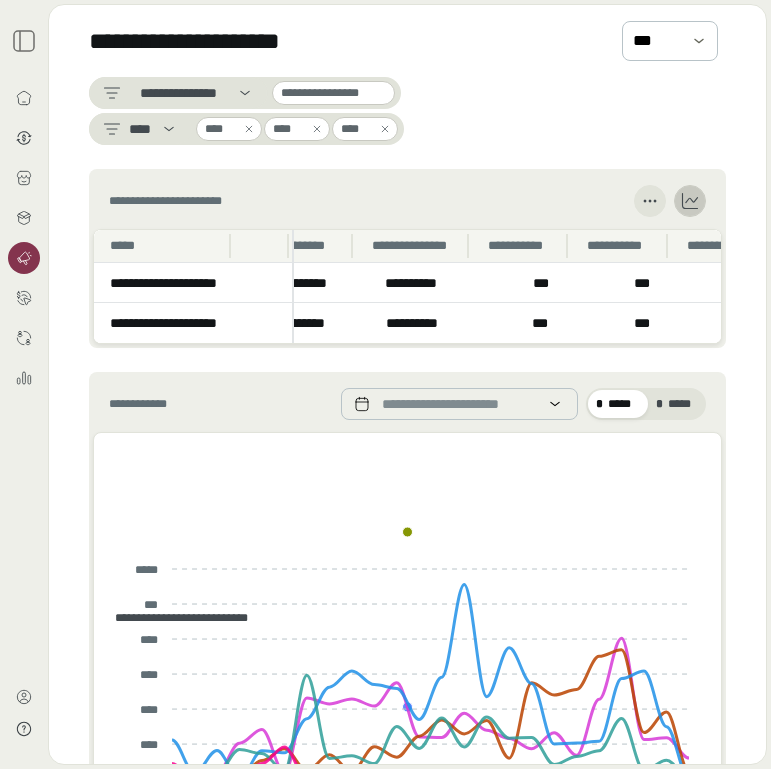 scroll, scrollTop: 0, scrollLeft: 237, axis: horizontal 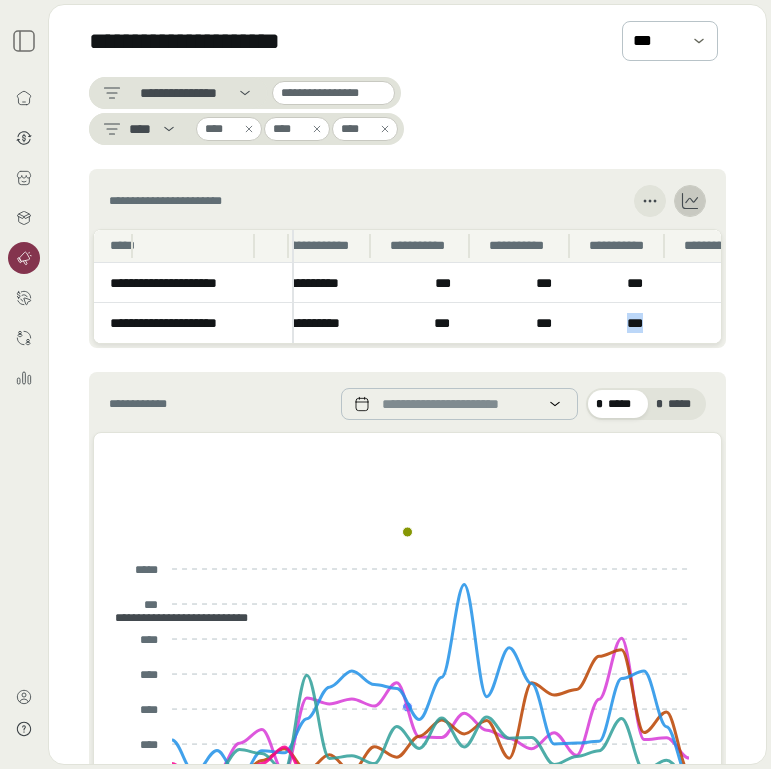 drag, startPoint x: 657, startPoint y: 320, endPoint x: 624, endPoint y: 320, distance: 33 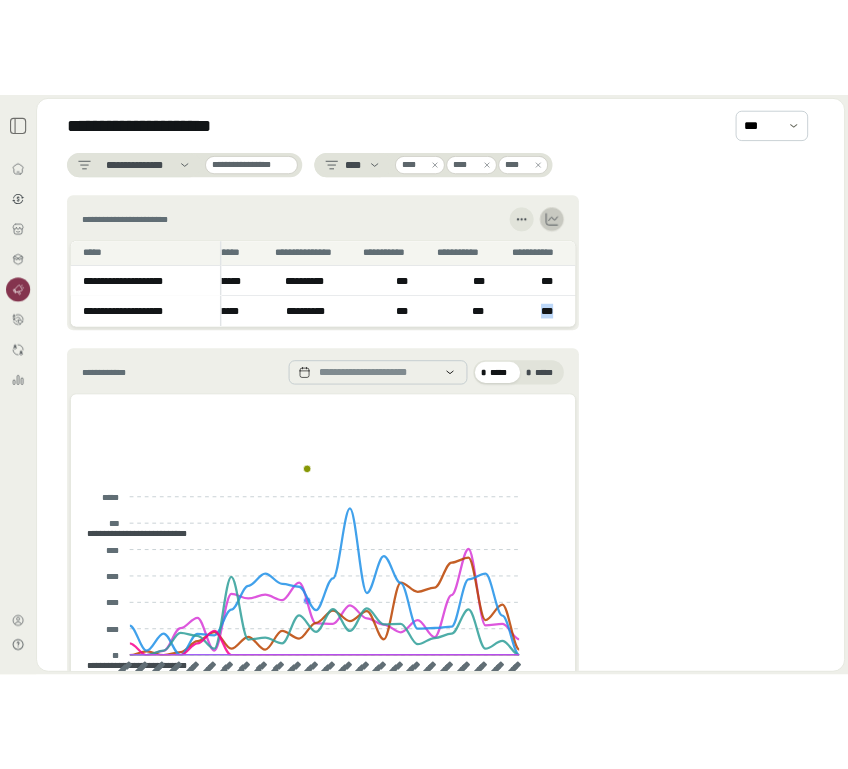 scroll, scrollTop: 0, scrollLeft: 187, axis: horizontal 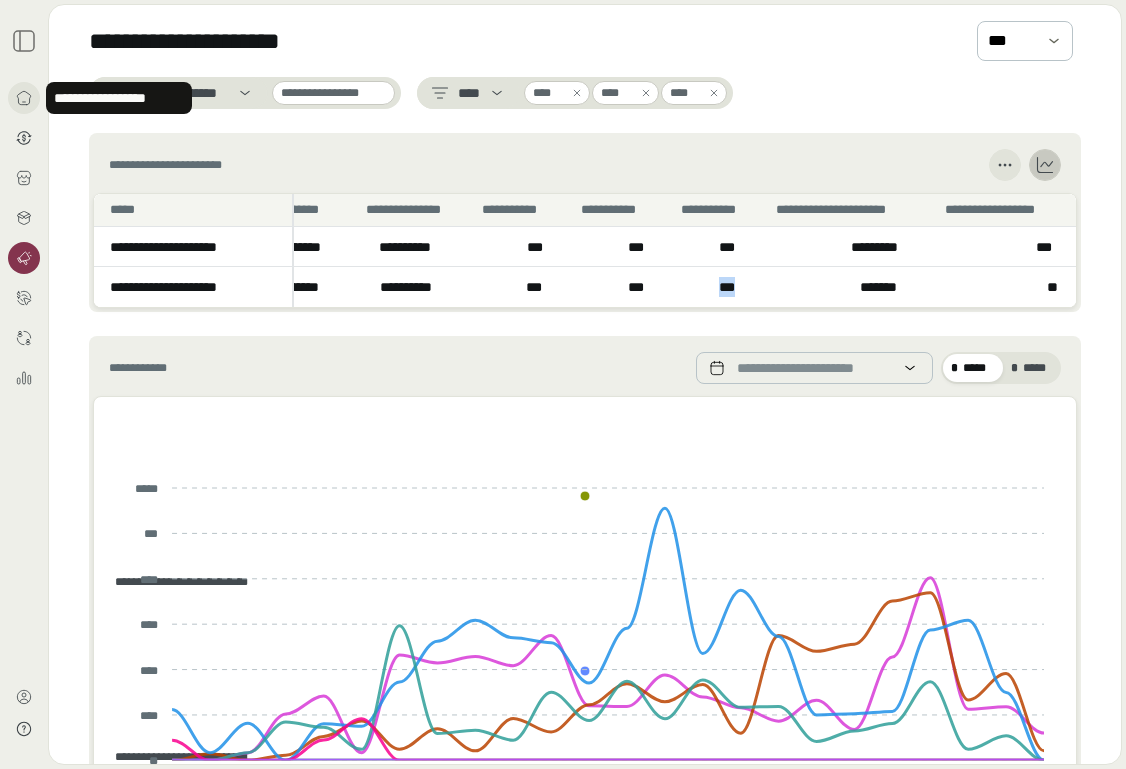 click 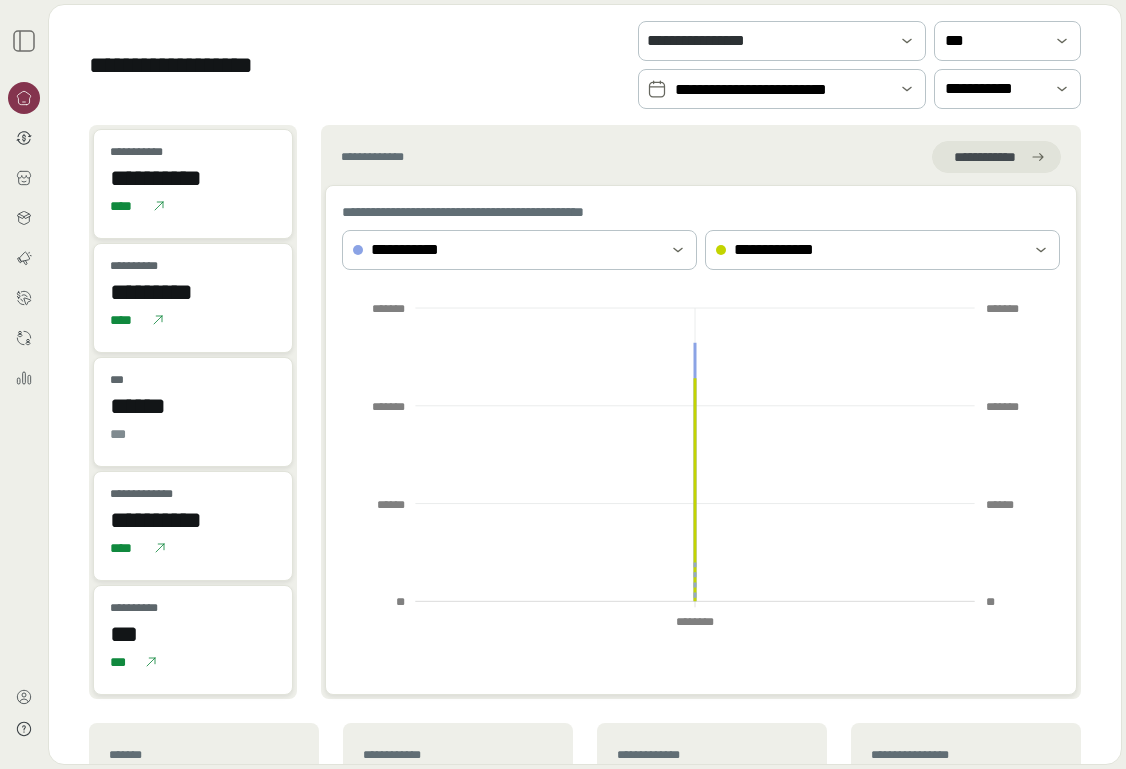 click on "**********" at bounding box center (782, 90) 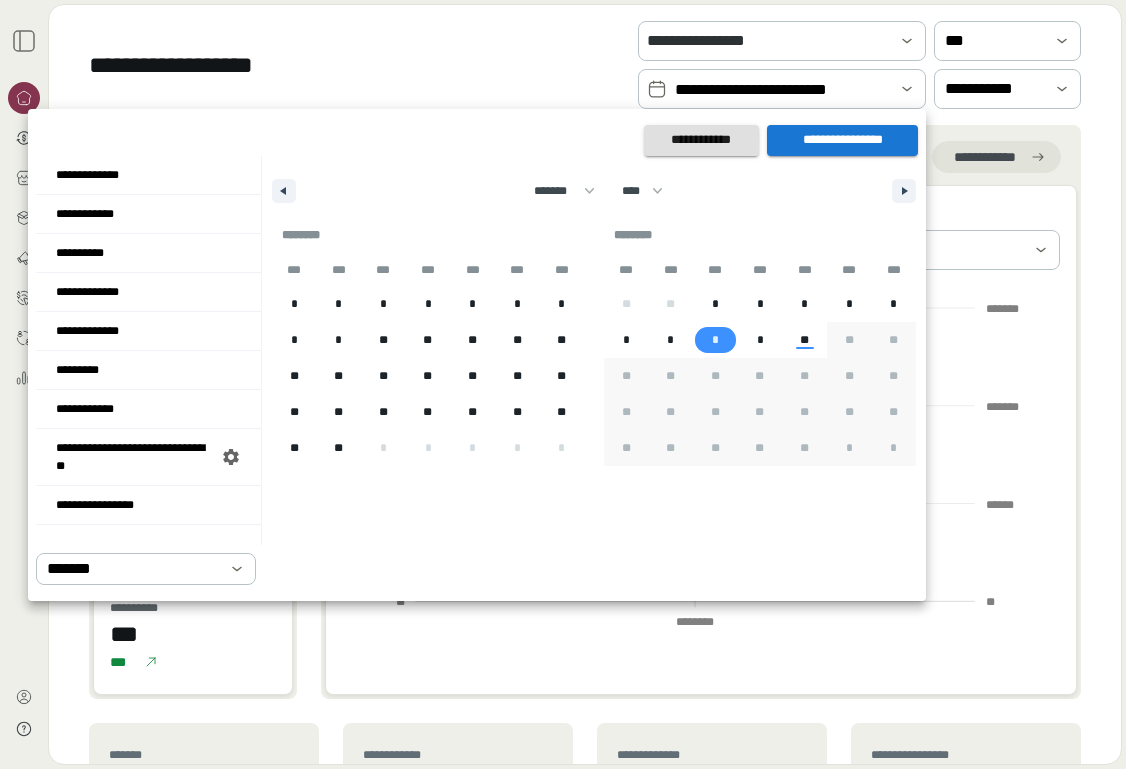 click on "*" at bounding box center (715, 340) 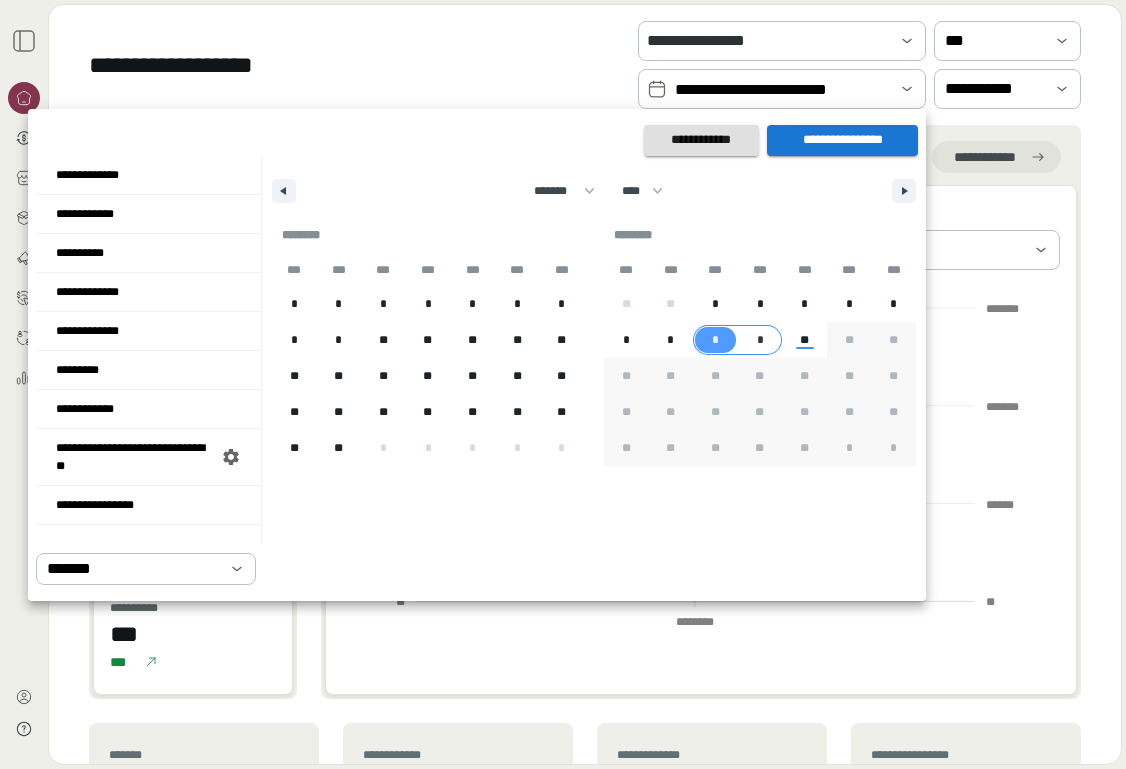 click on "*" at bounding box center [760, 340] 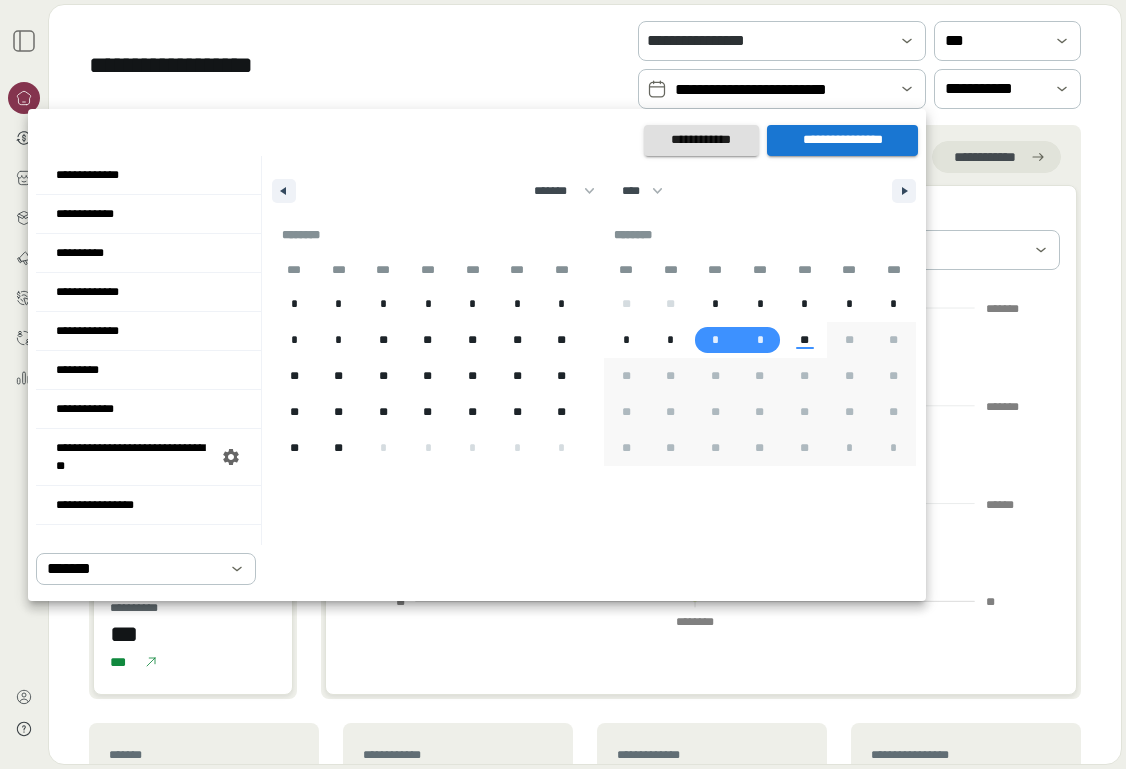click on "**********" at bounding box center [842, 140] 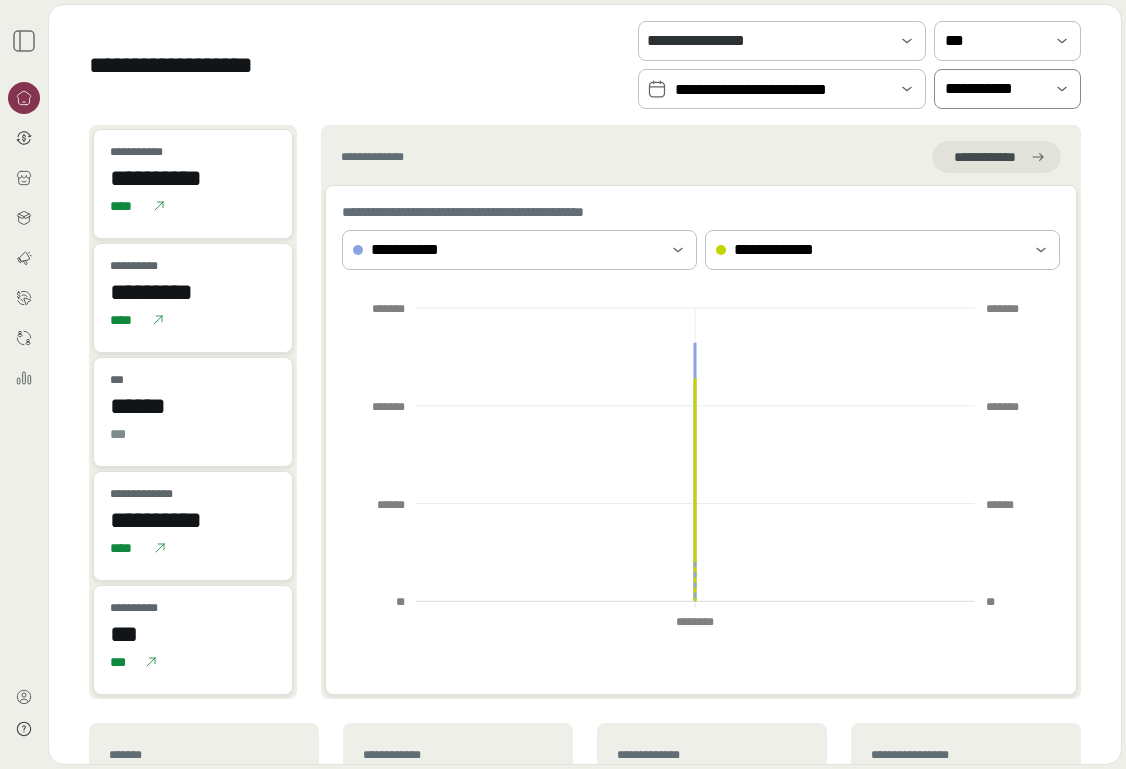 click on "**********" at bounding box center (993, 89) 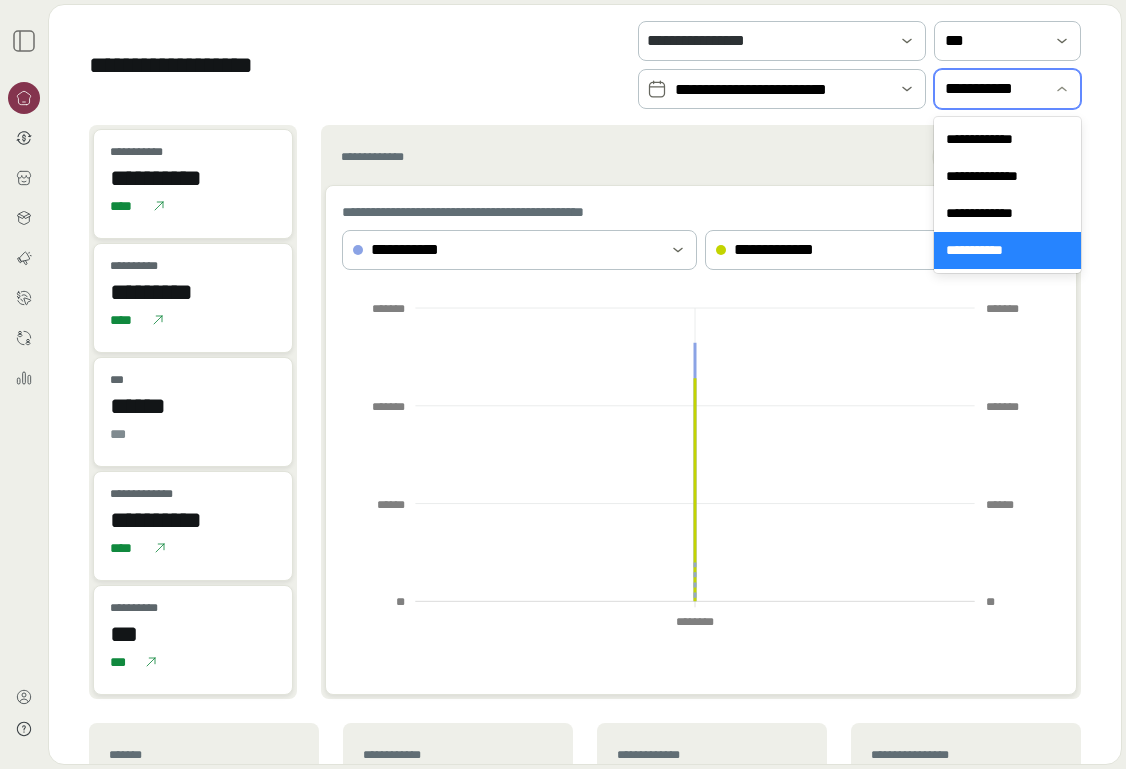 click on "**********" at bounding box center (1007, 250) 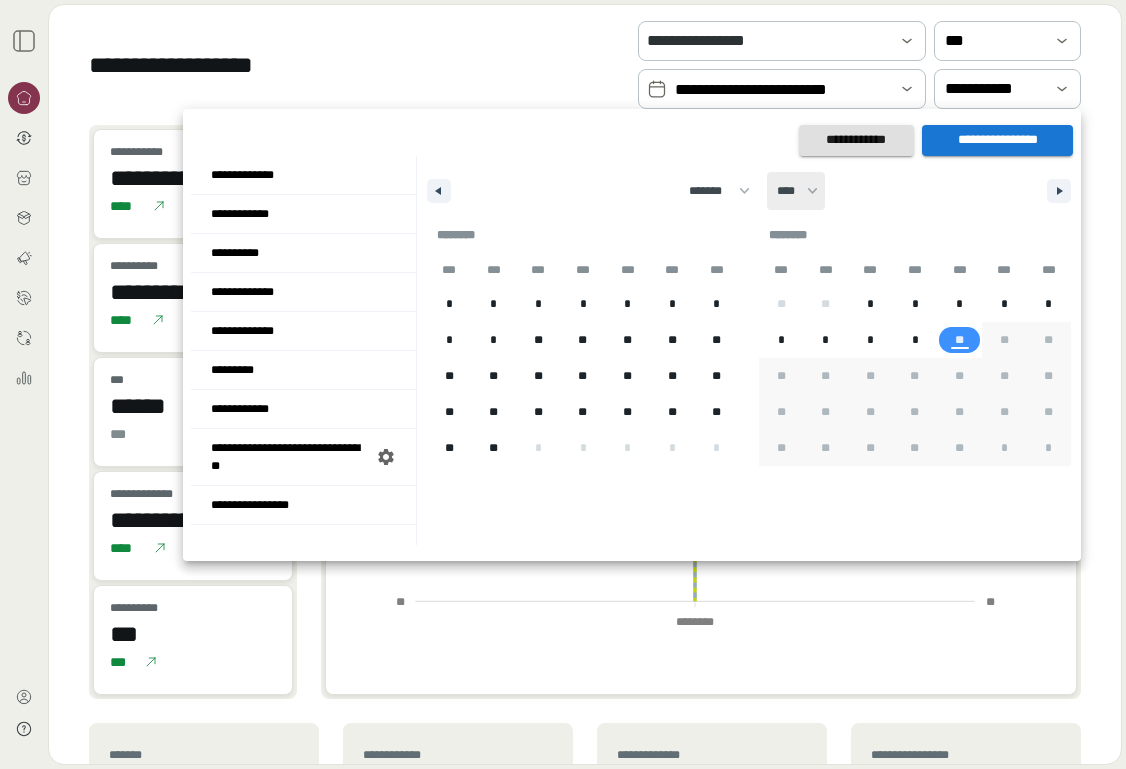 click on "**** **** **** **** **** **** **** **** **** **** **** **** **** **** **** **** **** **** **** **** **** **** **** **** **** **** **** **** **** **** **** **** **** **** **** **** **** **** **** **** **** **** **** **** **** **** **** **** **** **** **** **** **** **** **** **** **** **** **** **** **** **** **** **** **** **** **** **** **** **** **** **** **** **** **** **** **** **** **** **** **** **** **** **** **** **** **** **** **** **** **** **** **** **** **** **** **** **** **** **** ****" at bounding box center [796, 191] 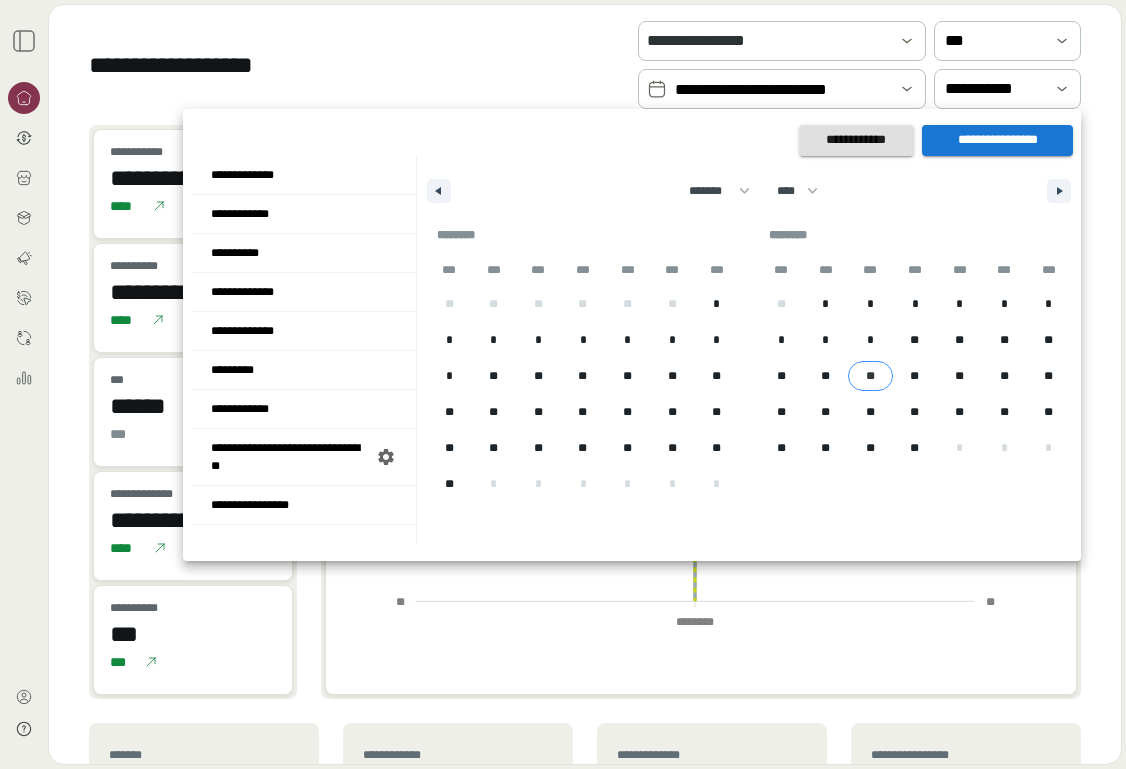 click on "**" at bounding box center (870, 376) 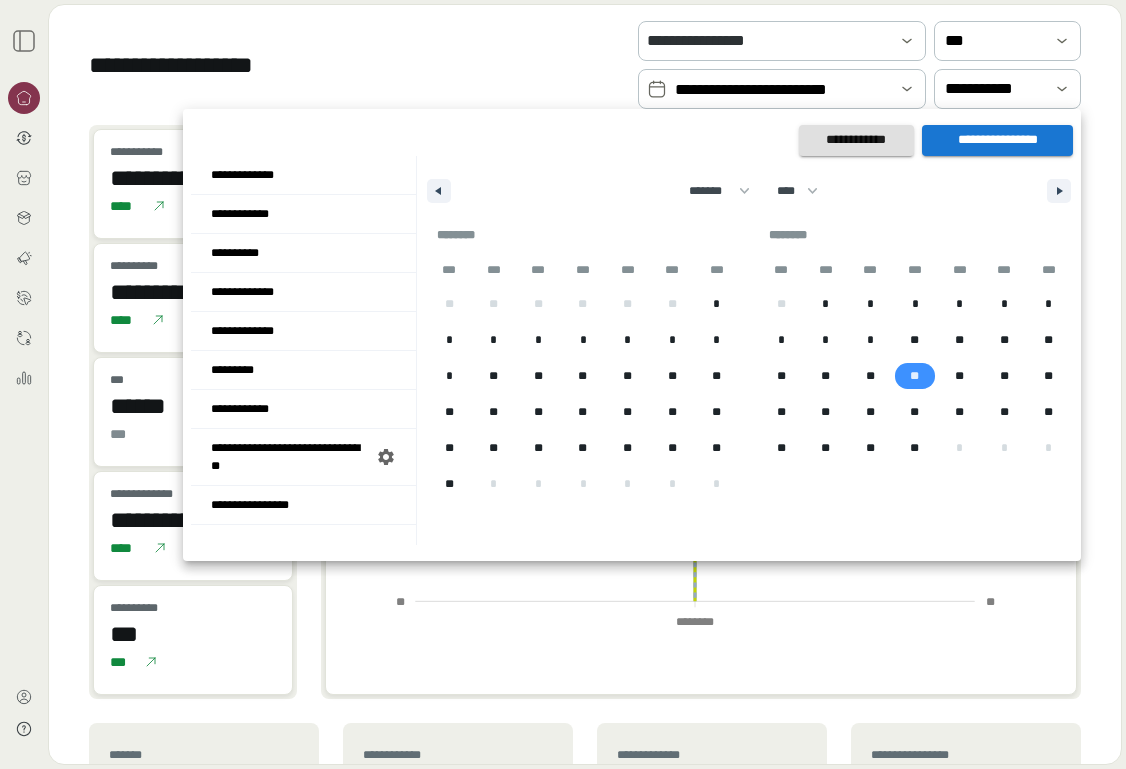 click on "**" at bounding box center [914, 376] 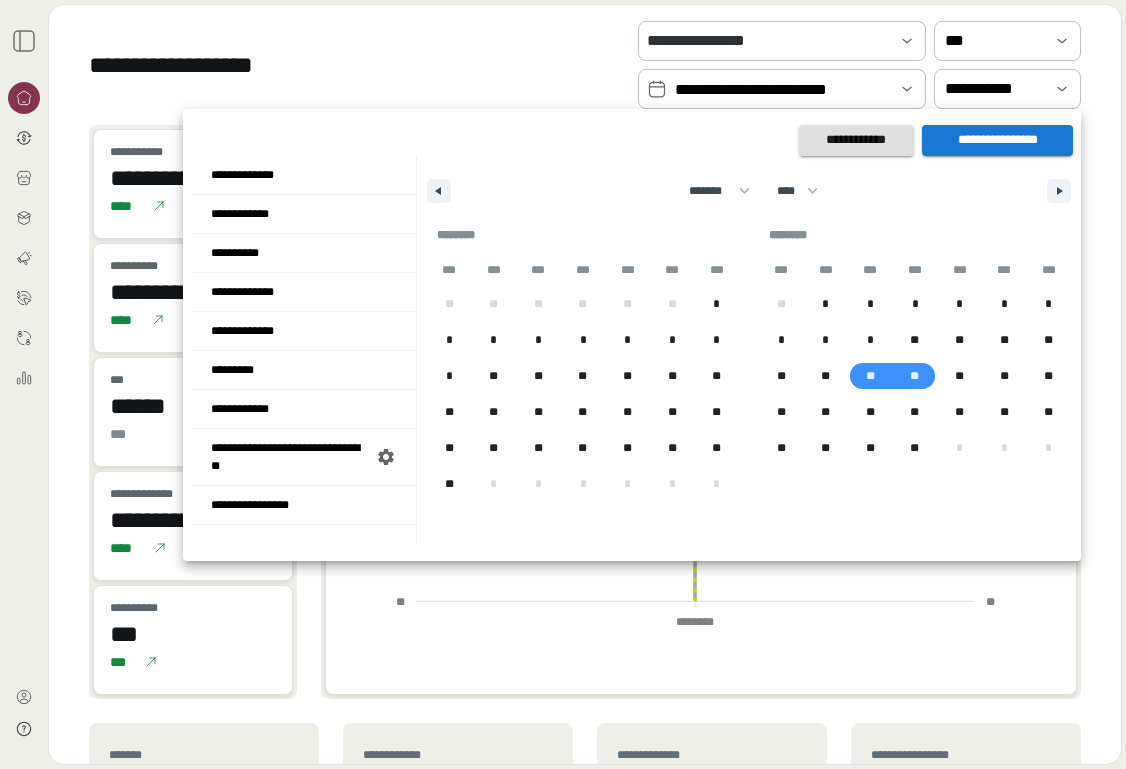 click on "**********" at bounding box center (997, 140) 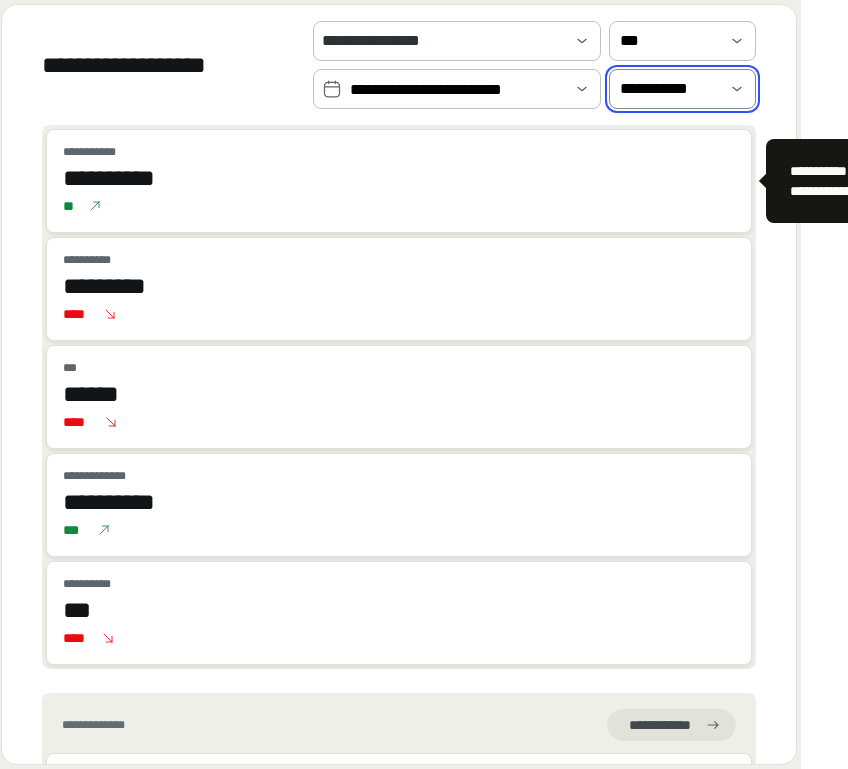 scroll, scrollTop: 0, scrollLeft: 0, axis: both 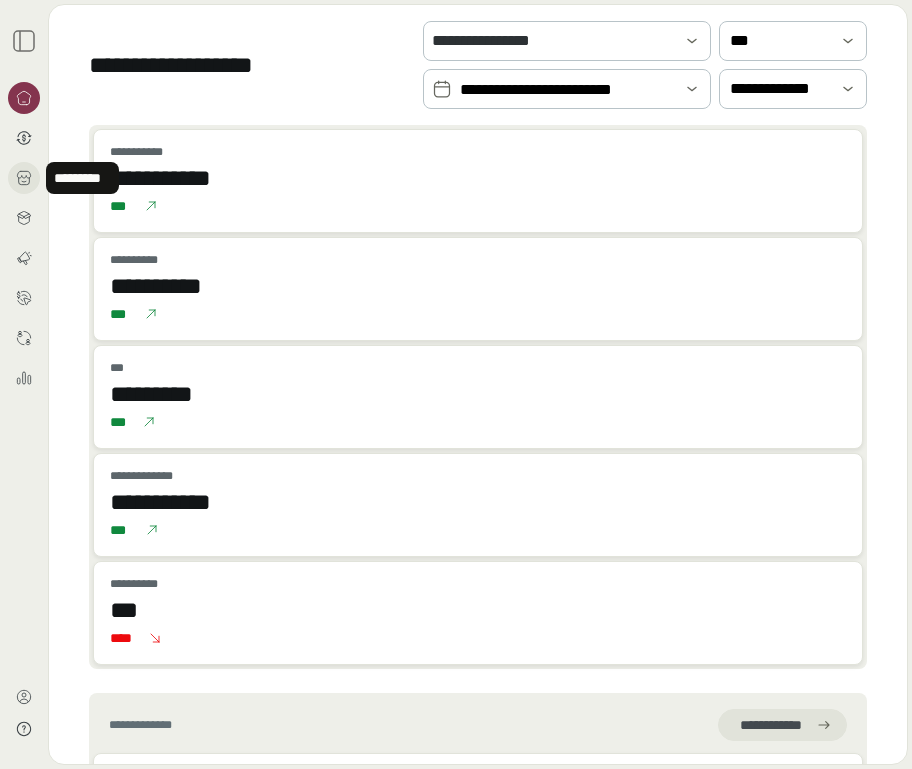 click 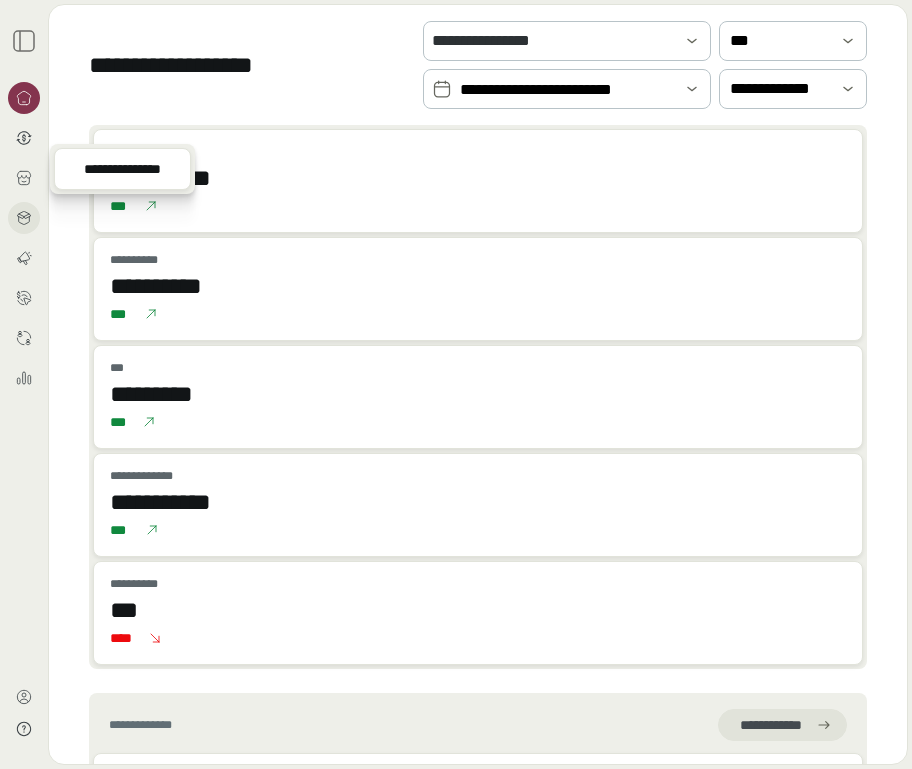 click 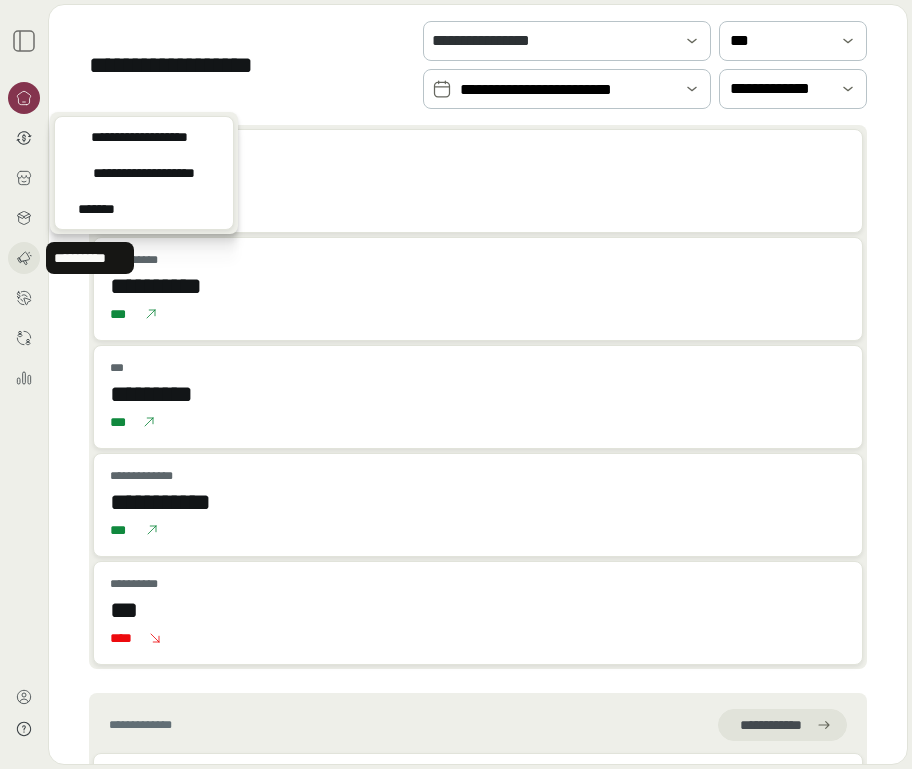 click 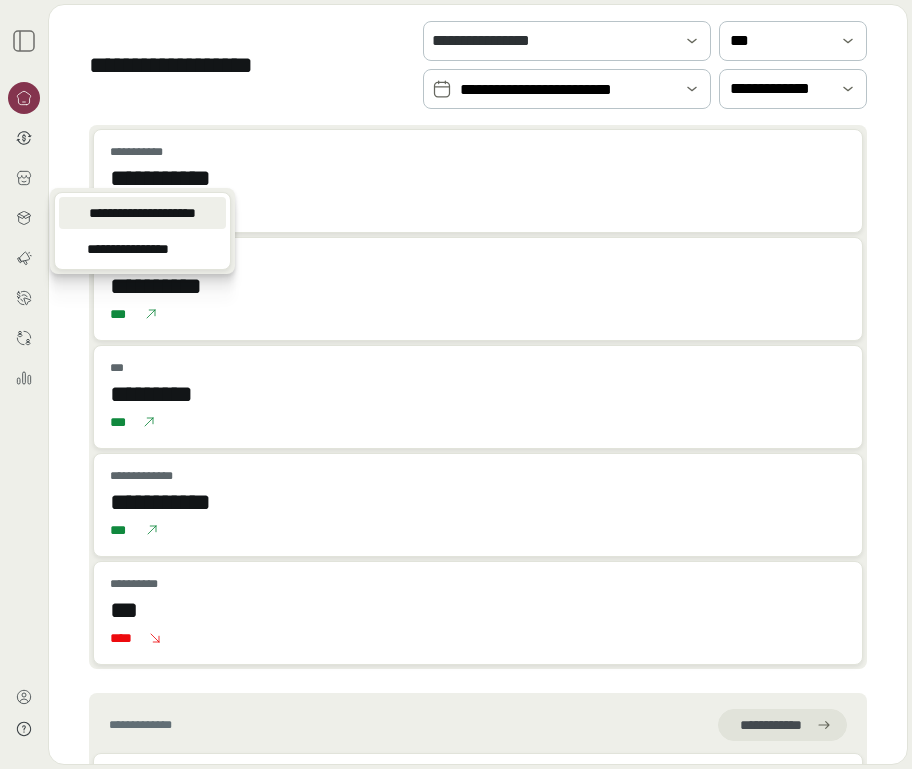 click on "**********" at bounding box center [142, 213] 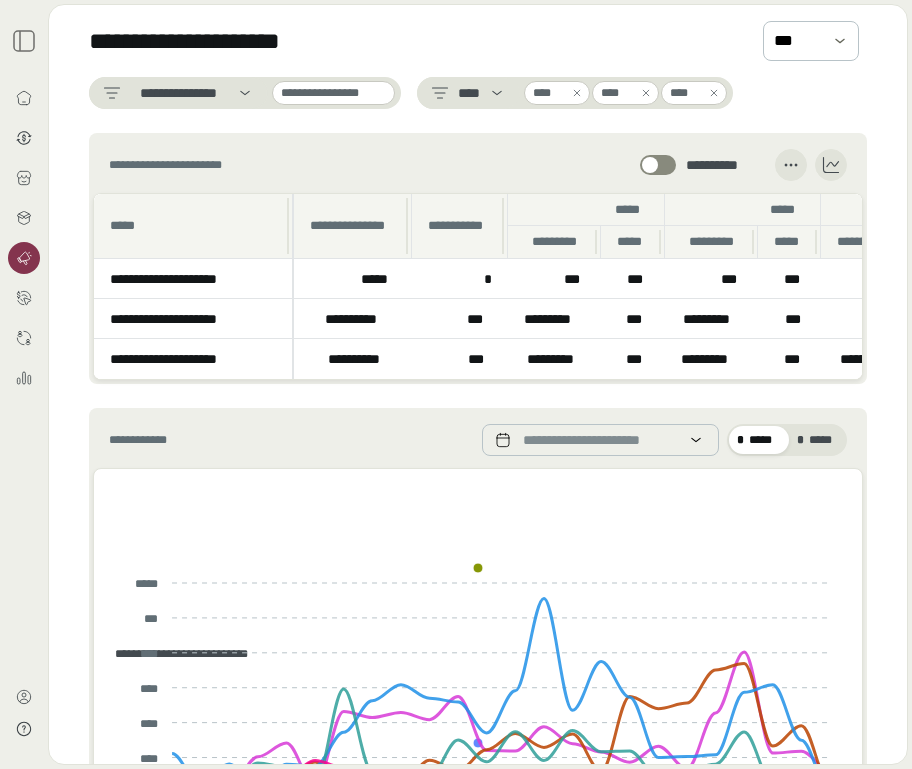 click at bounding box center [24, 41] 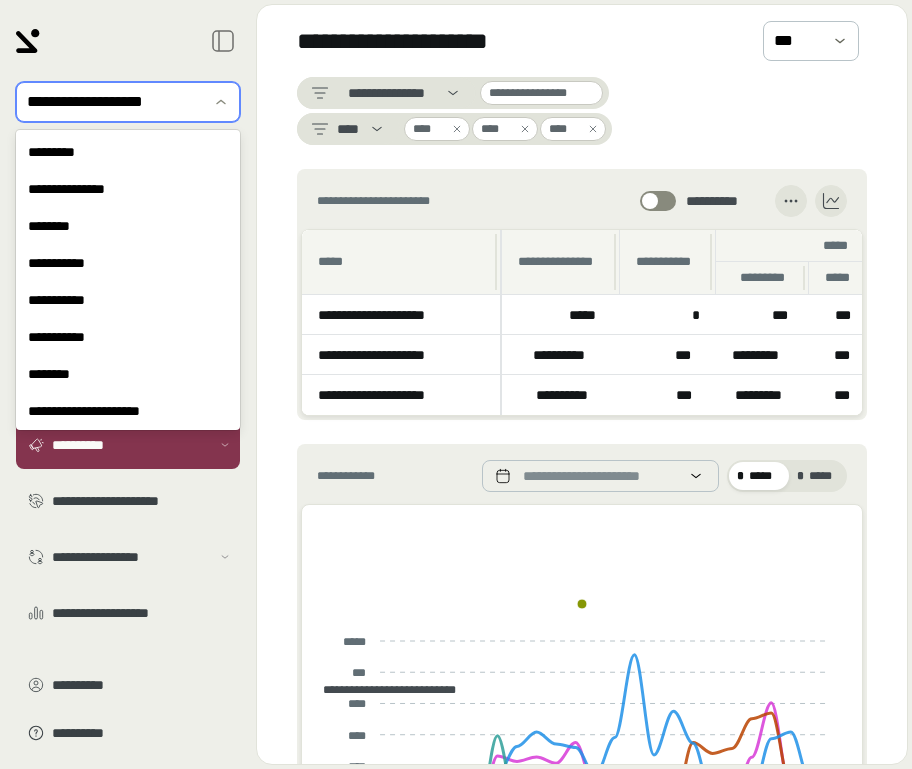 click at bounding box center [114, 102] 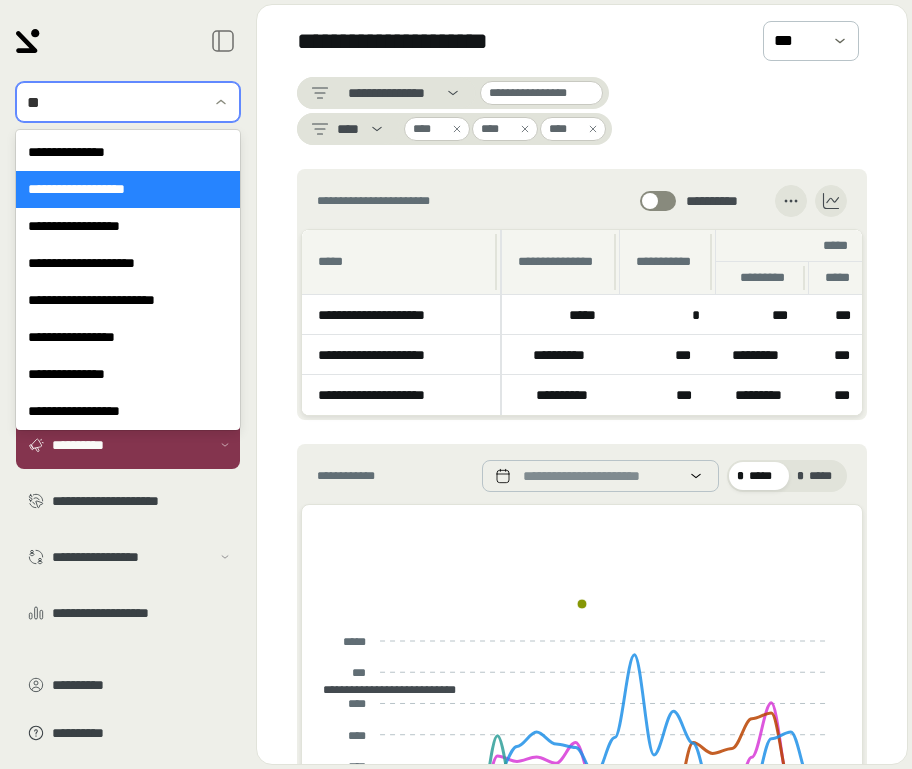 type on "***" 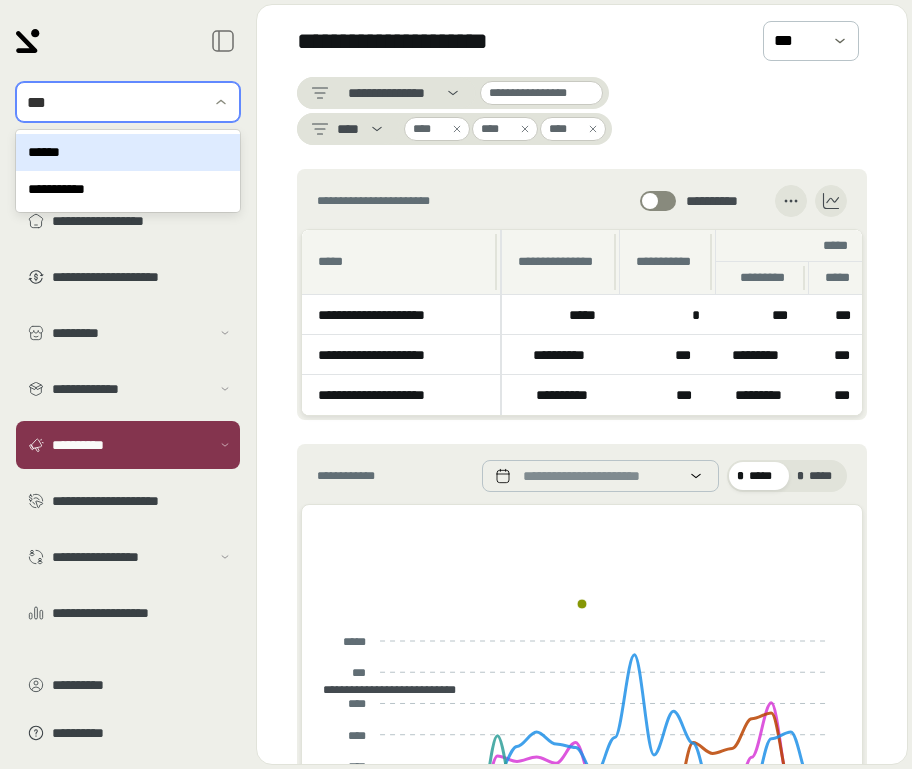 type 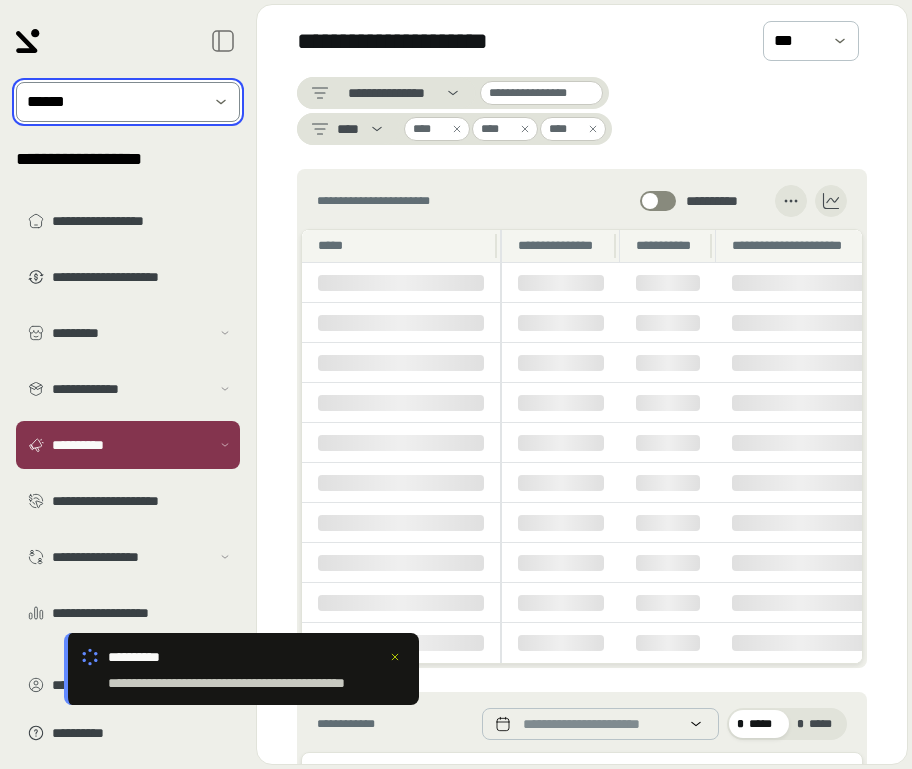 click 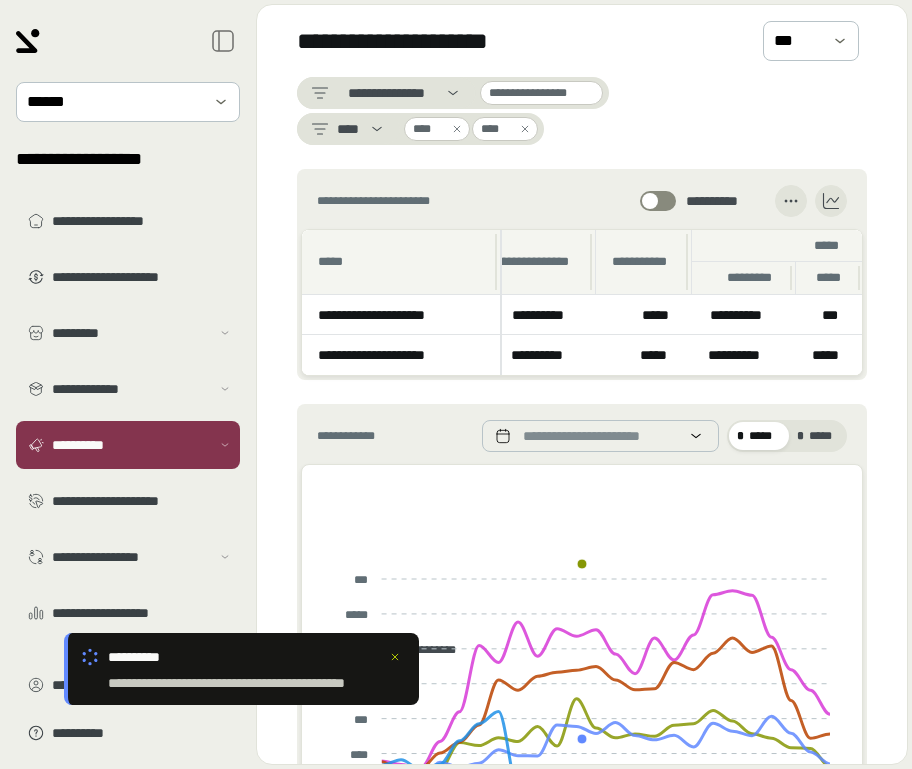 scroll, scrollTop: 0, scrollLeft: 0, axis: both 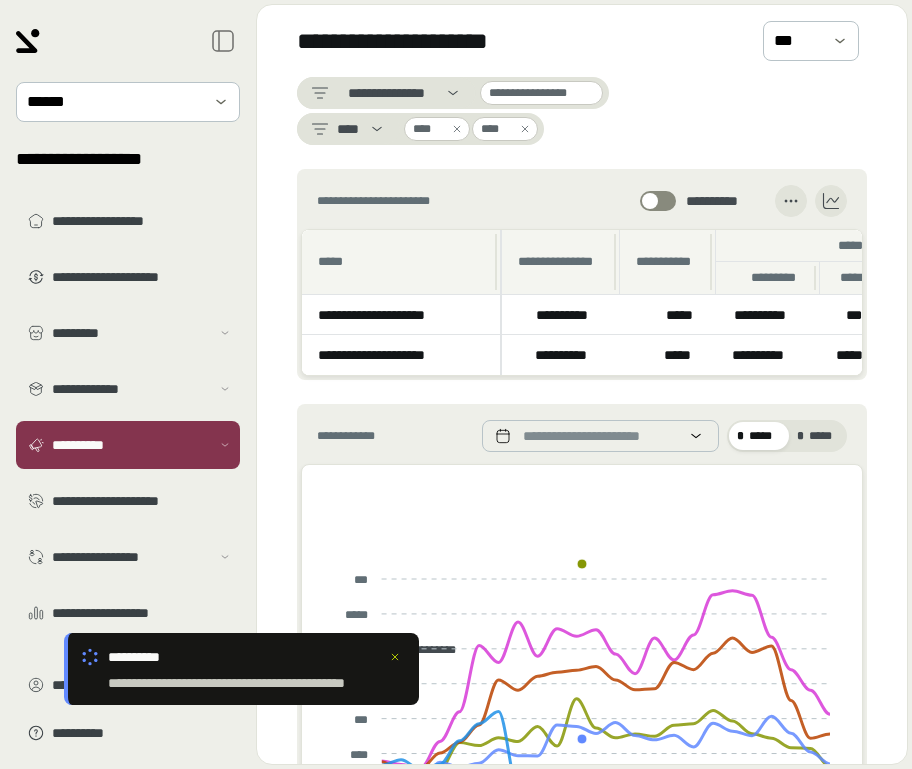 click on "**********" at bounding box center (570, 355) 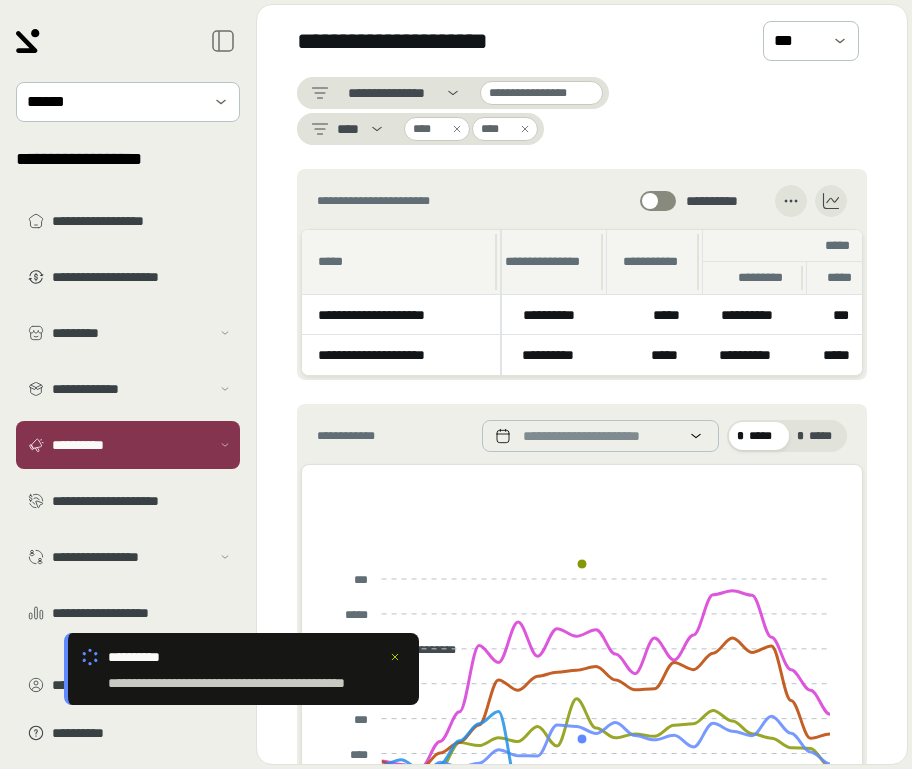 scroll, scrollTop: 0, scrollLeft: 0, axis: both 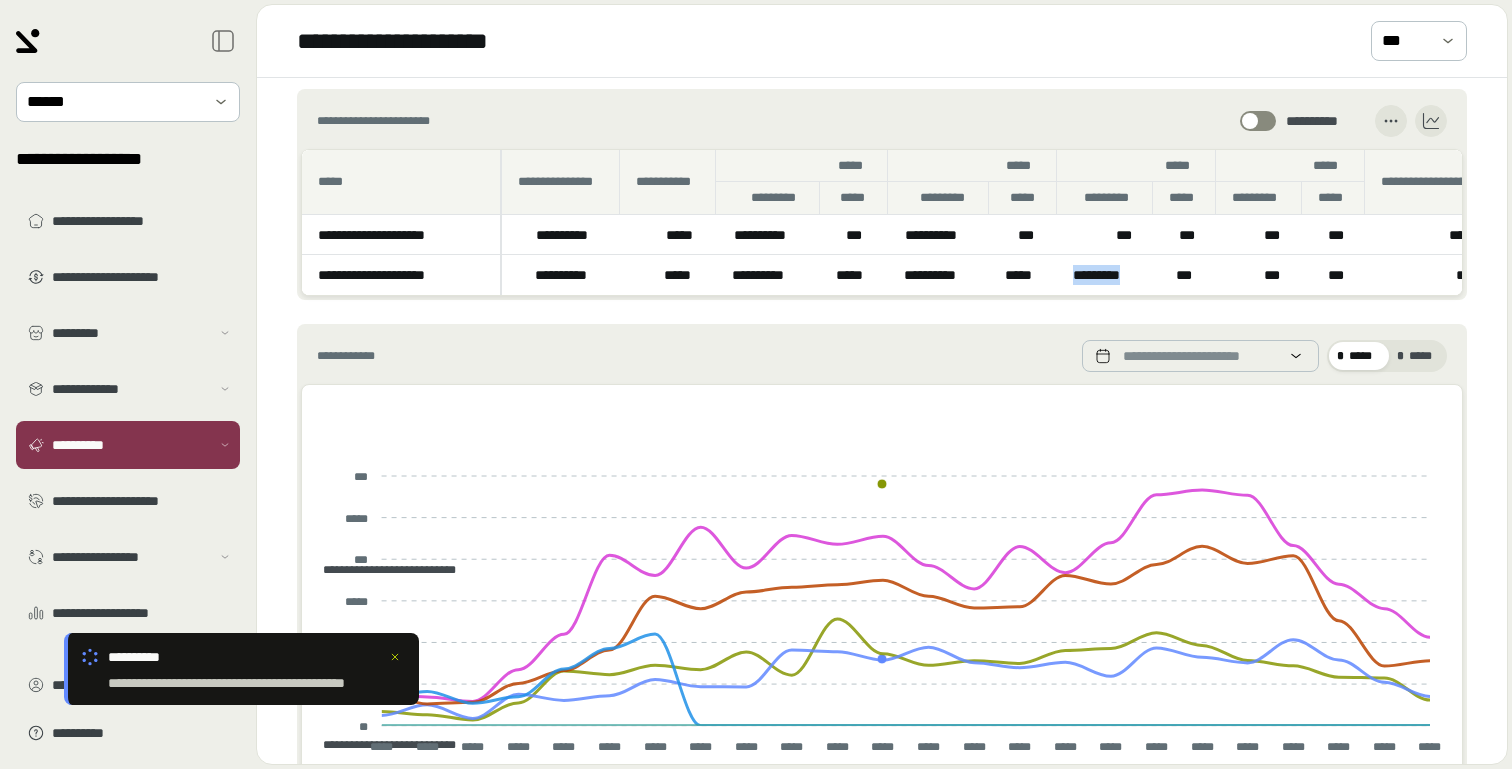 drag, startPoint x: 1073, startPoint y: 272, endPoint x: 1140, endPoint y: 275, distance: 67.06713 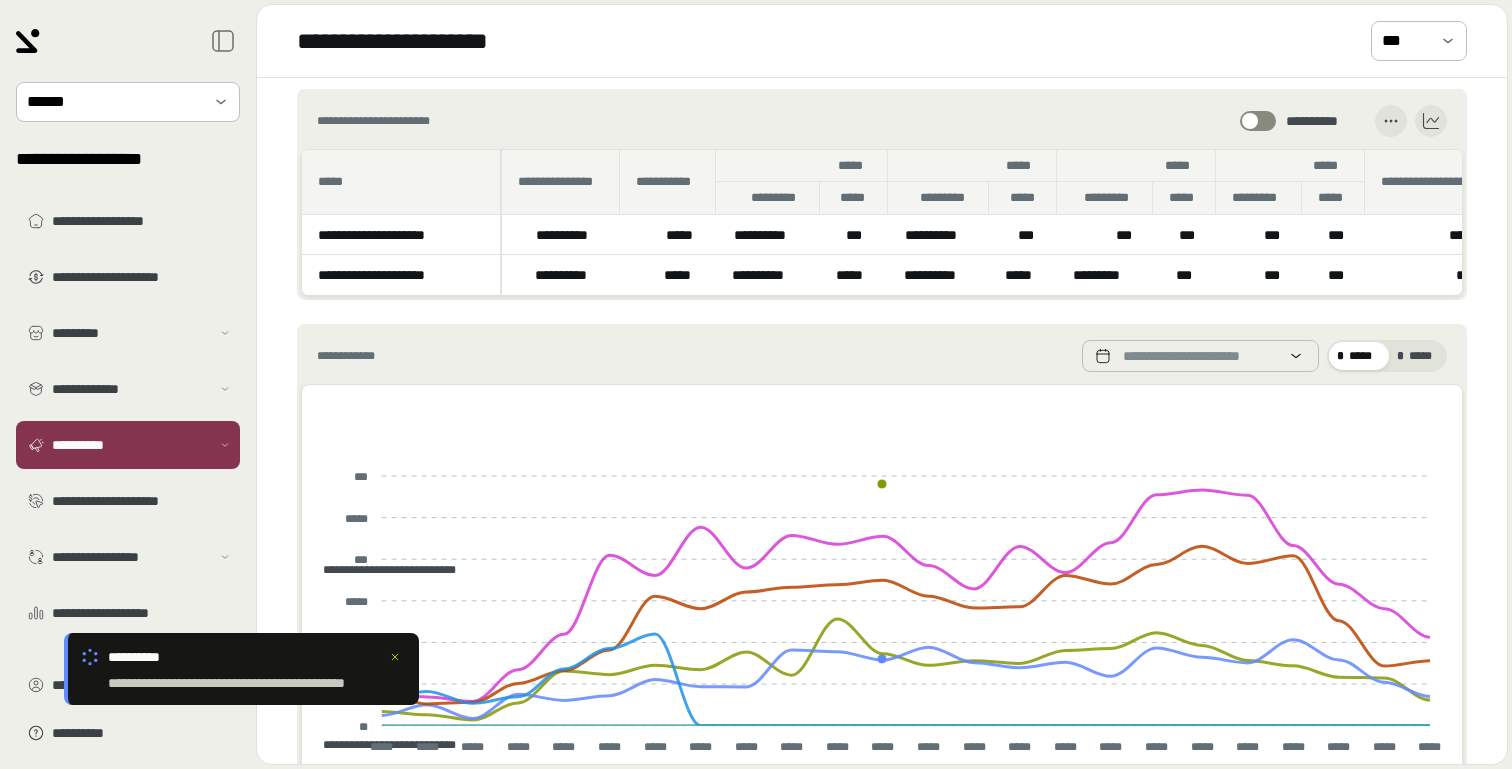 click on "*****" at bounding box center (1023, 275) 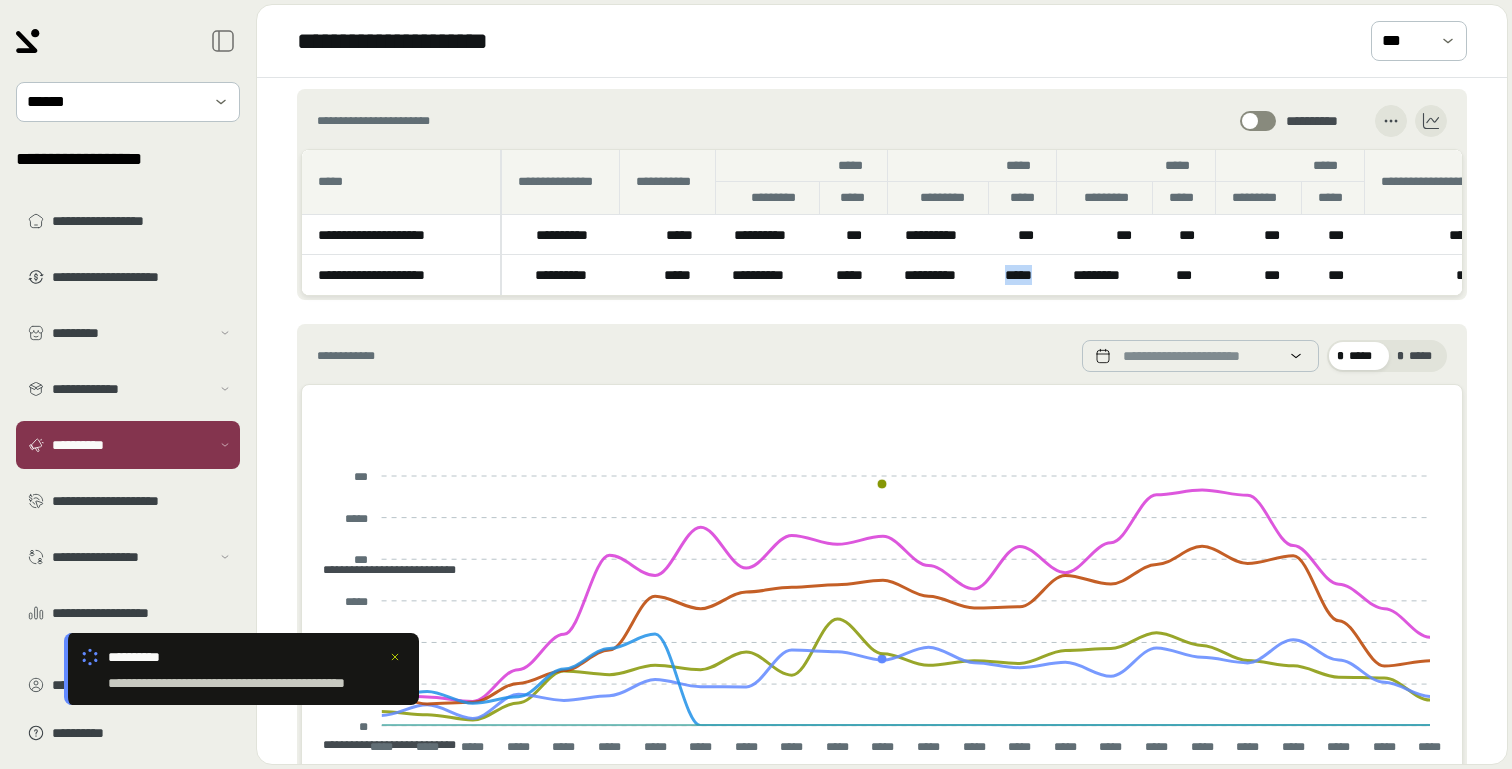 drag, startPoint x: 1041, startPoint y: 273, endPoint x: 1006, endPoint y: 277, distance: 35.22783 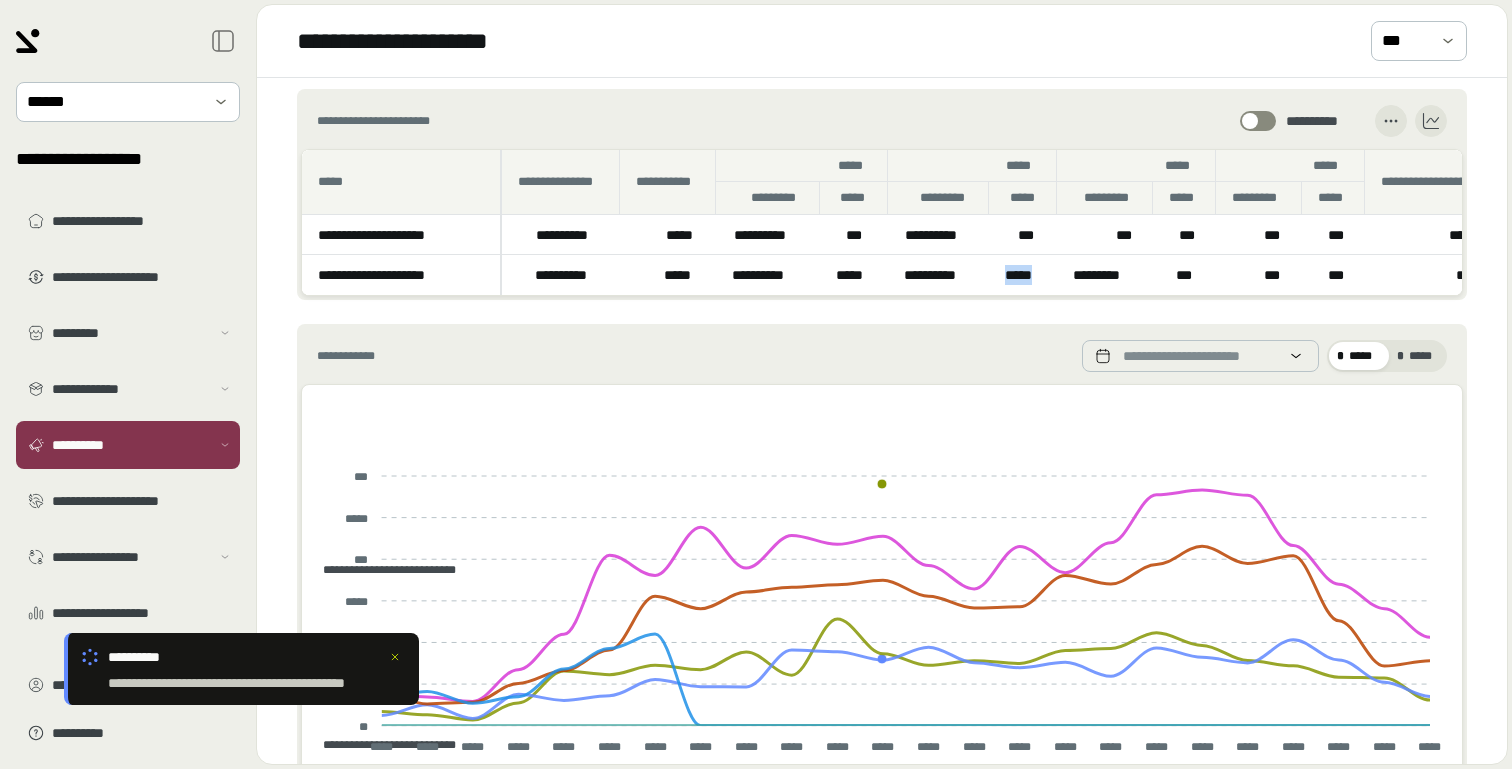 click on "*****" at bounding box center (1023, 275) 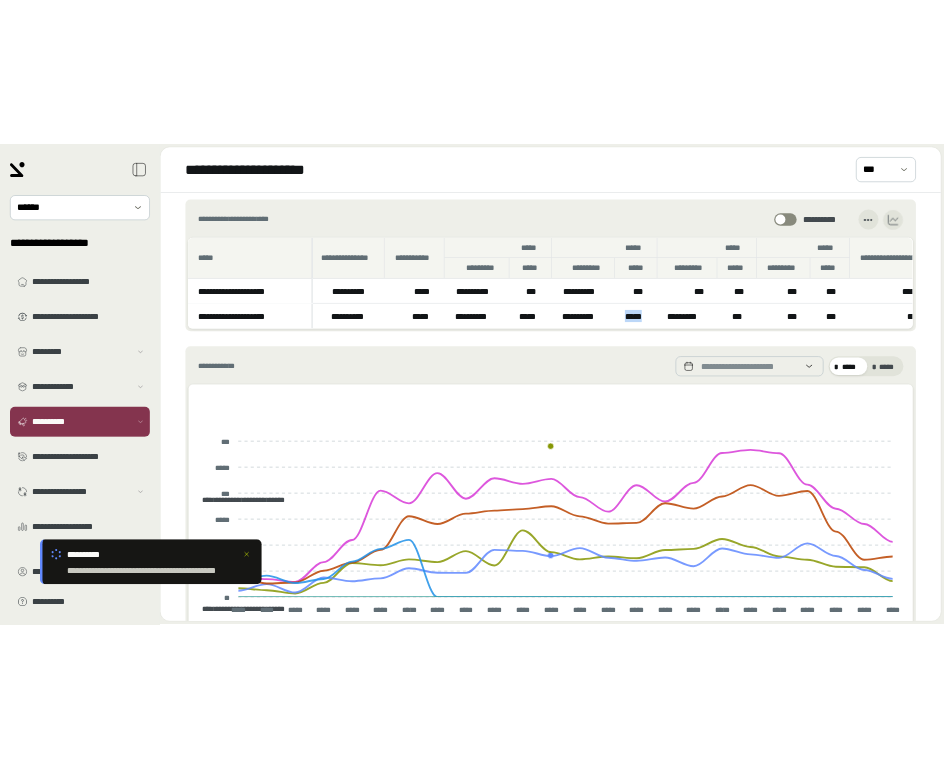 scroll, scrollTop: 0, scrollLeft: 0, axis: both 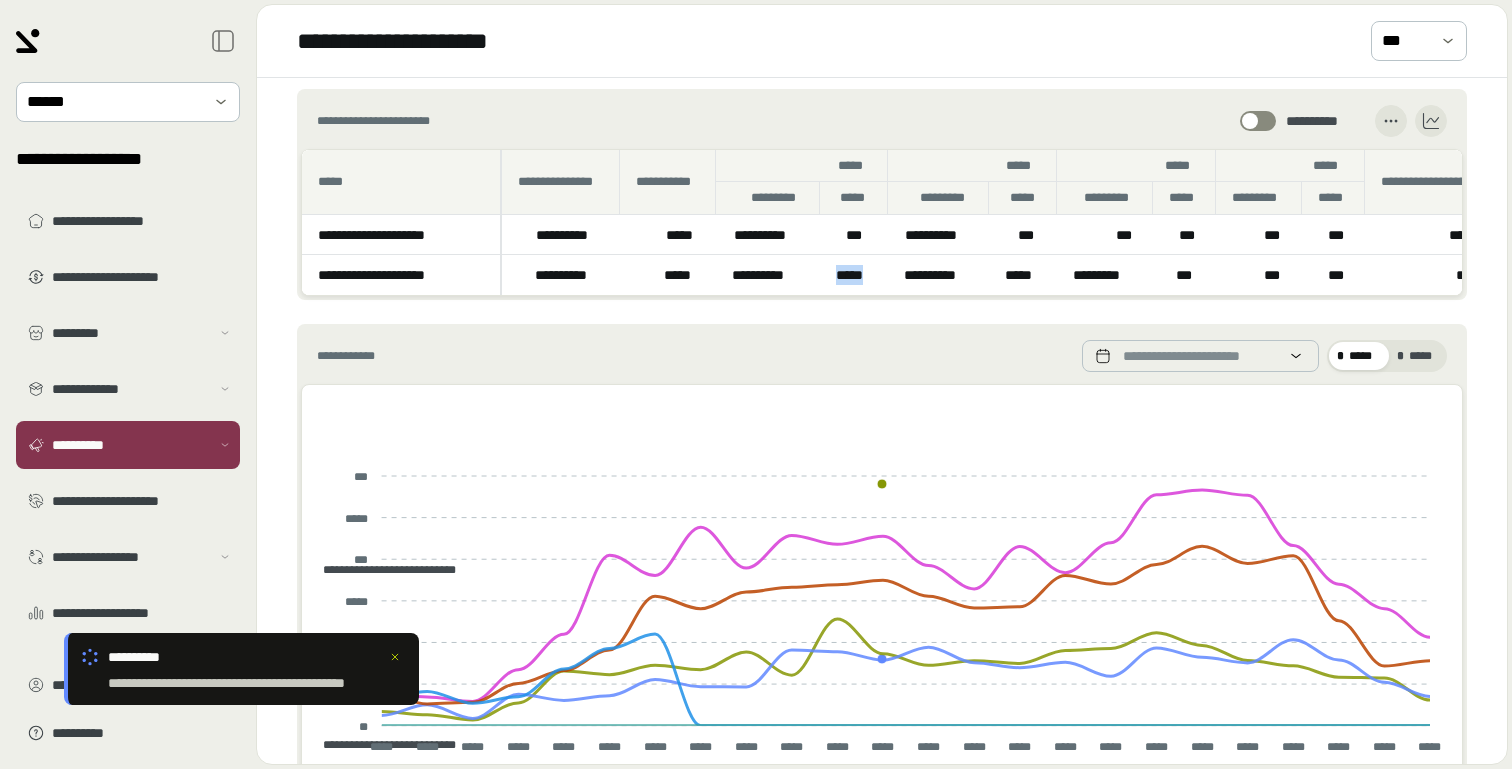 drag, startPoint x: 831, startPoint y: 277, endPoint x: 888, endPoint y: 278, distance: 57.00877 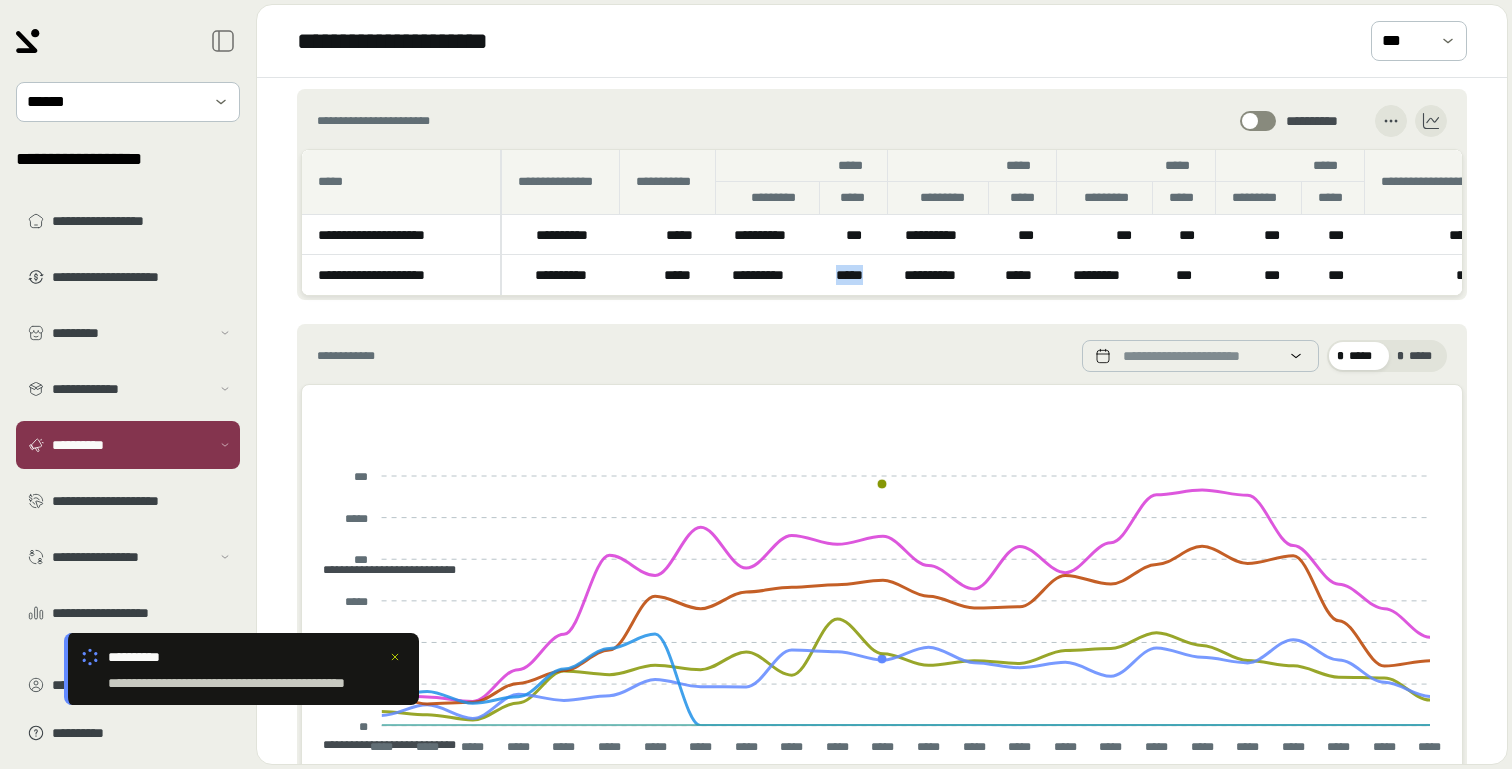 copy on "*****" 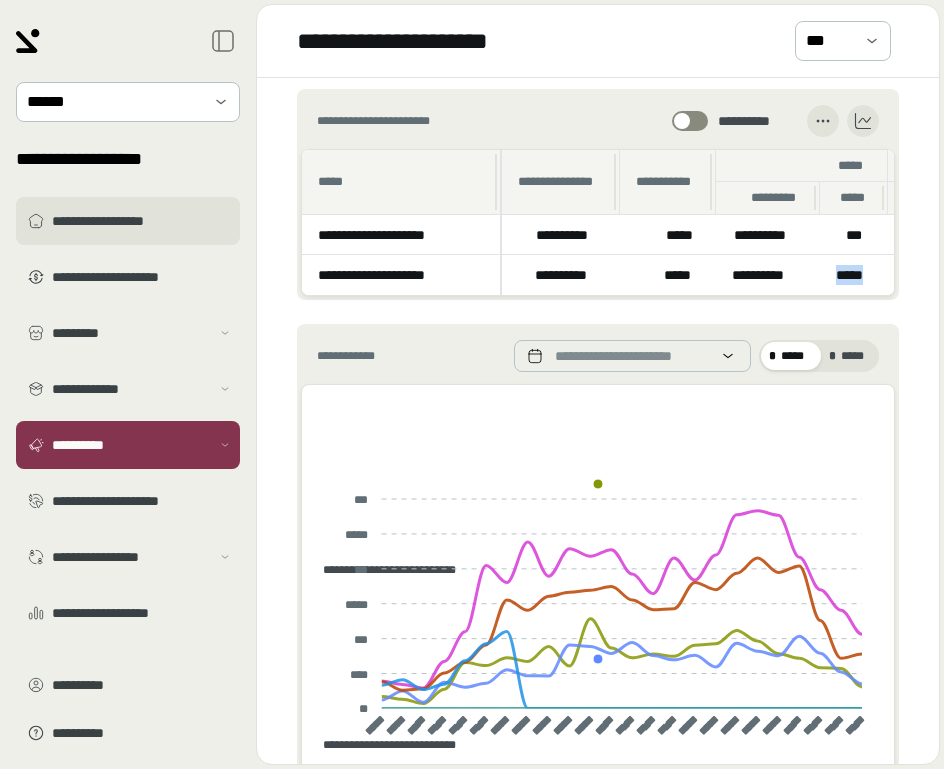 click on "**********" at bounding box center (128, 221) 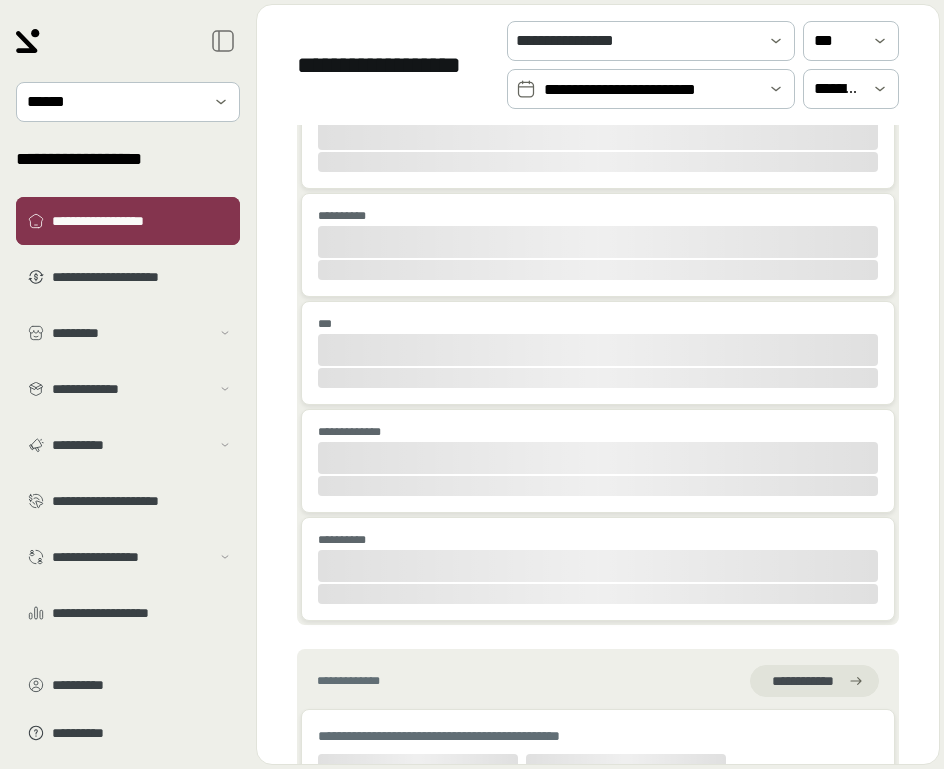 scroll, scrollTop: 0, scrollLeft: 0, axis: both 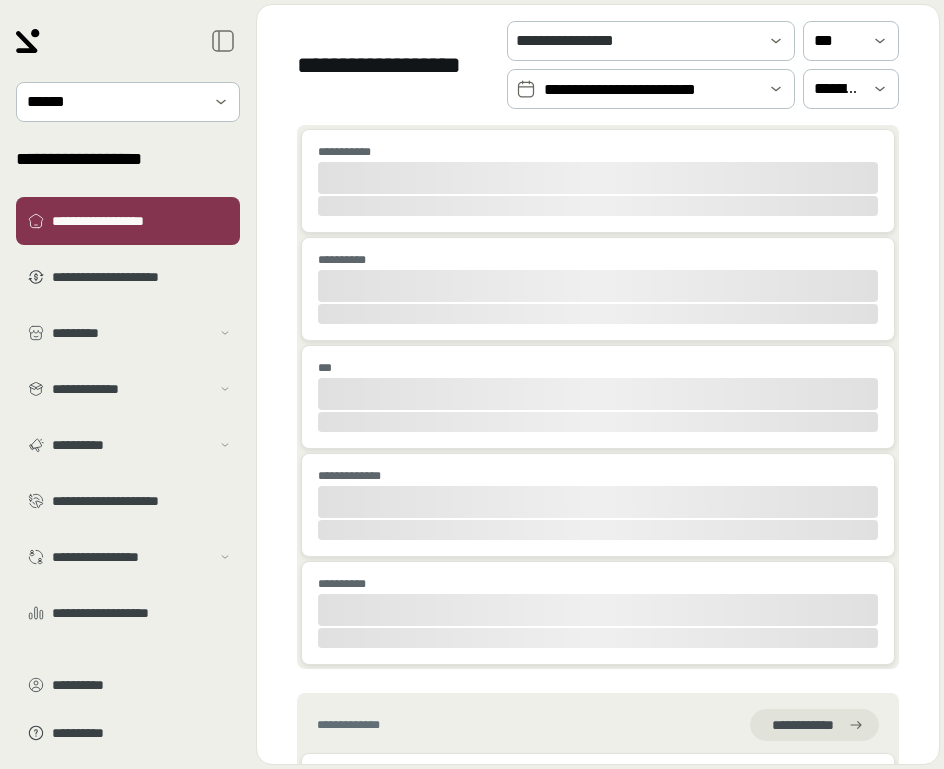 click on "**********" at bounding box center (651, 90) 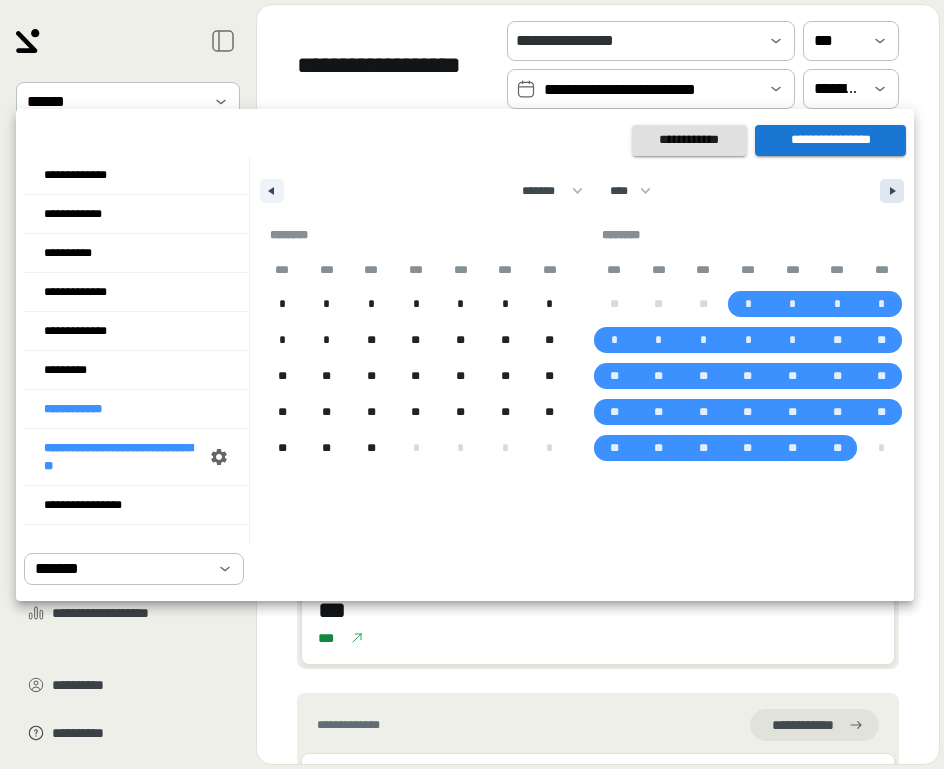click at bounding box center (895, 191) 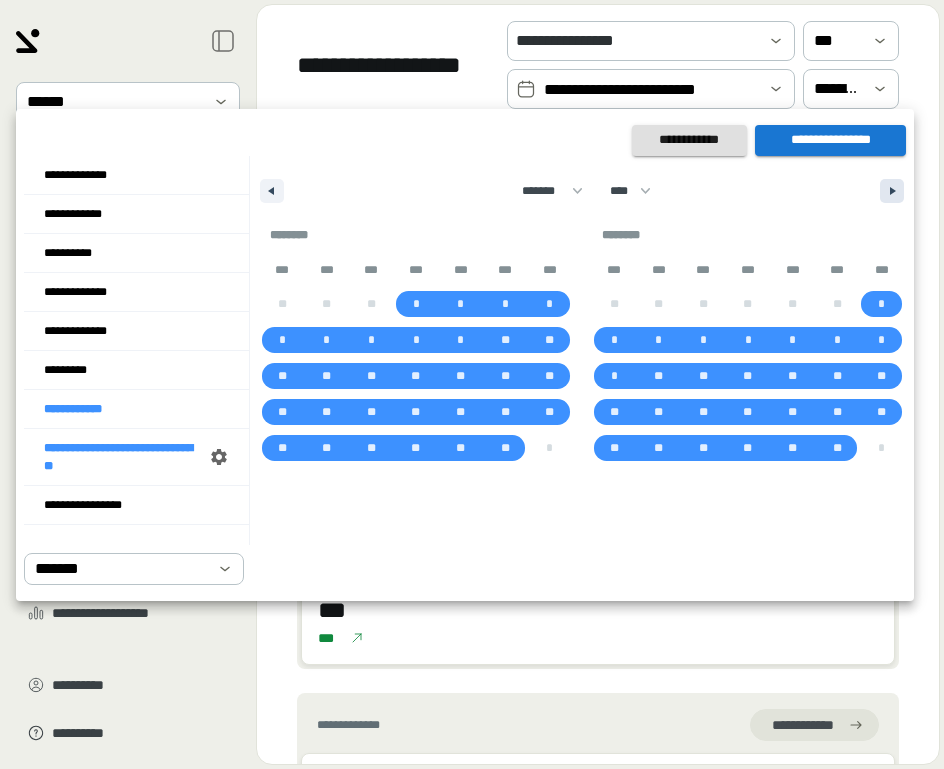 click at bounding box center [895, 191] 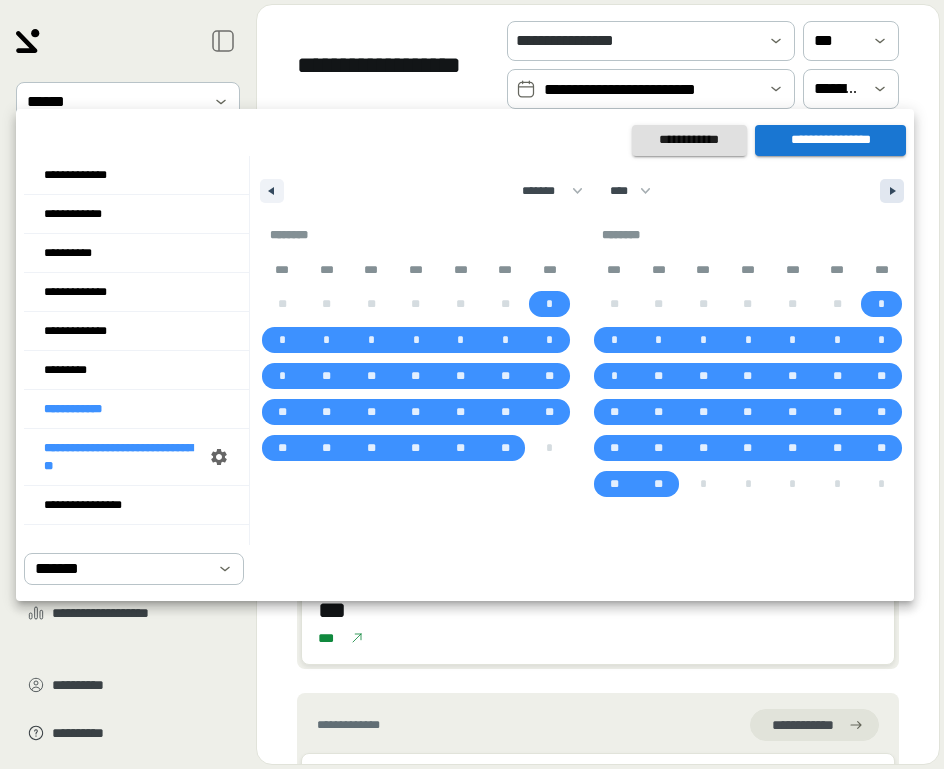 click at bounding box center [895, 191] 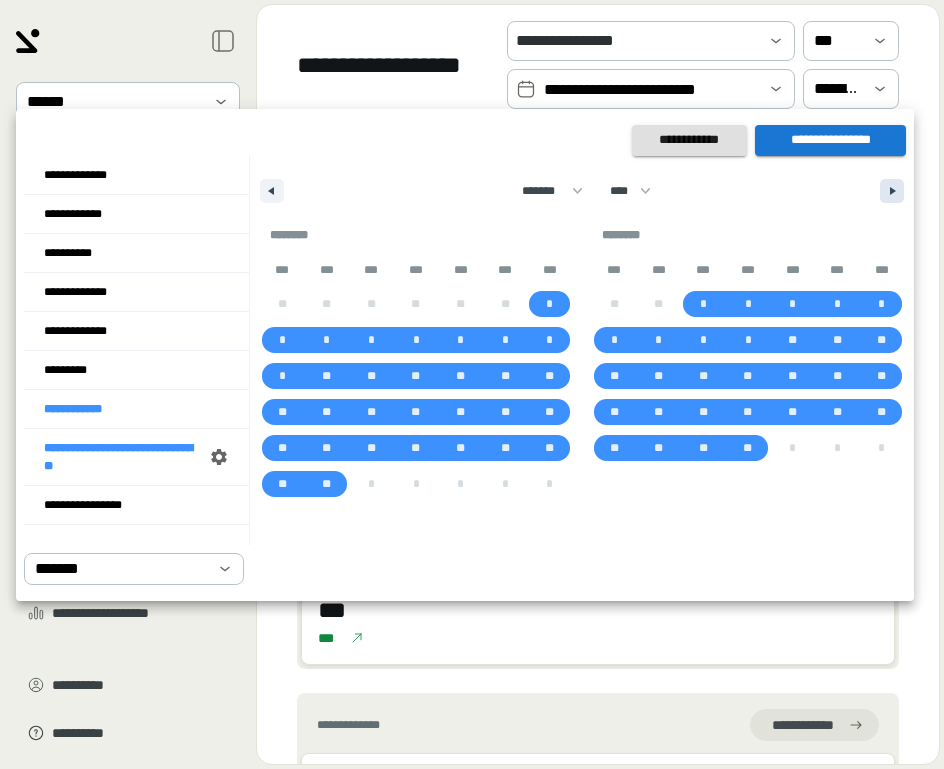 click at bounding box center (895, 191) 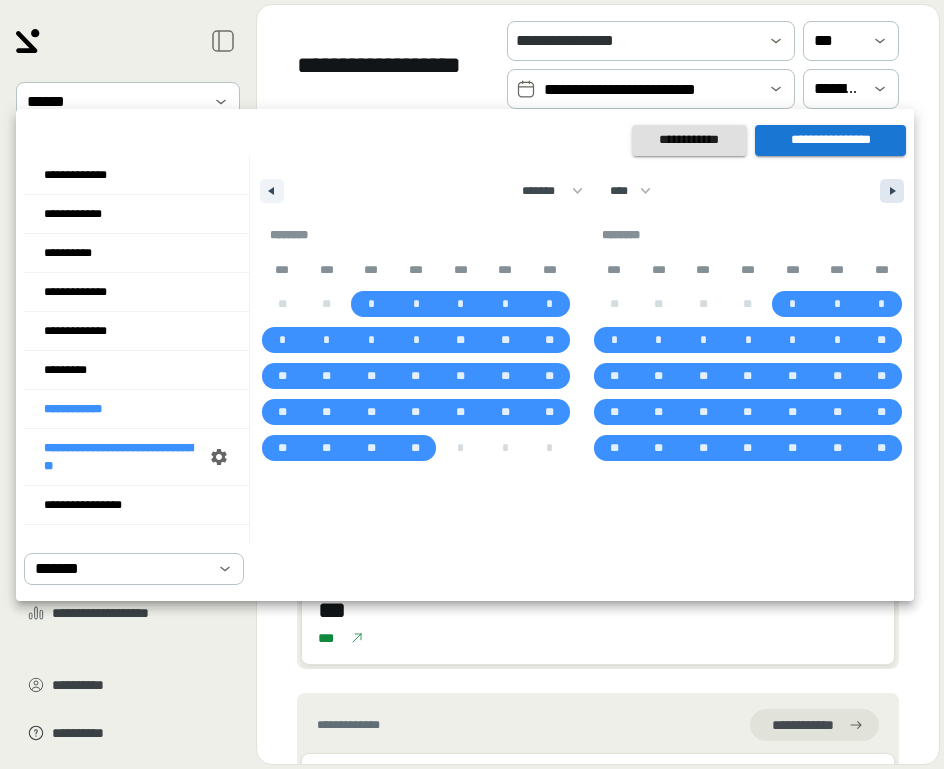 click at bounding box center (895, 191) 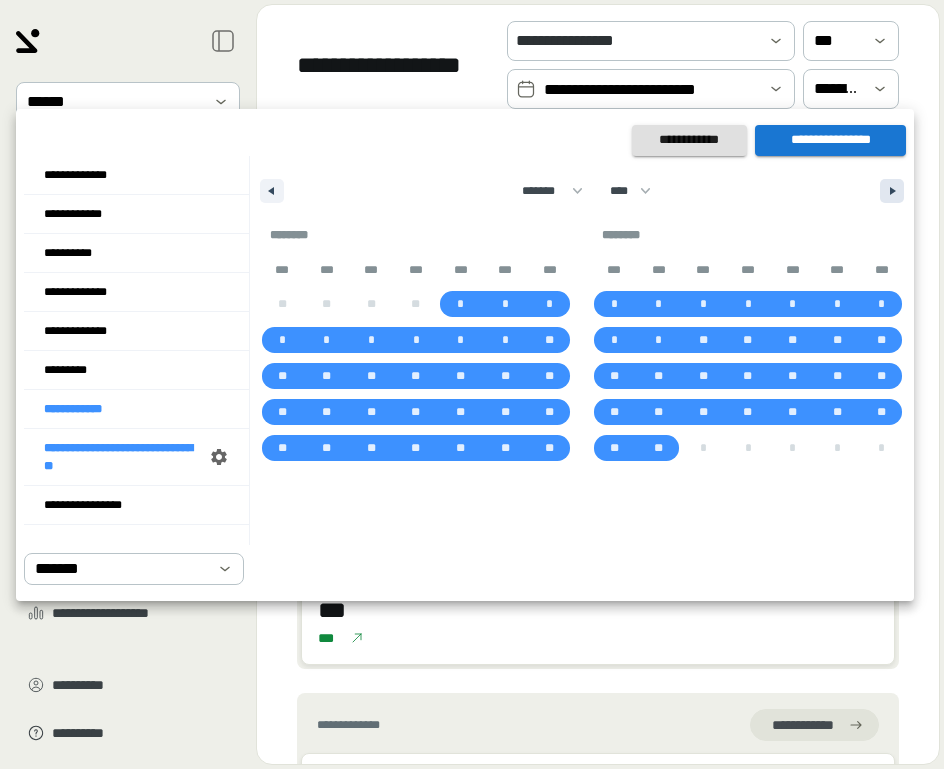 click at bounding box center [895, 191] 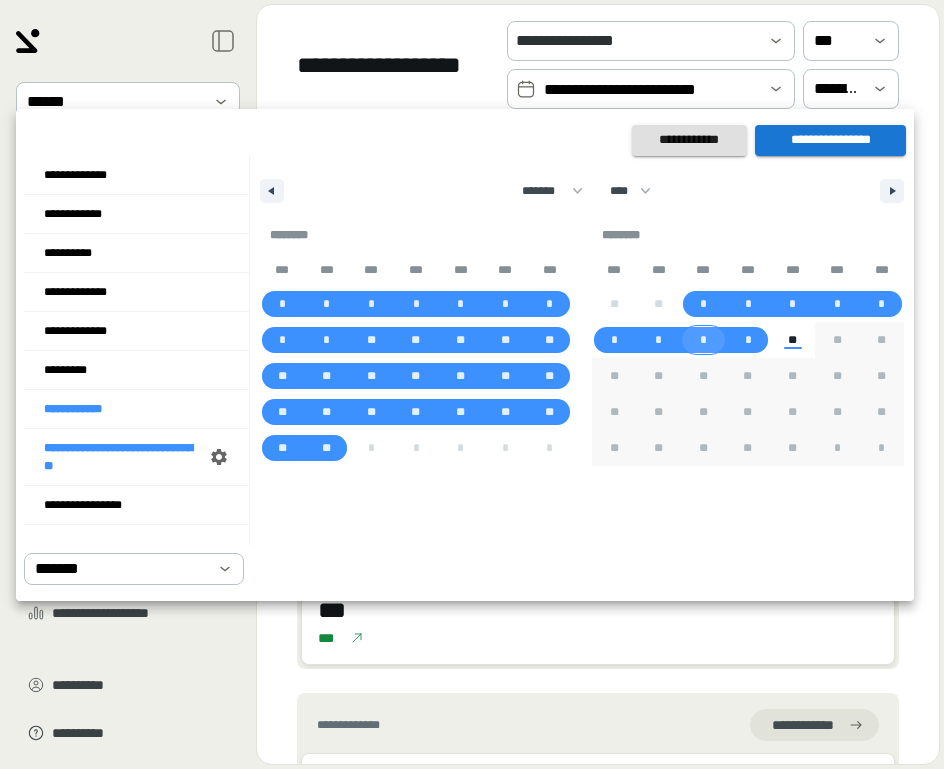 click on "*" at bounding box center [703, 340] 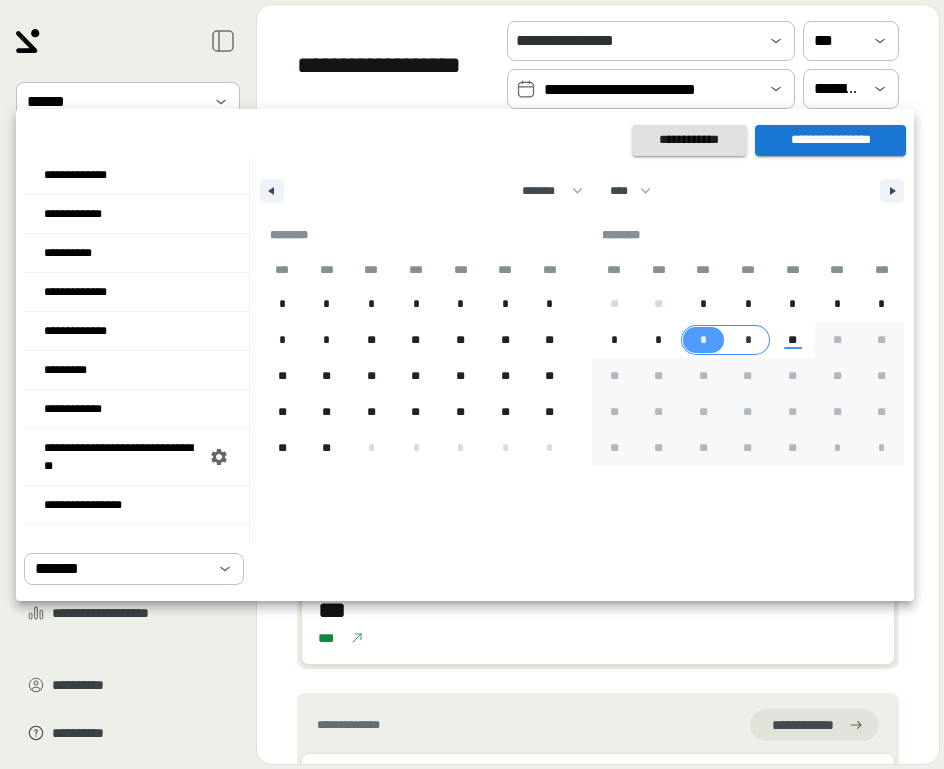 click on "*" at bounding box center (748, 340) 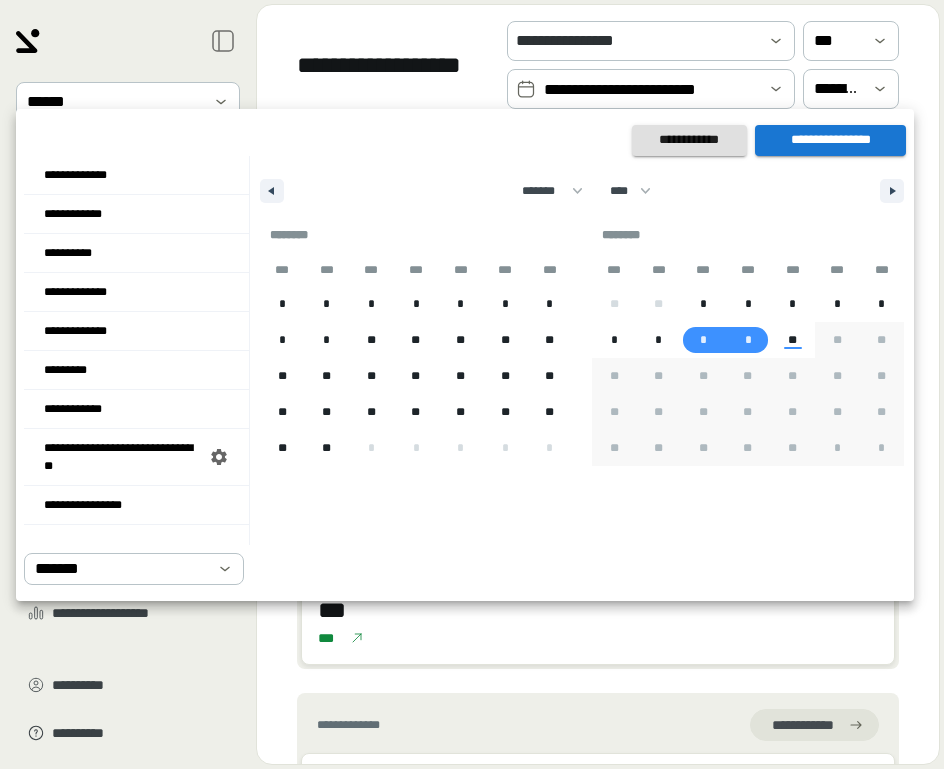 click on "**********" at bounding box center (830, 140) 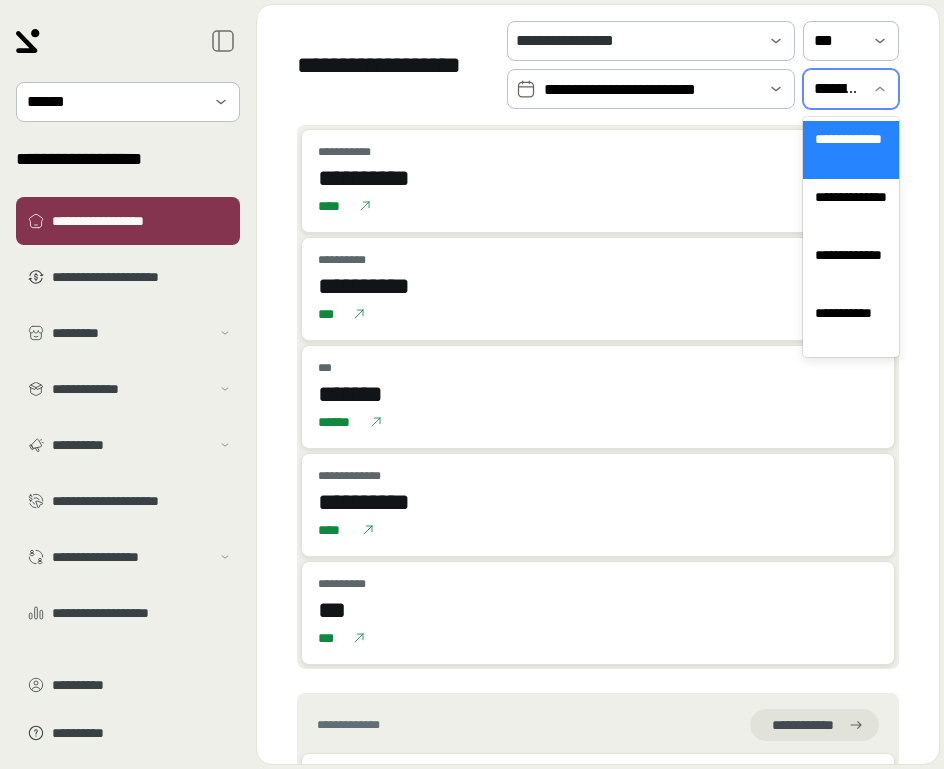 click on "**********" at bounding box center [837, 89] 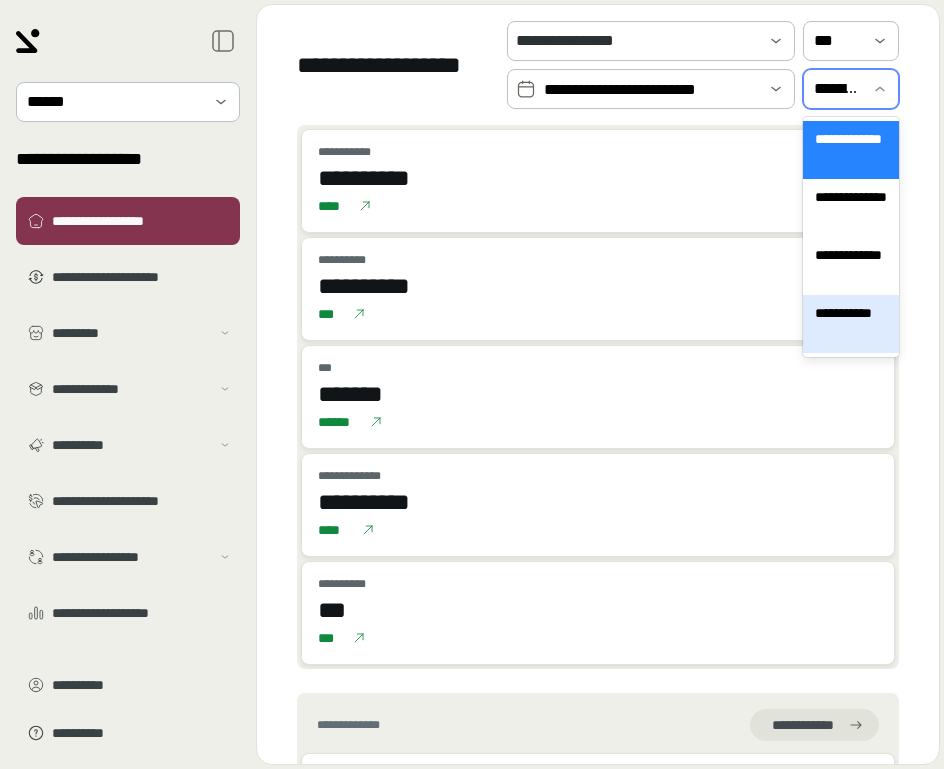 click on "**********" at bounding box center [851, 324] 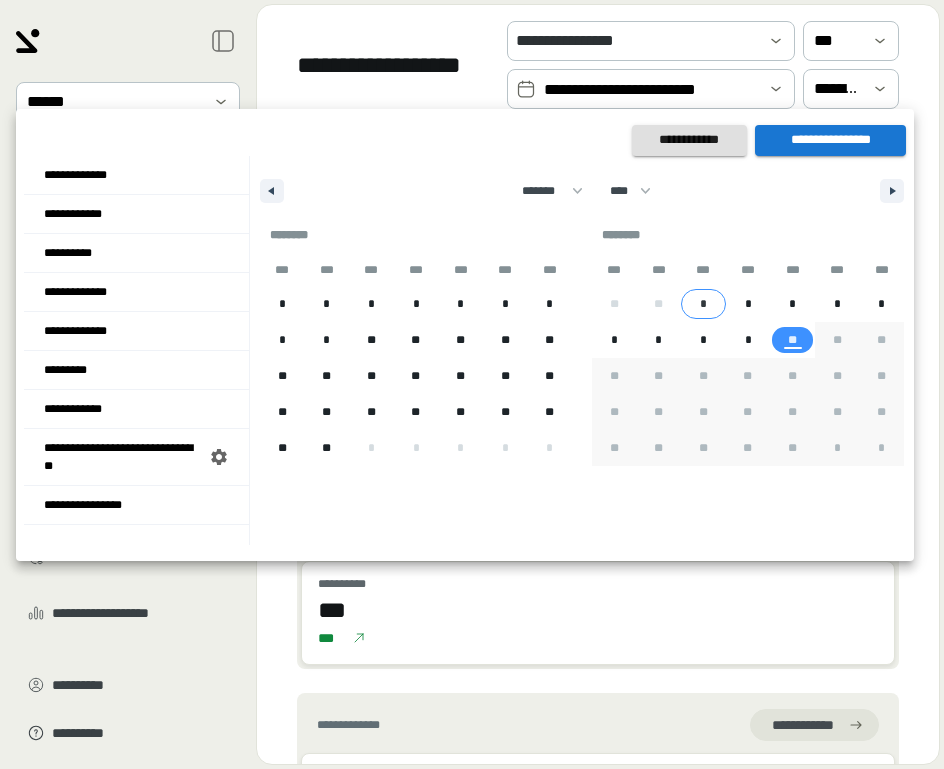 click on "*" at bounding box center (703, 304) 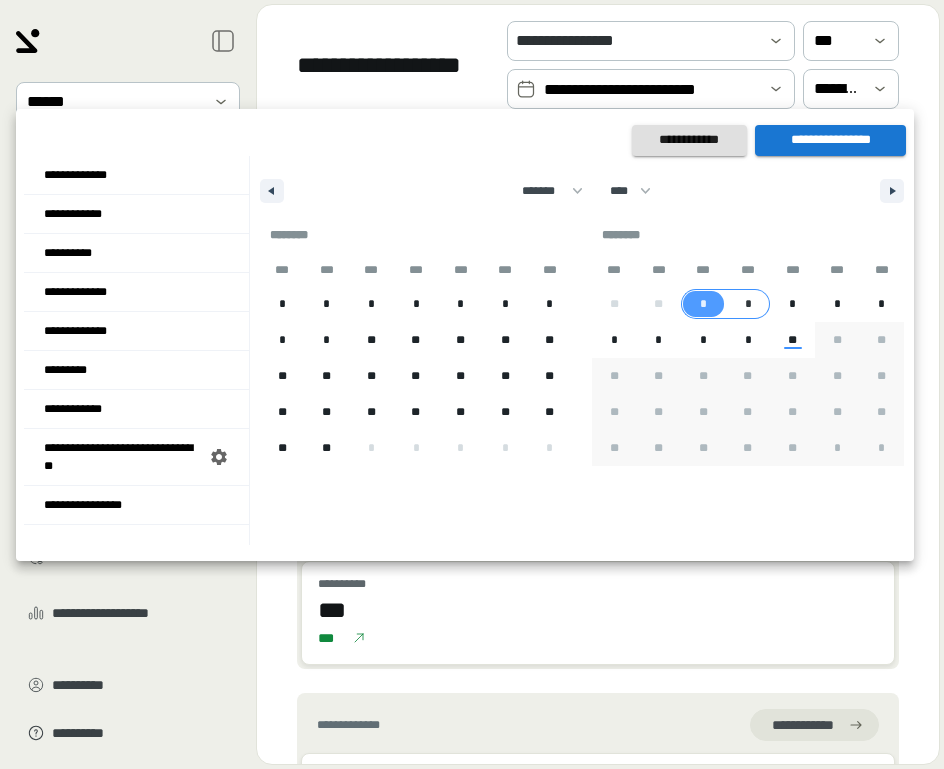 click on "*" at bounding box center (748, 304) 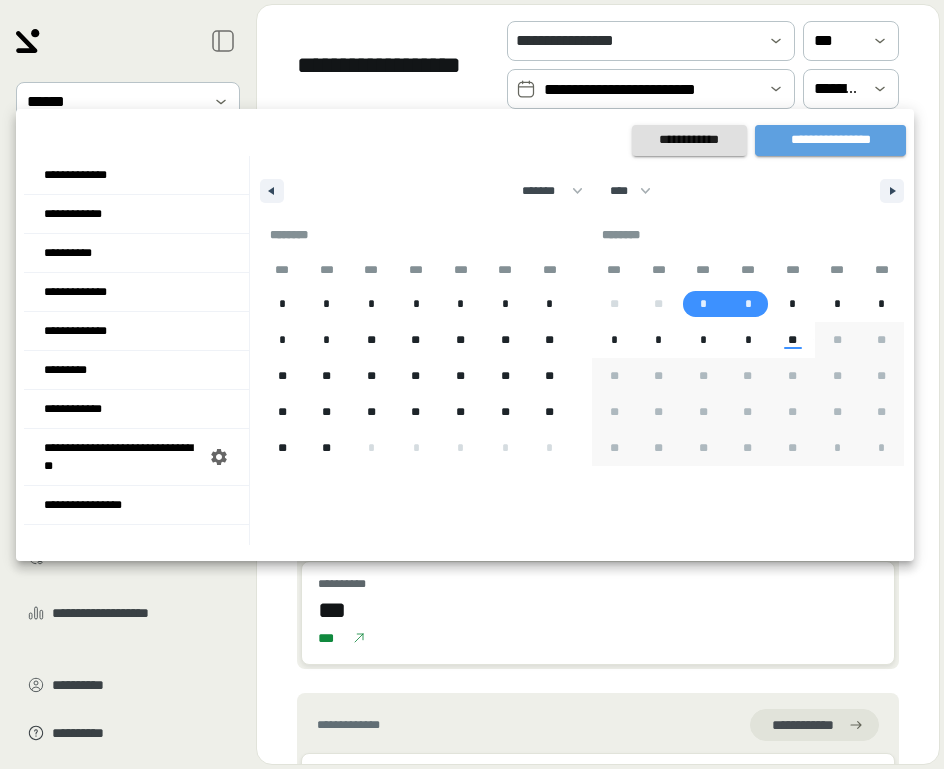 click on "**********" at bounding box center [830, 140] 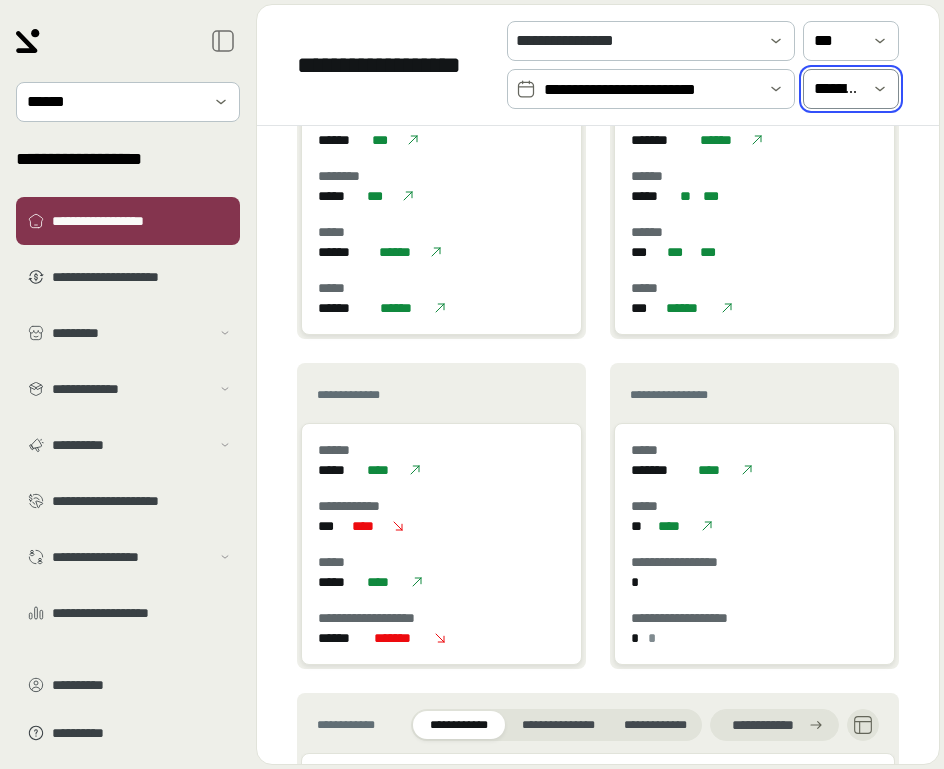 scroll, scrollTop: 1277, scrollLeft: 0, axis: vertical 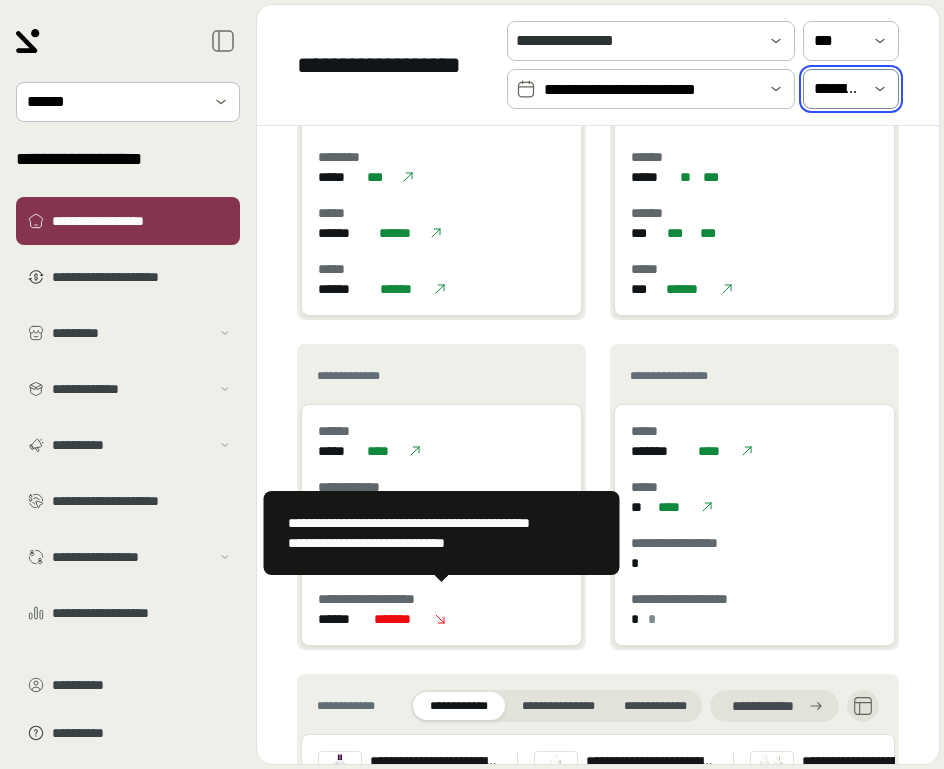 click on "******" at bounding box center [342, 619] 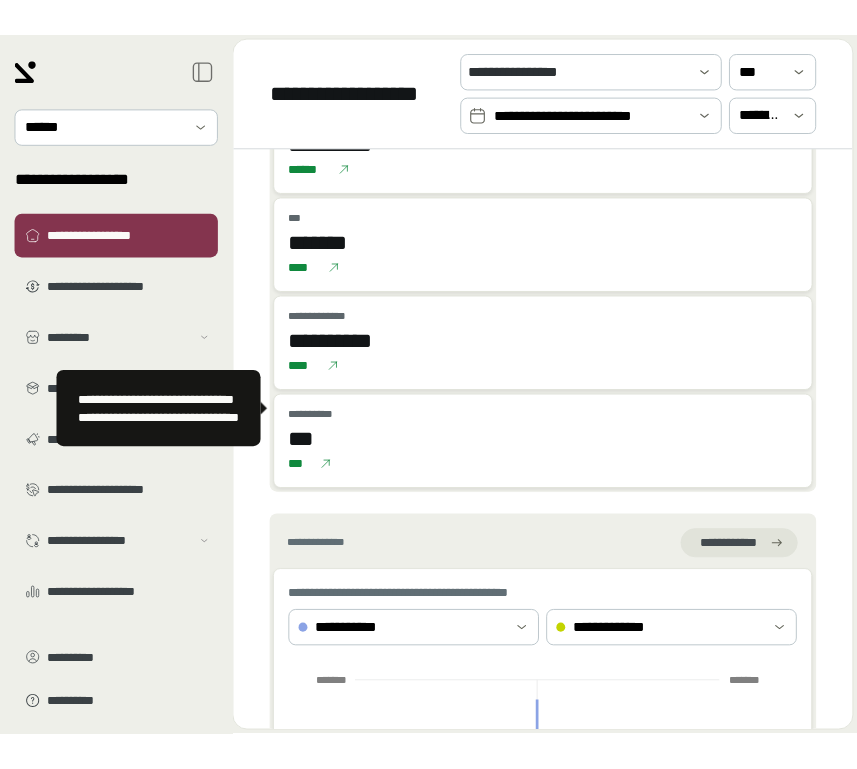 scroll, scrollTop: 0, scrollLeft: 0, axis: both 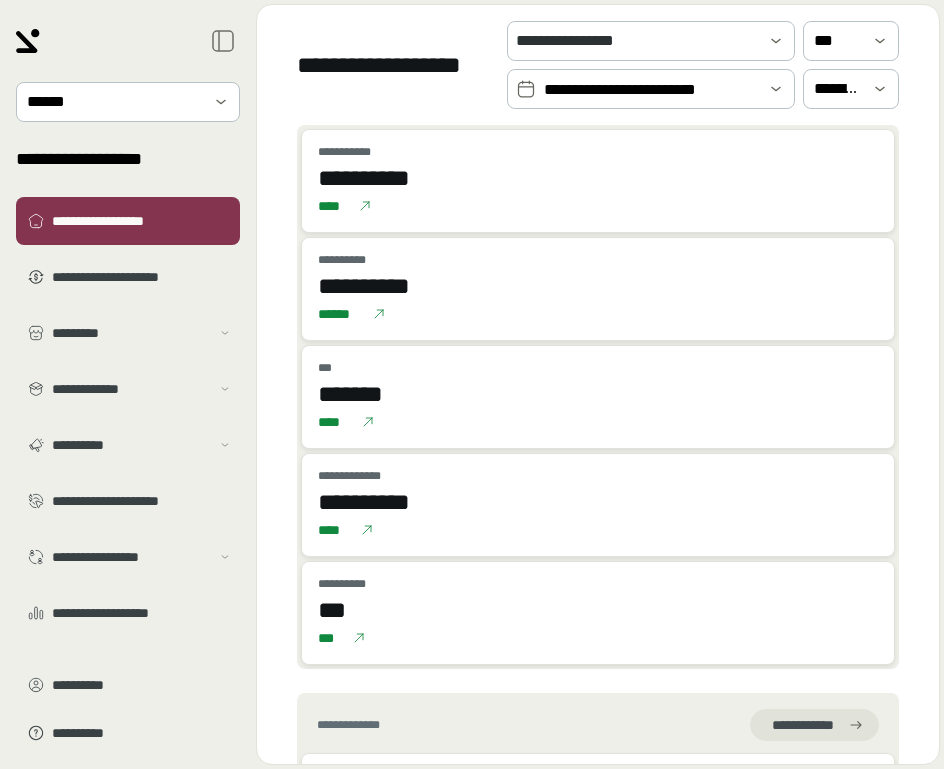 click on "**********" at bounding box center [651, 90] 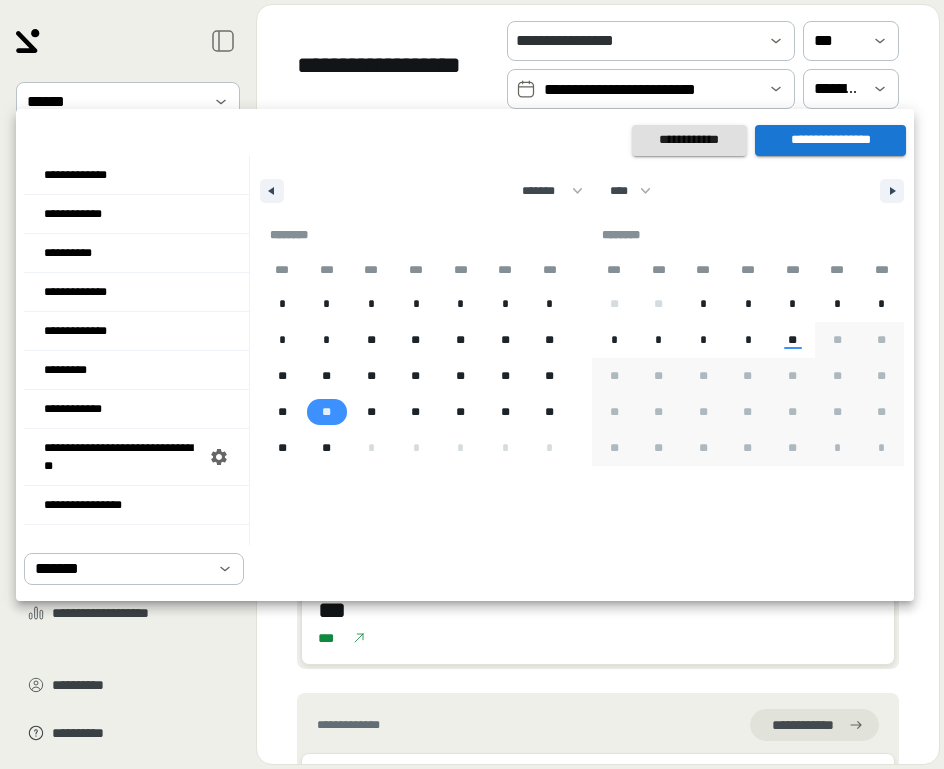 click on "**" at bounding box center (326, 412) 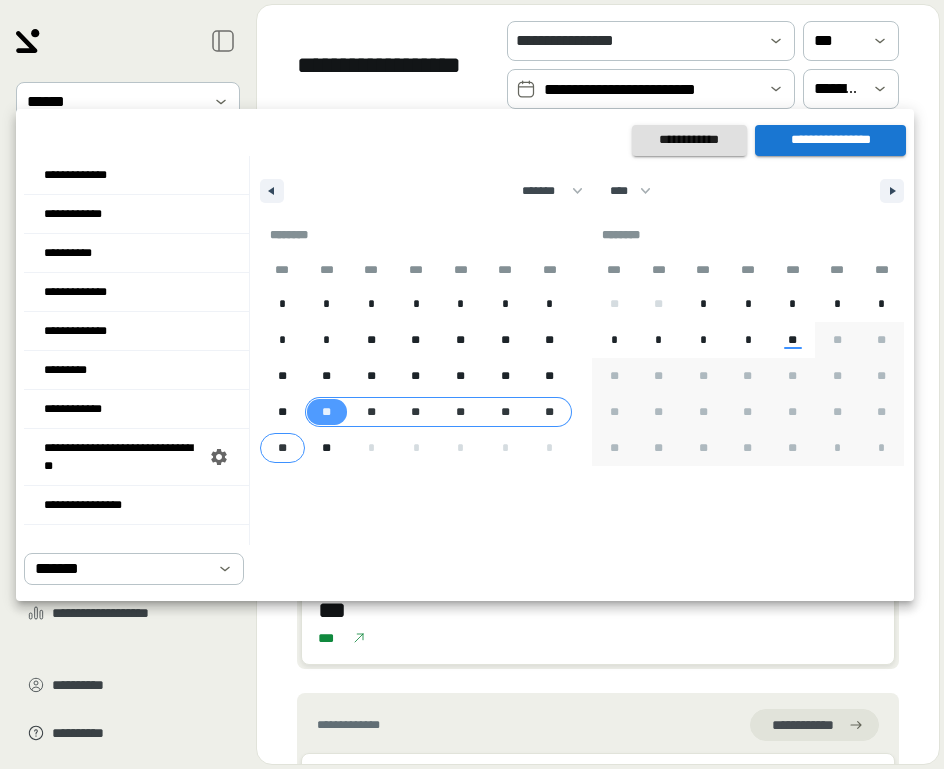 click on "**" at bounding box center (282, 448) 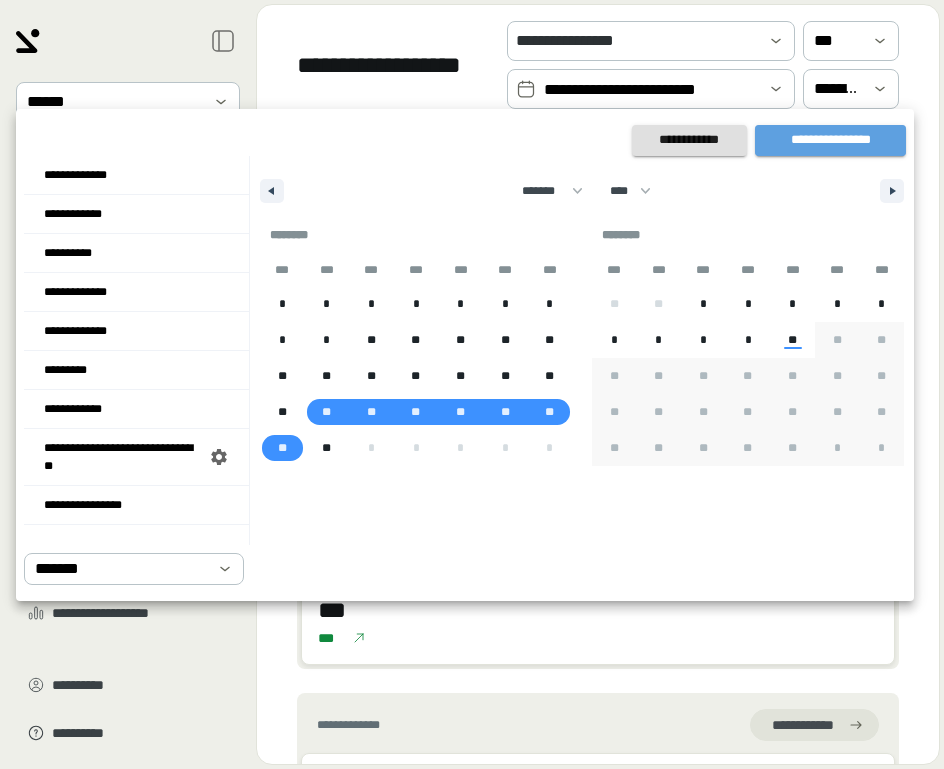 click on "**********" at bounding box center (830, 140) 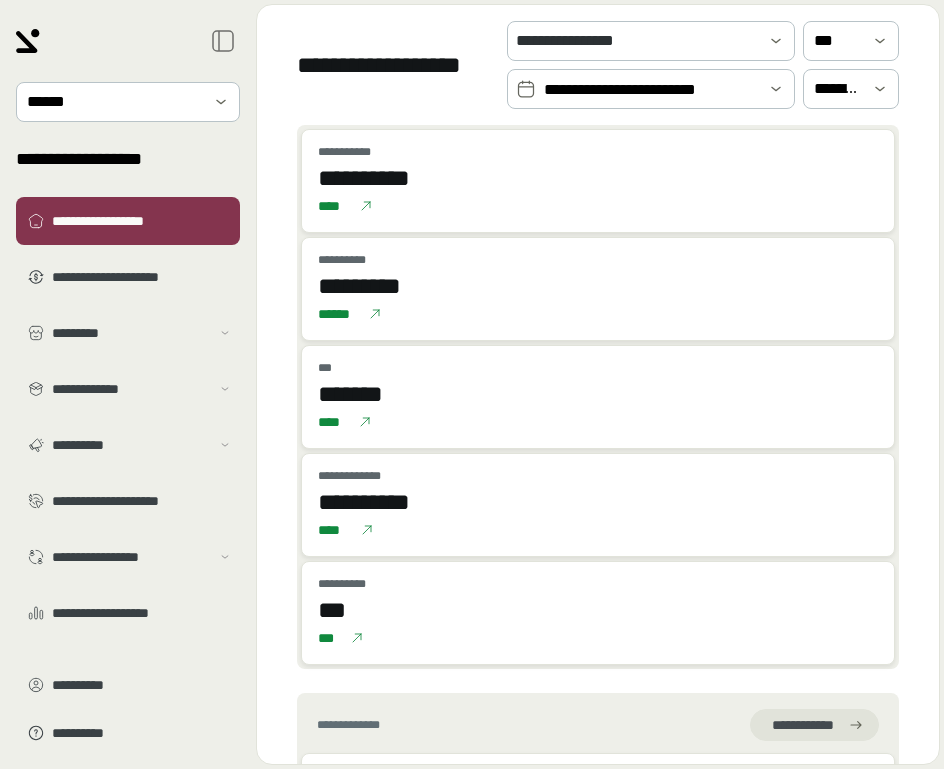 click on "**********" at bounding box center [651, 90] 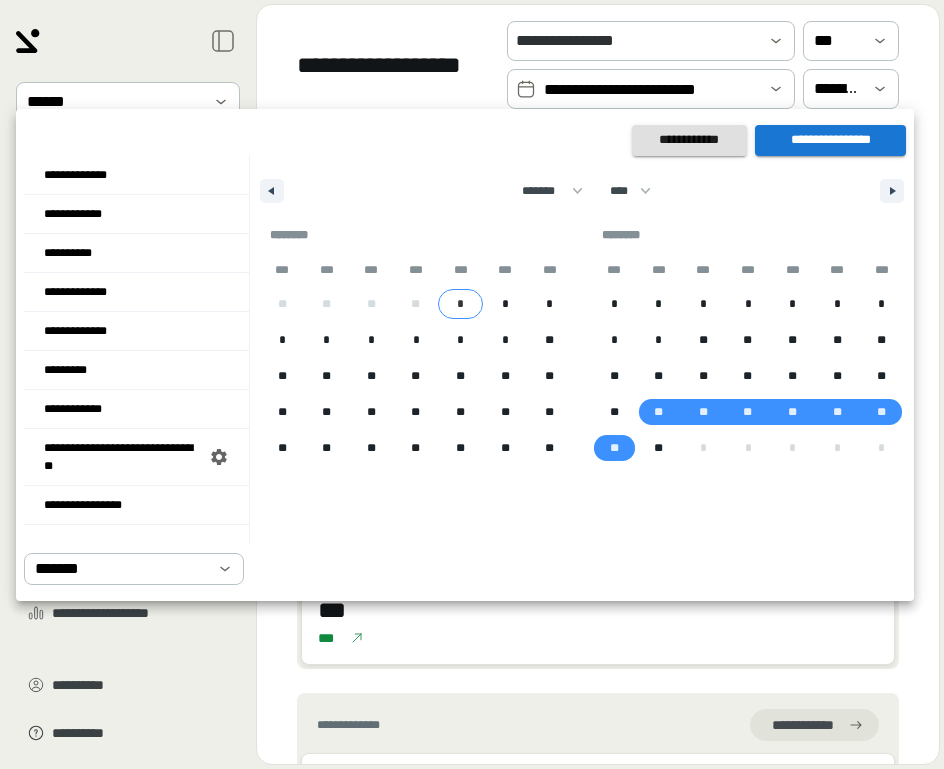 click on "*" at bounding box center [460, 304] 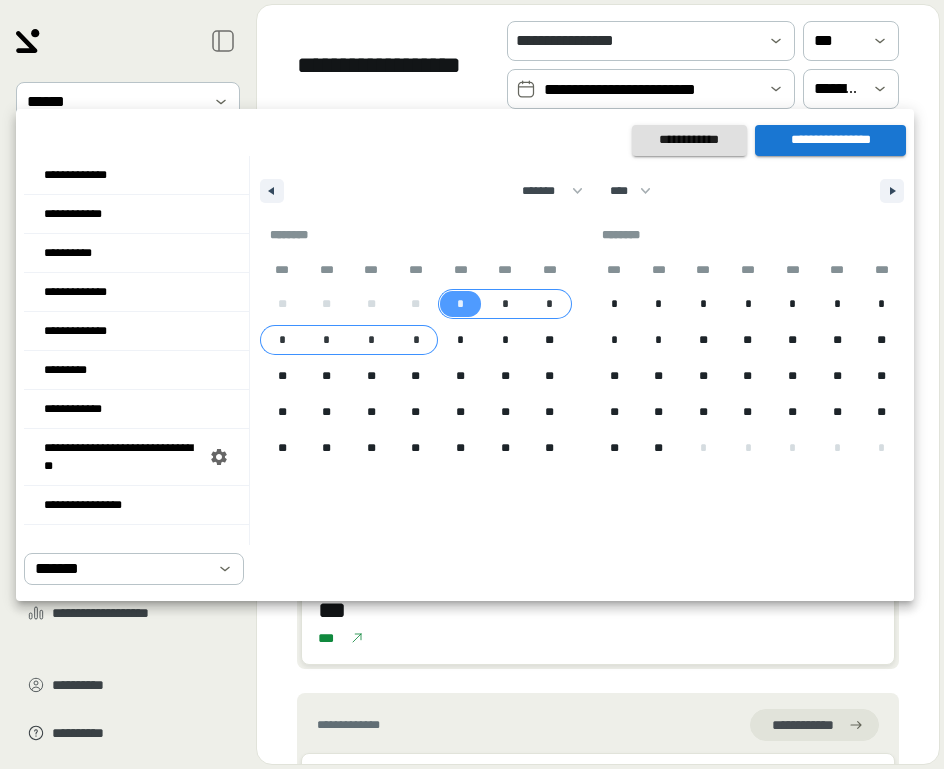 click on "*" at bounding box center [416, 340] 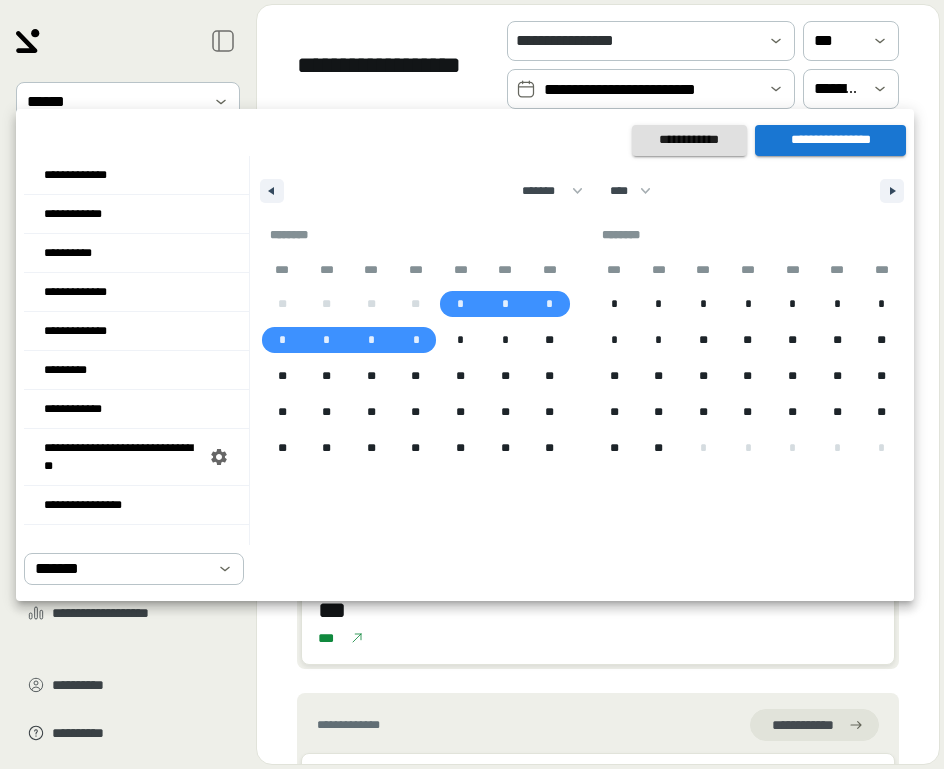click on "**********" at bounding box center [830, 140] 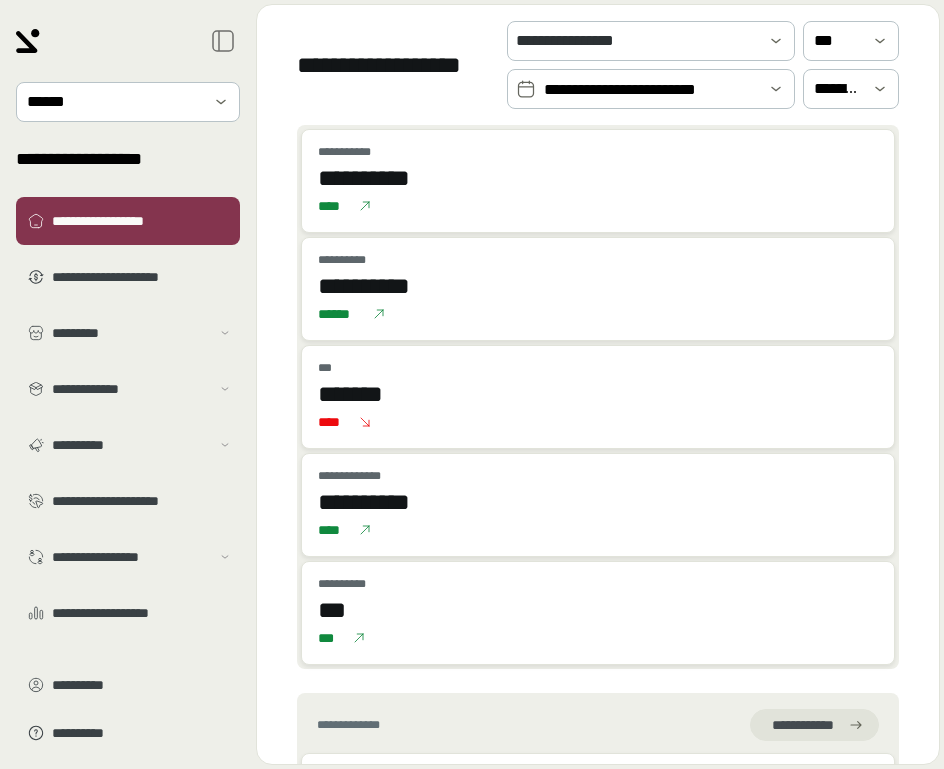click on "**********" at bounding box center [651, 90] 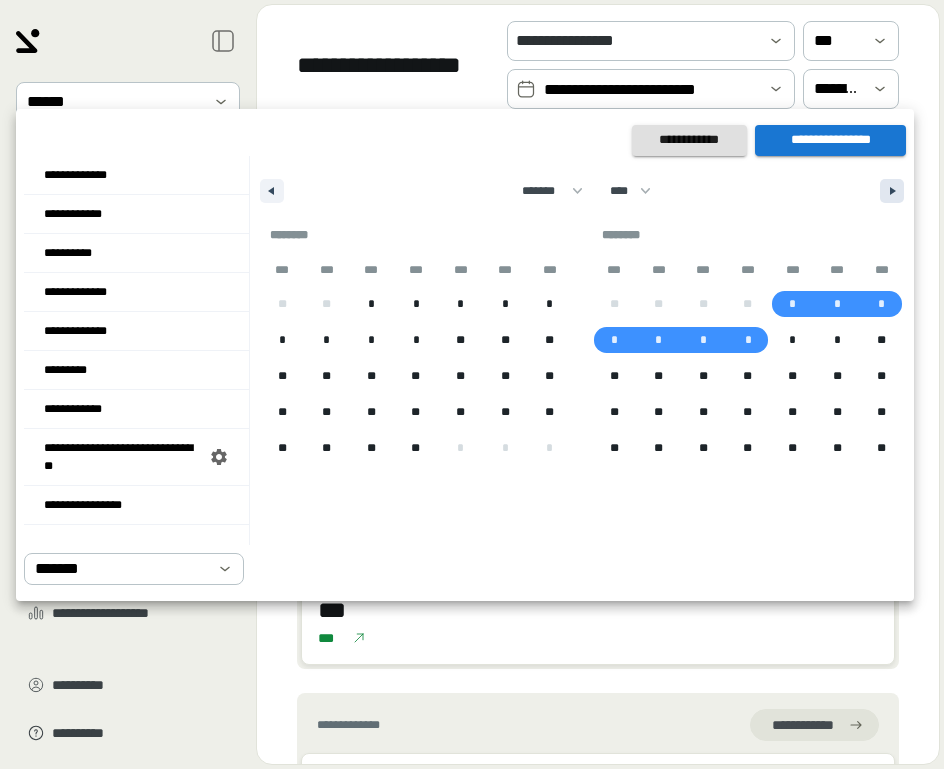 click at bounding box center (892, 191) 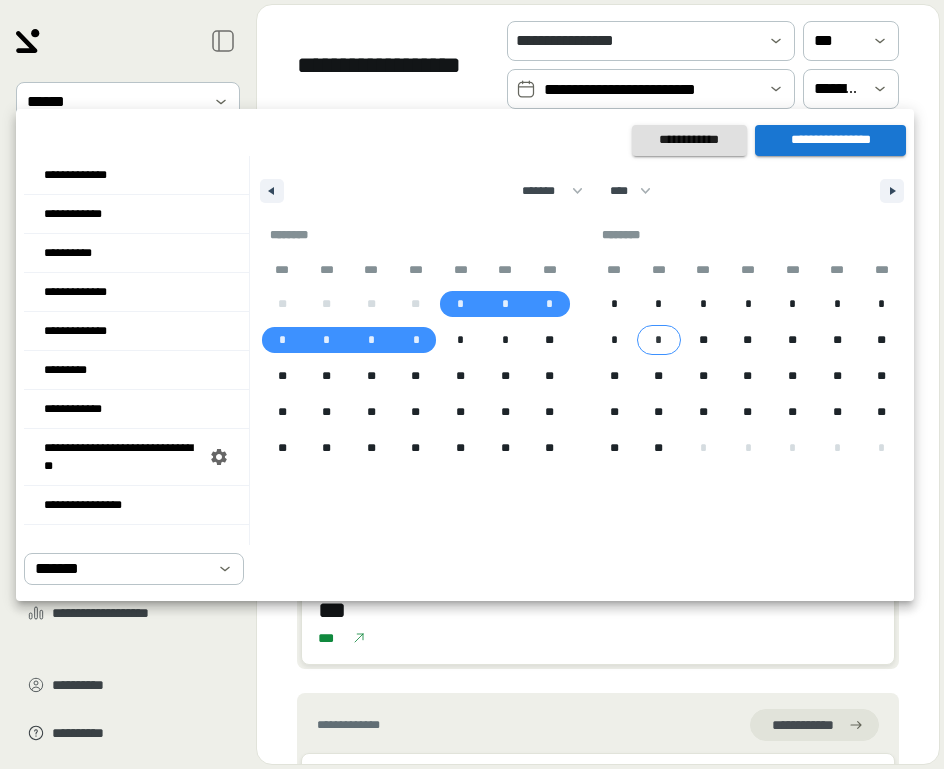 click on "*" at bounding box center (658, 340) 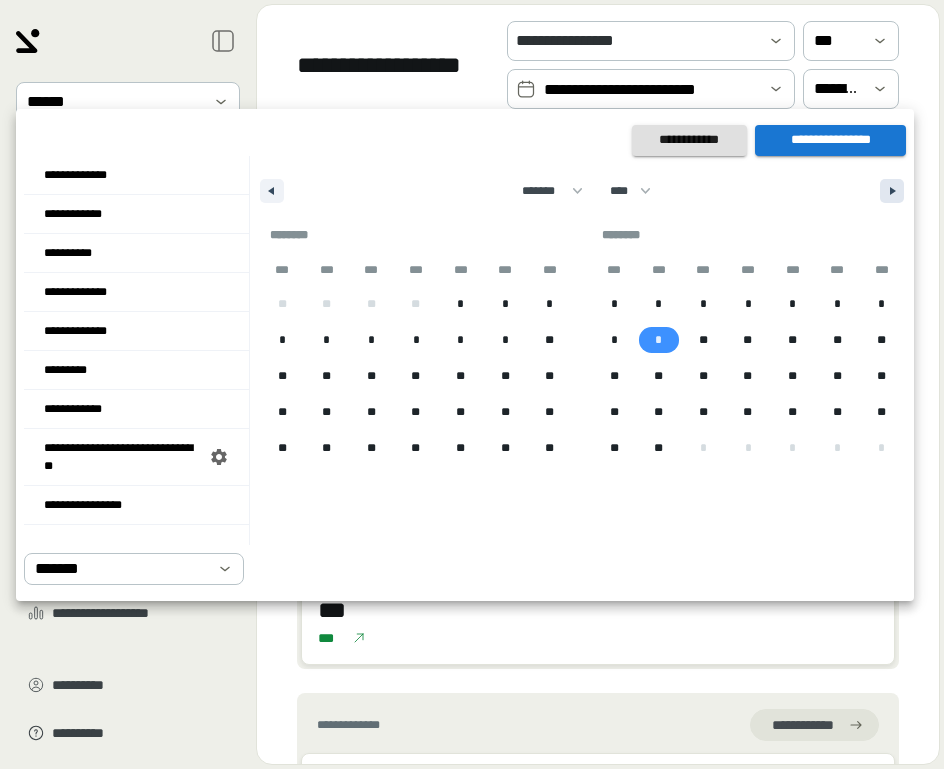 click at bounding box center [892, 191] 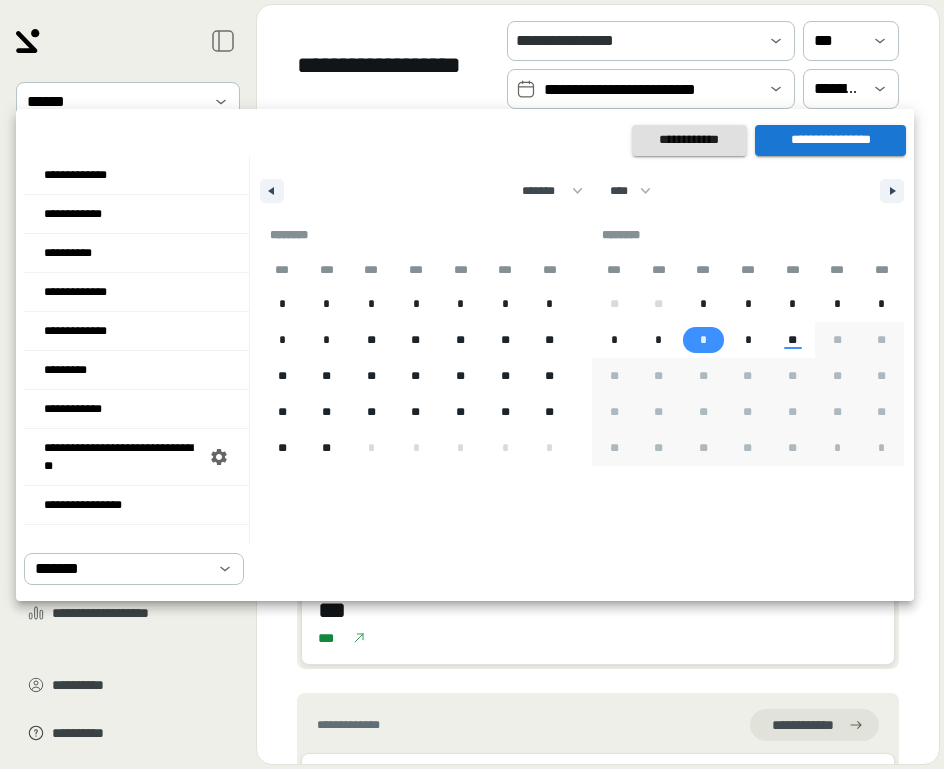 click on "*" at bounding box center [703, 340] 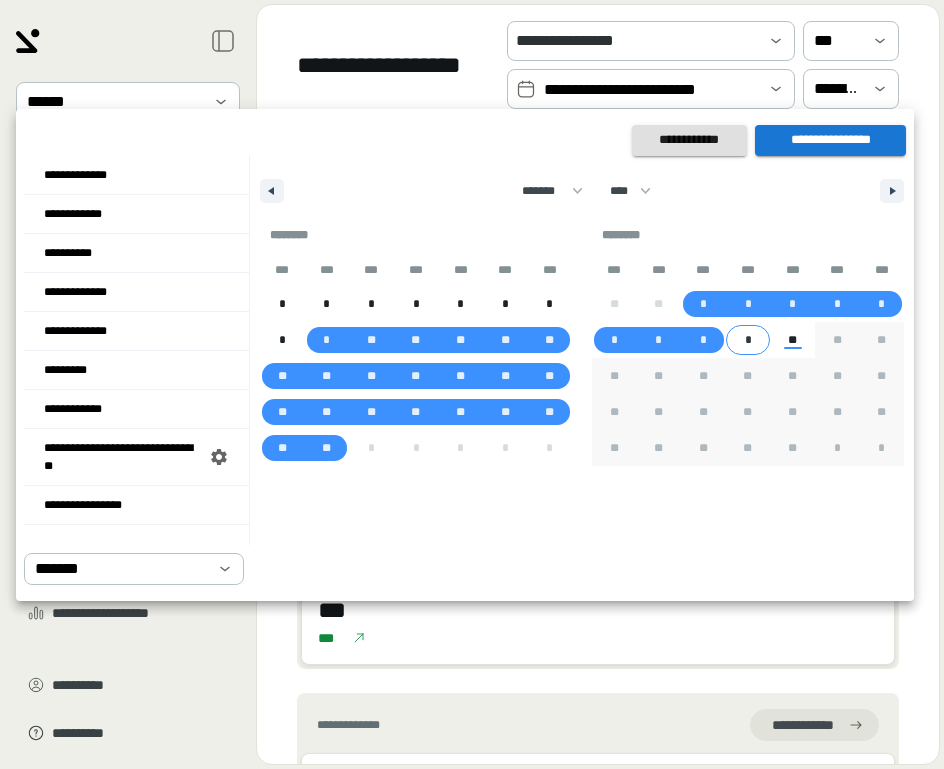 click on "*" at bounding box center (748, 340) 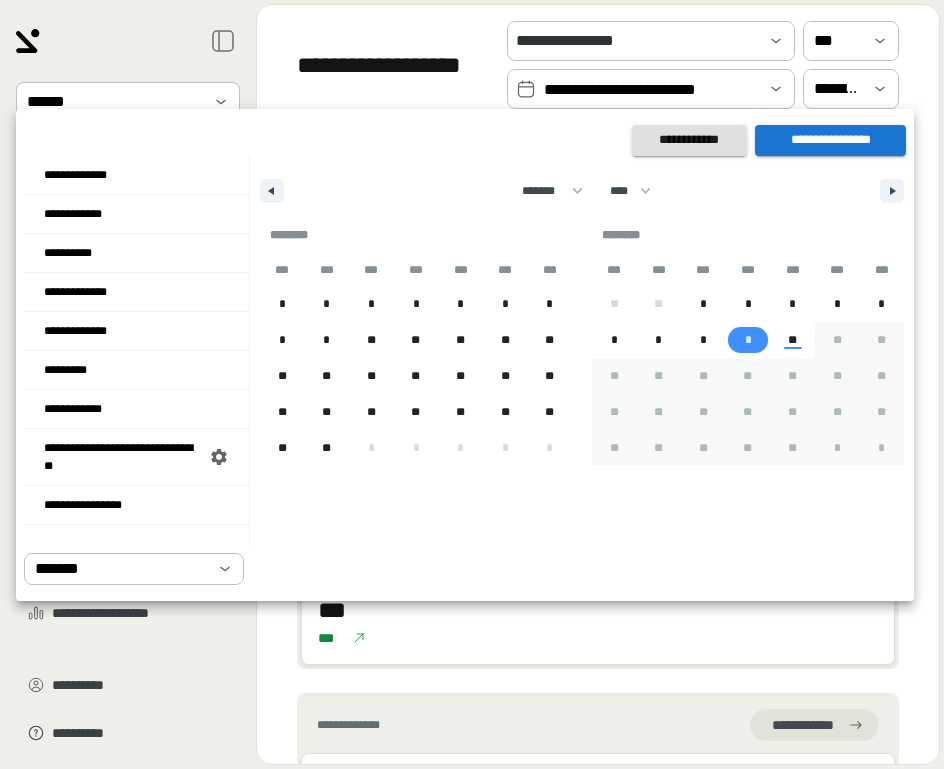 click on "*" at bounding box center [703, 340] 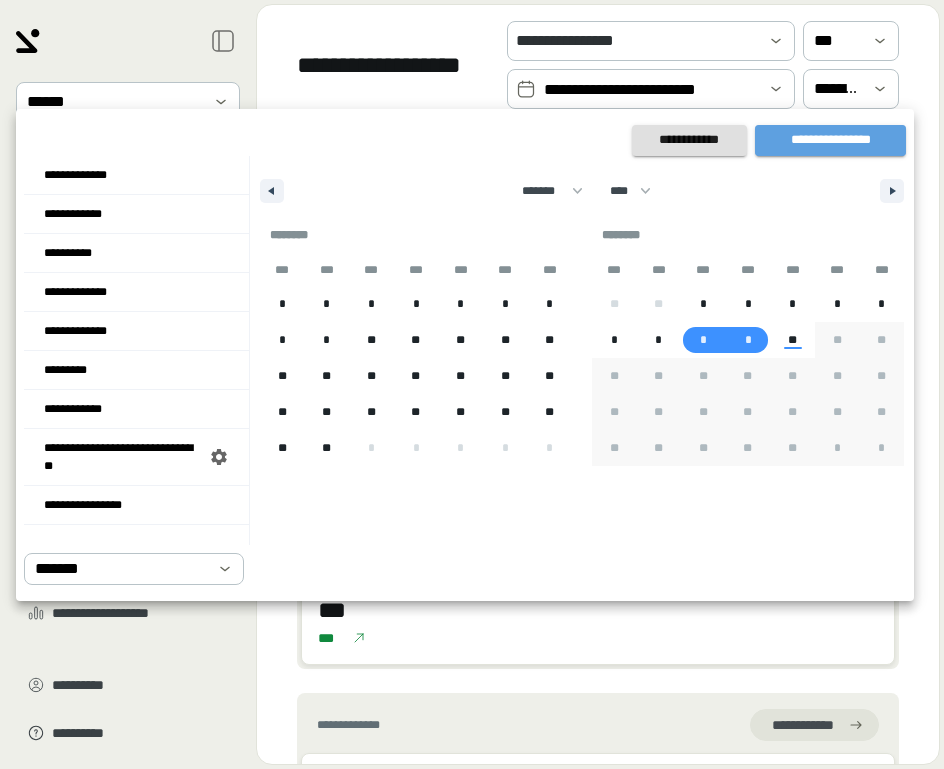 click on "**********" at bounding box center (830, 140) 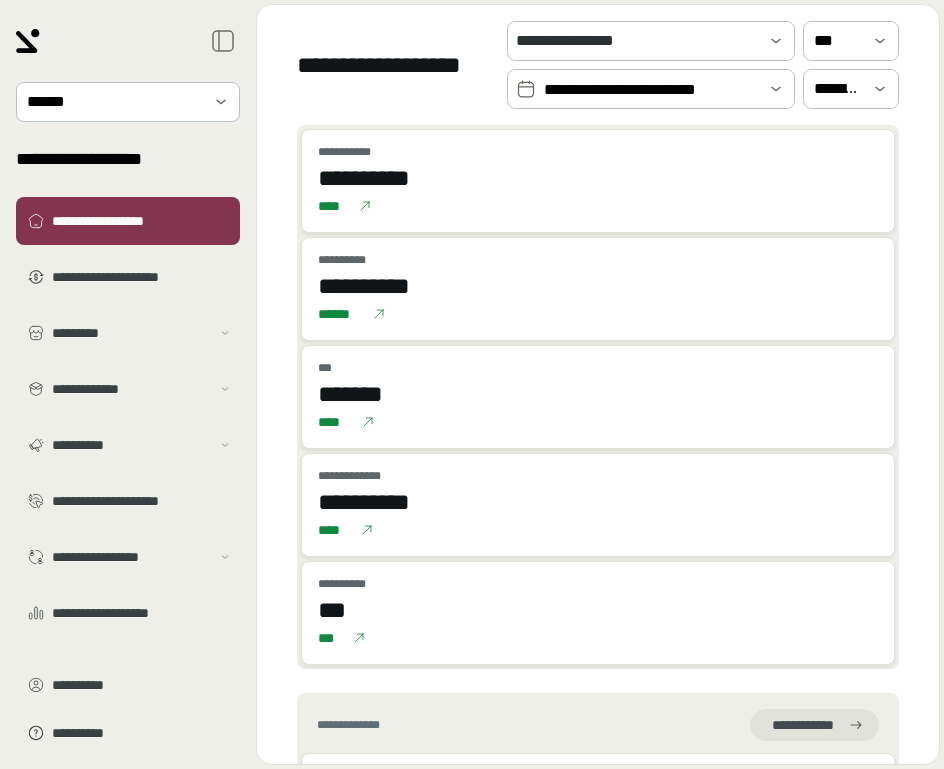click on "**********" at bounding box center (651, 90) 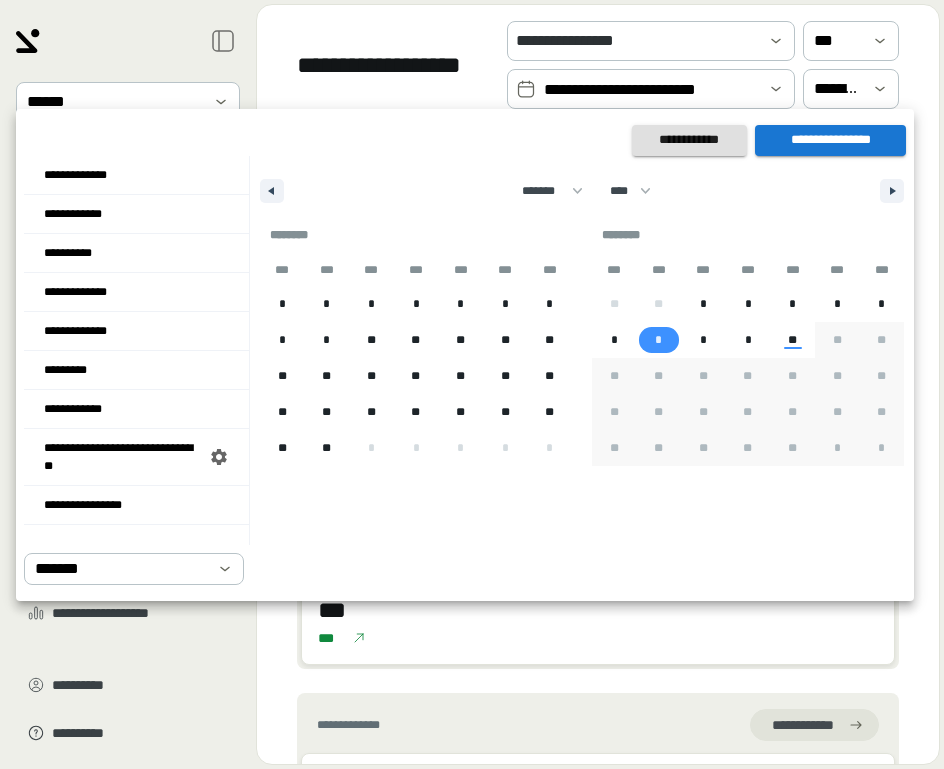 click on "*" at bounding box center [658, 340] 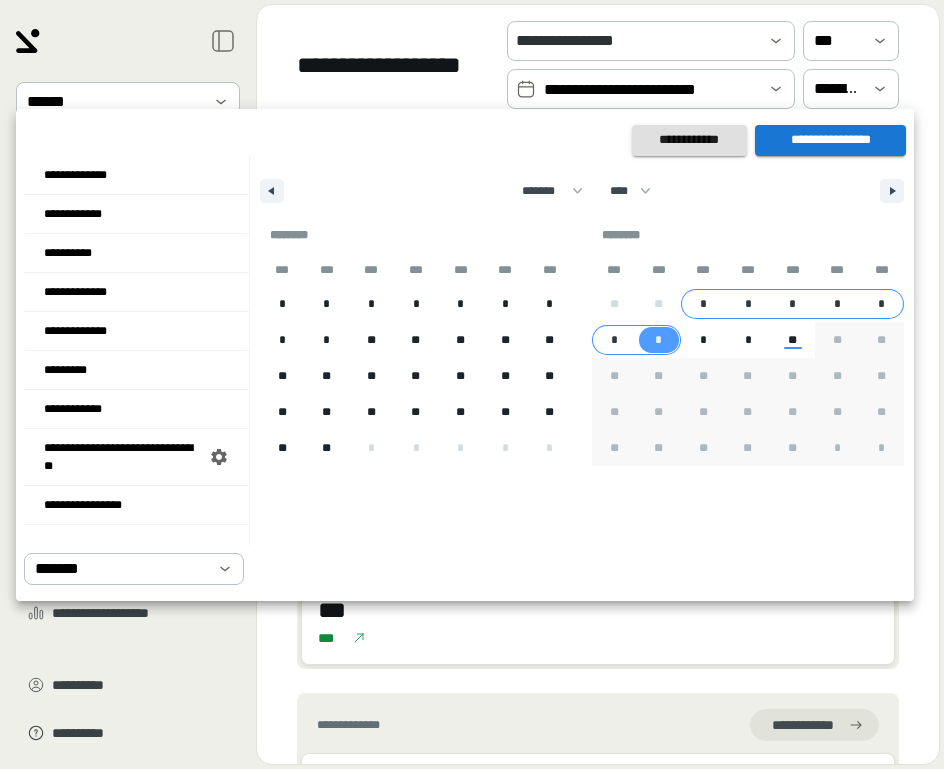 click on "*" at bounding box center (703, 304) 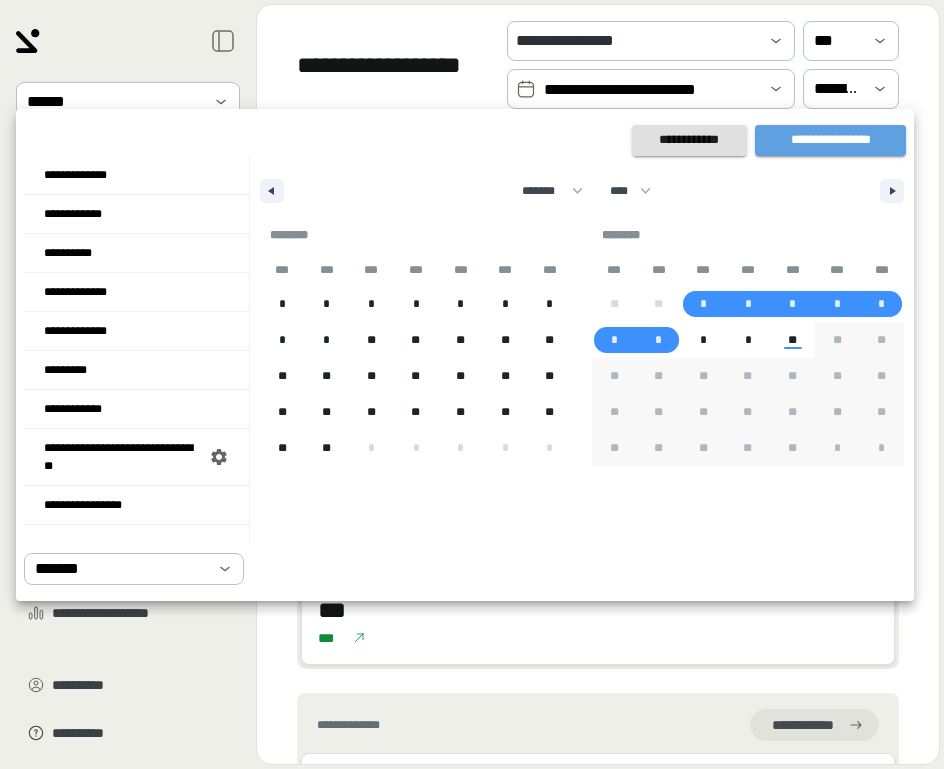 click on "**********" at bounding box center [830, 140] 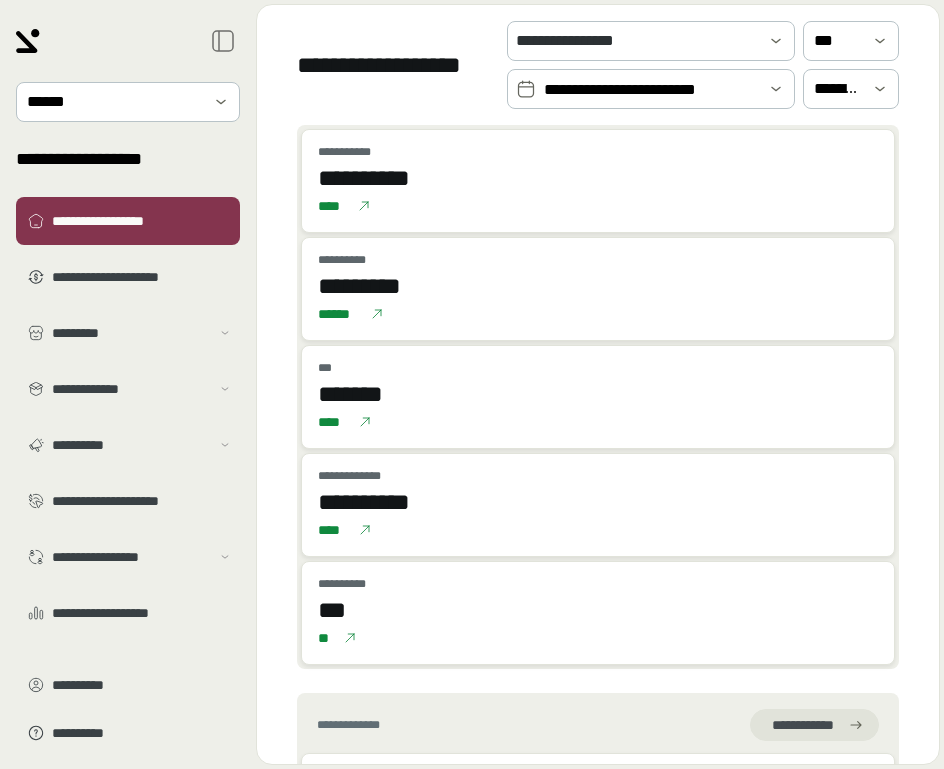 click on "**********" at bounding box center [651, 90] 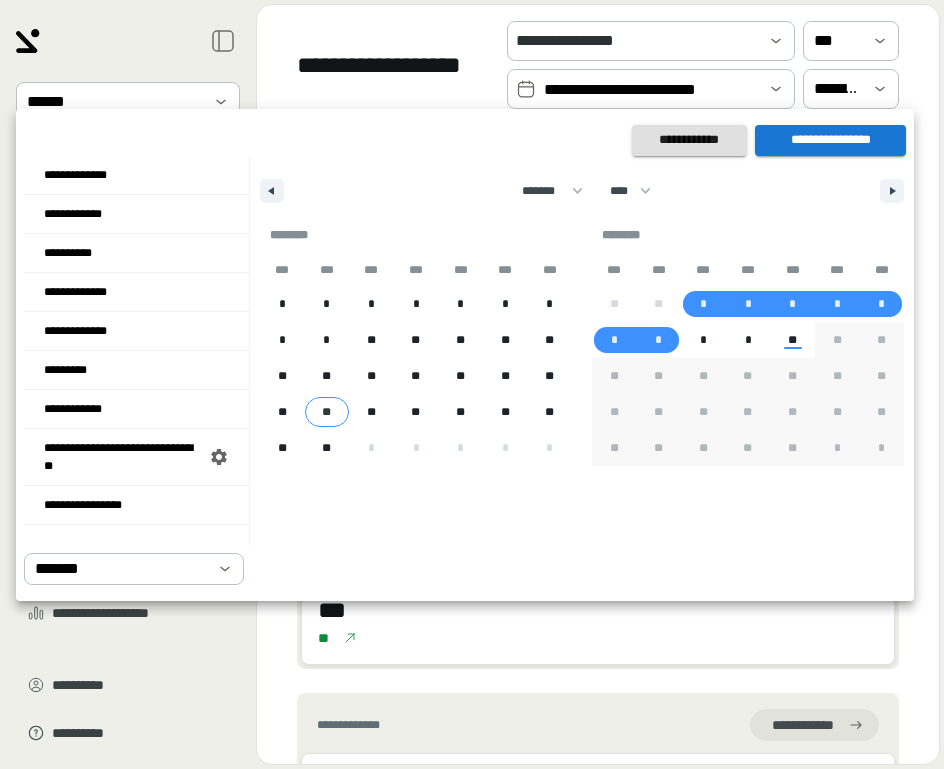 click on "**" at bounding box center [327, 412] 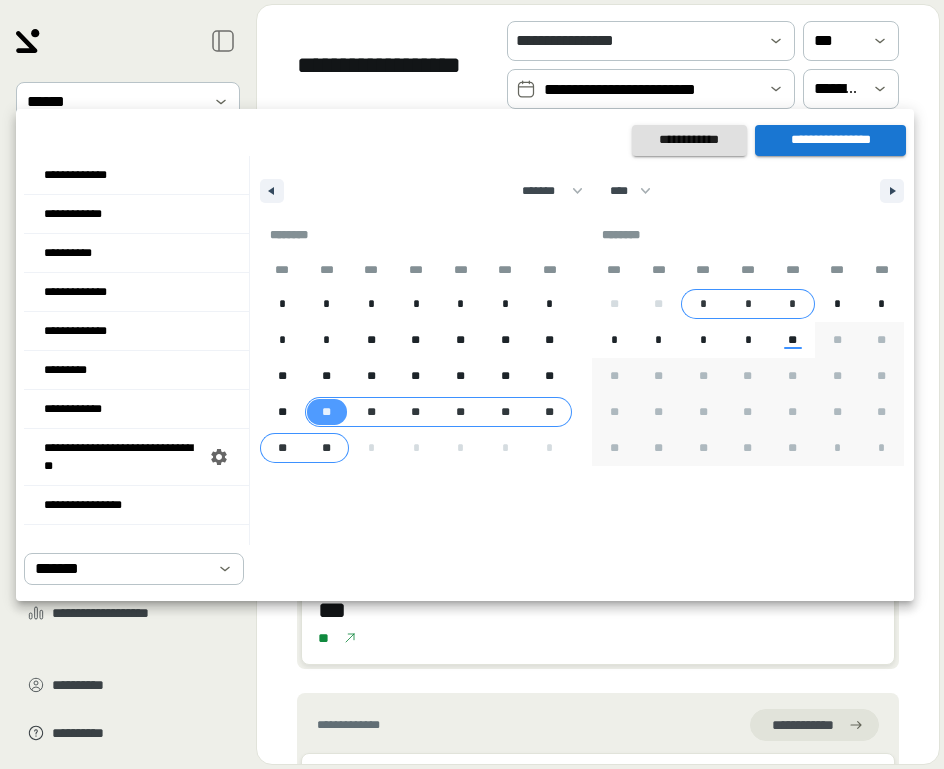 click on "*" at bounding box center [792, 304] 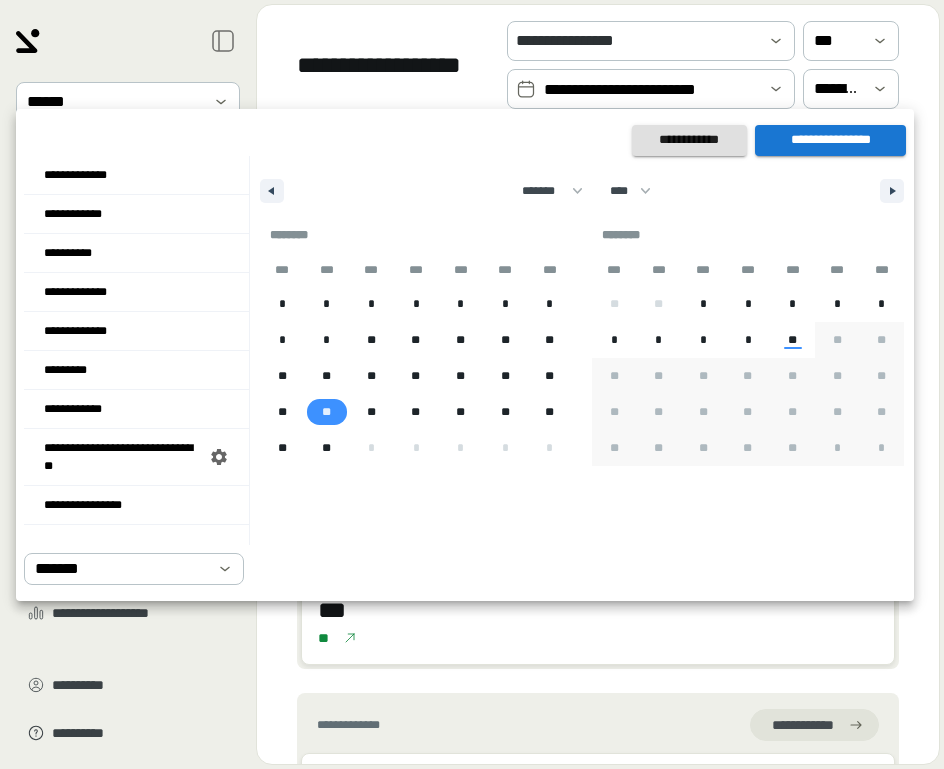 click on "**" at bounding box center (326, 412) 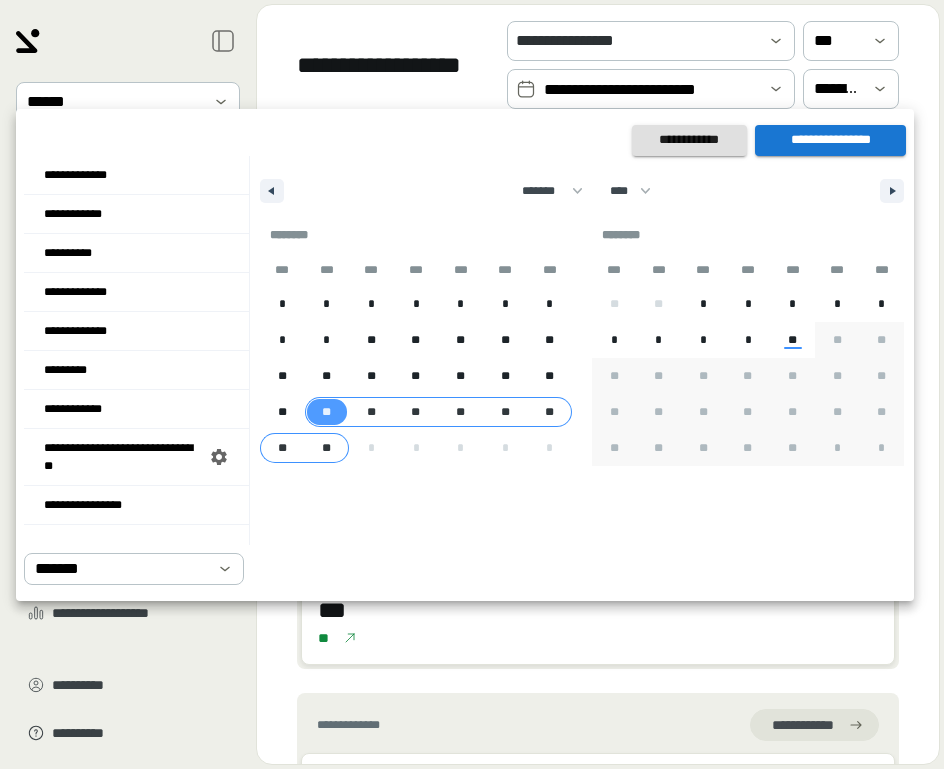 click on "**" at bounding box center (326, 448) 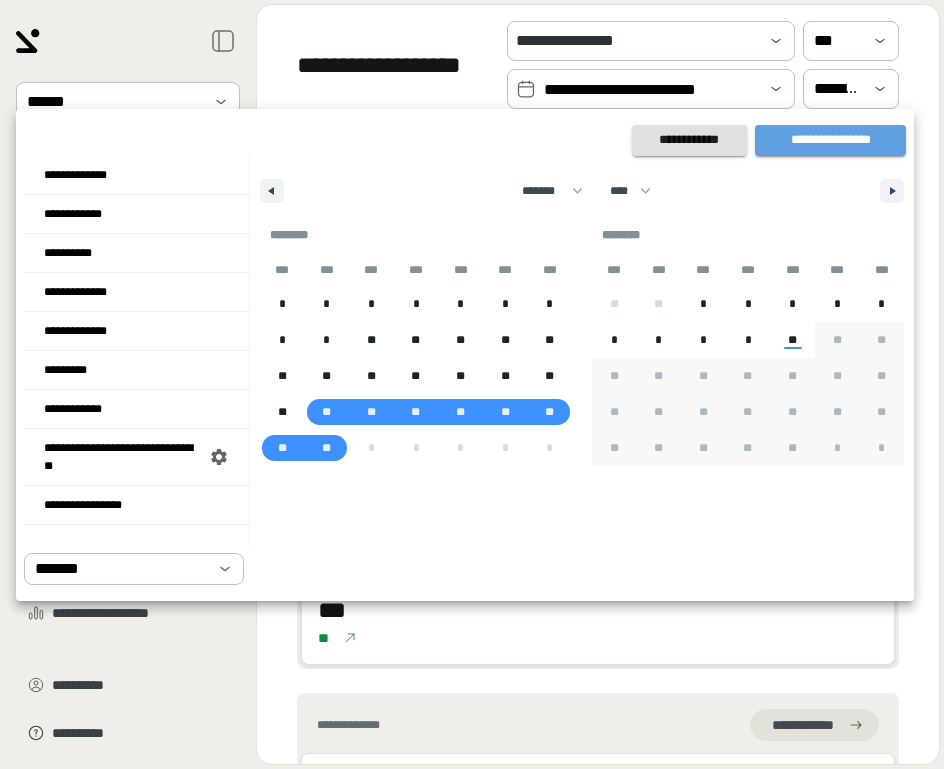click on "**********" at bounding box center (830, 140) 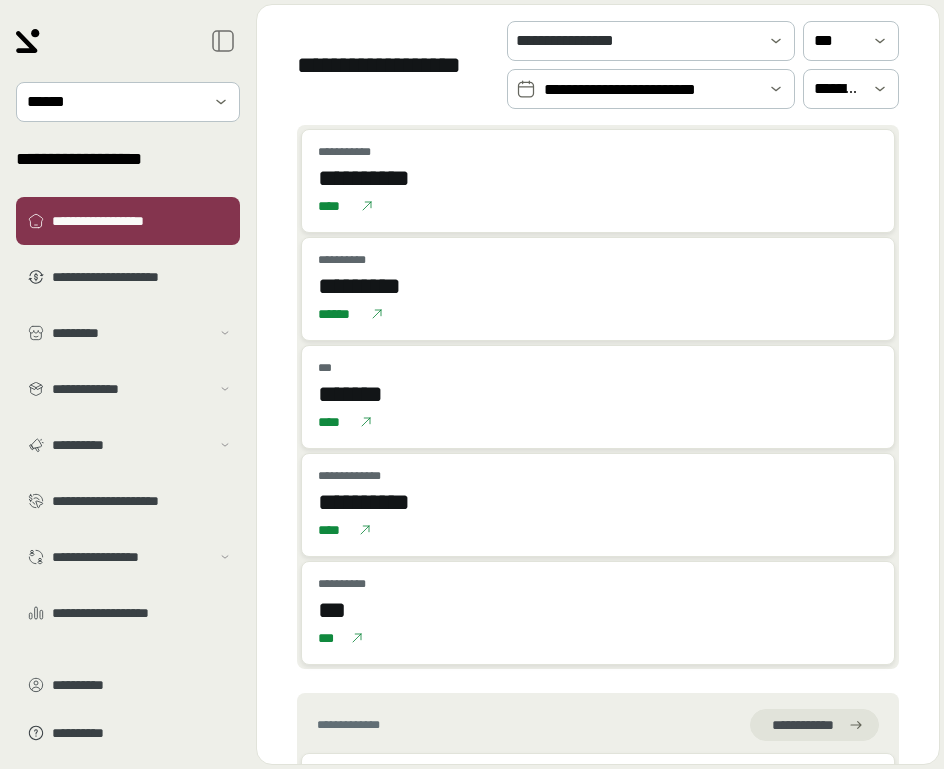 click on "**********" at bounding box center (651, 90) 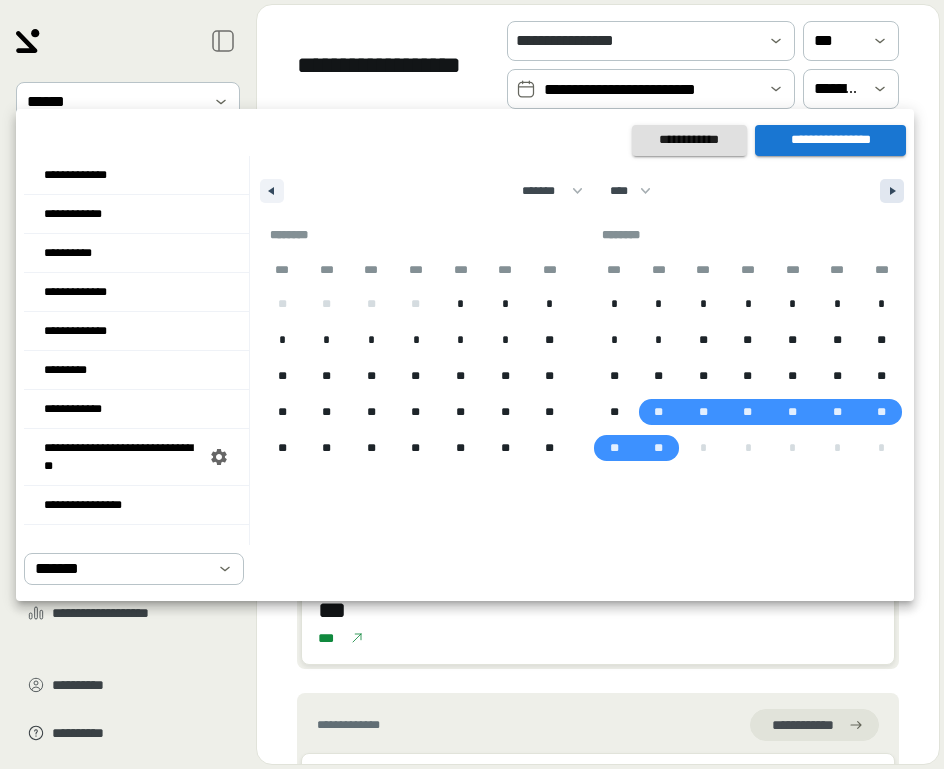 click at bounding box center [895, 191] 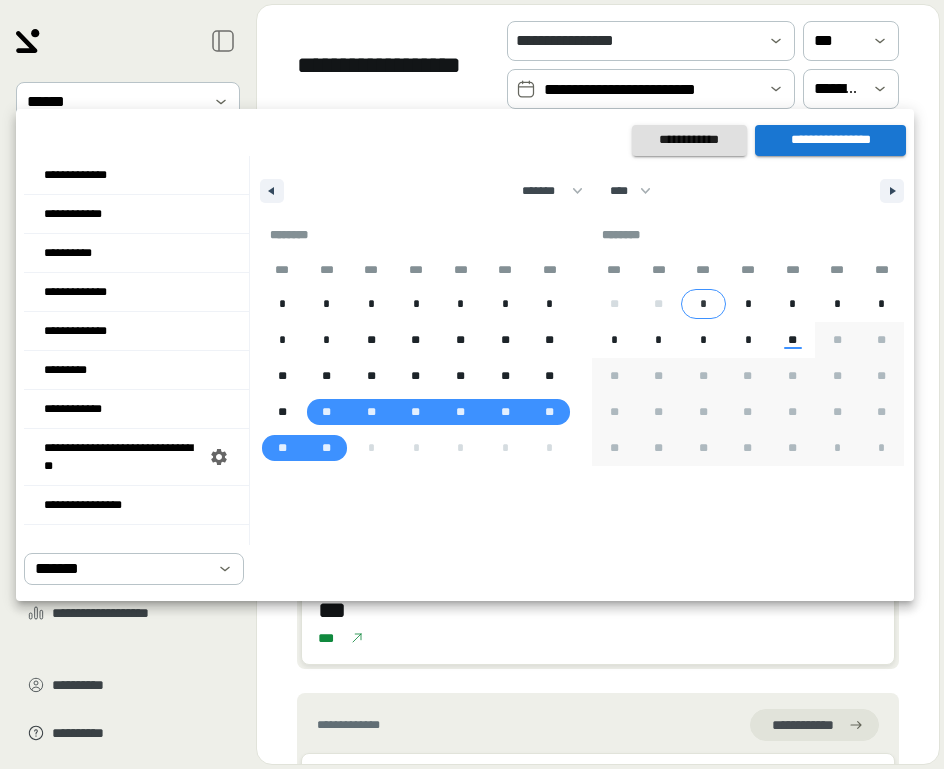 click on "*" at bounding box center (703, 304) 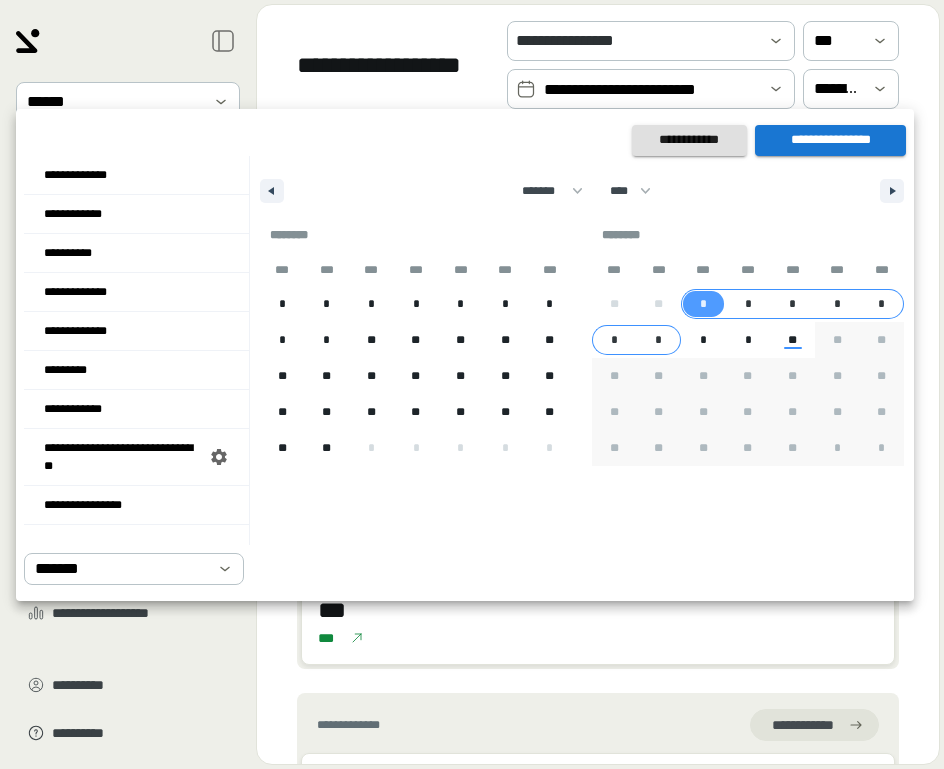 click on "*" at bounding box center (659, 340) 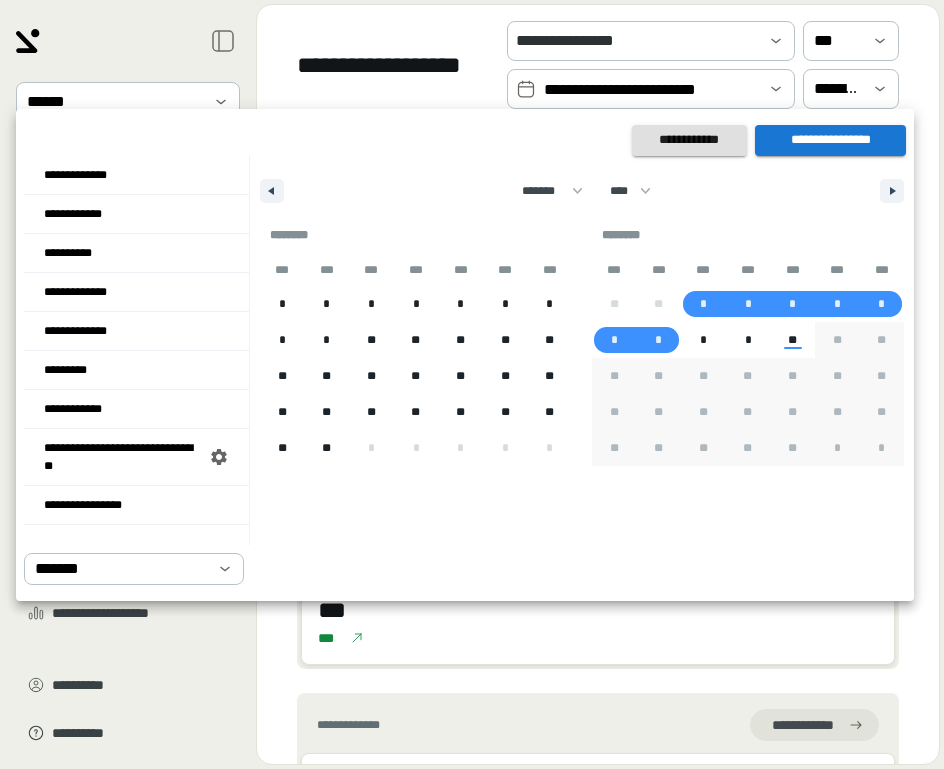 click on "**********" at bounding box center (830, 140) 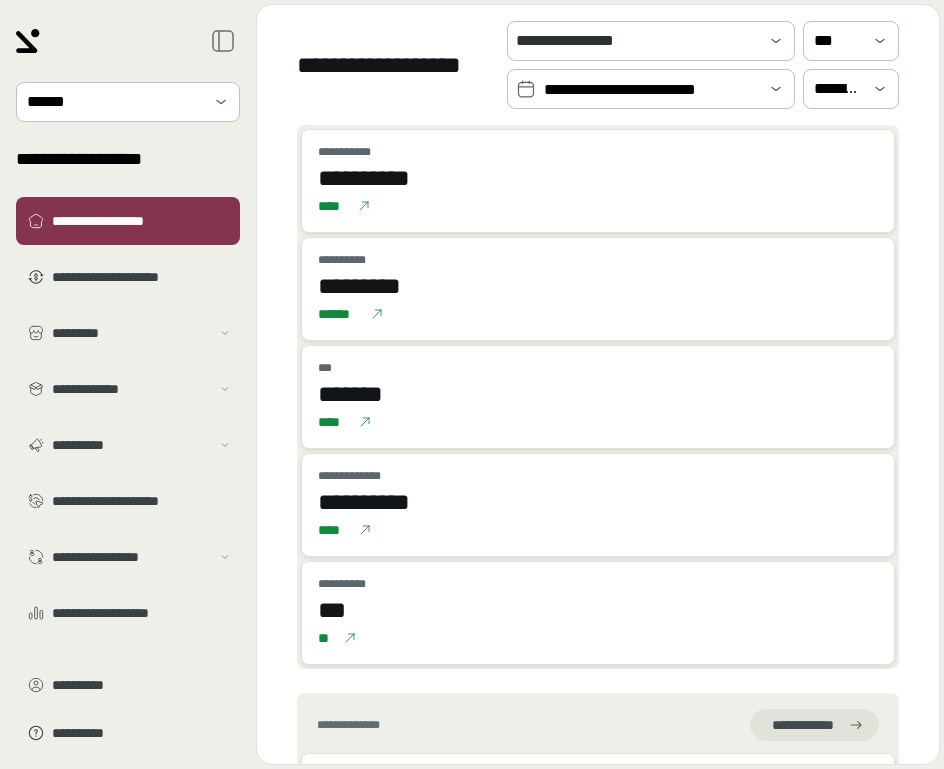 click on "**********" at bounding box center [651, 90] 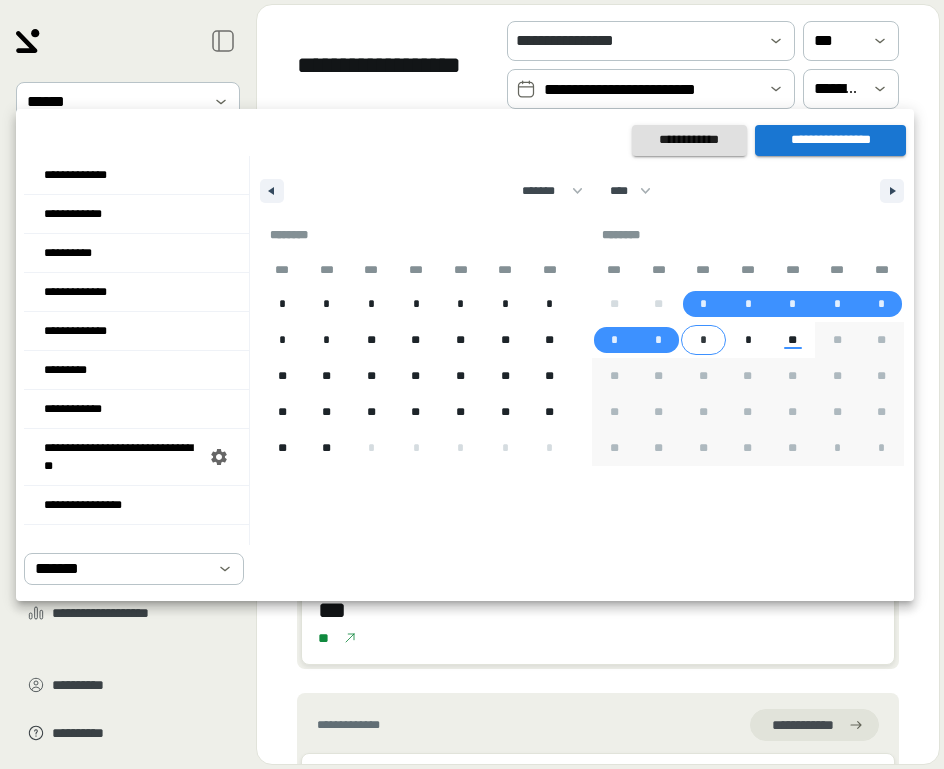 click on "*" at bounding box center (703, 340) 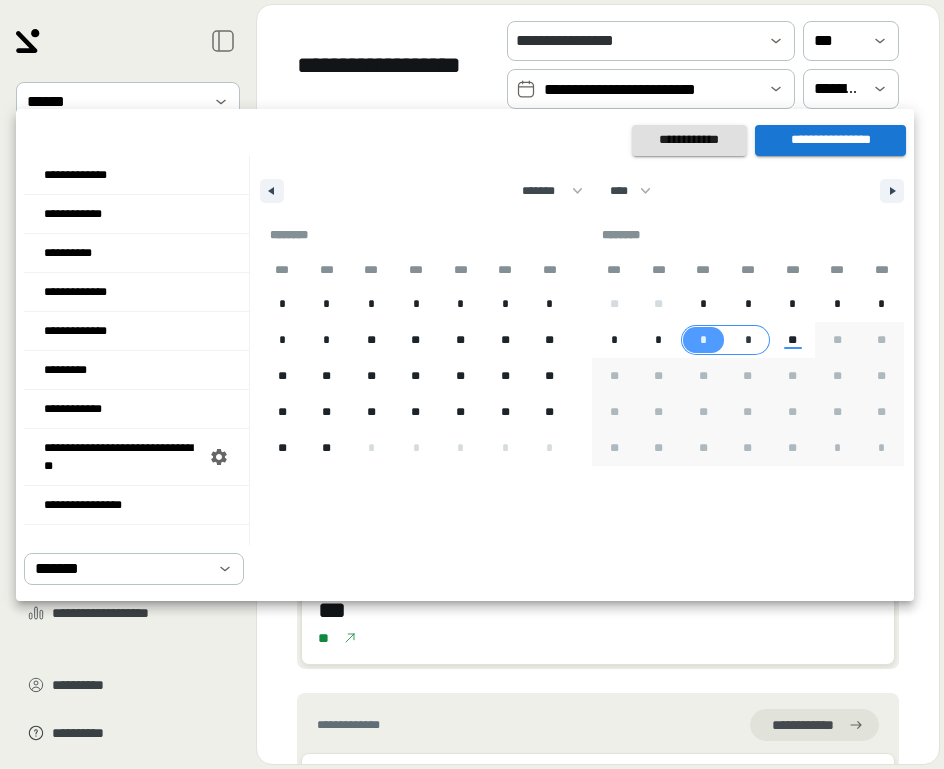 click on "*" at bounding box center (748, 340) 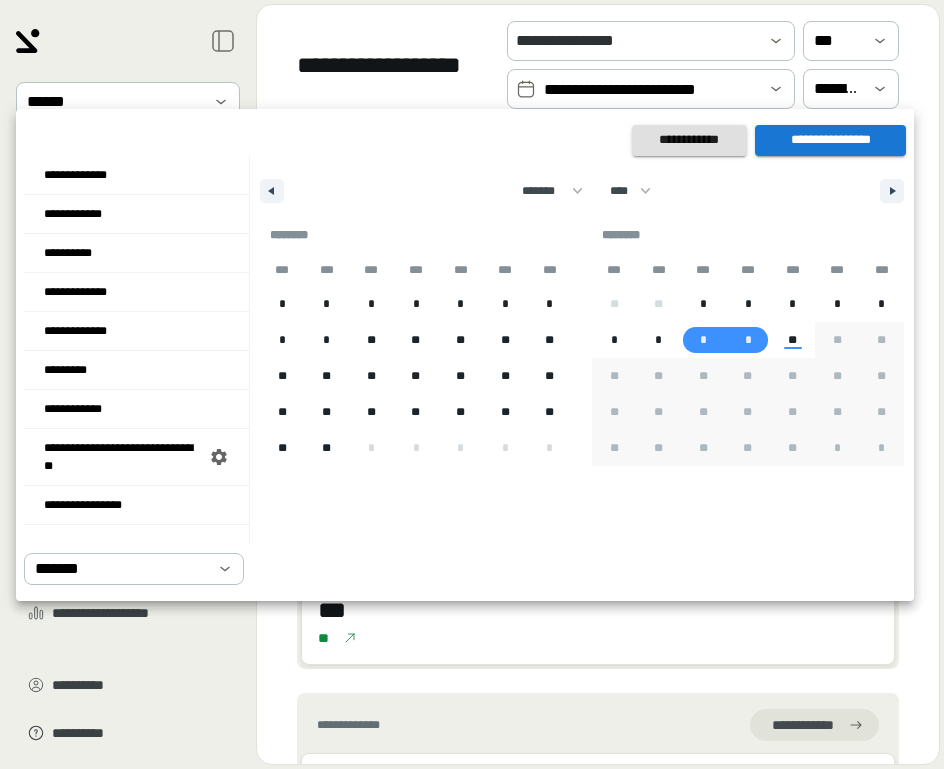 click on "**********" at bounding box center (830, 140) 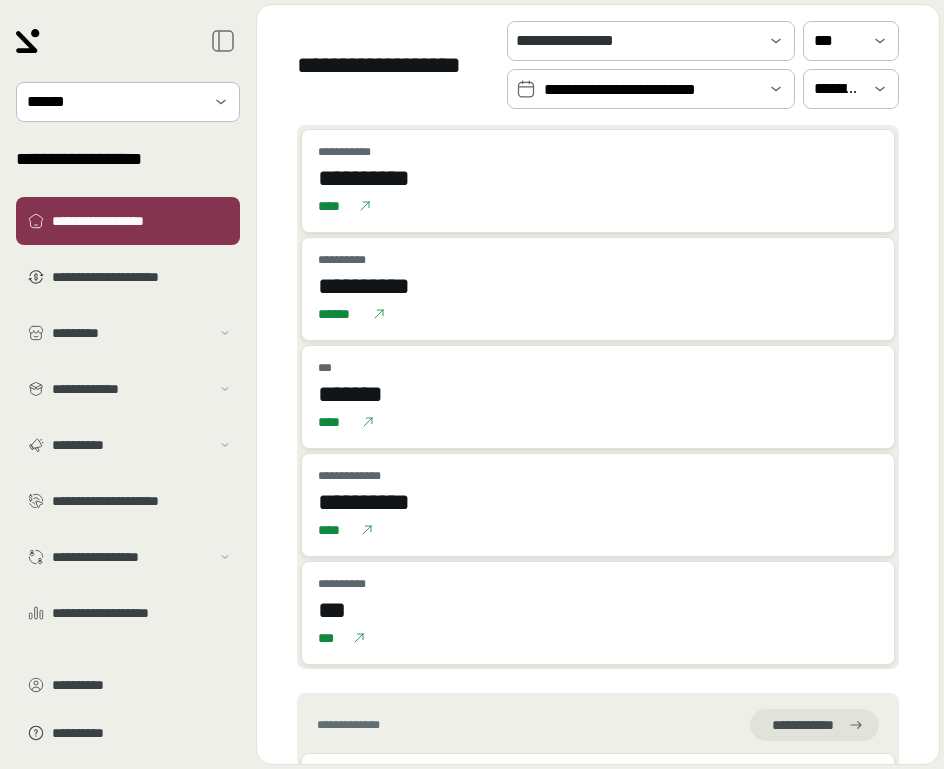 click on "**********" at bounding box center (651, 90) 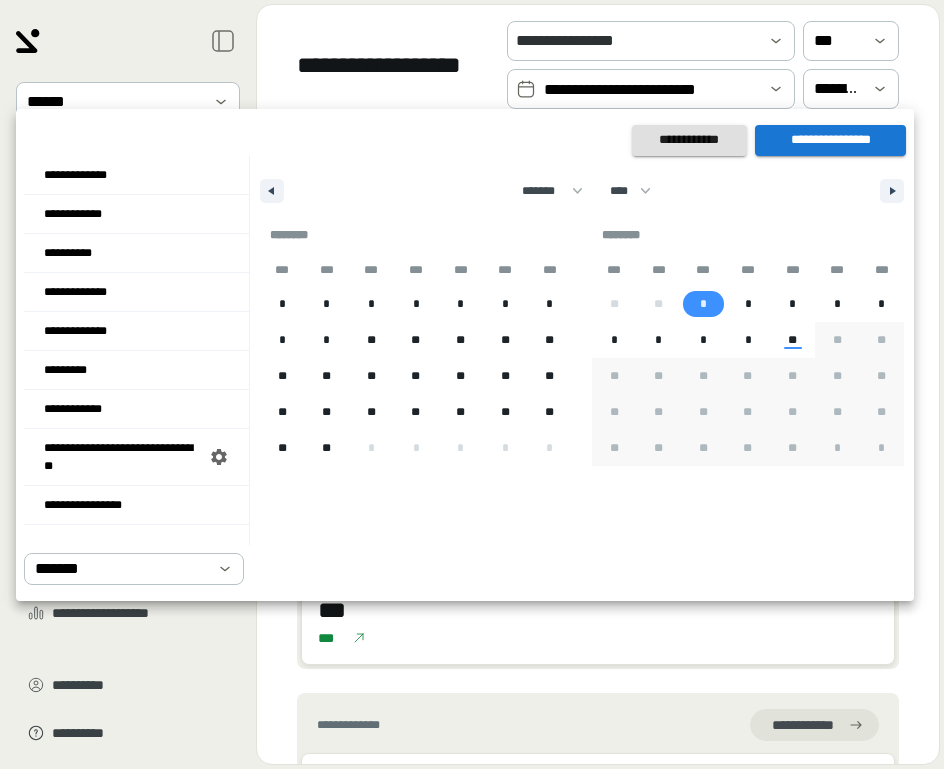 click on "*" at bounding box center (703, 304) 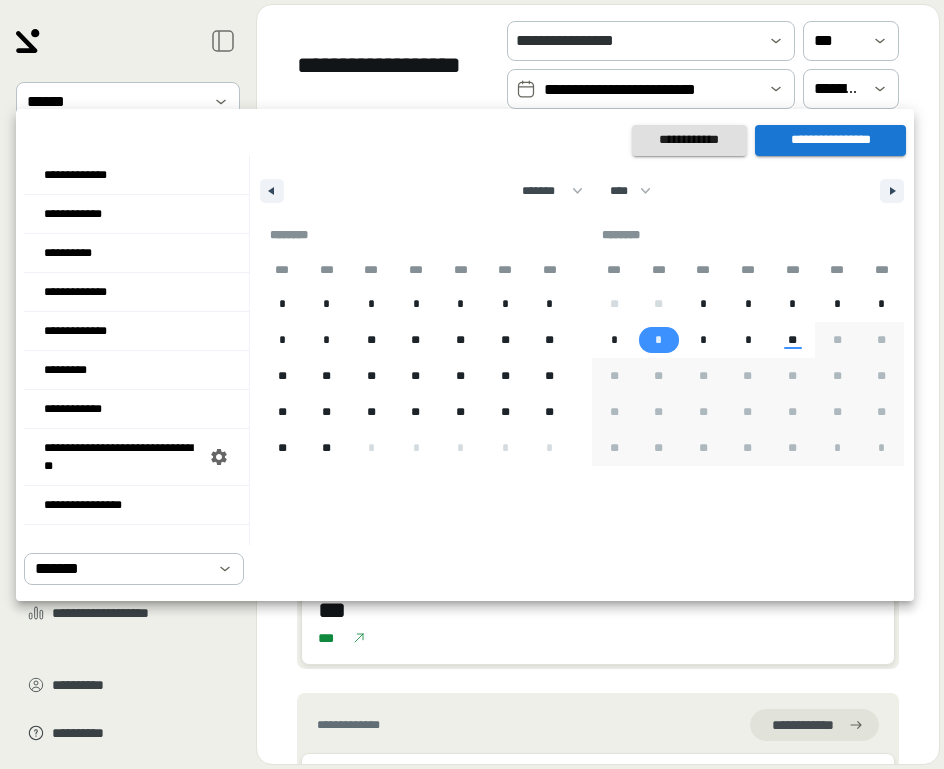 click on "*" at bounding box center (658, 340) 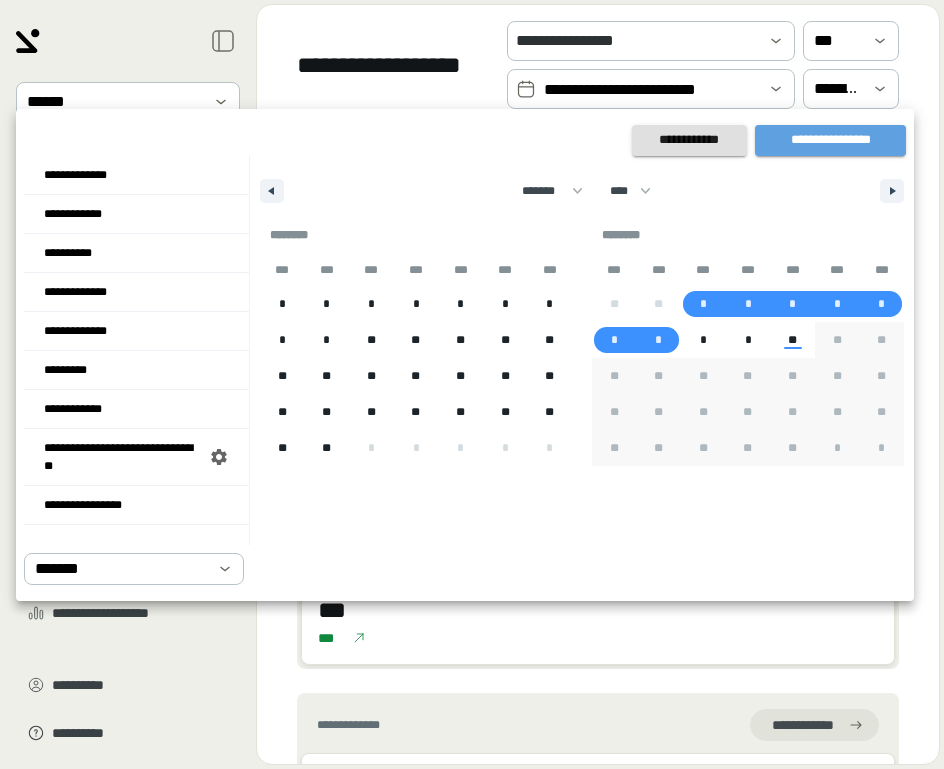 click on "**********" at bounding box center (830, 140) 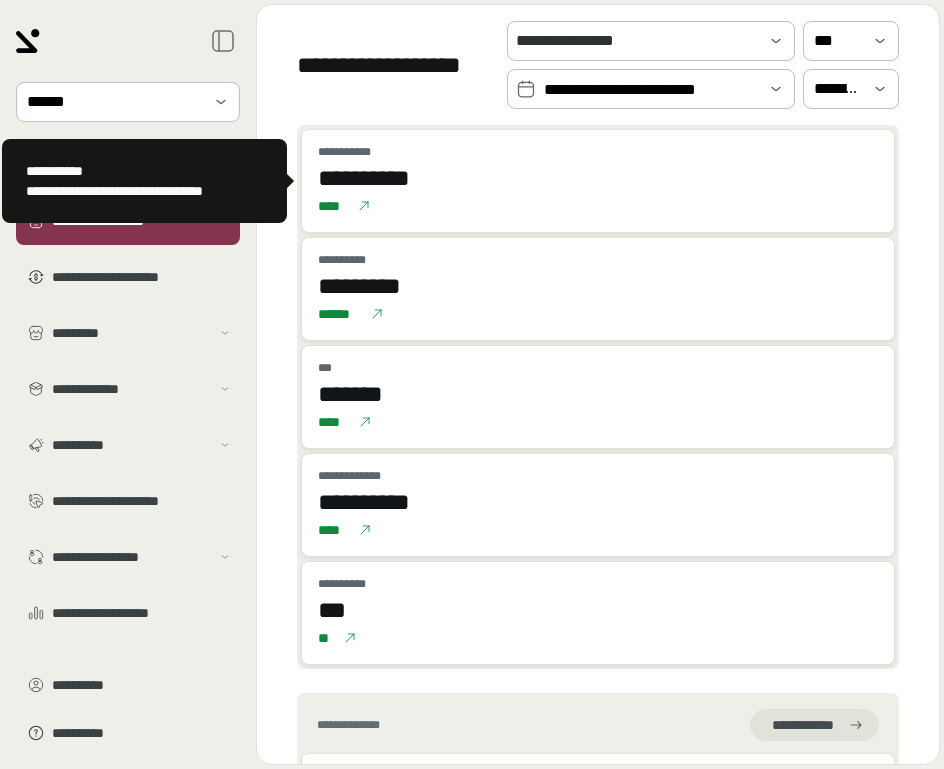 drag, startPoint x: 456, startPoint y: 179, endPoint x: 312, endPoint y: 179, distance: 144 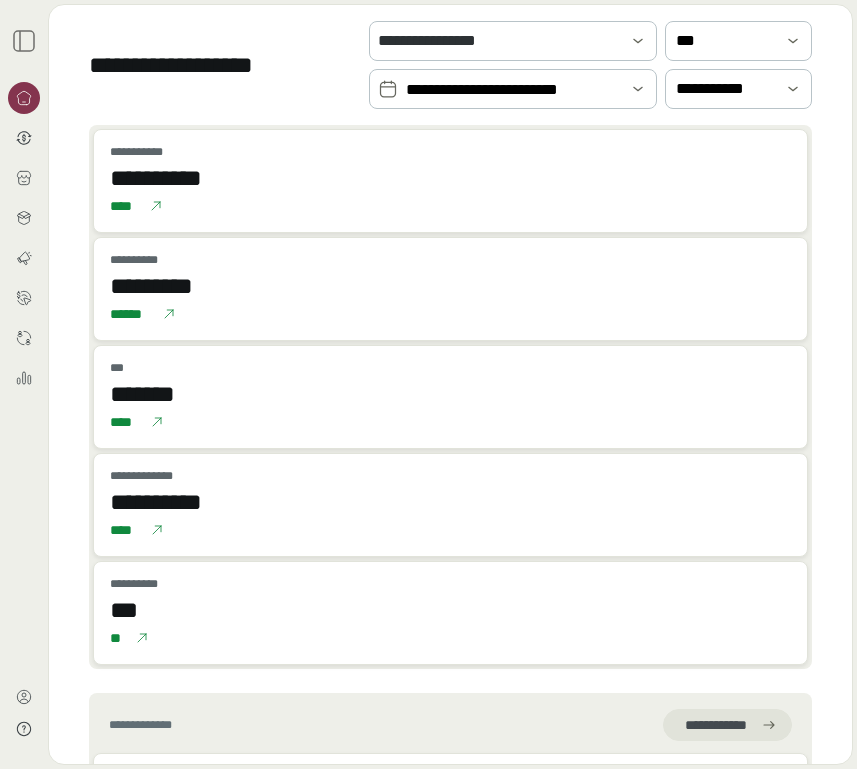 click on "**********" at bounding box center [513, 89] 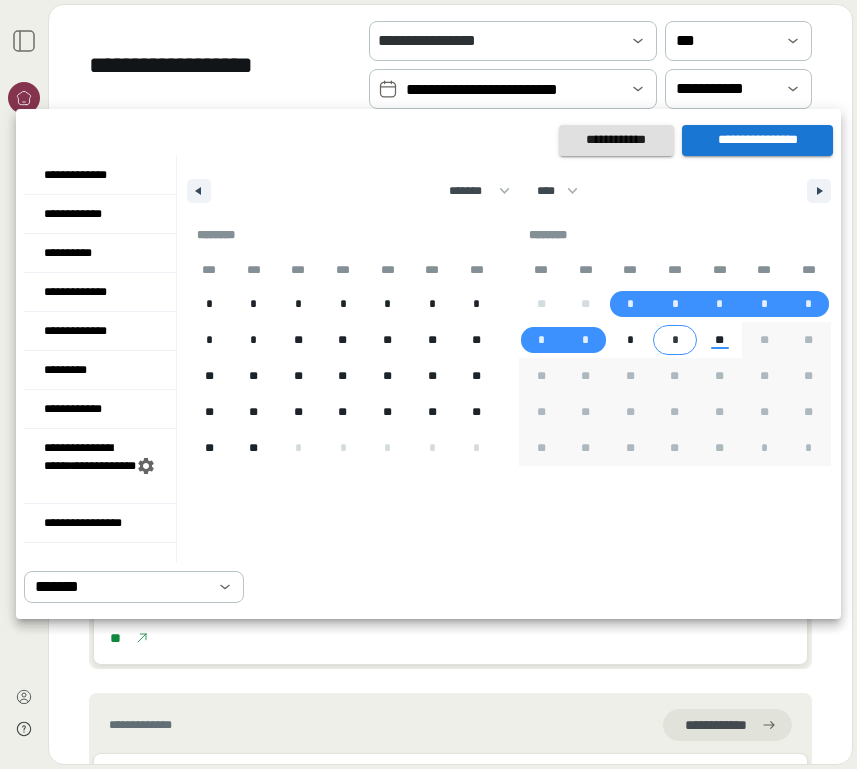 click on "*" at bounding box center (630, 340) 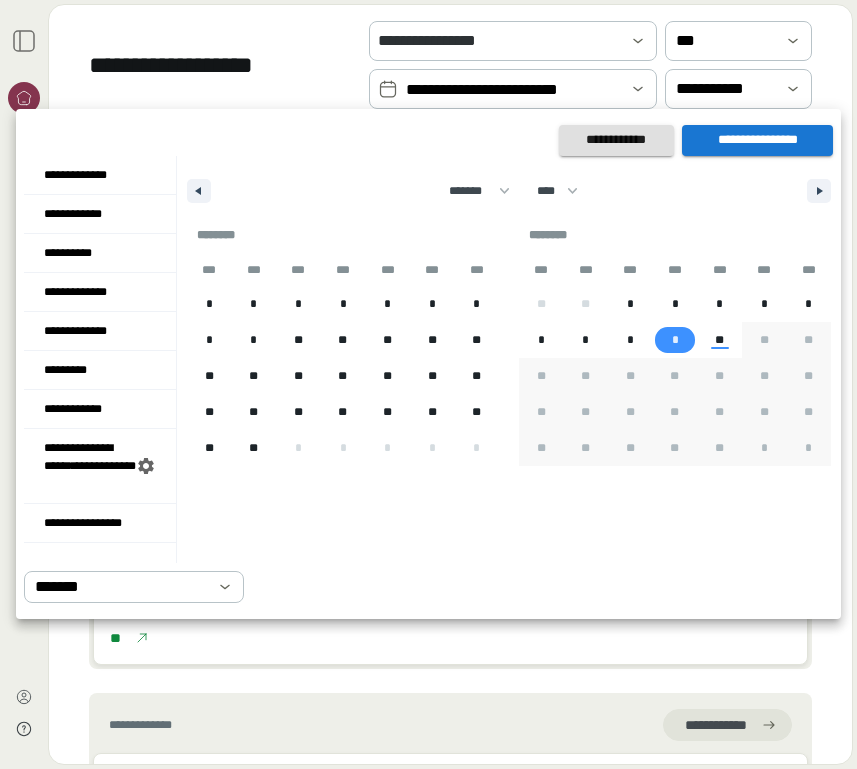 click on "*" at bounding box center [675, 340] 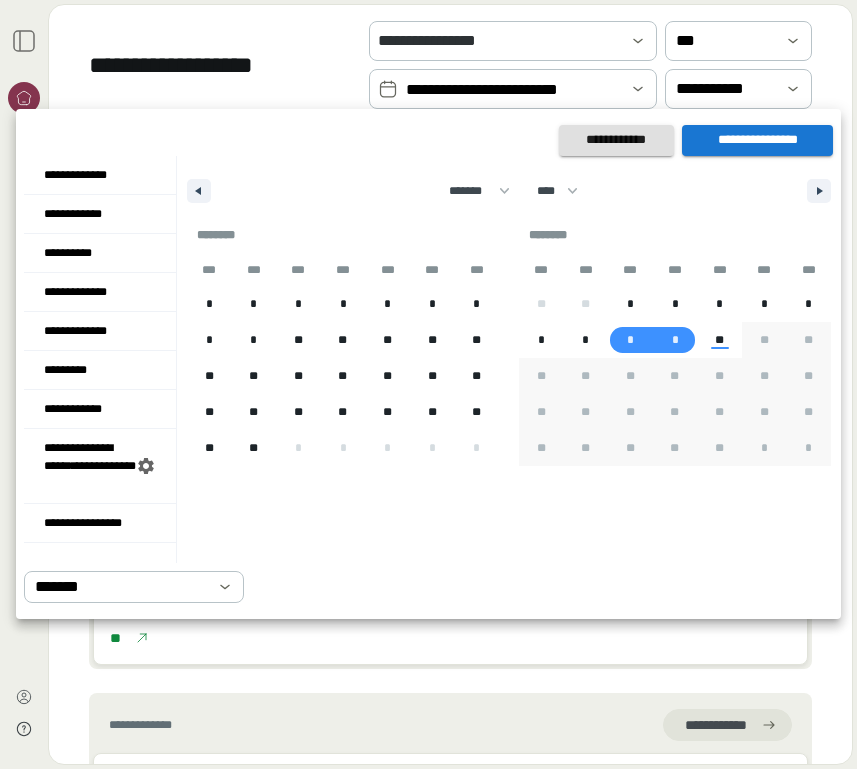 click on "**********" at bounding box center [757, 140] 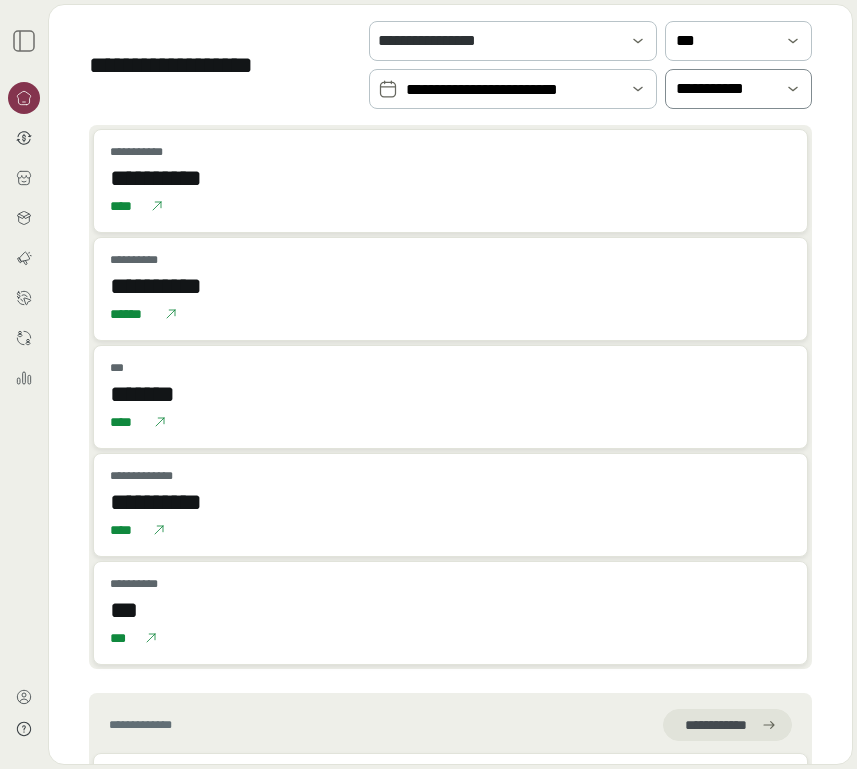 click on "**********" at bounding box center (724, 89) 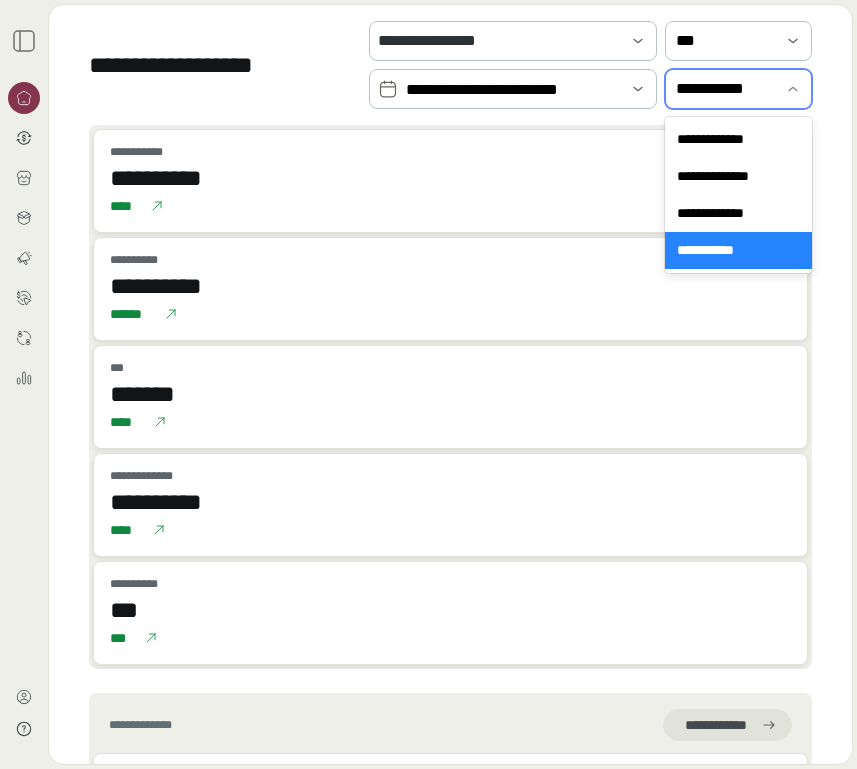 click on "**********" at bounding box center (738, 250) 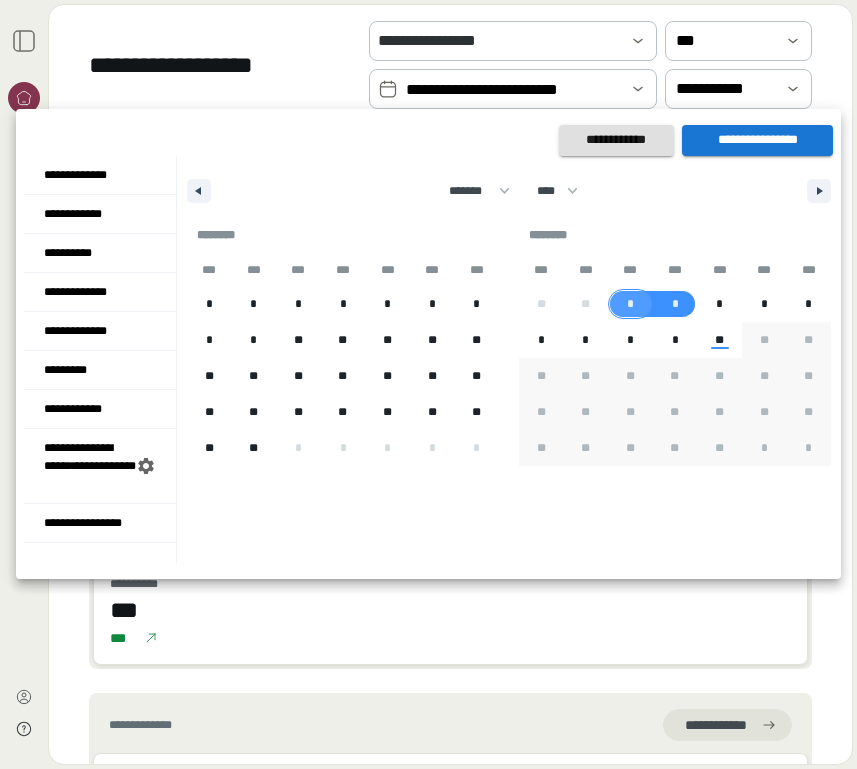 click on "*" at bounding box center (630, 304) 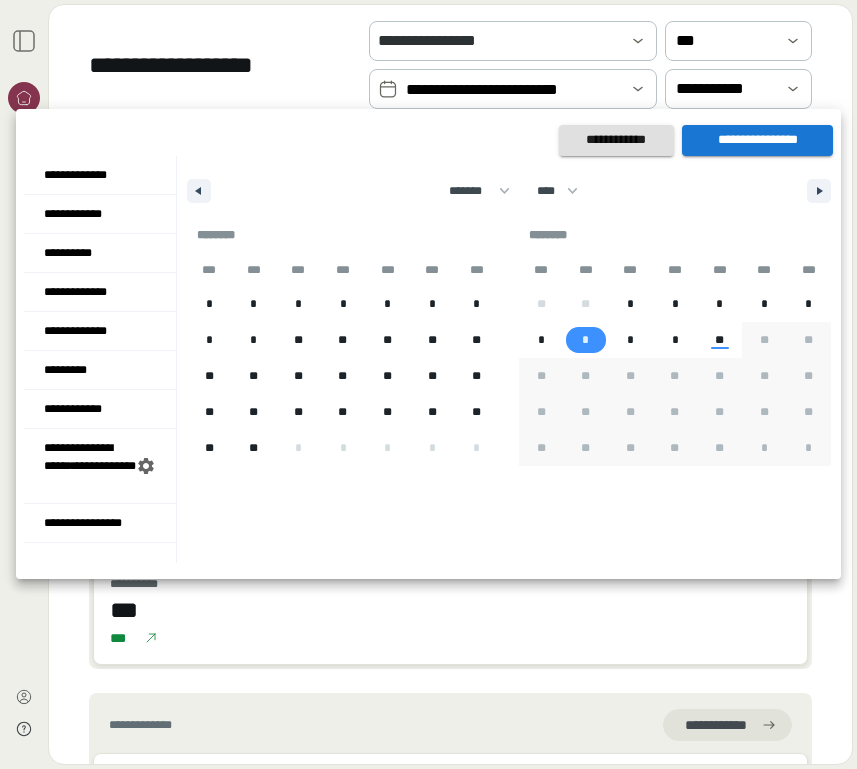 click on "*" at bounding box center [585, 340] 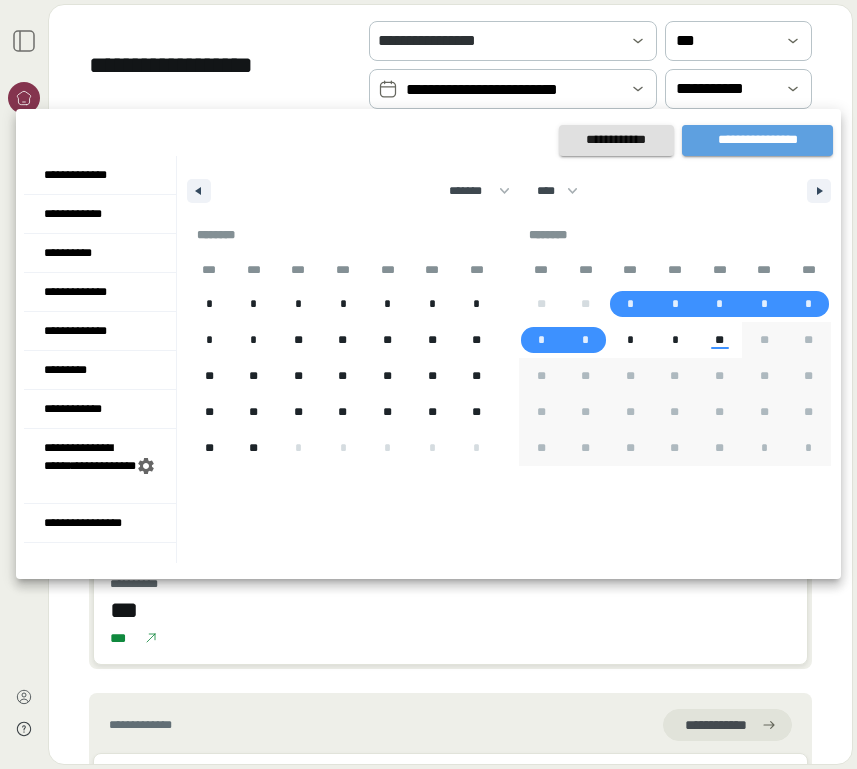 click on "**********" at bounding box center (757, 140) 